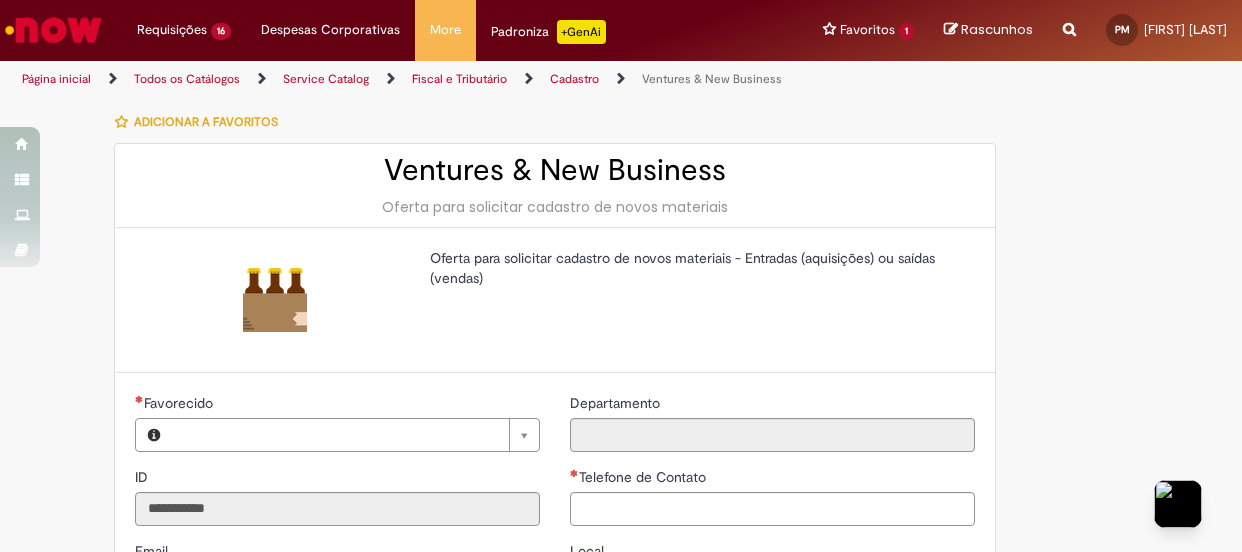type on "**********" 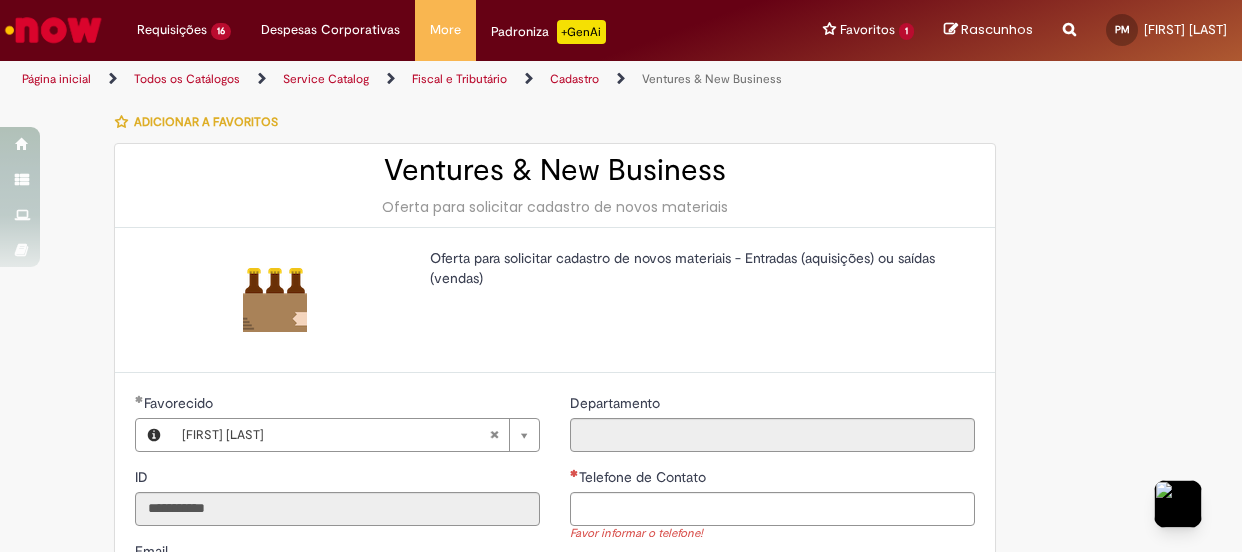 scroll, scrollTop: 0, scrollLeft: 0, axis: both 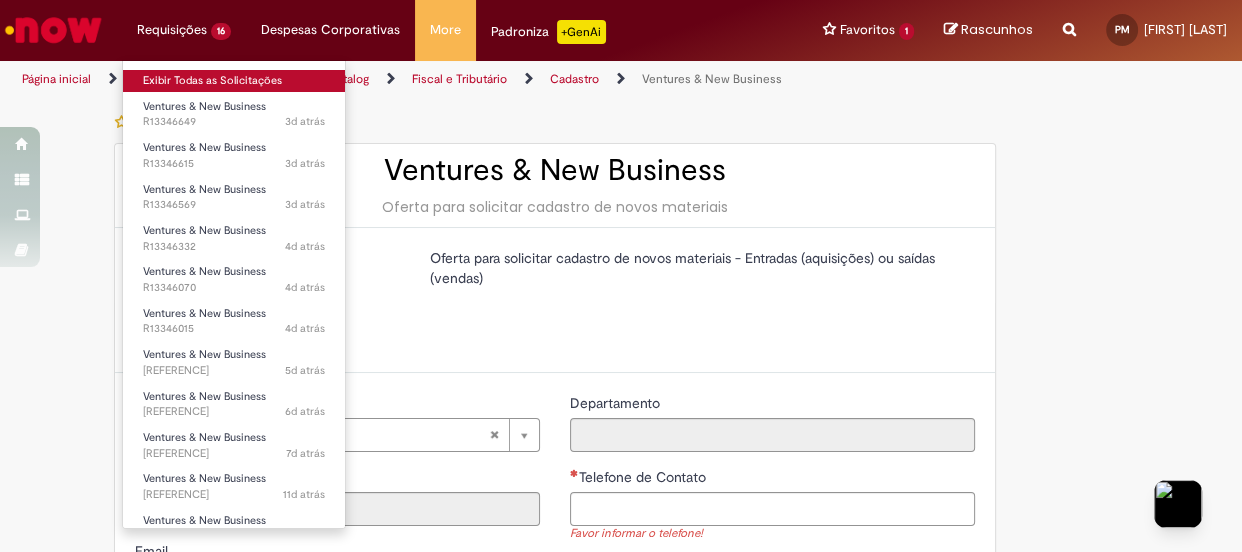 click on "Exibir Todas as Solicitações" at bounding box center (234, 81) 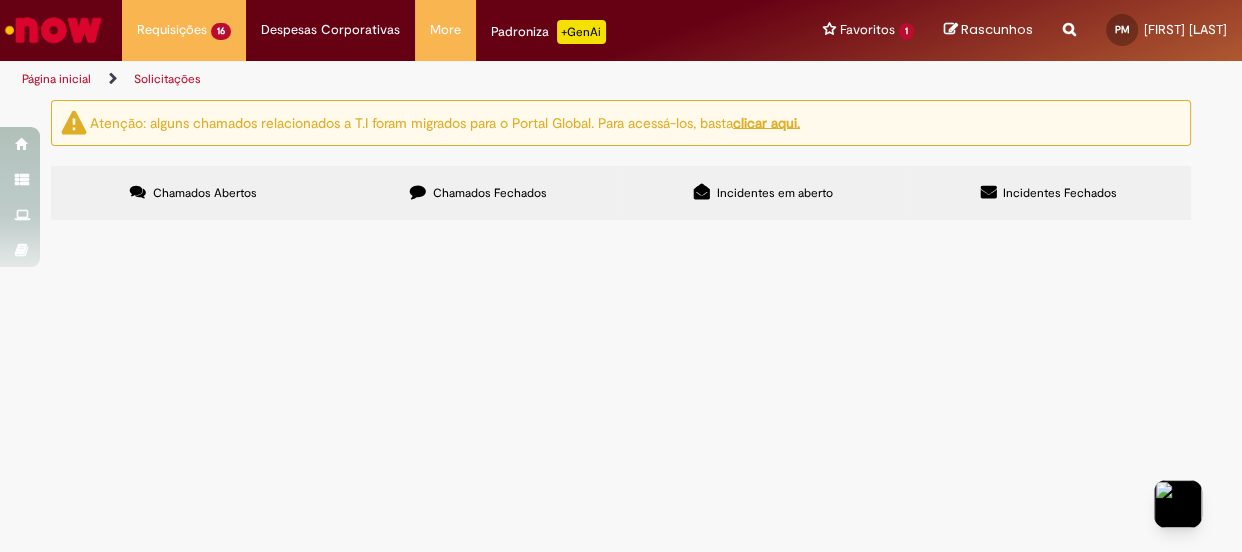click on "Chamados Fechados" at bounding box center (490, 193) 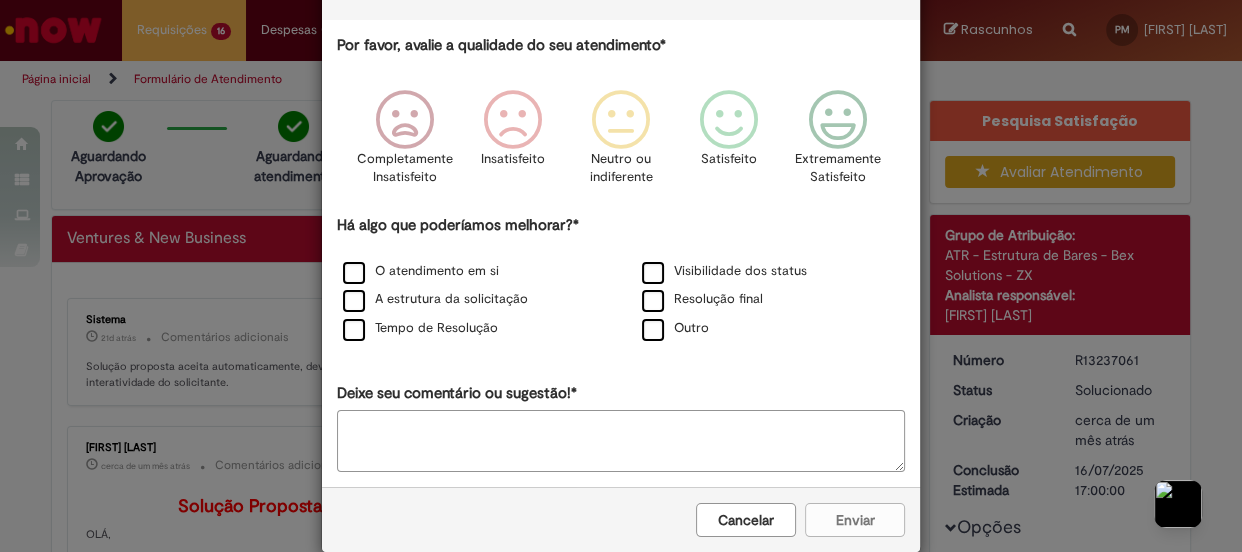 scroll, scrollTop: 0, scrollLeft: 0, axis: both 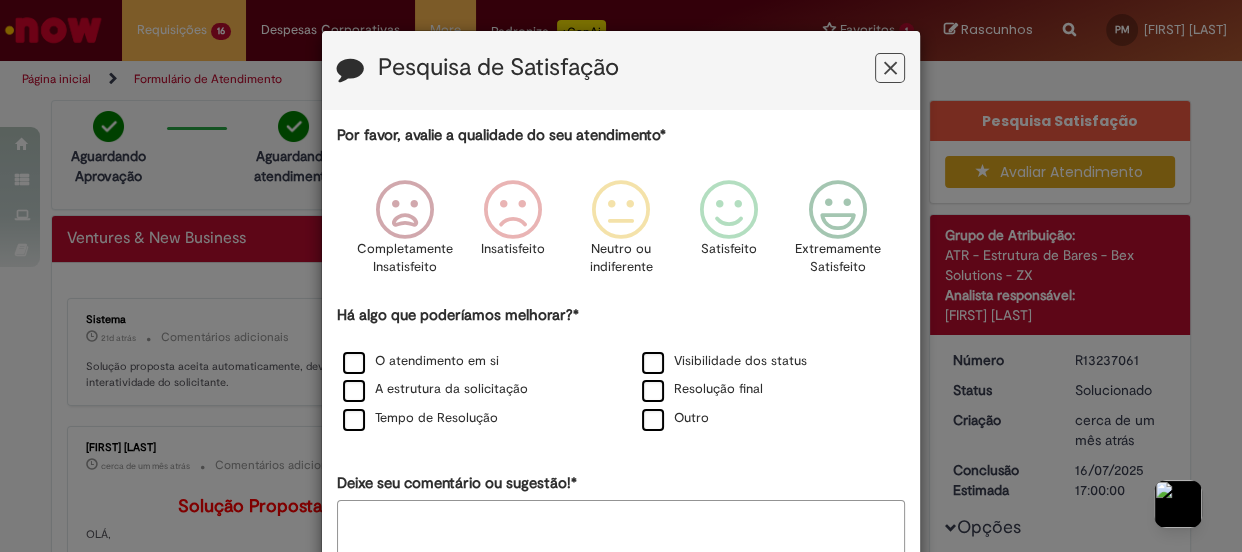 click at bounding box center (890, 68) 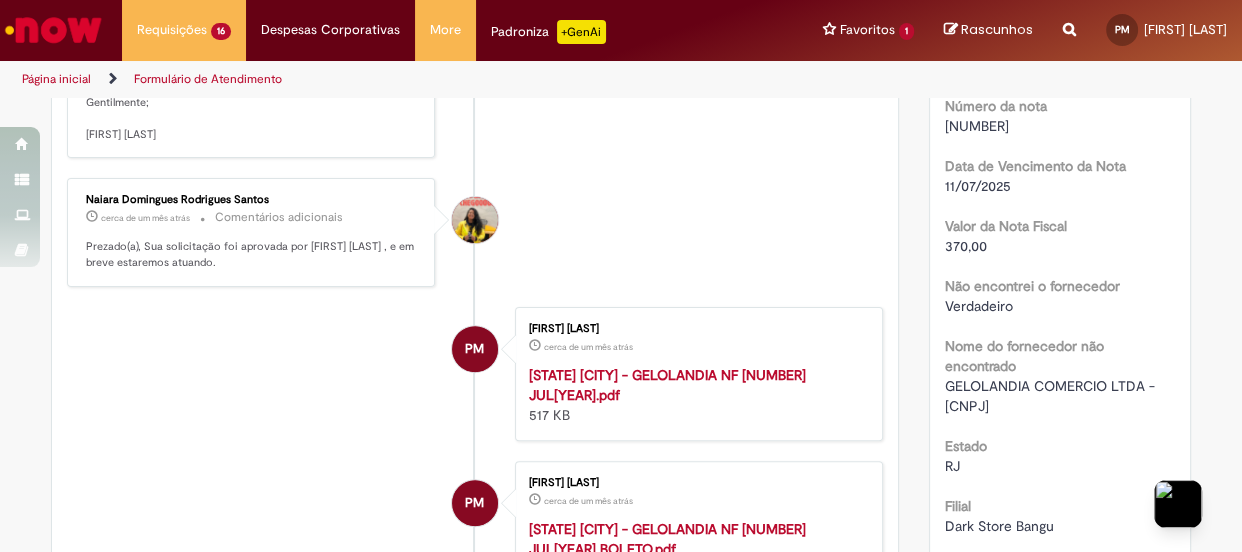 scroll, scrollTop: 727, scrollLeft: 0, axis: vertical 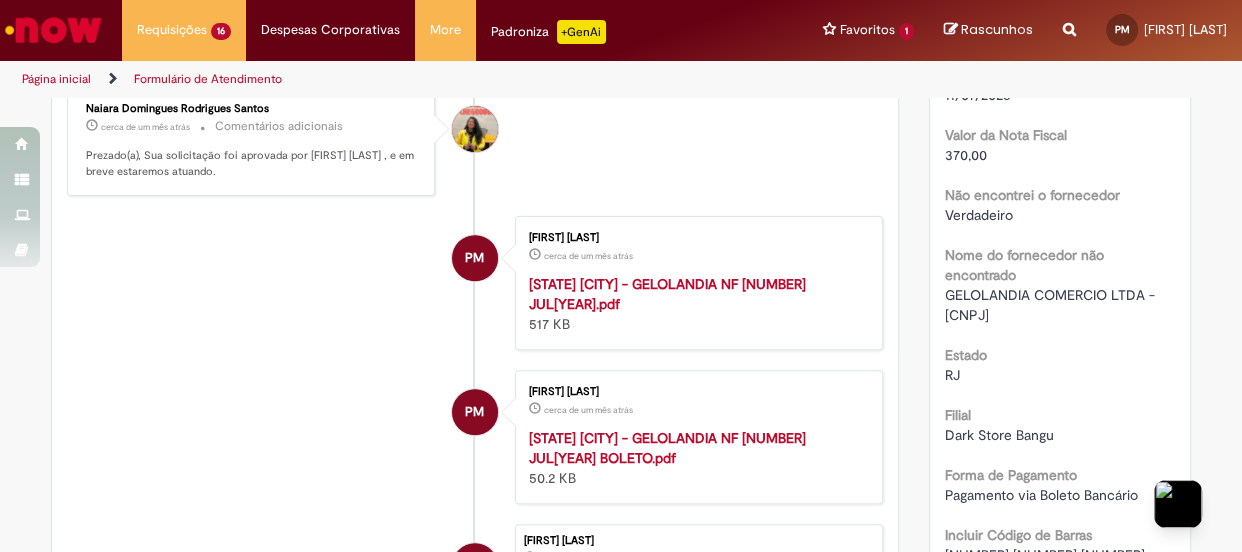 drag, startPoint x: 1055, startPoint y: 307, endPoint x: 923, endPoint y: 302, distance: 132.09467 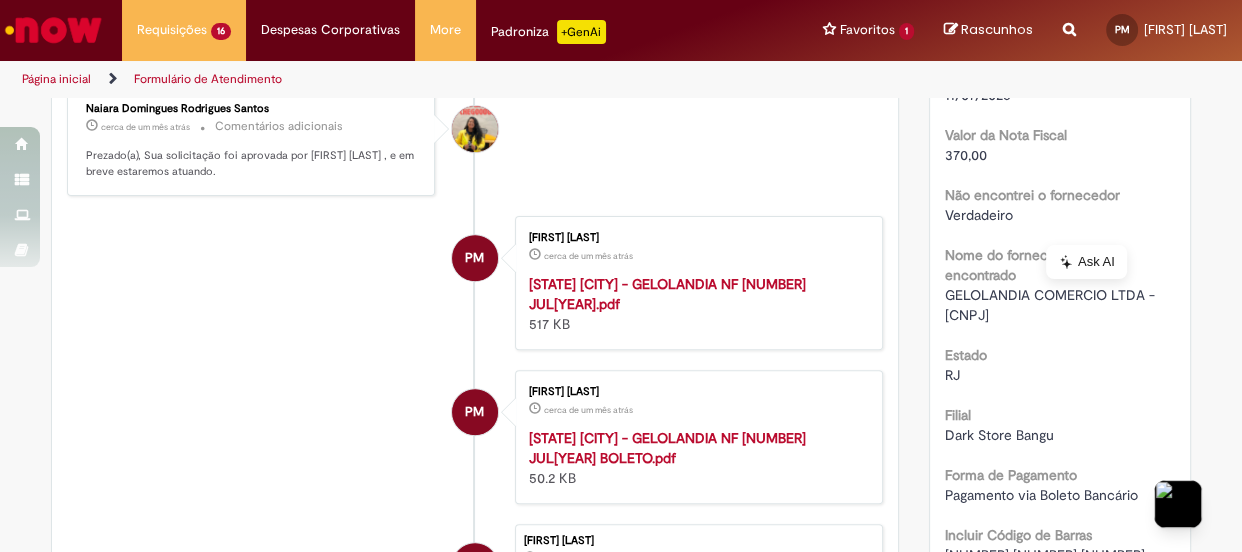 copy on "GELOLANDIA COMERCIO LTDA - 45528293000112" 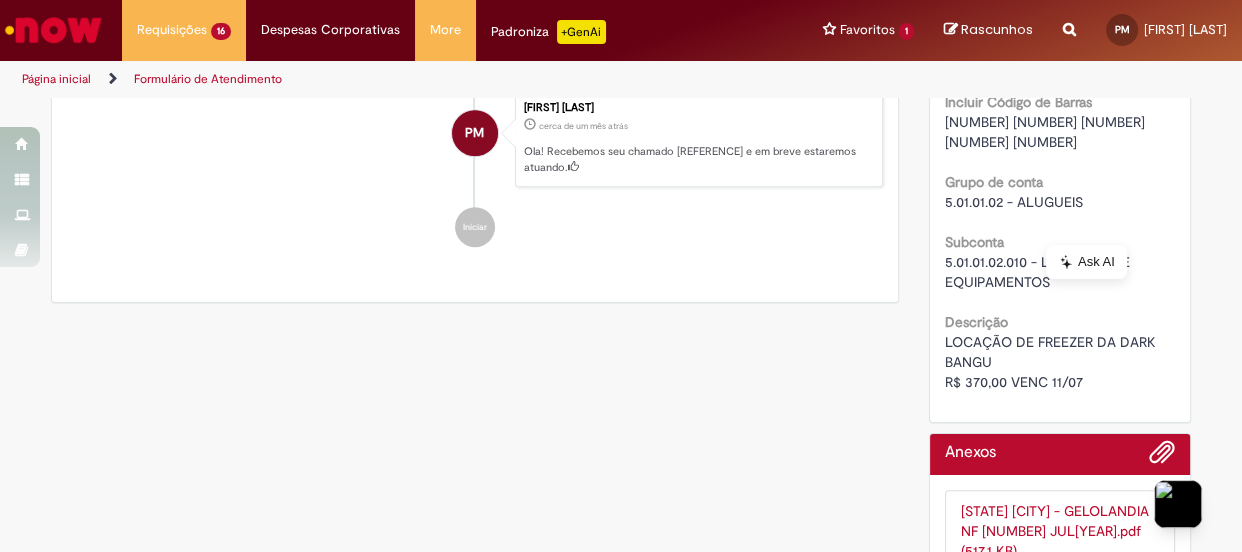 scroll, scrollTop: 1181, scrollLeft: 0, axis: vertical 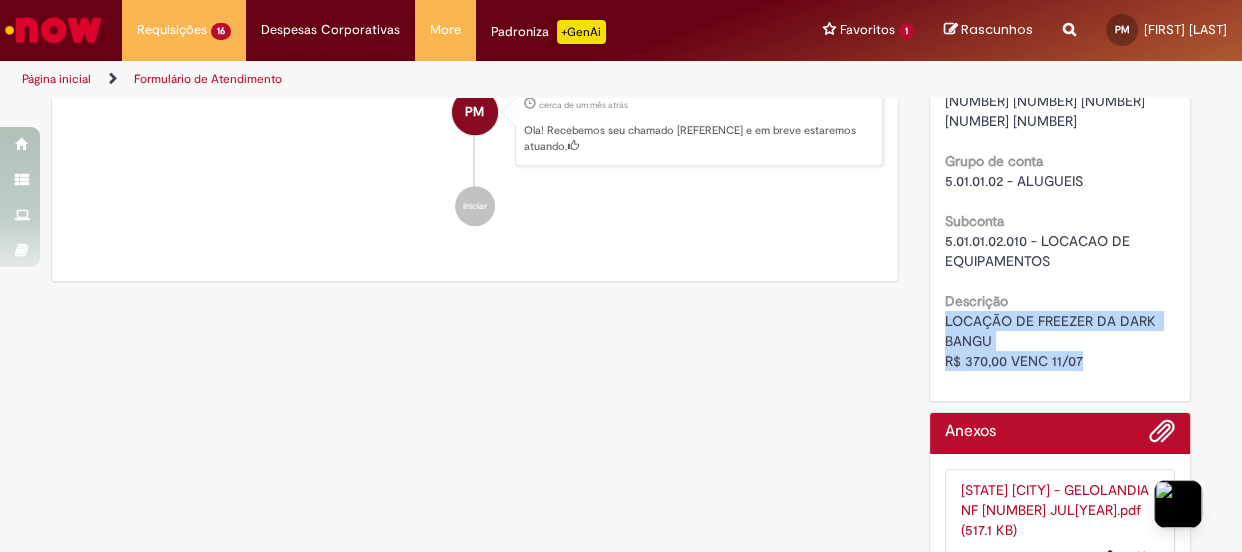 drag, startPoint x: 929, startPoint y: 311, endPoint x: 1089, endPoint y: 369, distance: 170.18813 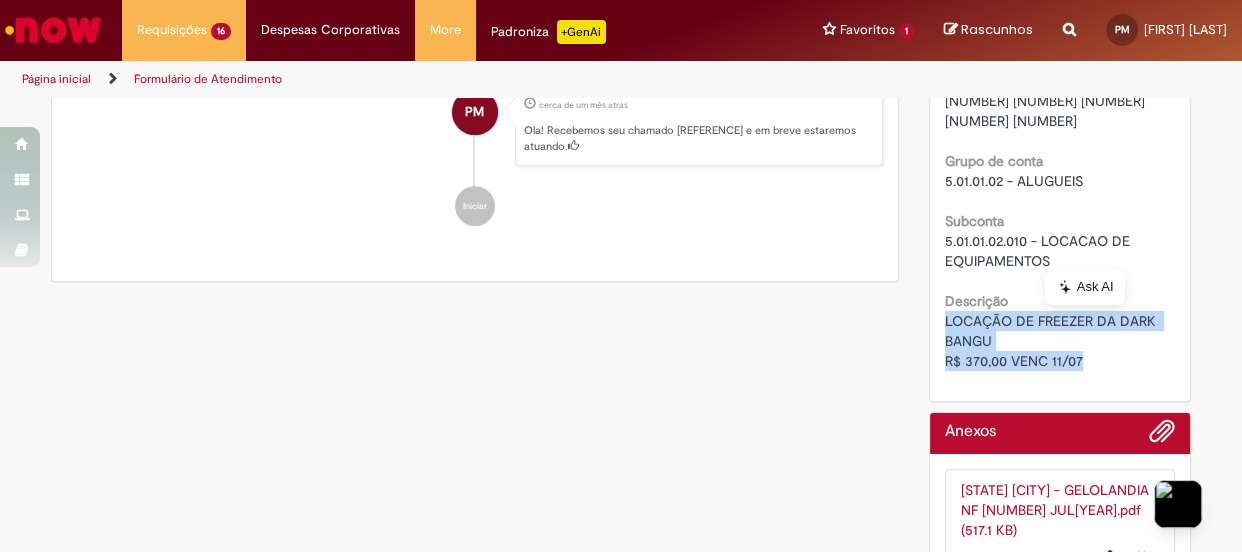 copy on "LOCAÇÃO DE FREEZER DA DARK BANGU
R$ 370,00 VENC 11/07" 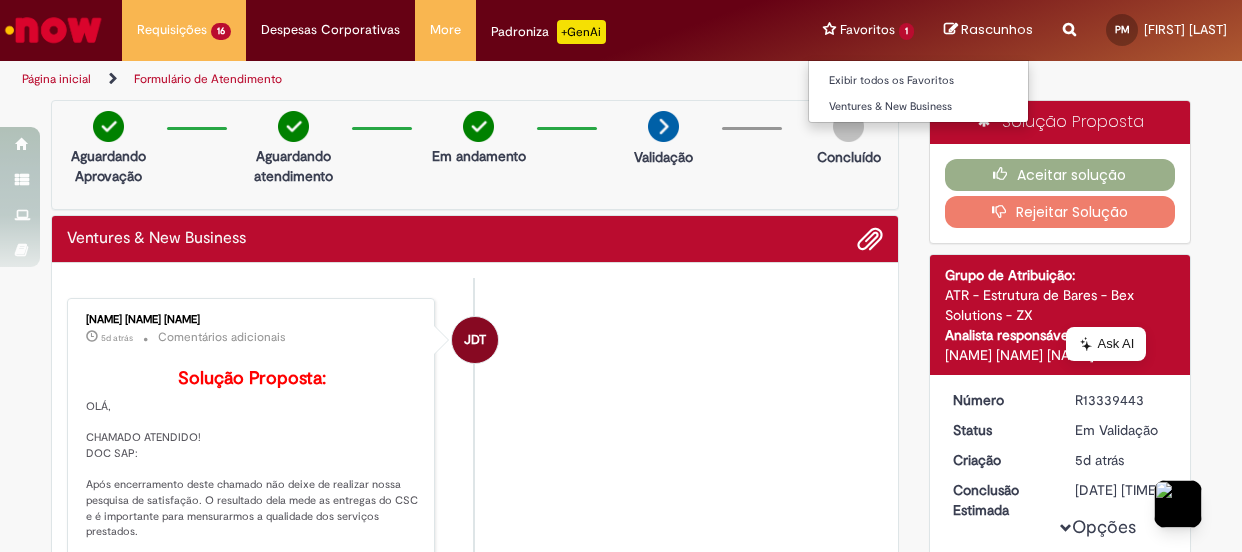scroll, scrollTop: 0, scrollLeft: 0, axis: both 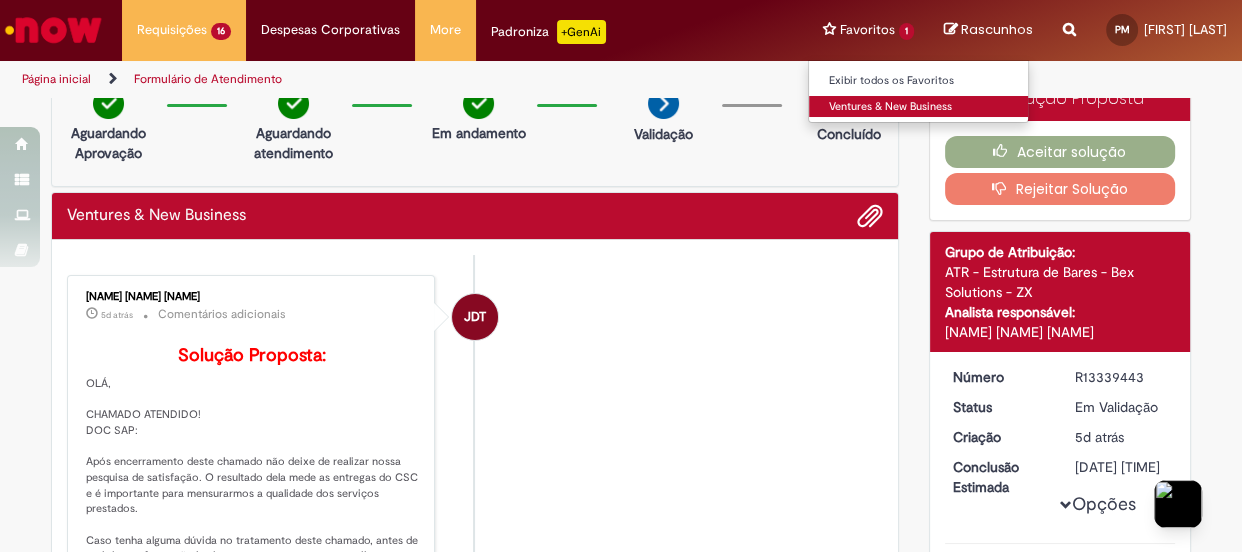 click on "Ventures & New Business" at bounding box center (919, 107) 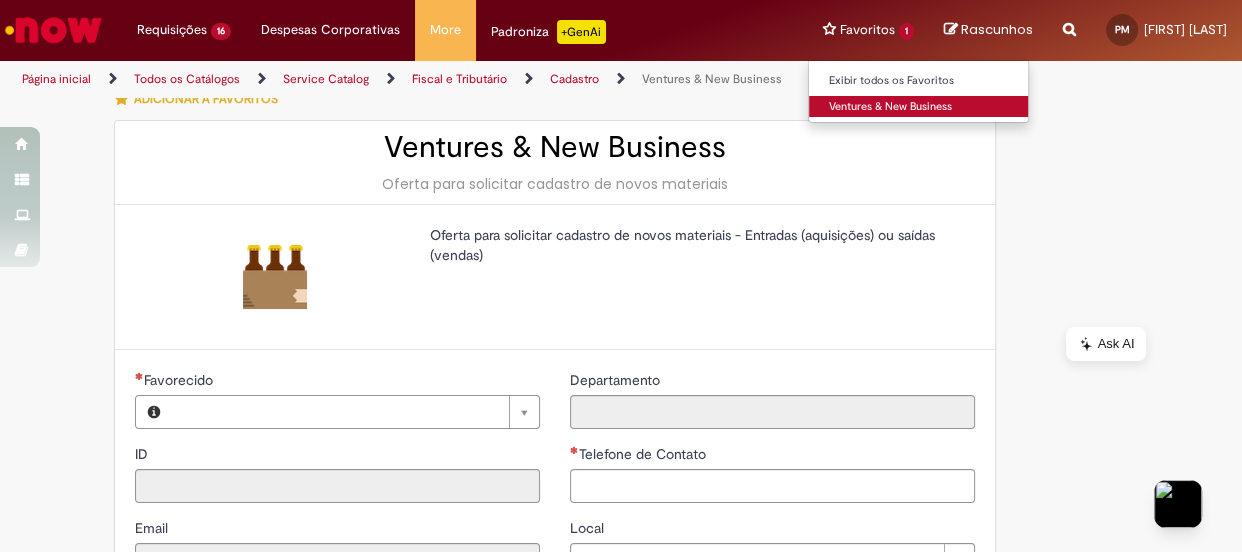 type on "**********" 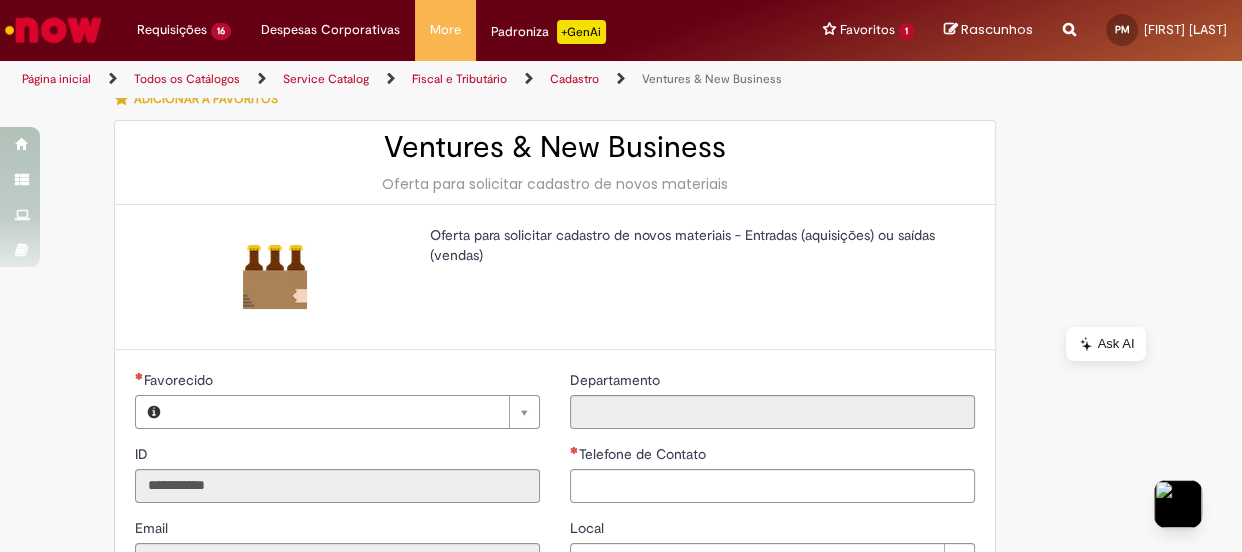 scroll, scrollTop: 0, scrollLeft: 0, axis: both 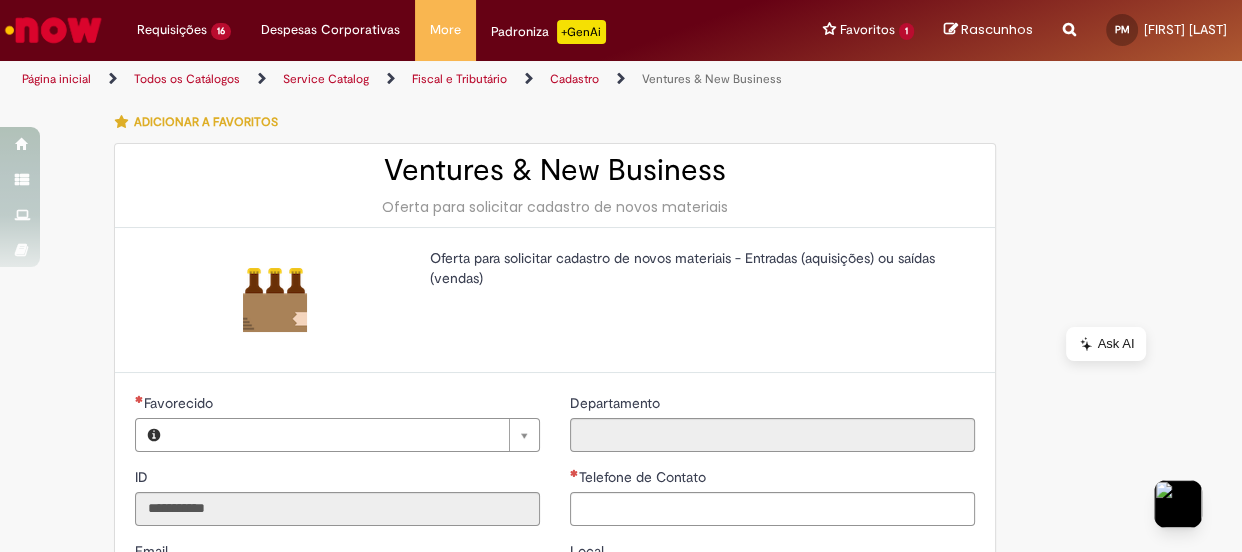 type on "**********" 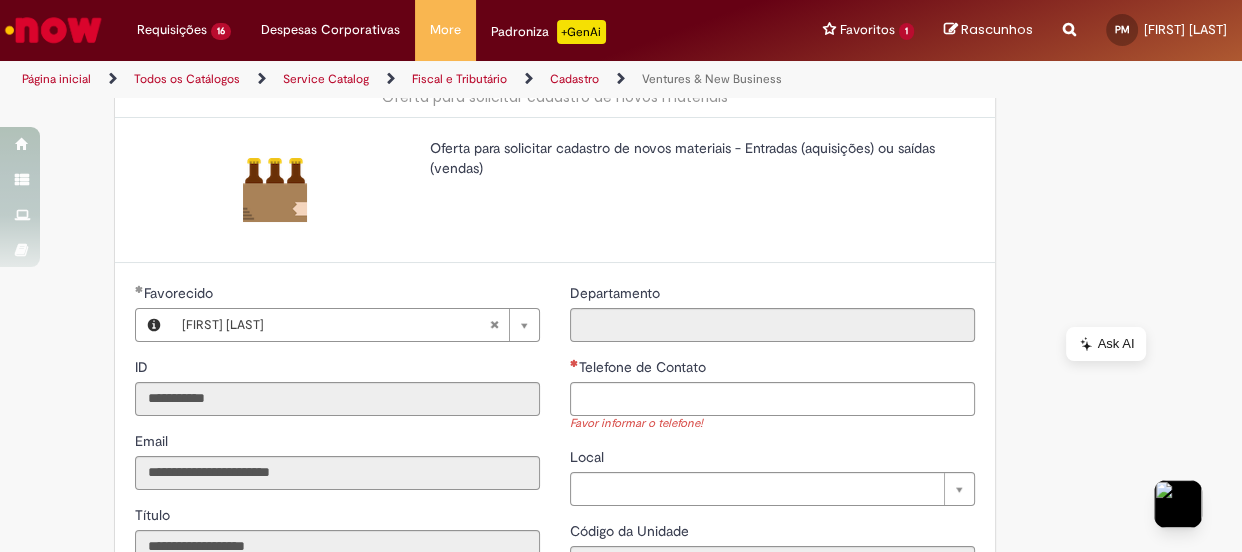 scroll, scrollTop: 181, scrollLeft: 0, axis: vertical 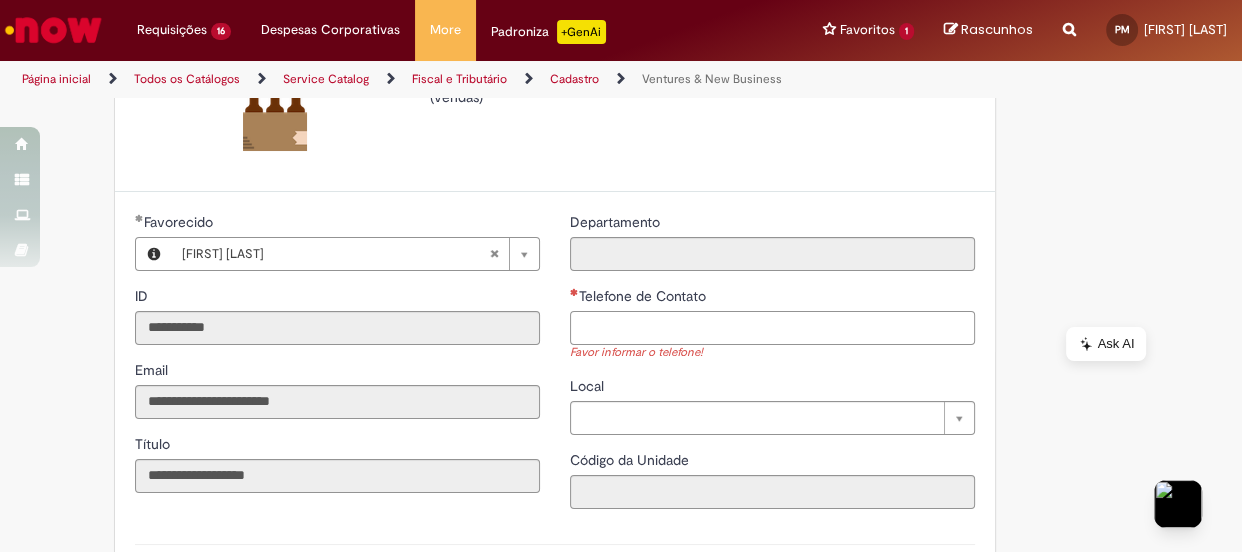 click on "Telefone de Contato" at bounding box center (772, 328) 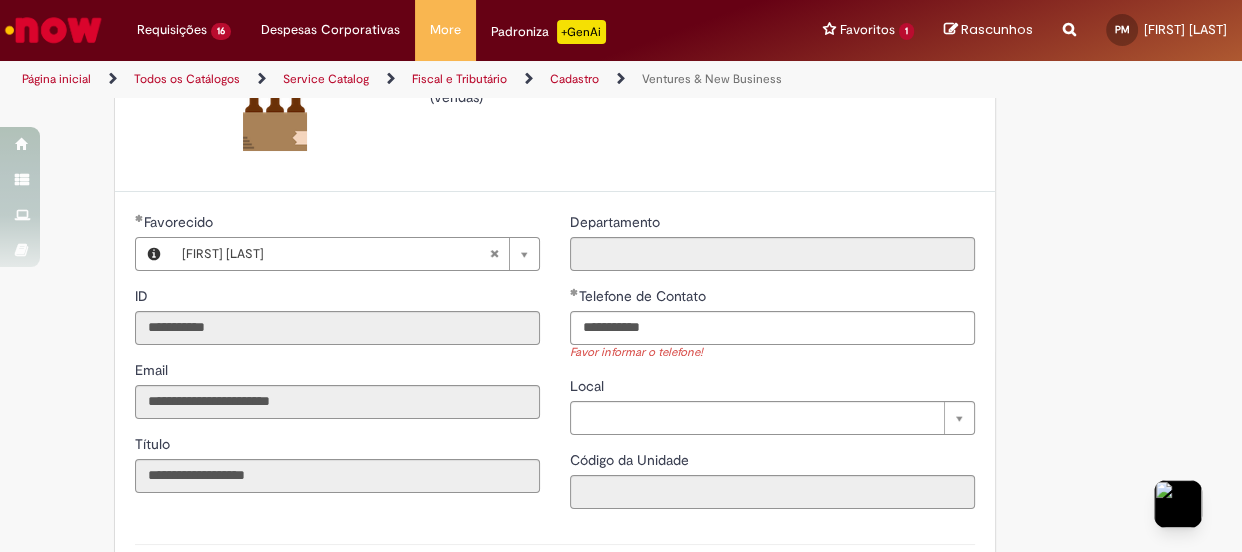 click on "**********" at bounding box center [772, 368] 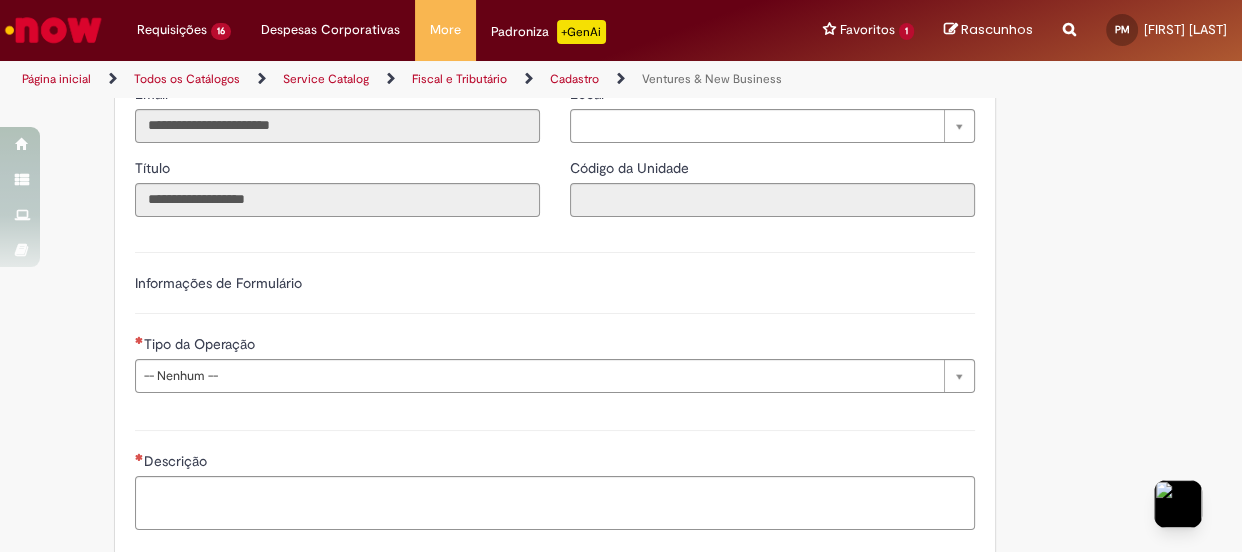 scroll, scrollTop: 454, scrollLeft: 0, axis: vertical 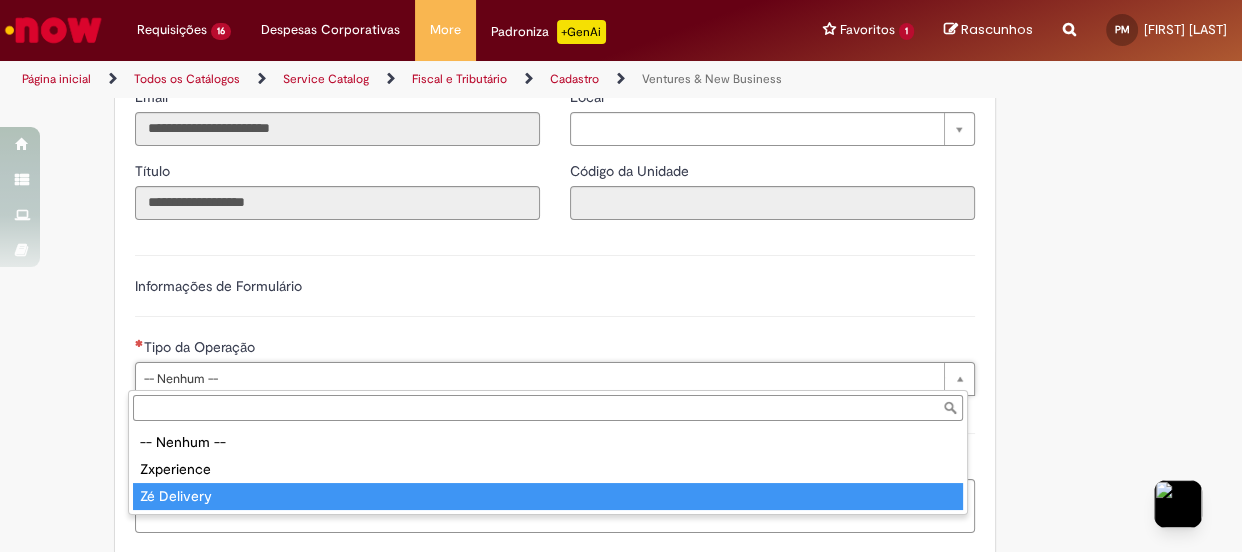 type on "**********" 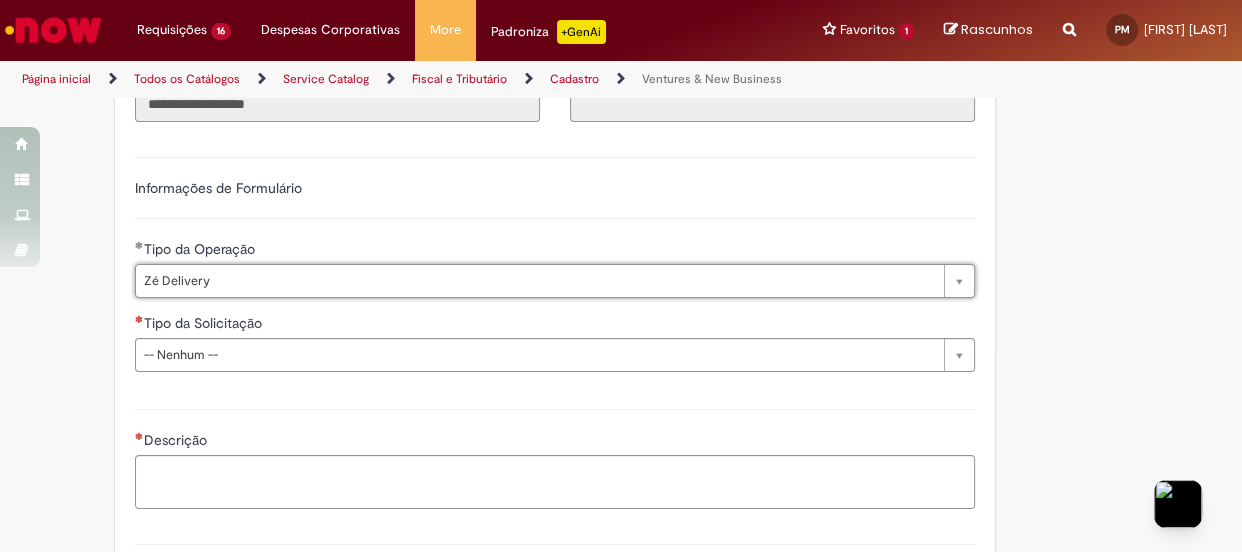 scroll, scrollTop: 636, scrollLeft: 0, axis: vertical 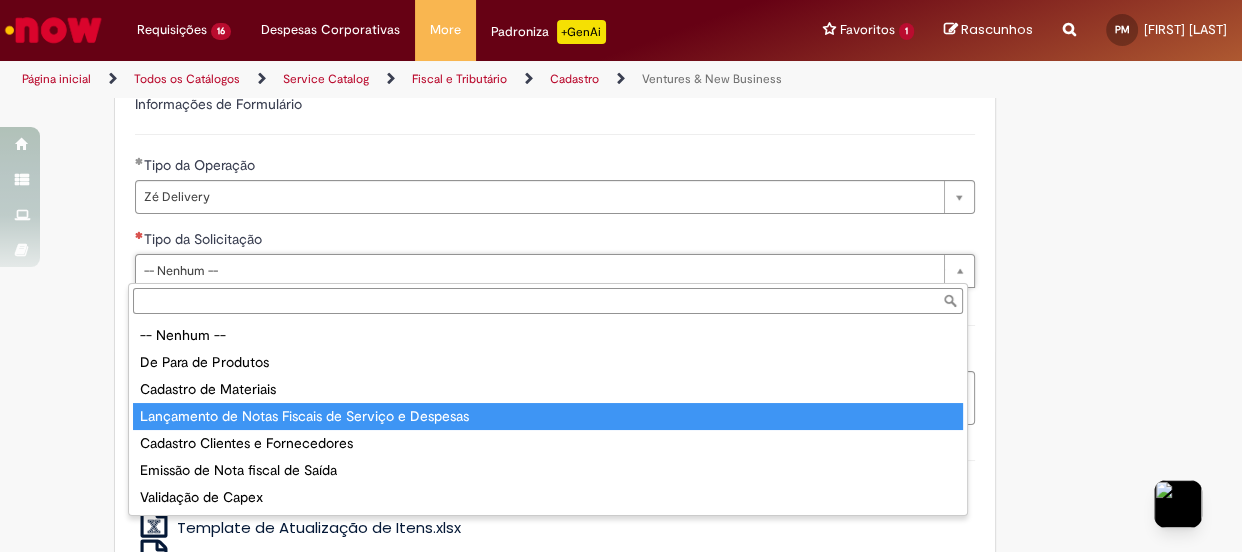 type on "**********" 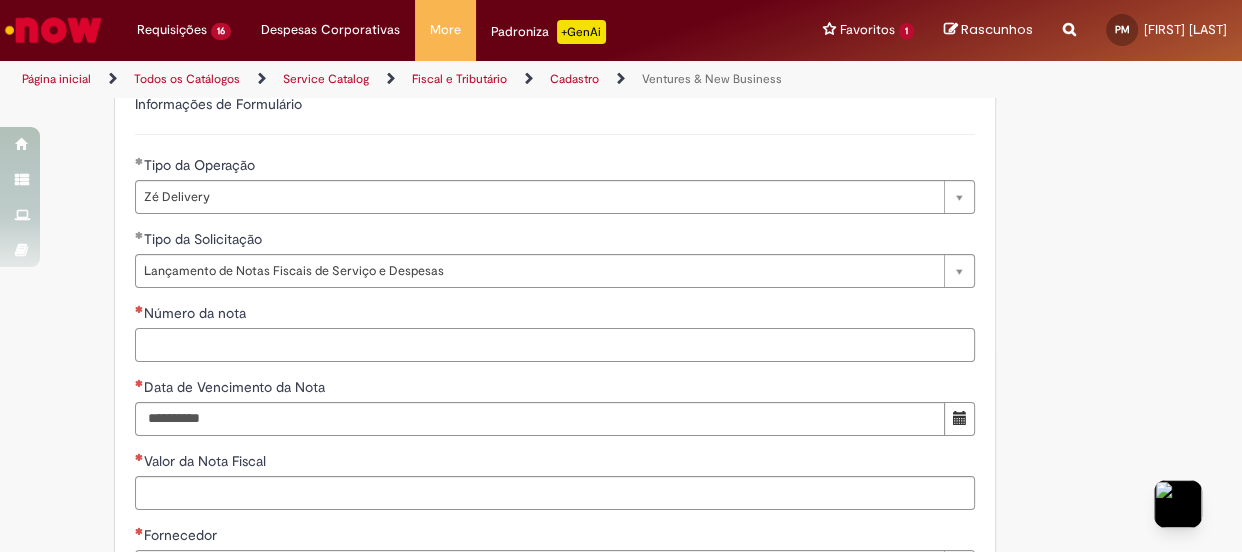 click on "Número da nota" at bounding box center [555, 345] 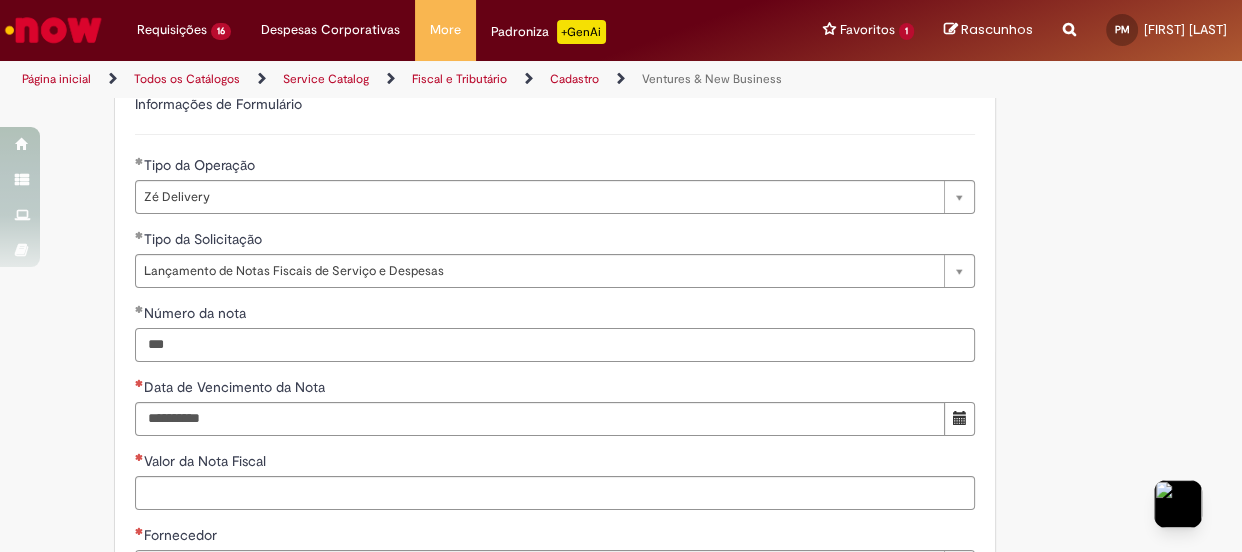 type on "***" 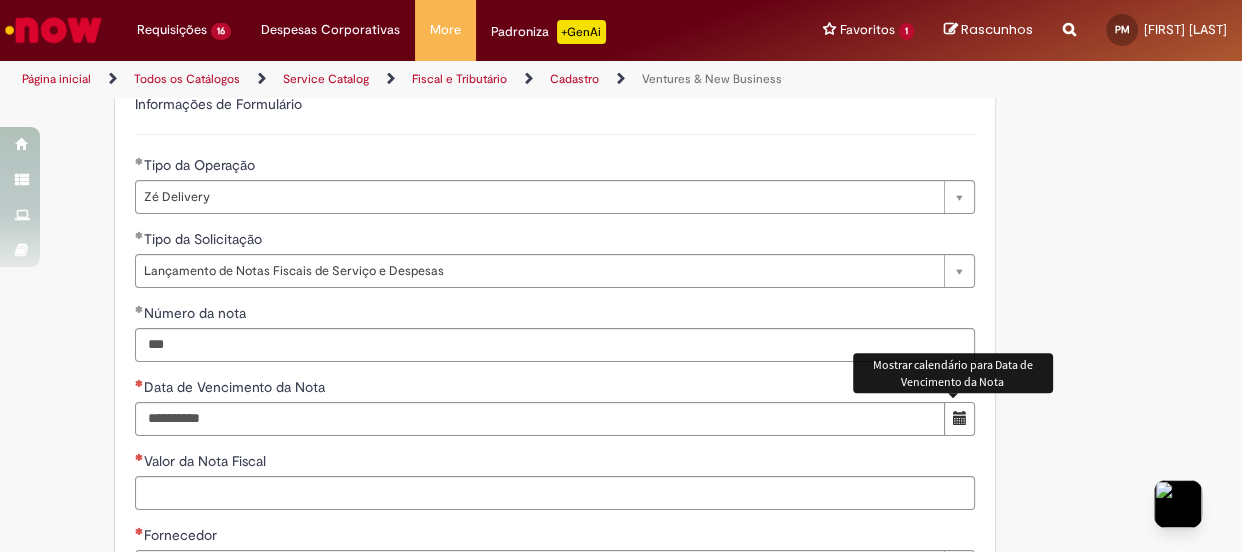 click at bounding box center [959, 418] 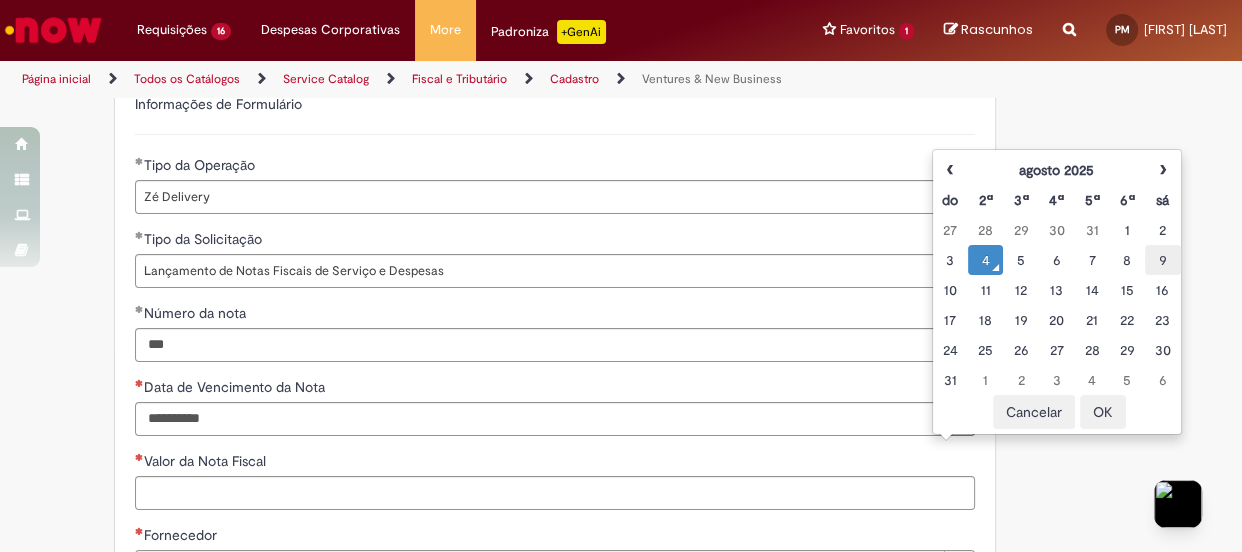 click on "9" at bounding box center (1162, 260) 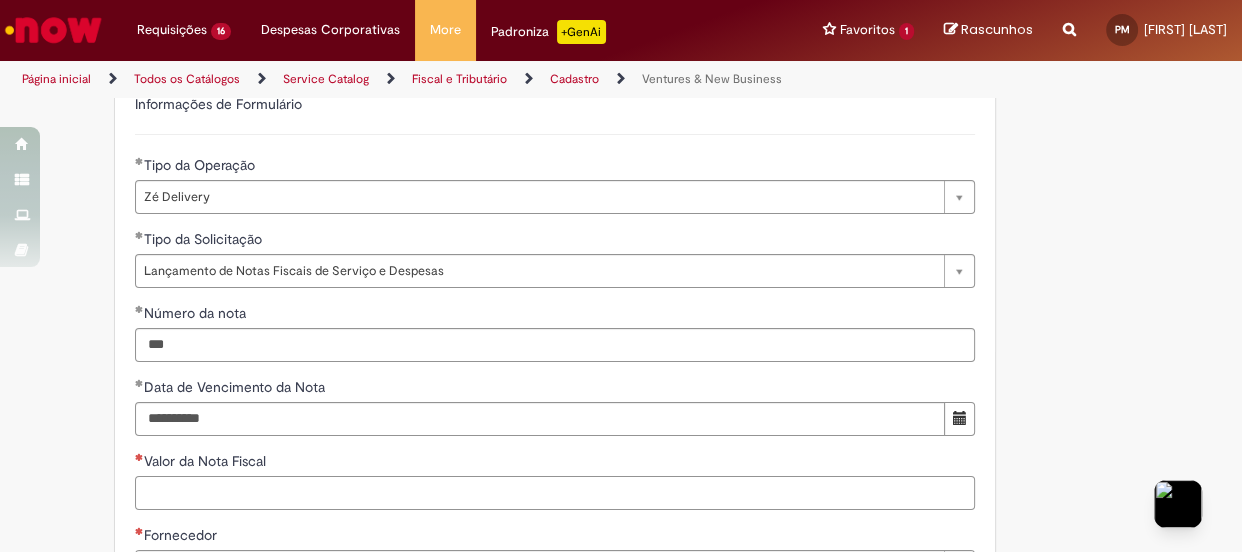 click on "Valor da Nota Fiscal" at bounding box center (555, 493) 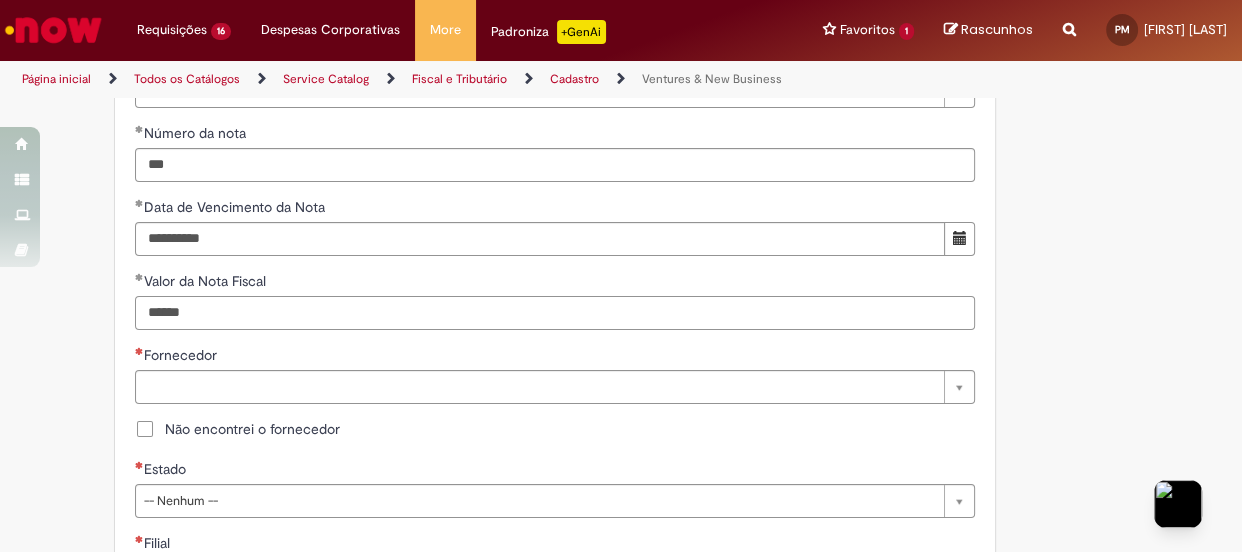 scroll, scrollTop: 818, scrollLeft: 0, axis: vertical 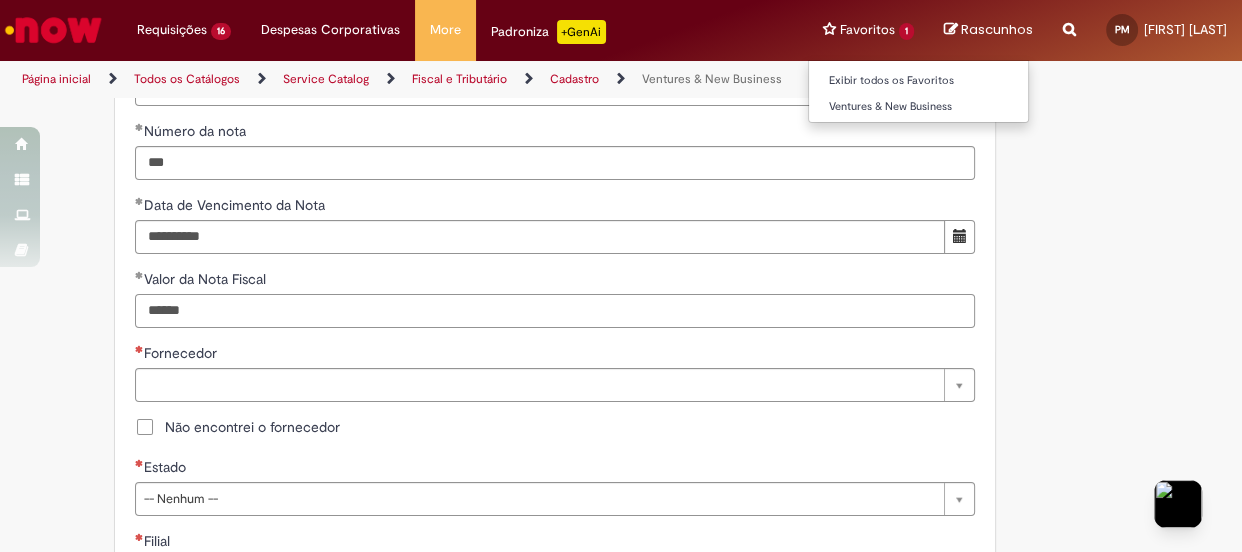 type on "******" 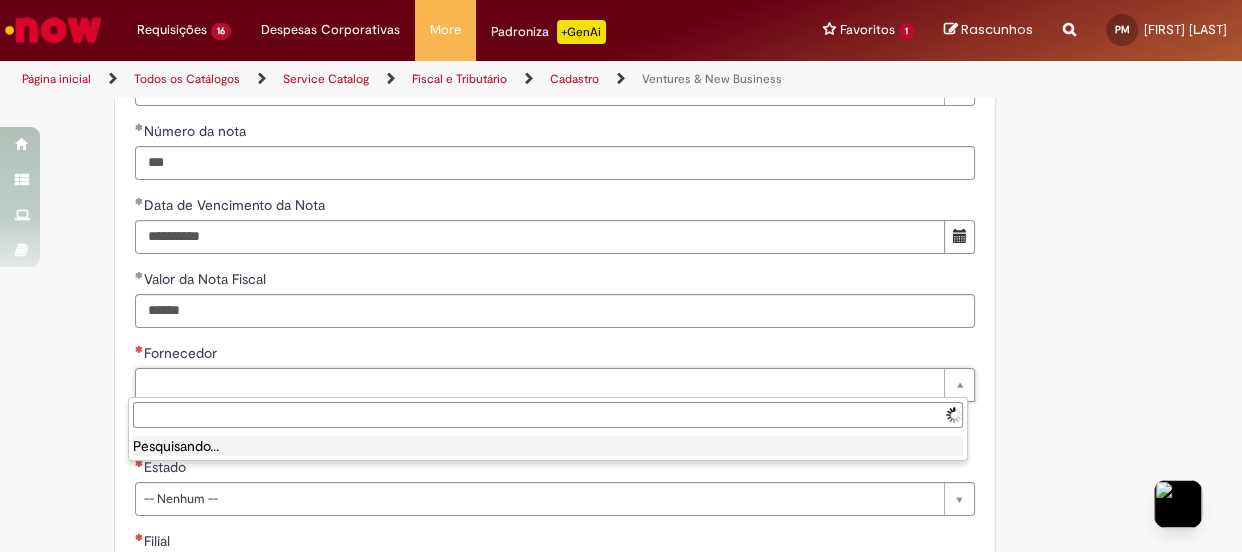type on "**********" 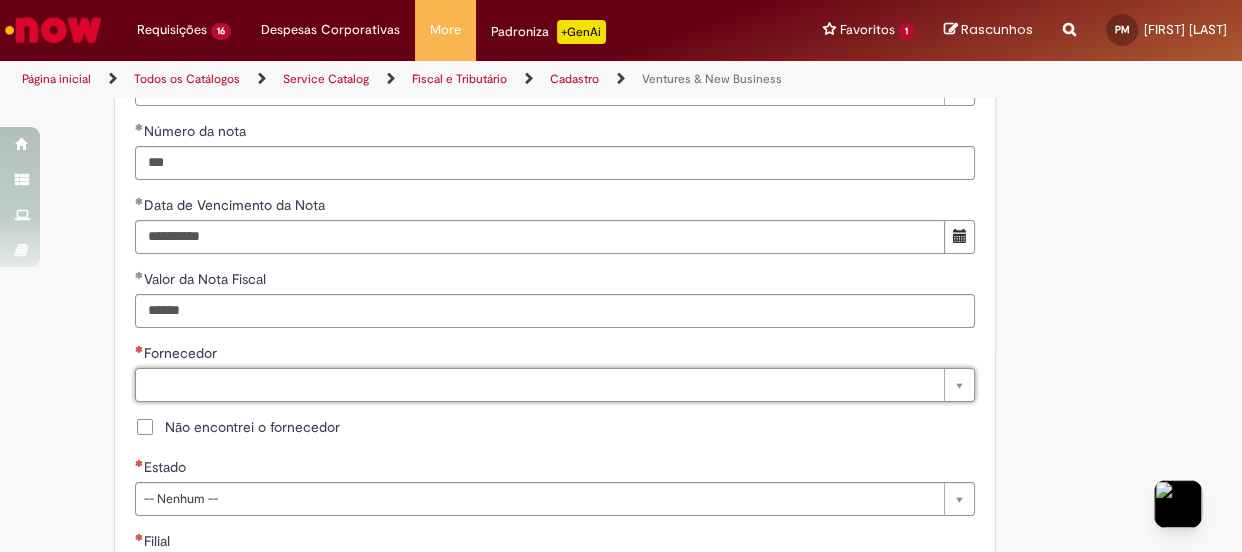 click on "Não encontrei o fornecedor" at bounding box center [237, 427] 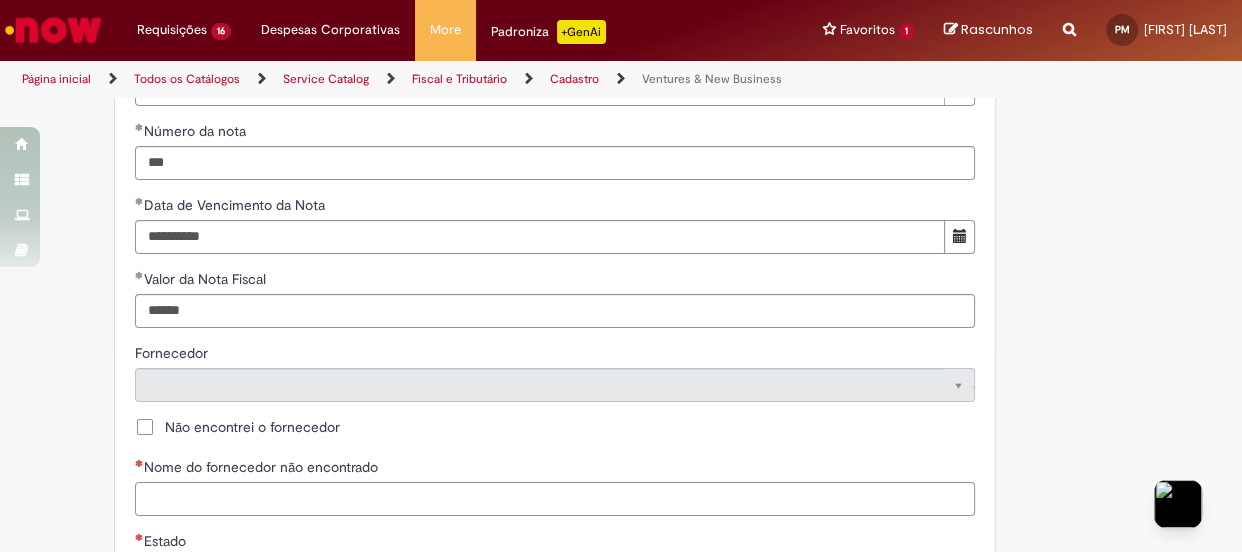click on "Nome do fornecedor não encontrado" at bounding box center [555, 499] 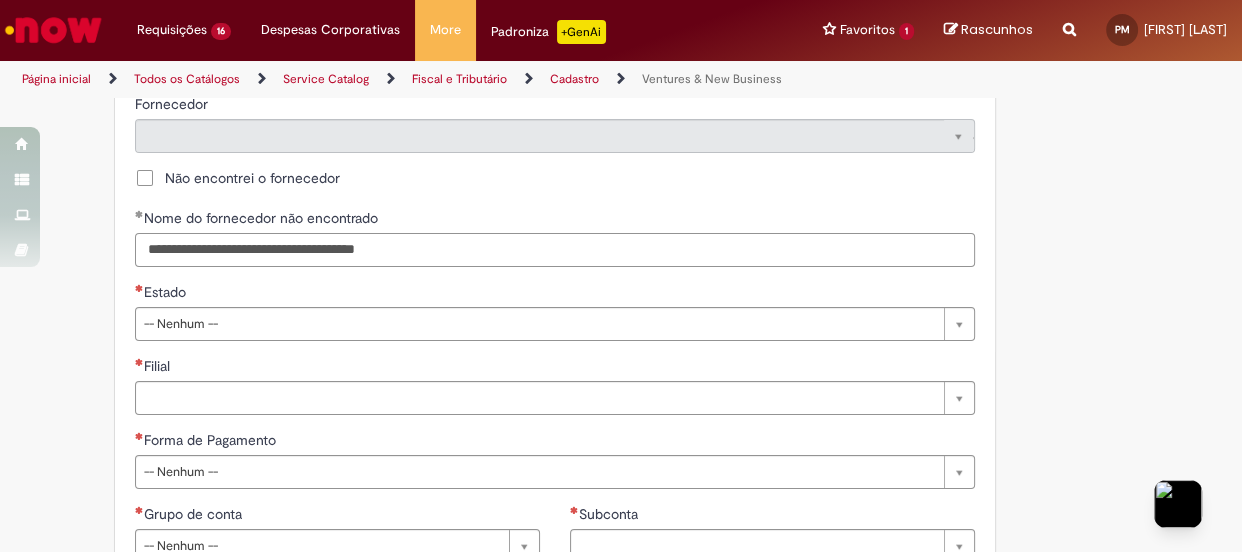 scroll, scrollTop: 1090, scrollLeft: 0, axis: vertical 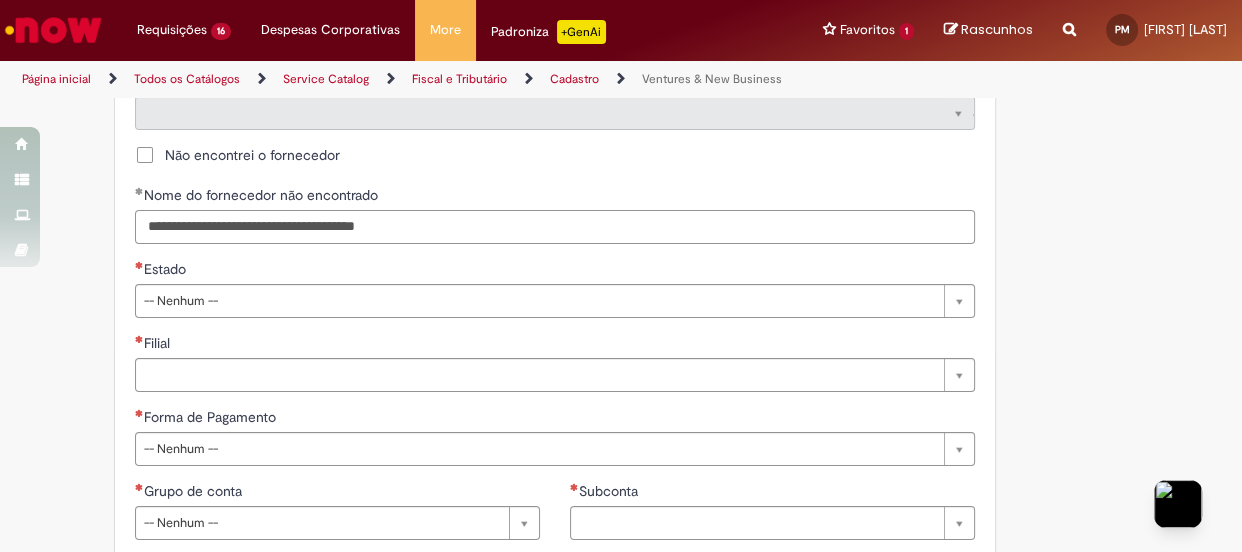 type on "**********" 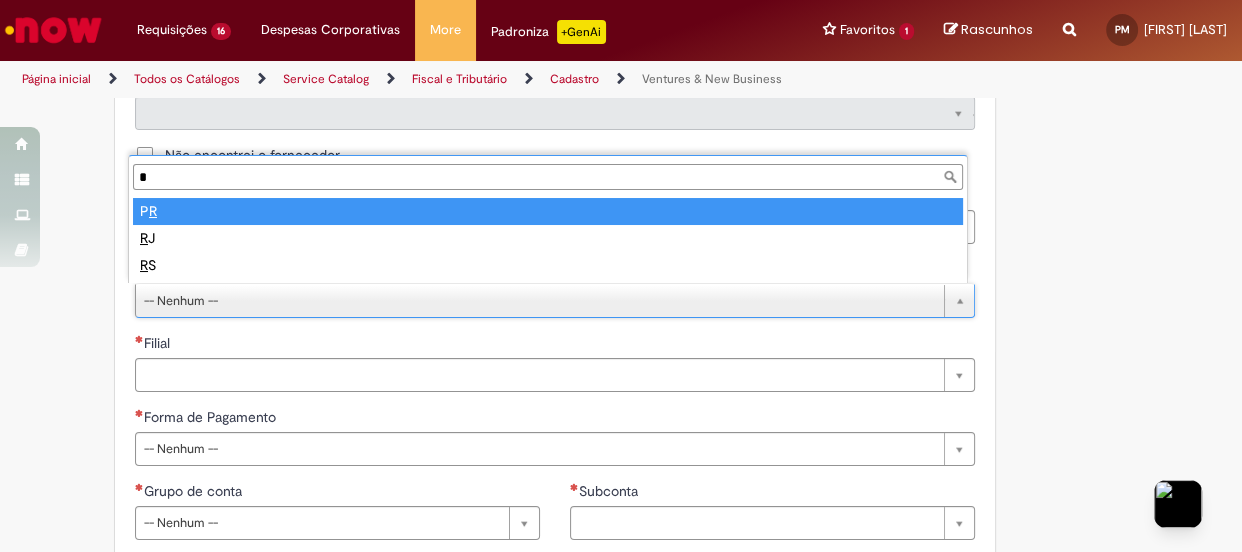 type on "**" 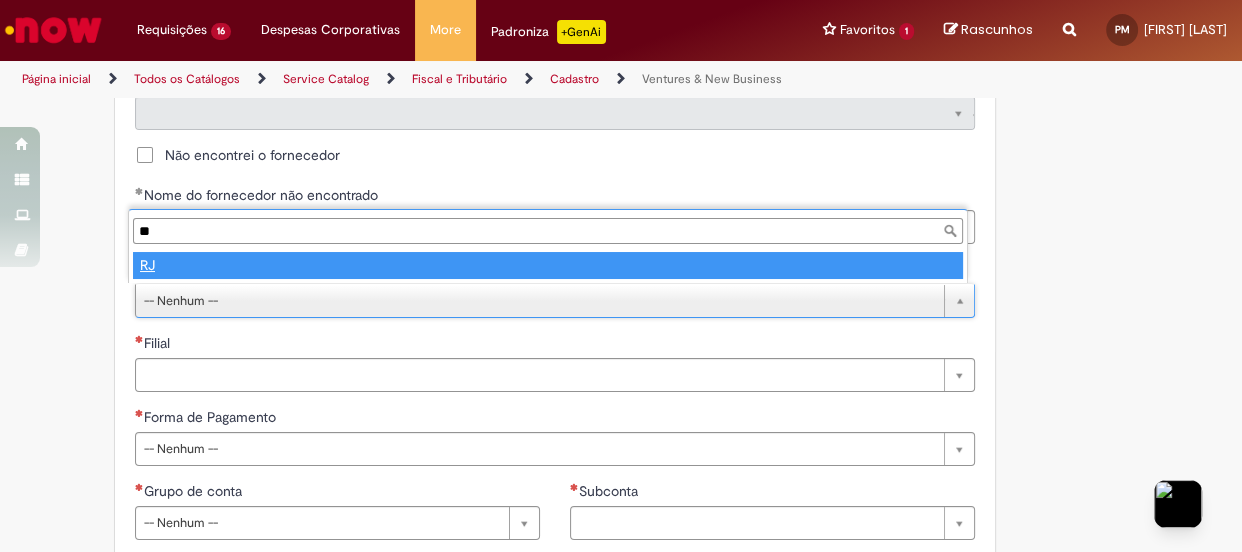 type on "**" 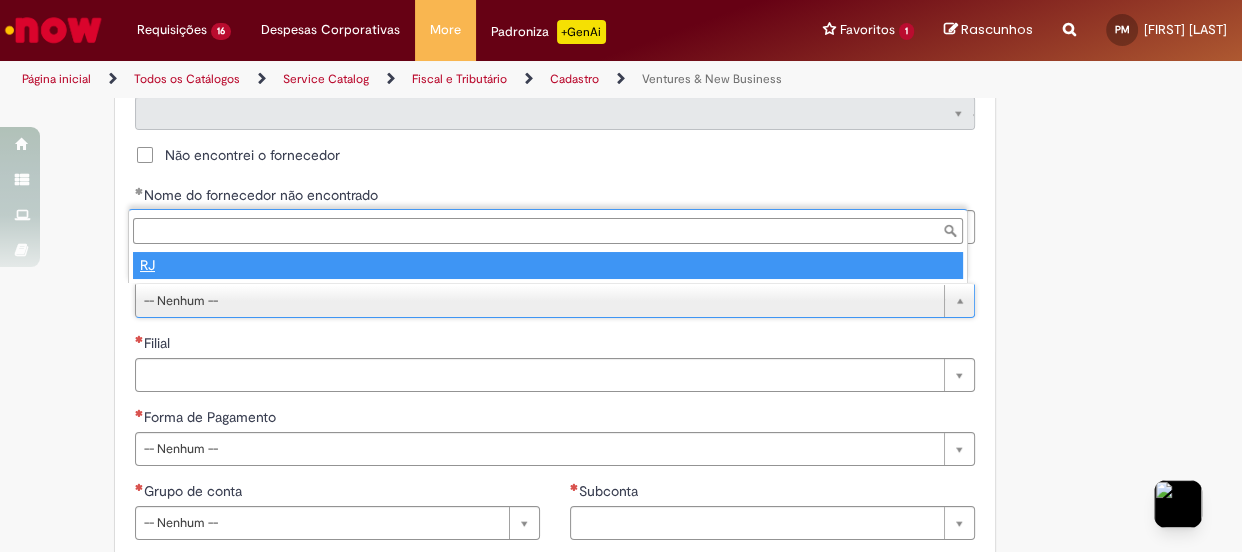 select 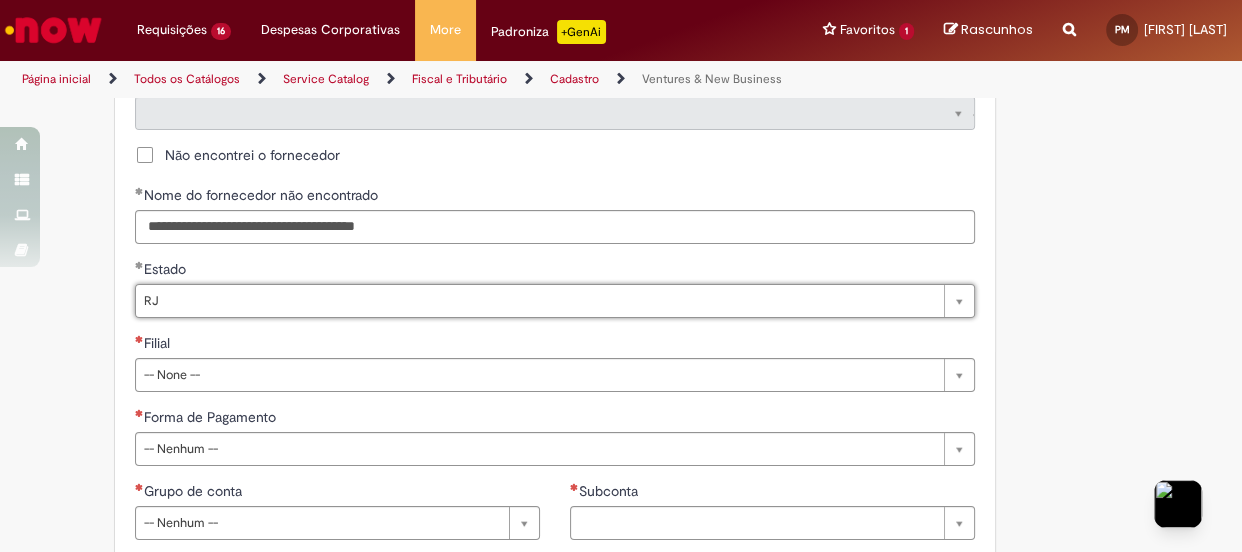 scroll, scrollTop: 1181, scrollLeft: 0, axis: vertical 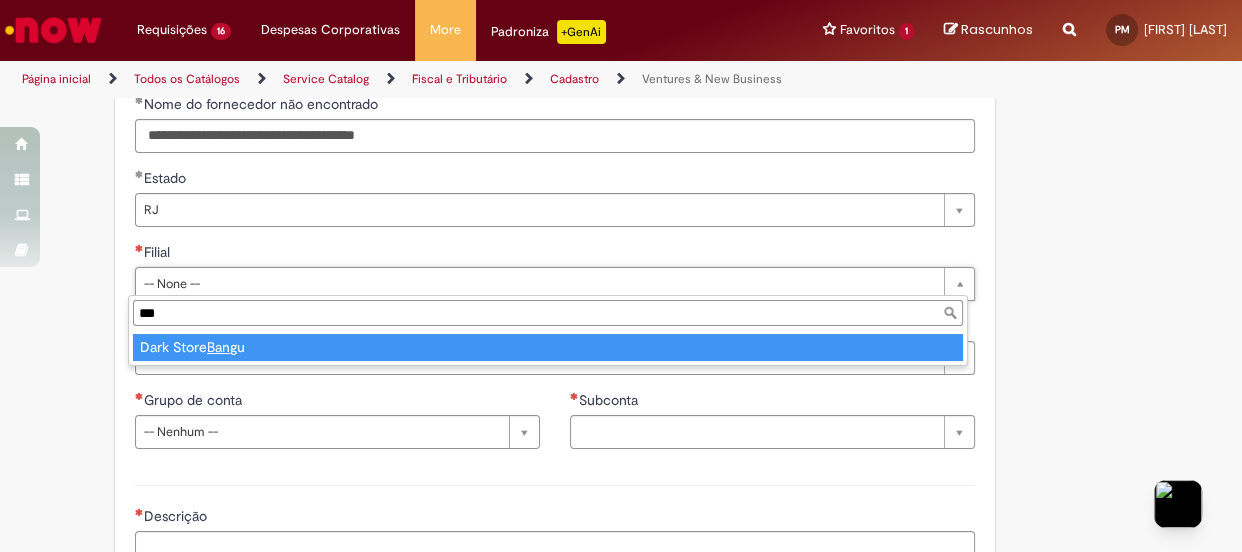 type on "****" 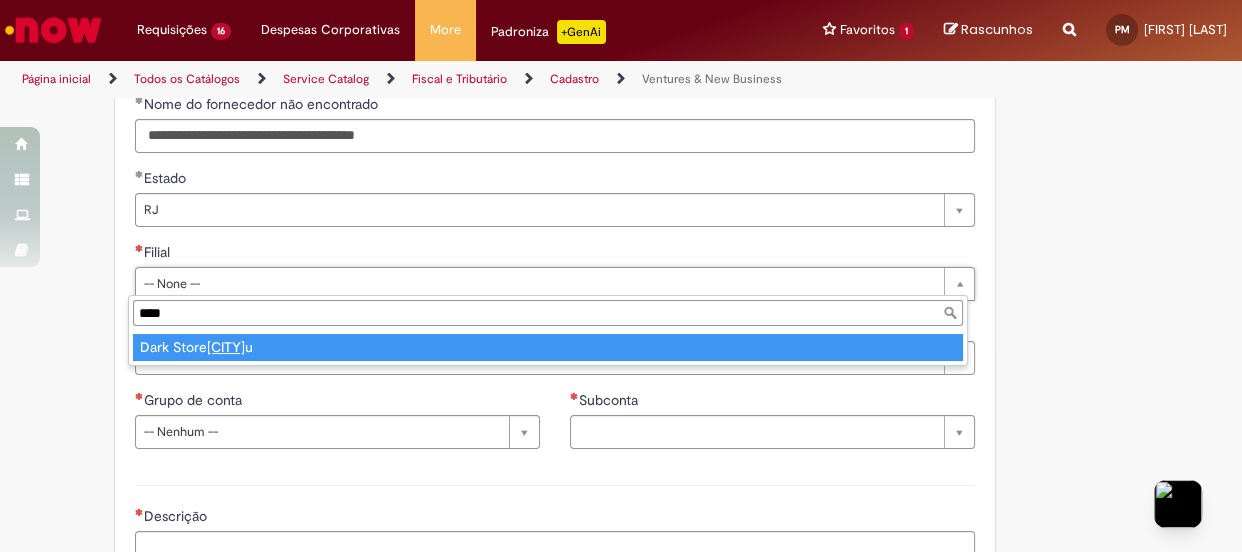 type on "**********" 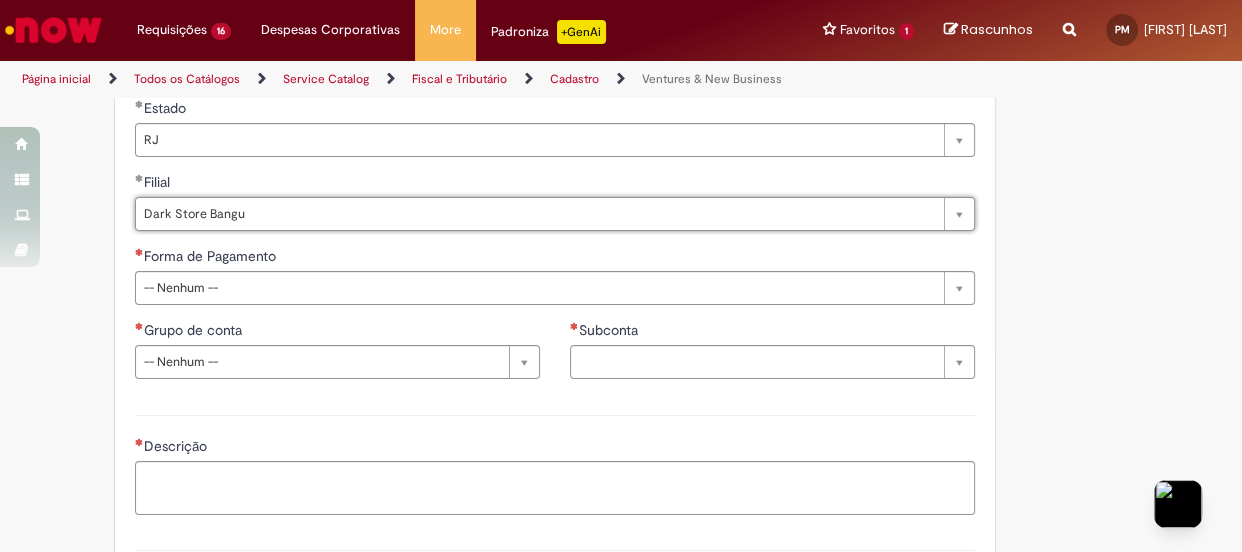scroll, scrollTop: 1272, scrollLeft: 0, axis: vertical 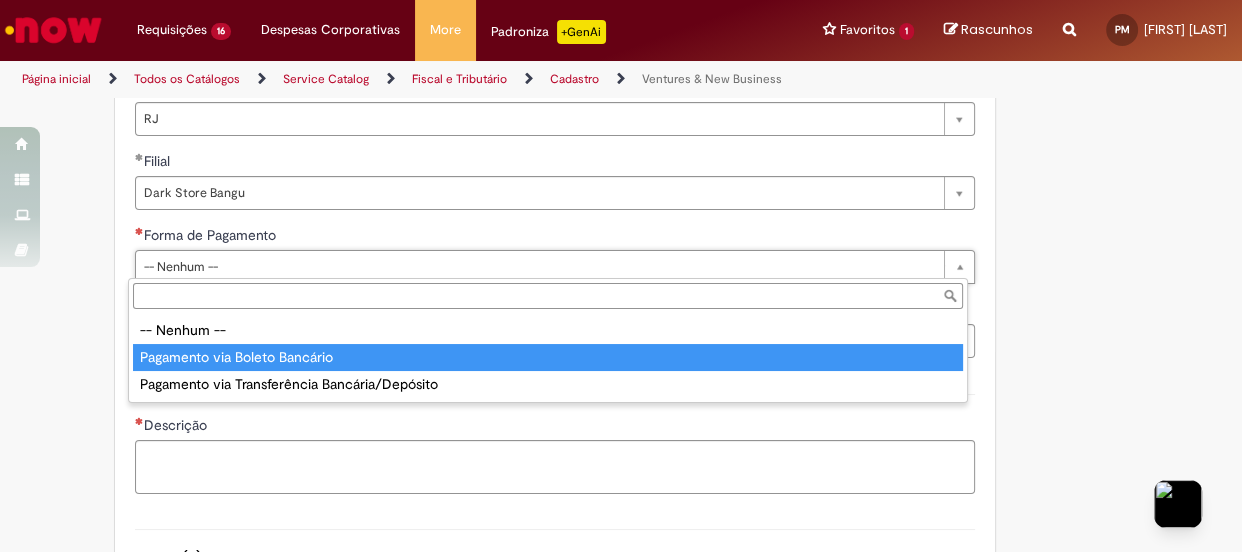 type on "**********" 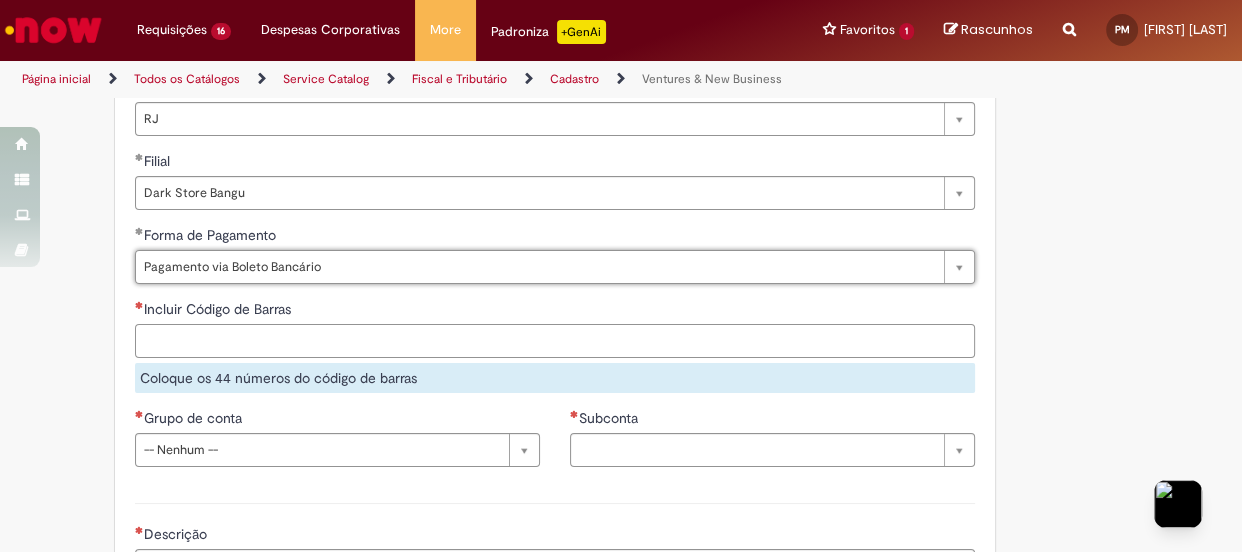 click on "Incluir Código de Barras" at bounding box center [555, 341] 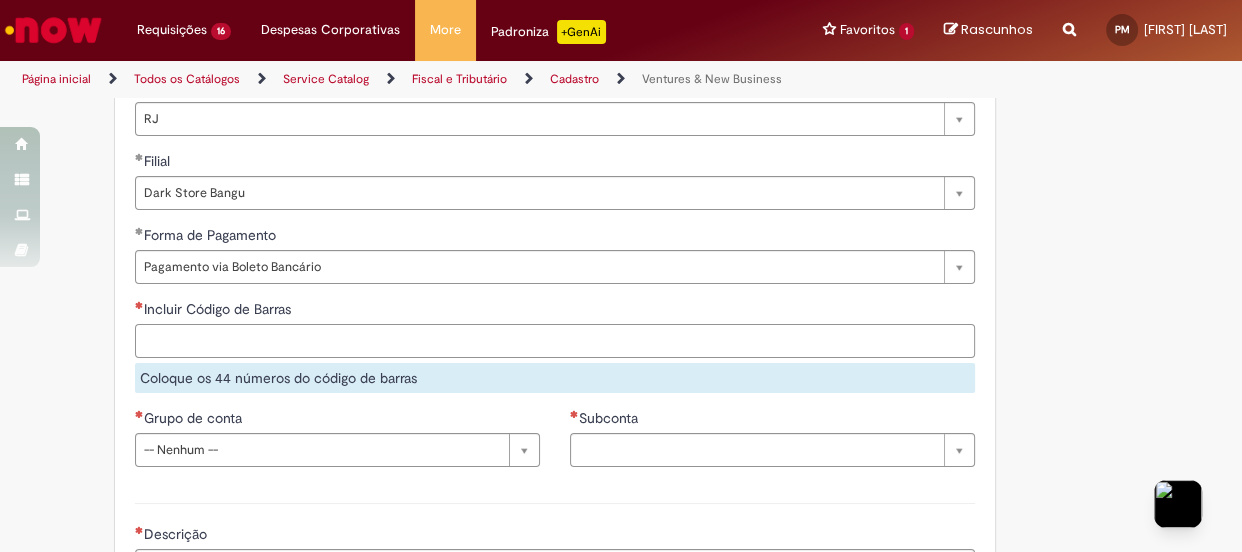 paste on "**********" 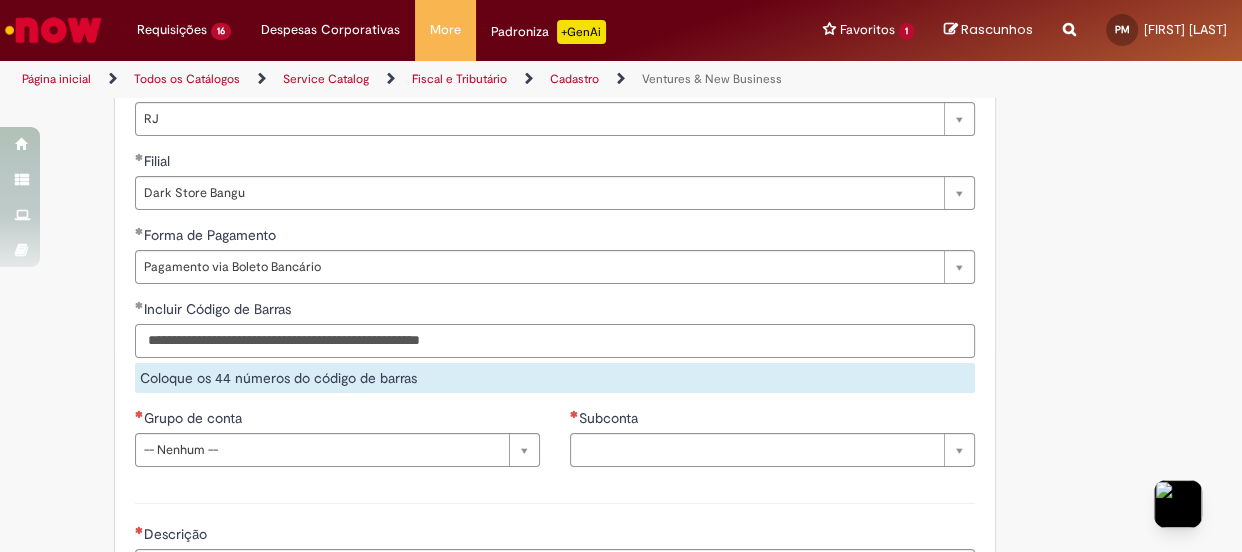 scroll, scrollTop: 1454, scrollLeft: 0, axis: vertical 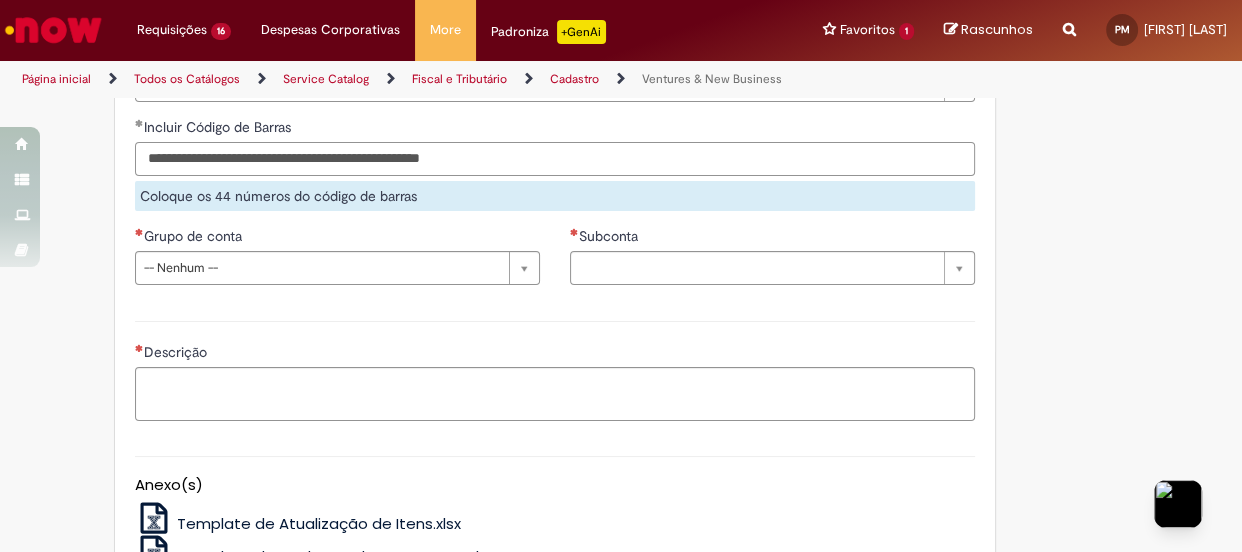 type on "**********" 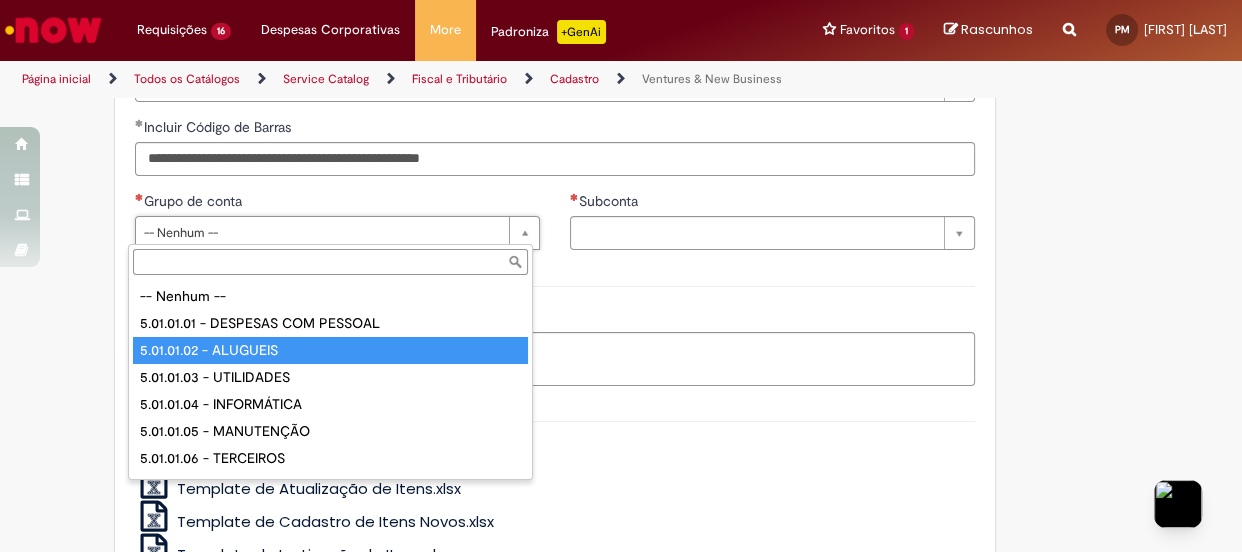 type on "**********" 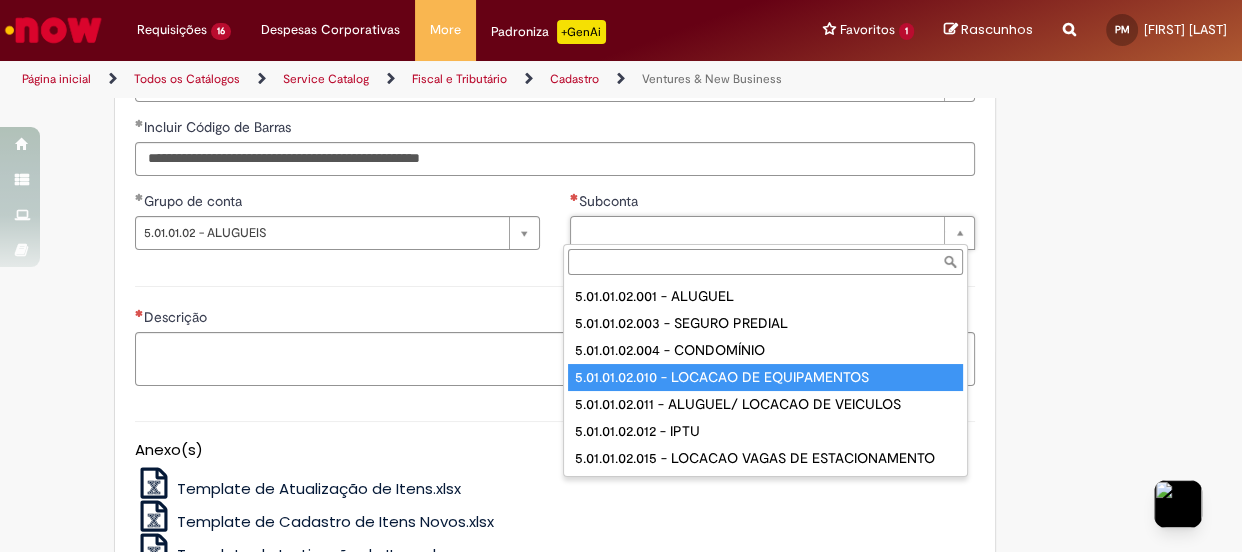 type on "**********" 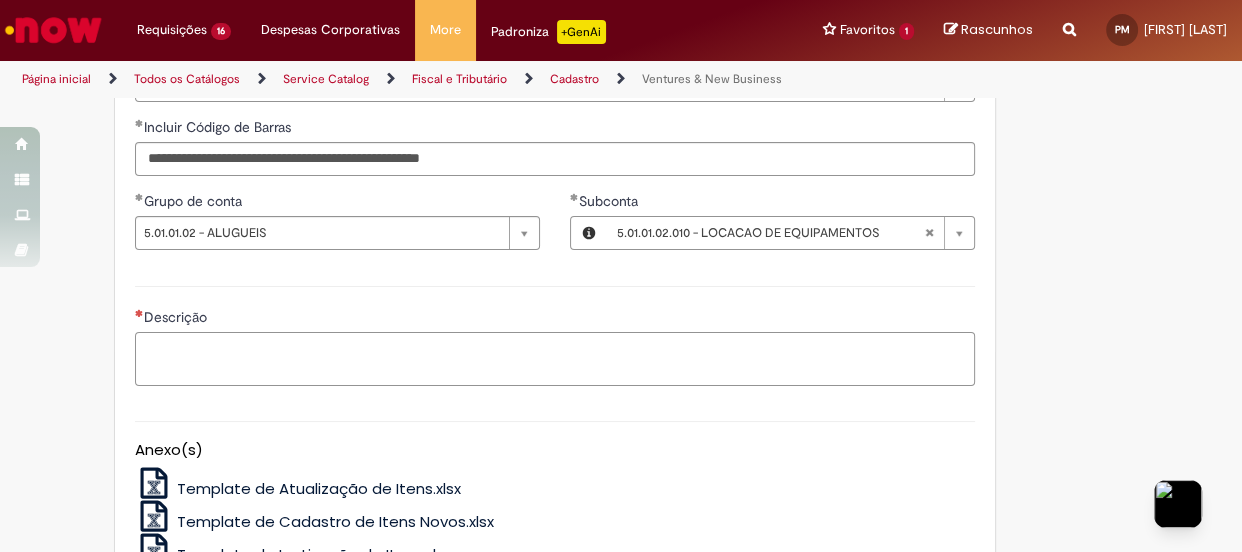 click on "Descrição" at bounding box center [555, 359] 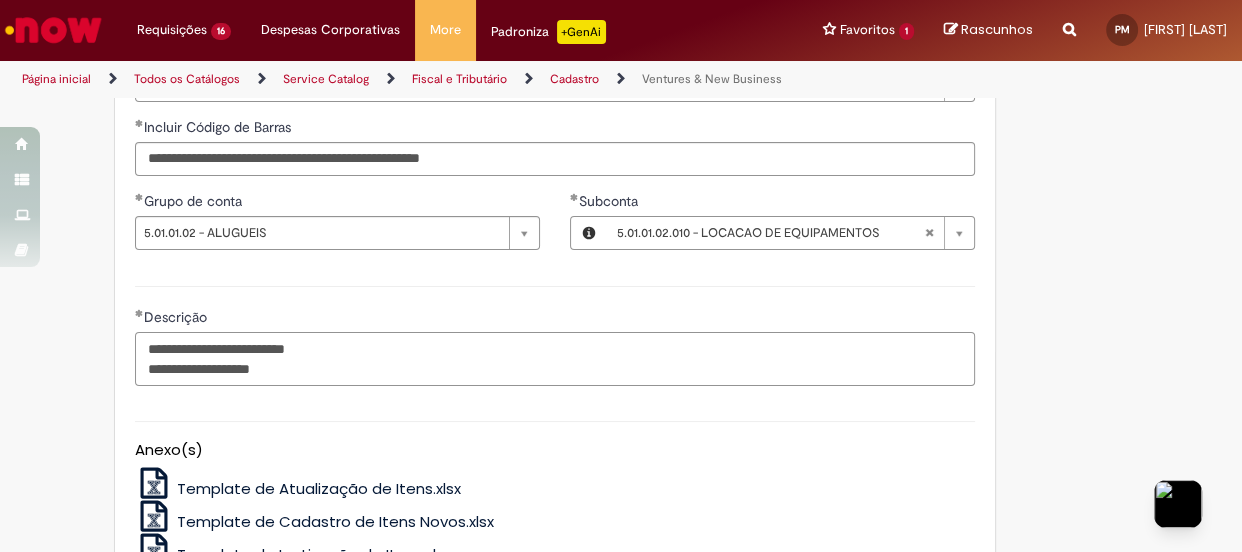 click on "**********" at bounding box center (555, 359) 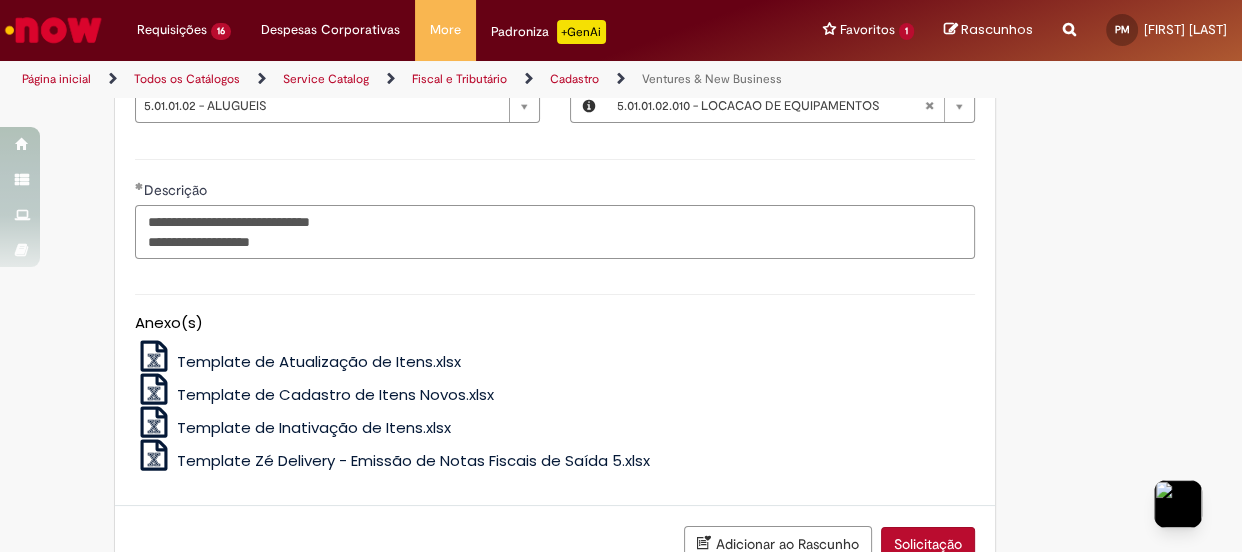 scroll, scrollTop: 1721, scrollLeft: 0, axis: vertical 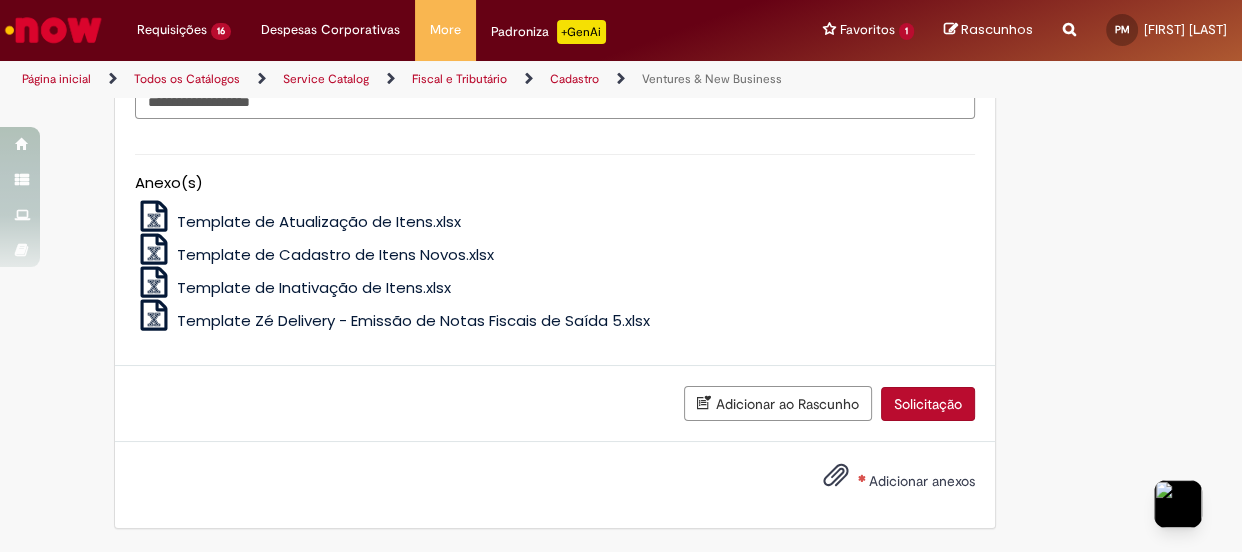 type on "**********" 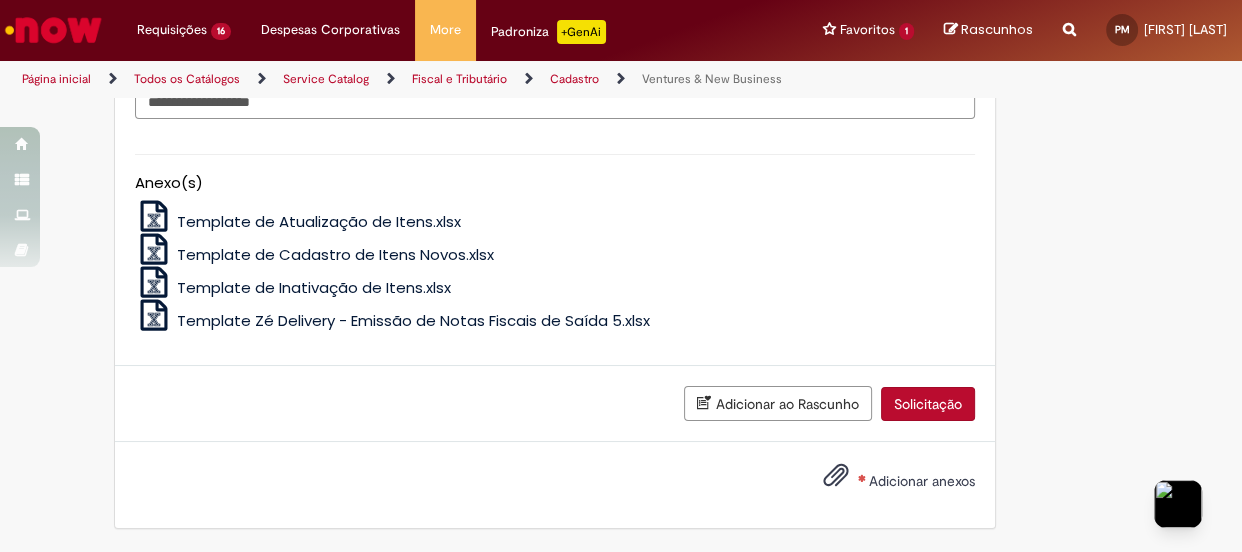 click on "Adicionar anexos" at bounding box center [922, 481] 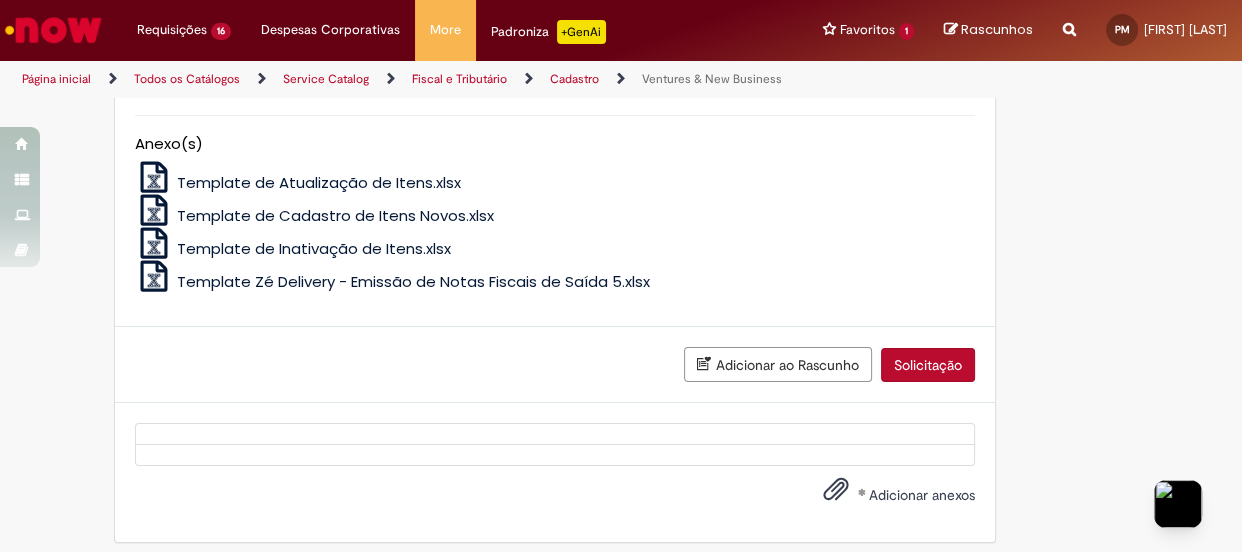 scroll, scrollTop: 1774, scrollLeft: 0, axis: vertical 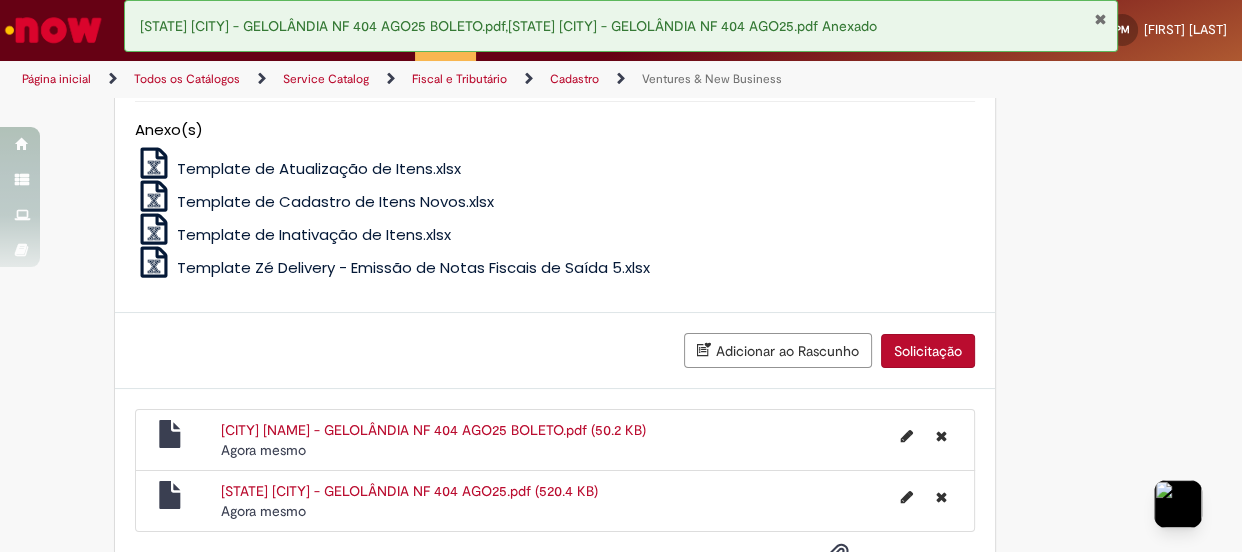 click on "Solicitação" at bounding box center (928, 351) 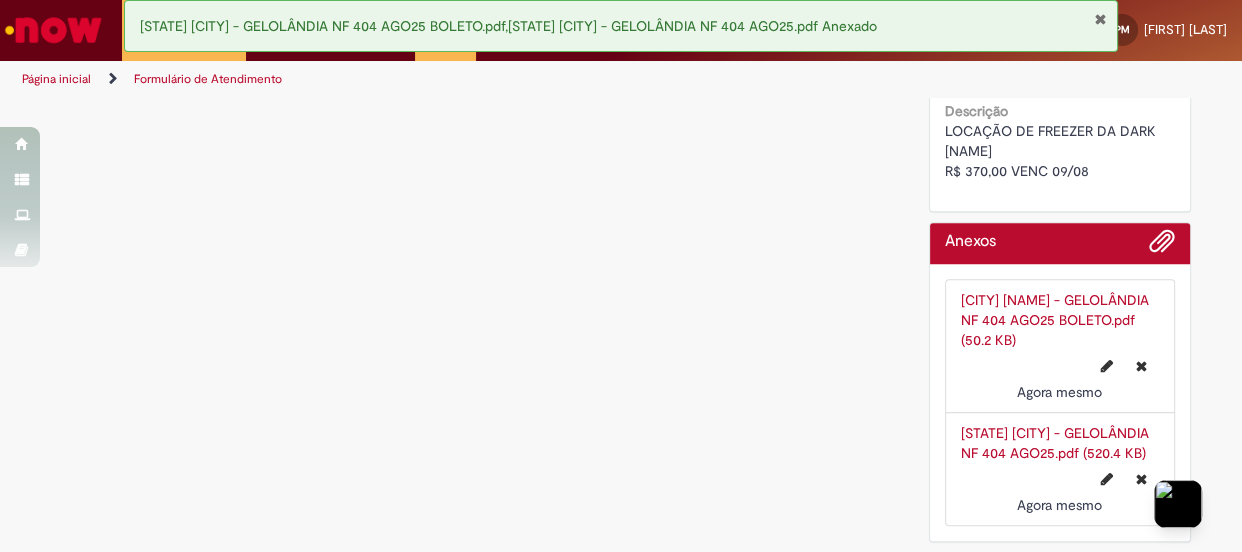 scroll, scrollTop: 0, scrollLeft: 0, axis: both 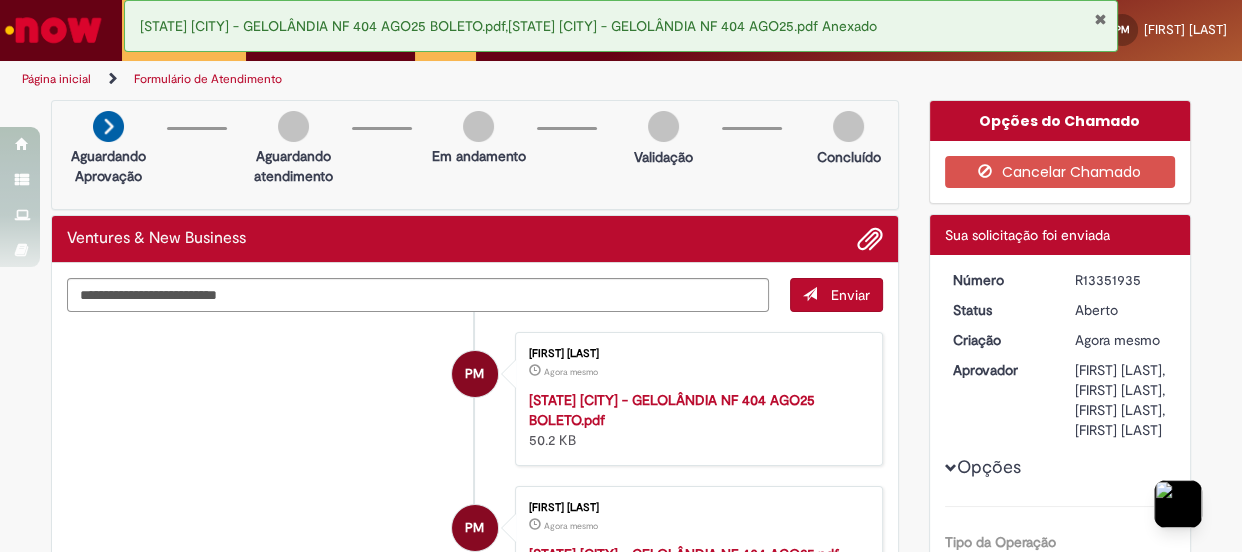 drag, startPoint x: 1142, startPoint y: 279, endPoint x: 1045, endPoint y: 279, distance: 97 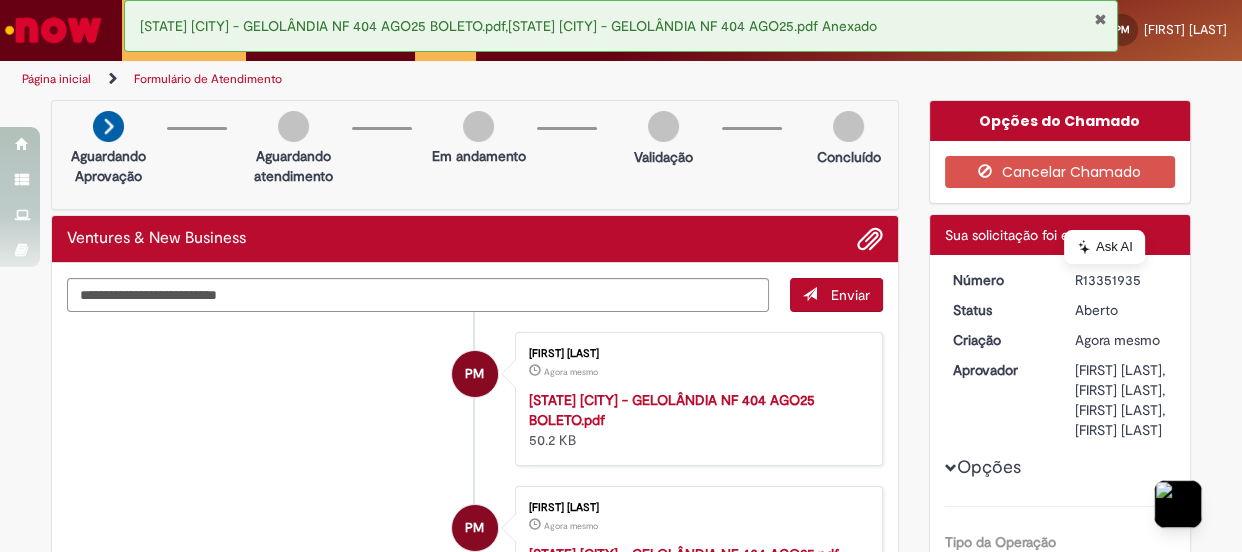 copy on "Número
R13351935" 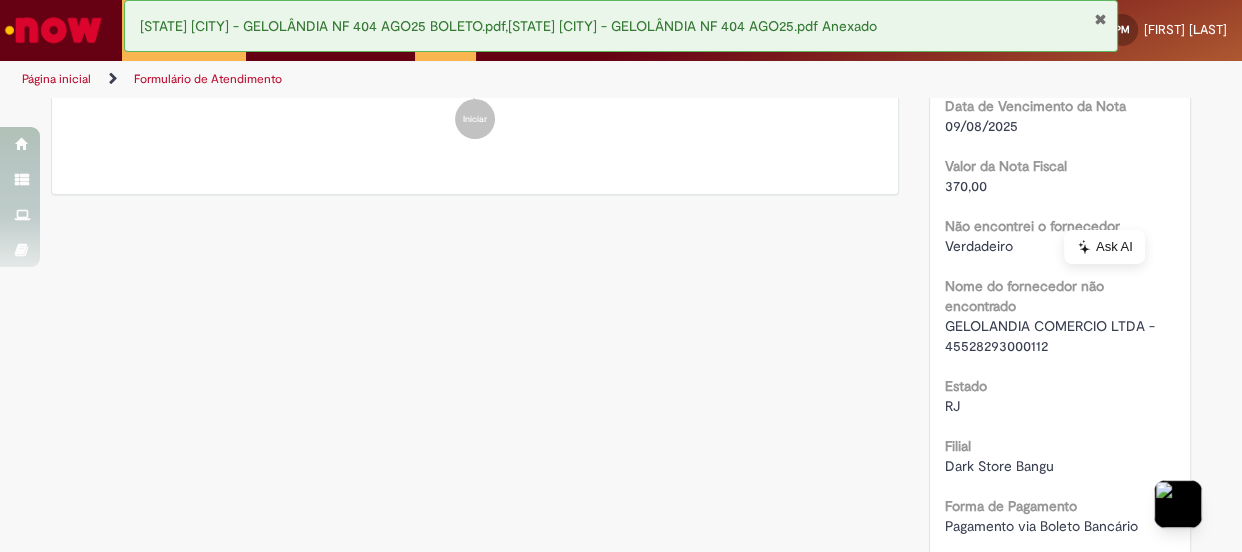 scroll, scrollTop: 727, scrollLeft: 0, axis: vertical 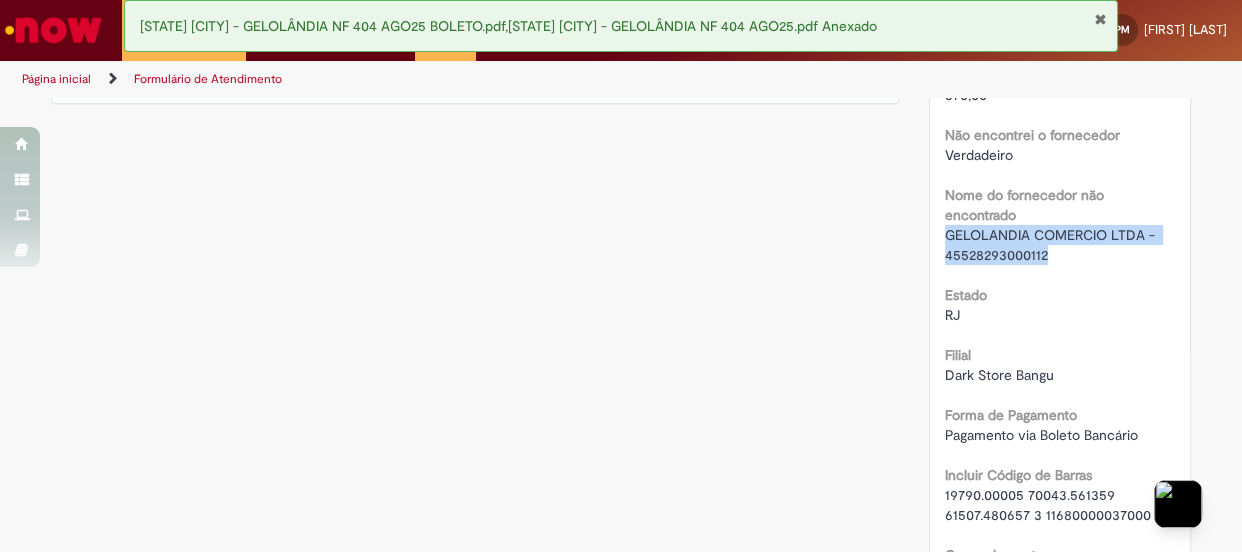 drag, startPoint x: 1040, startPoint y: 376, endPoint x: 930, endPoint y: 351, distance: 112.805145 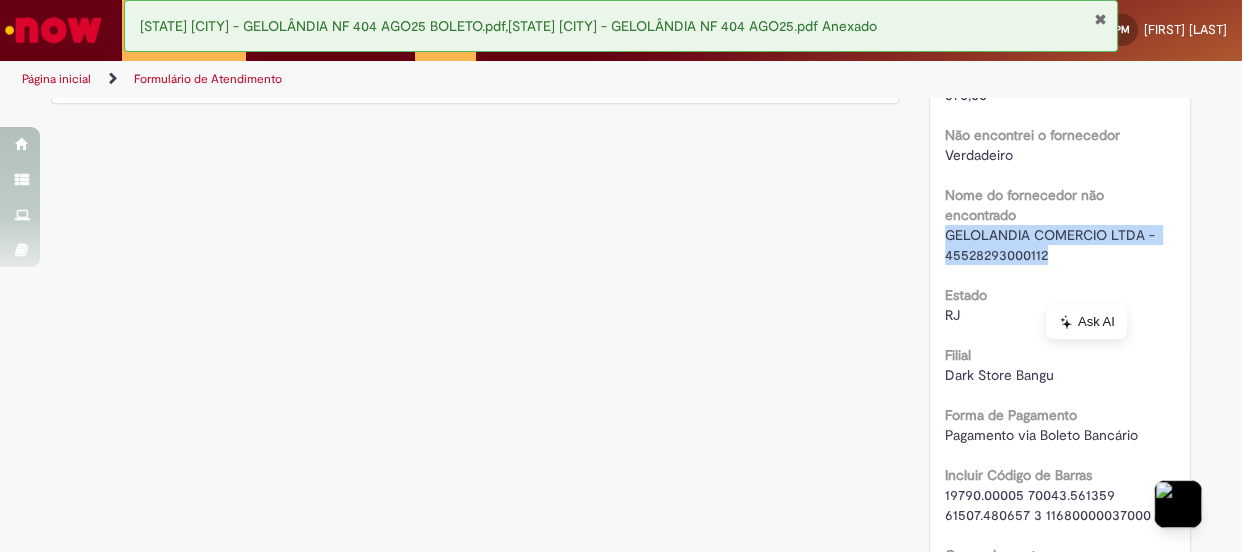 copy on "GELOLANDIA COMERCIO LTDA - 45528293000112" 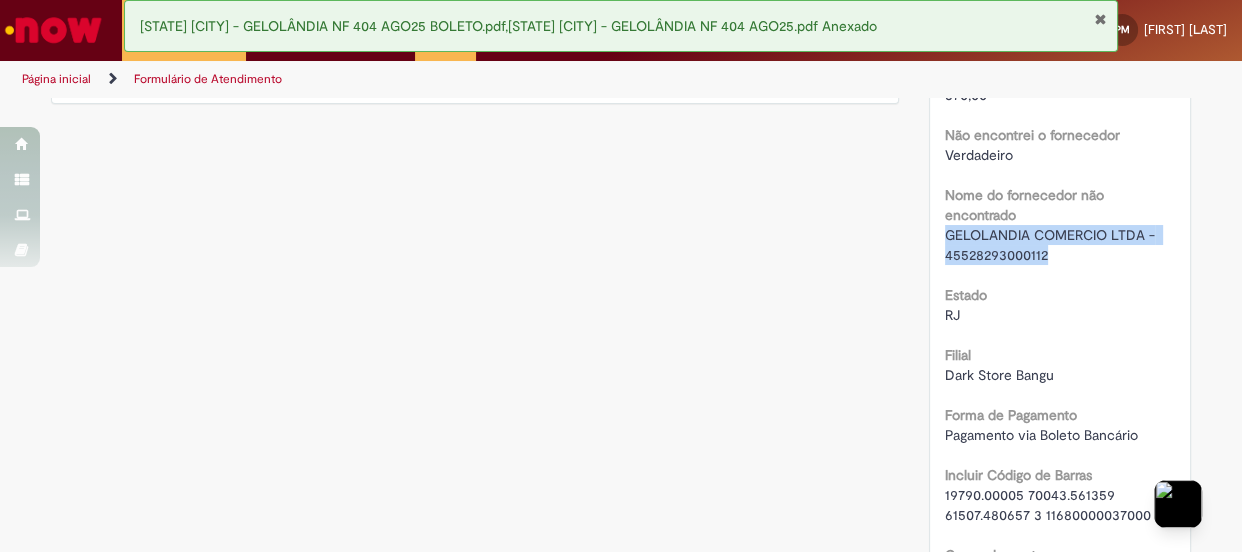 click at bounding box center (1100, 19) 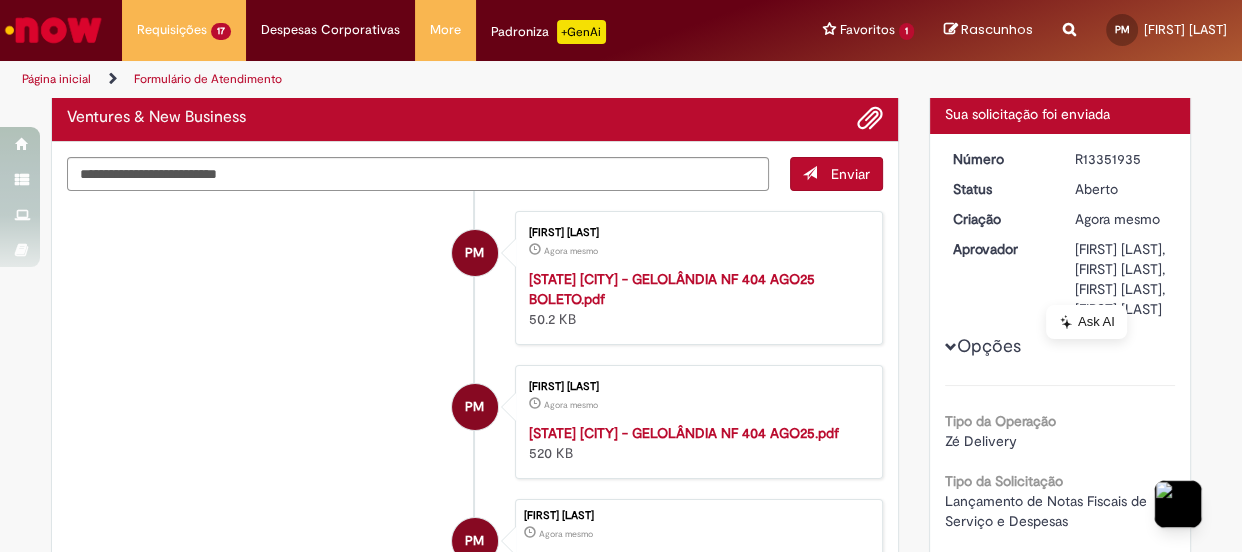 scroll, scrollTop: 0, scrollLeft: 0, axis: both 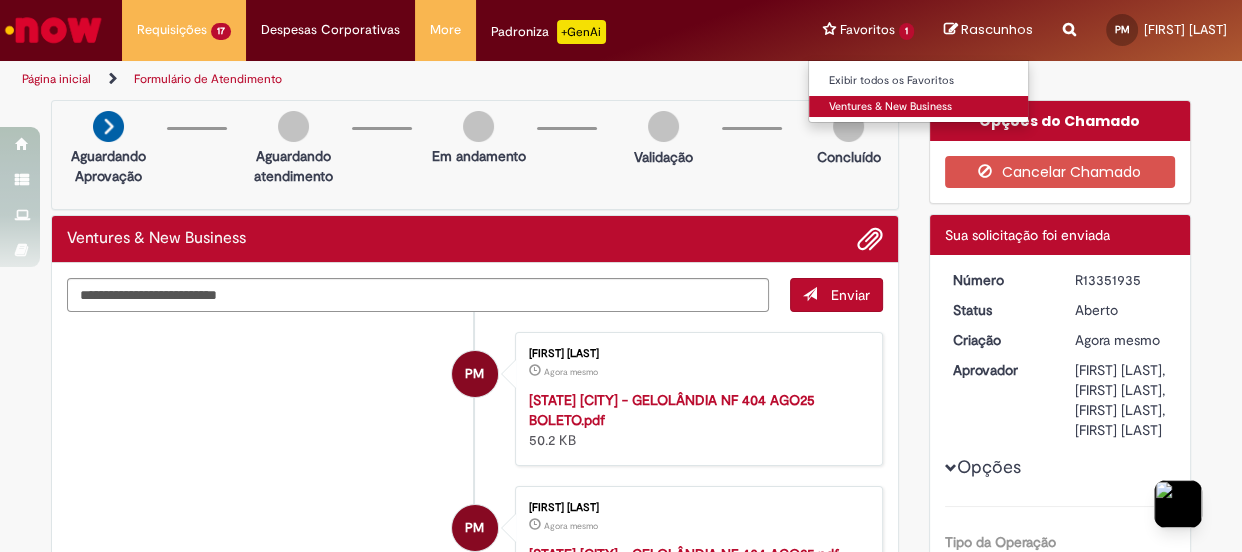 click on "Ventures & New Business" at bounding box center [919, 107] 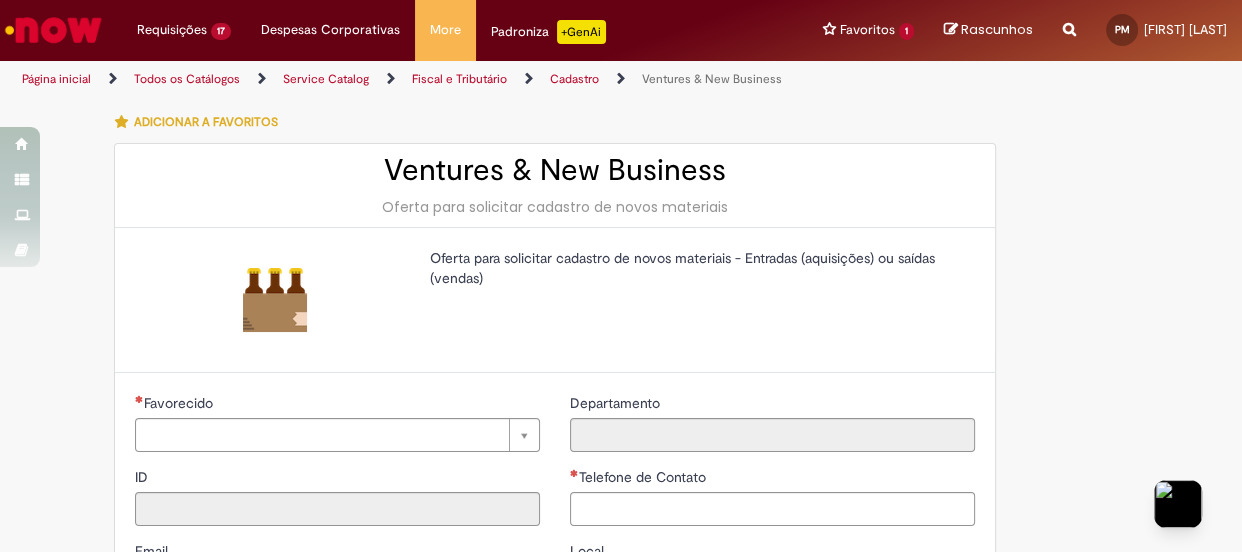 type on "**********" 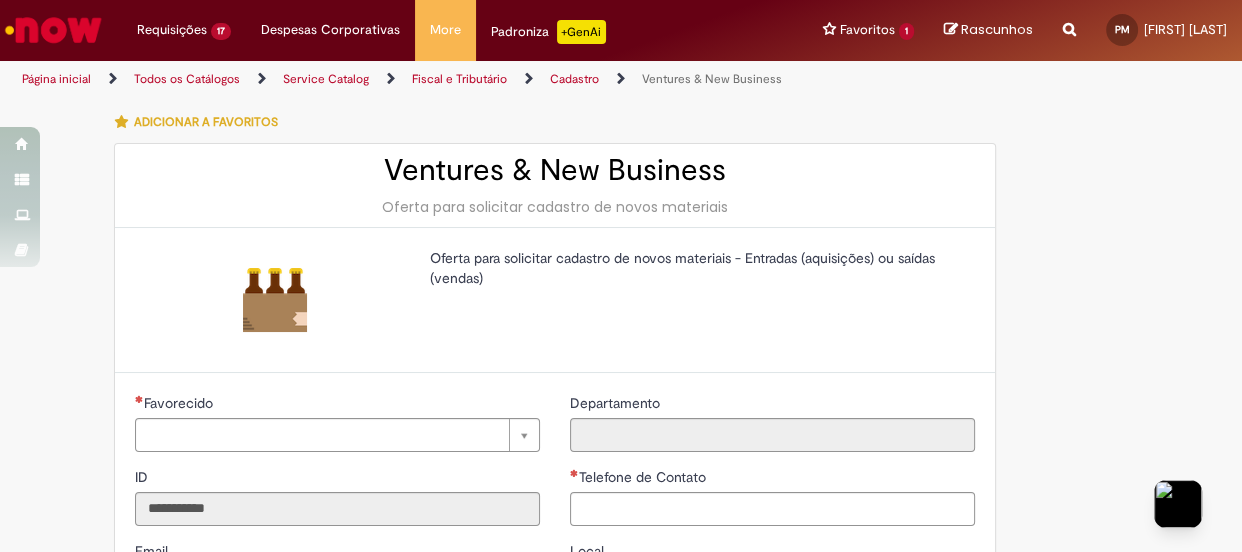 type on "**********" 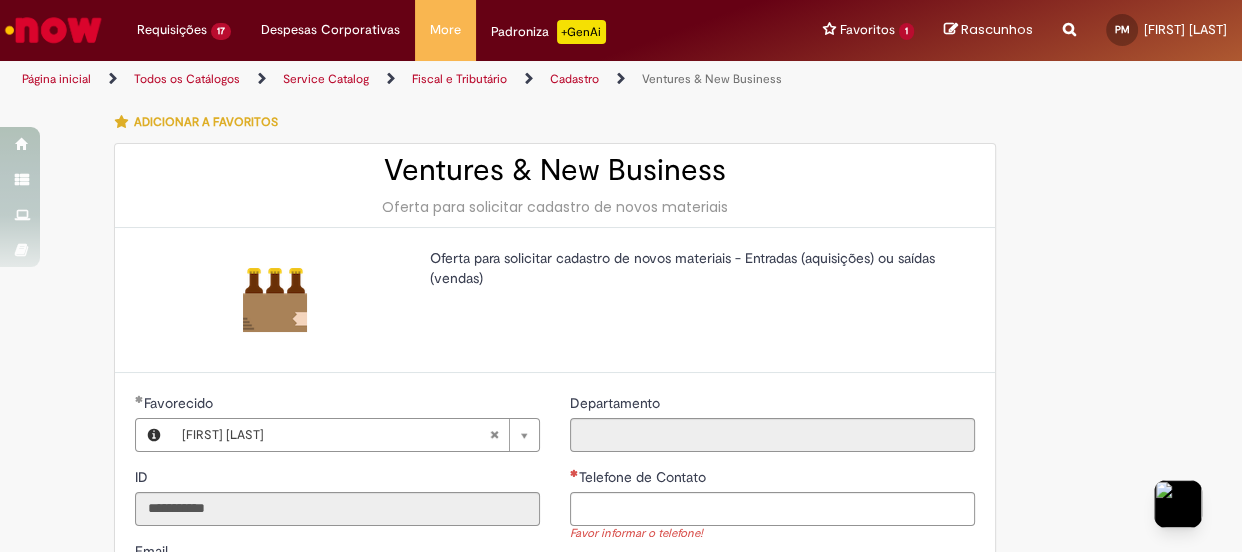 click on "Oferta para solicitar cadastro de novos materiais - Entradas (aquisições) ou saídas (vendas)" at bounding box center [555, 300] 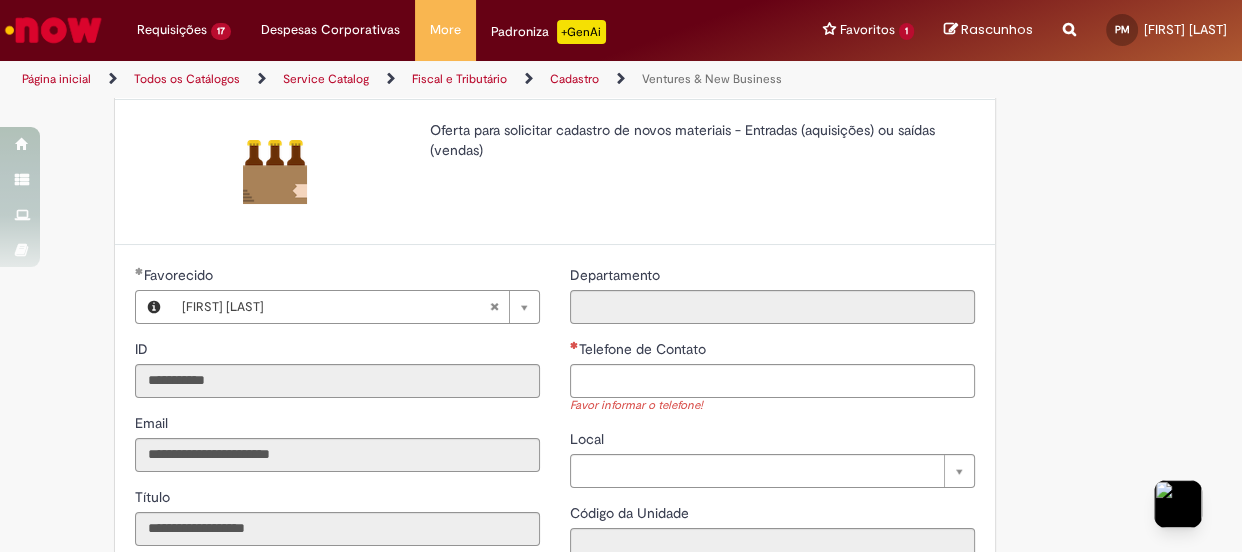 scroll, scrollTop: 181, scrollLeft: 0, axis: vertical 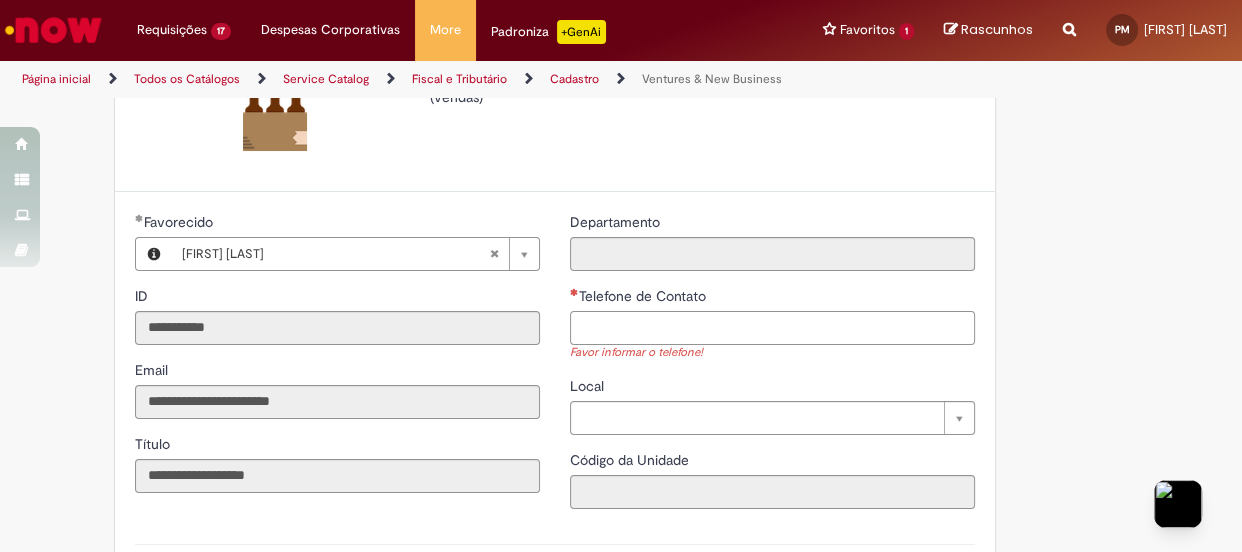 click on "Telefone de Contato" at bounding box center (772, 328) 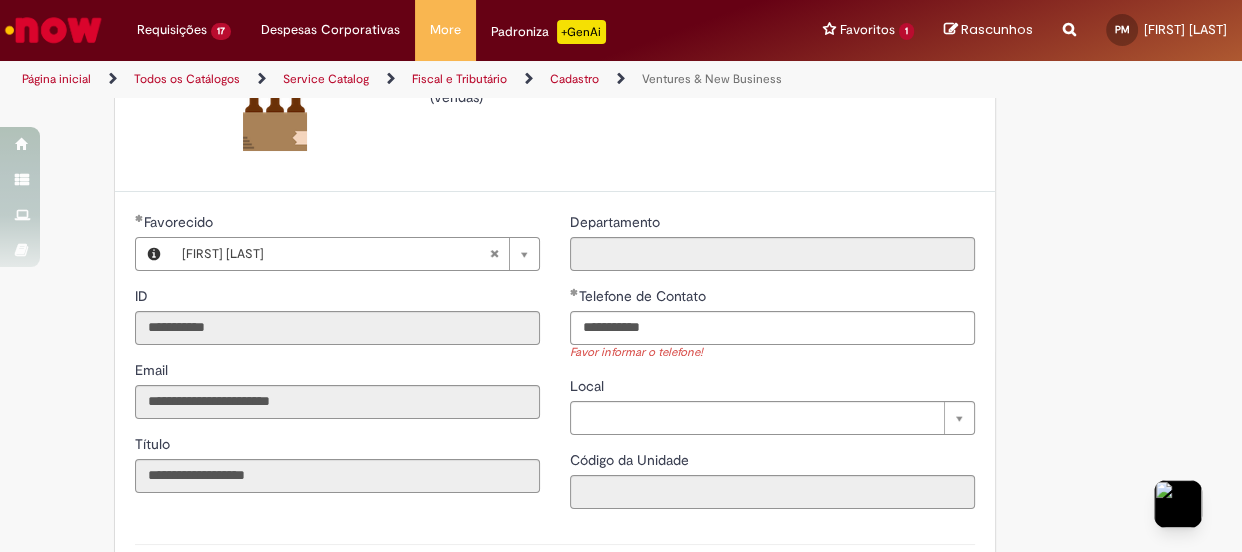 click on "**********" at bounding box center (772, 368) 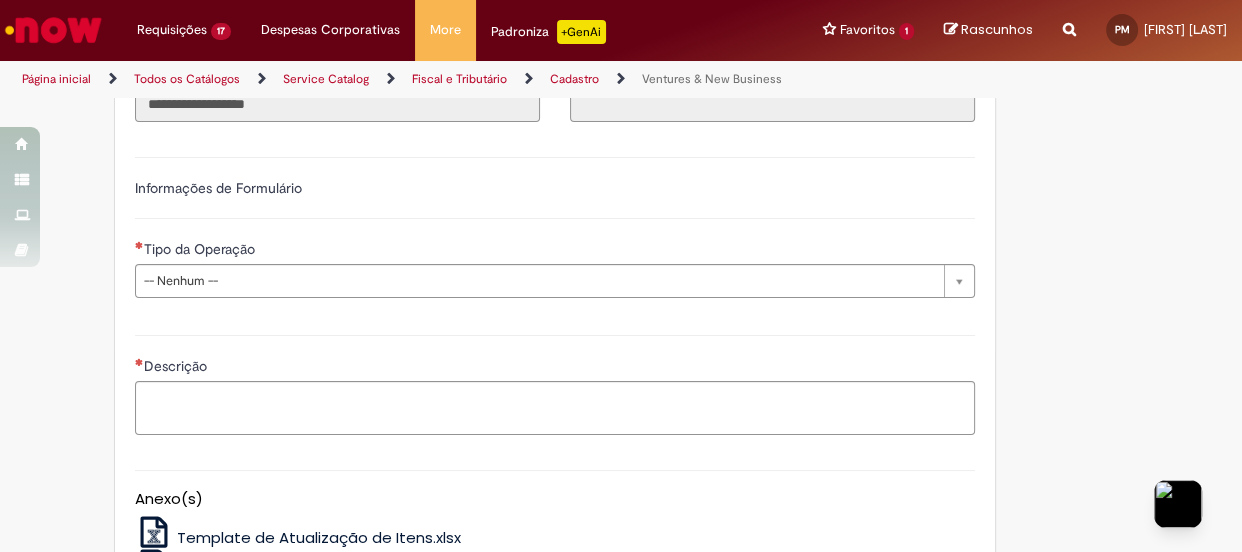 scroll, scrollTop: 545, scrollLeft: 0, axis: vertical 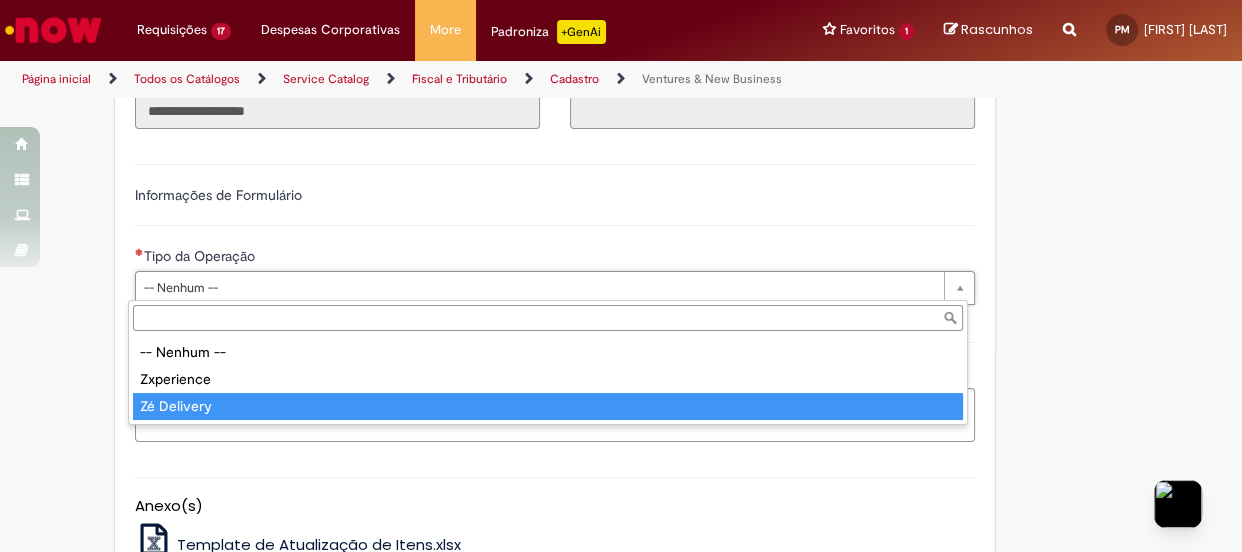 type on "**********" 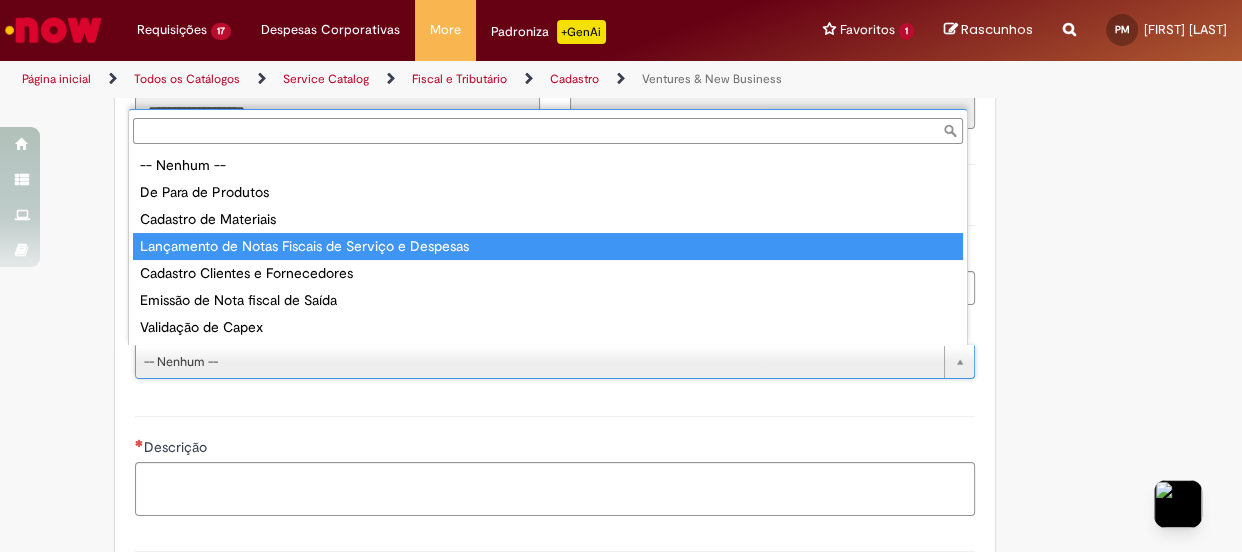 type on "**********" 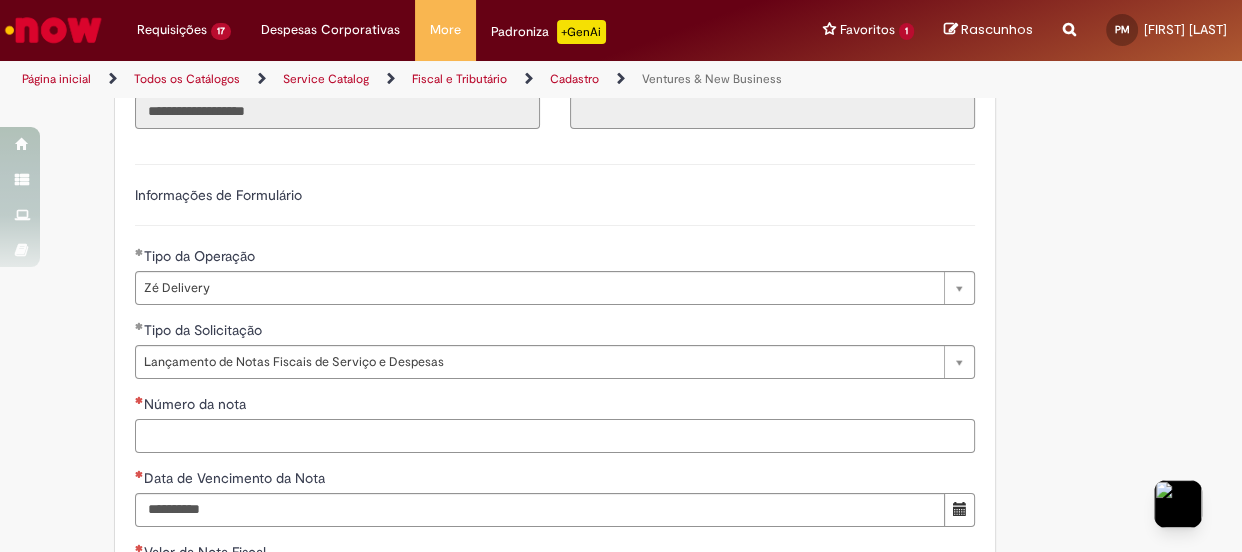 click on "Número da nota" at bounding box center (555, 436) 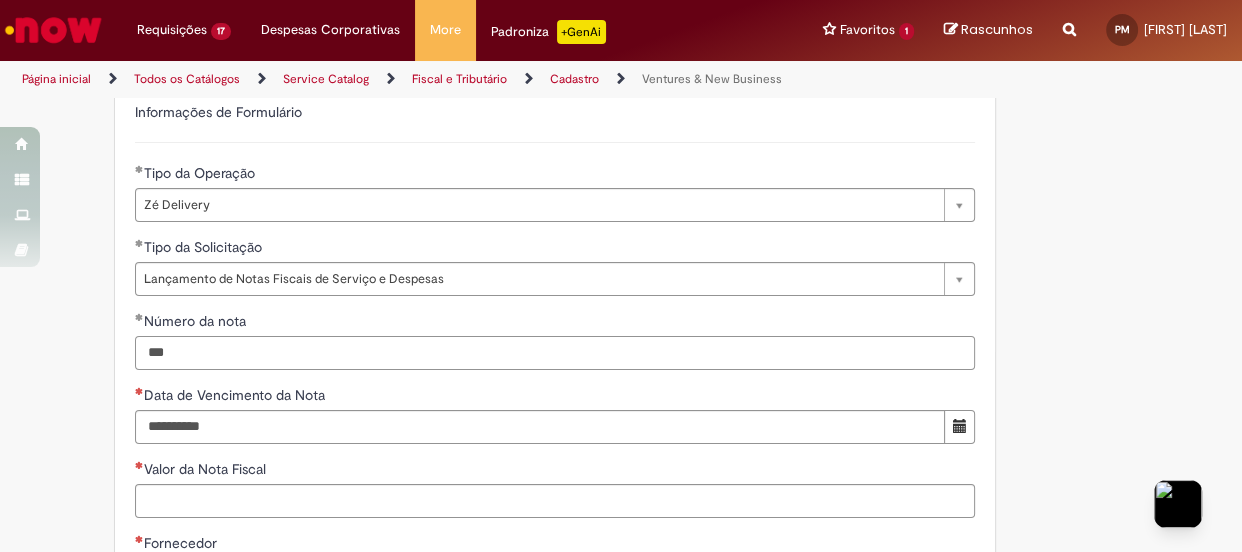 scroll, scrollTop: 727, scrollLeft: 0, axis: vertical 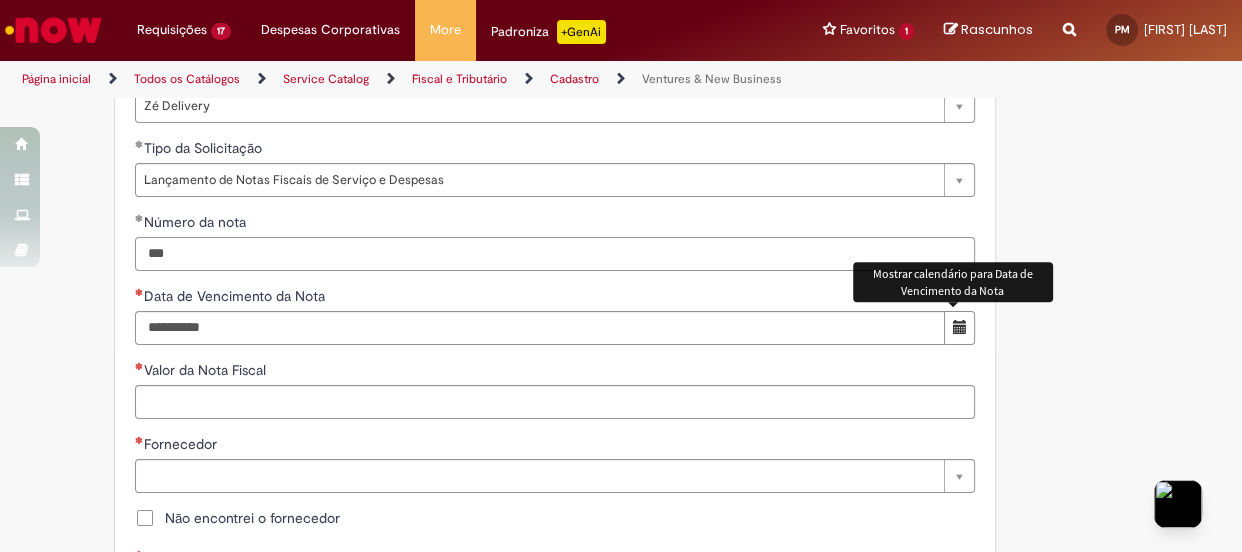 type on "***" 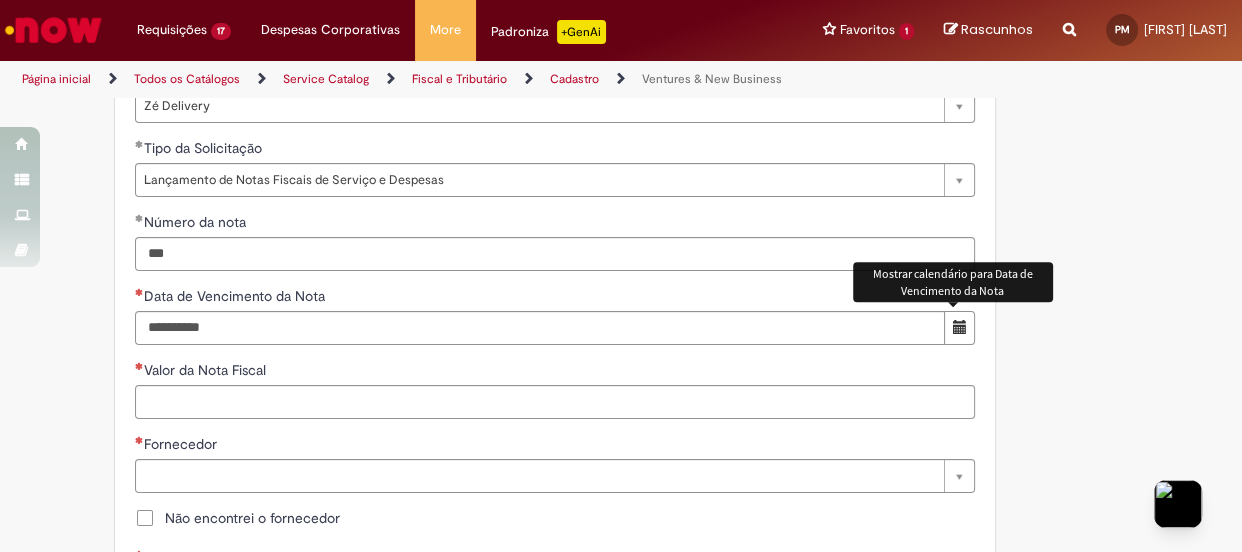 click at bounding box center [959, 328] 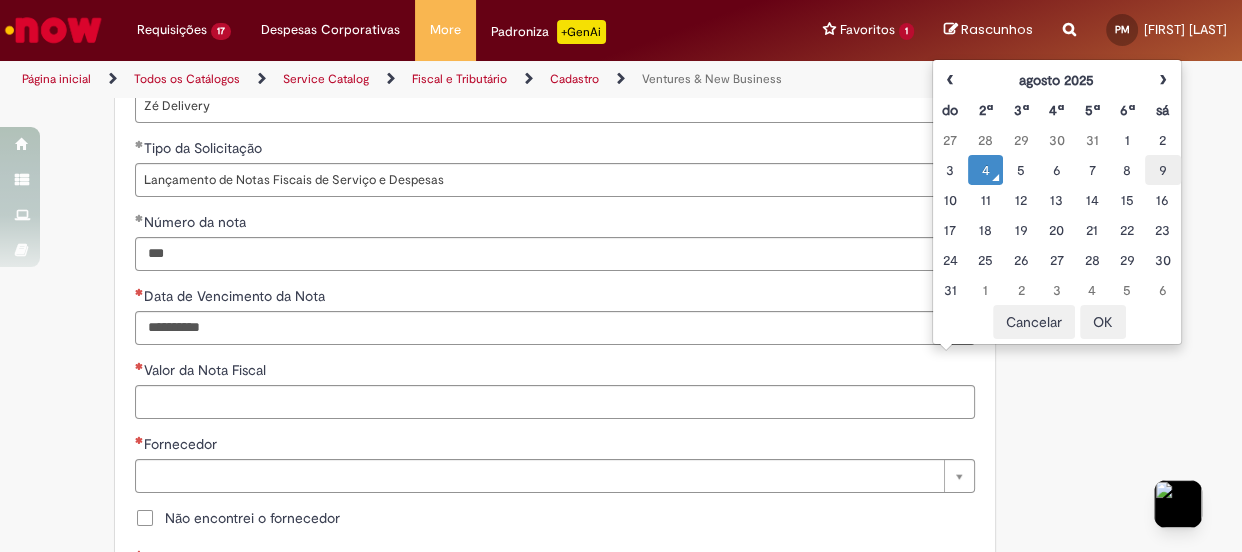 click on "9" at bounding box center (1162, 170) 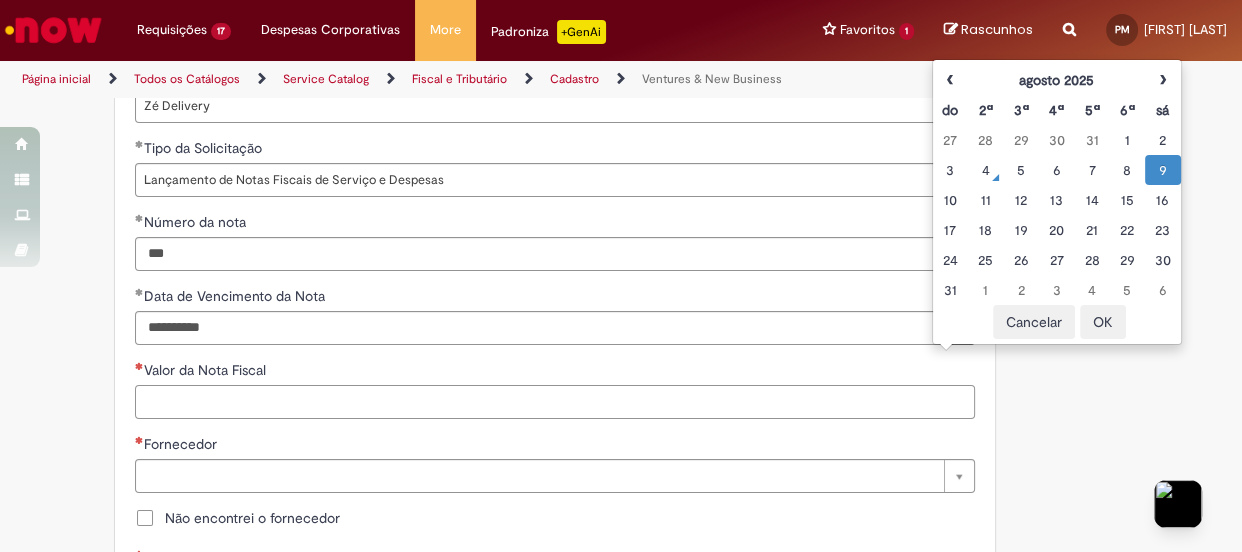 click on "Valor da Nota Fiscal" at bounding box center (555, 402) 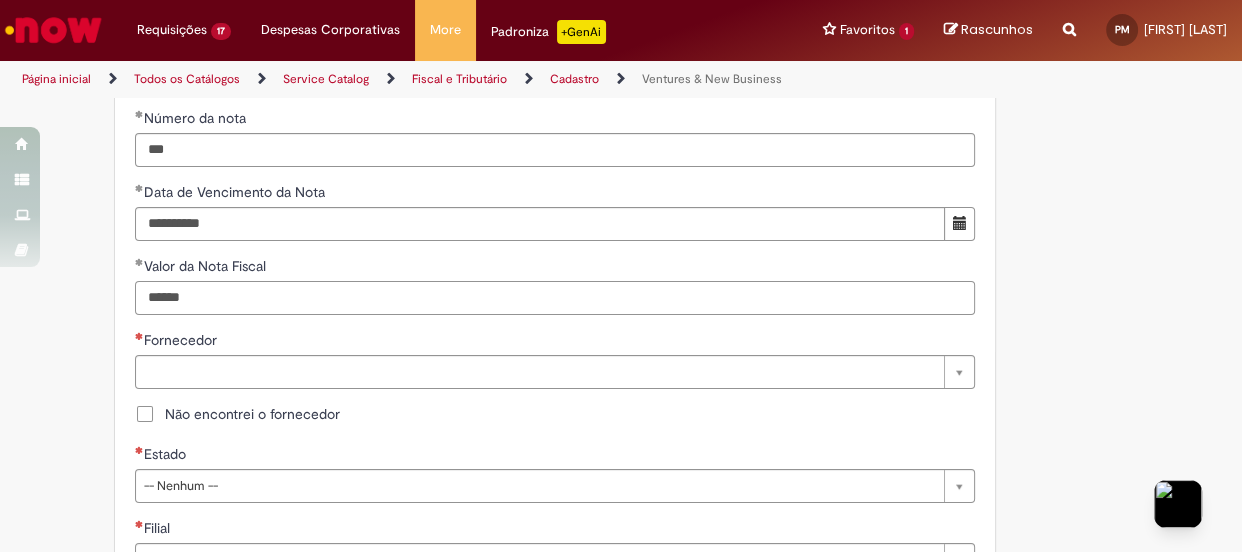 scroll, scrollTop: 909, scrollLeft: 0, axis: vertical 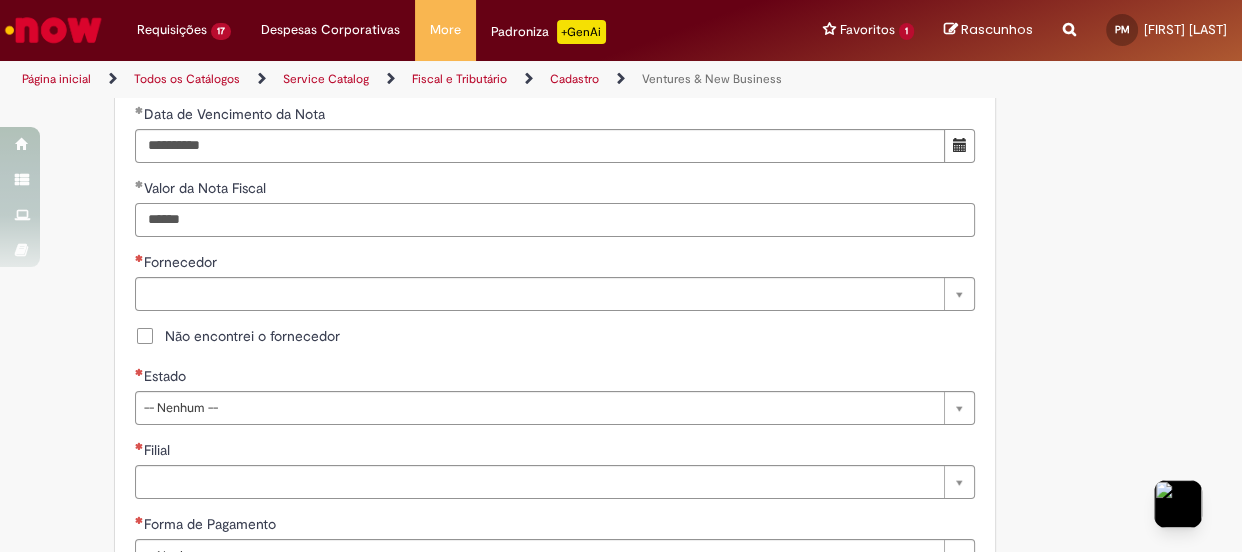 type on "******" 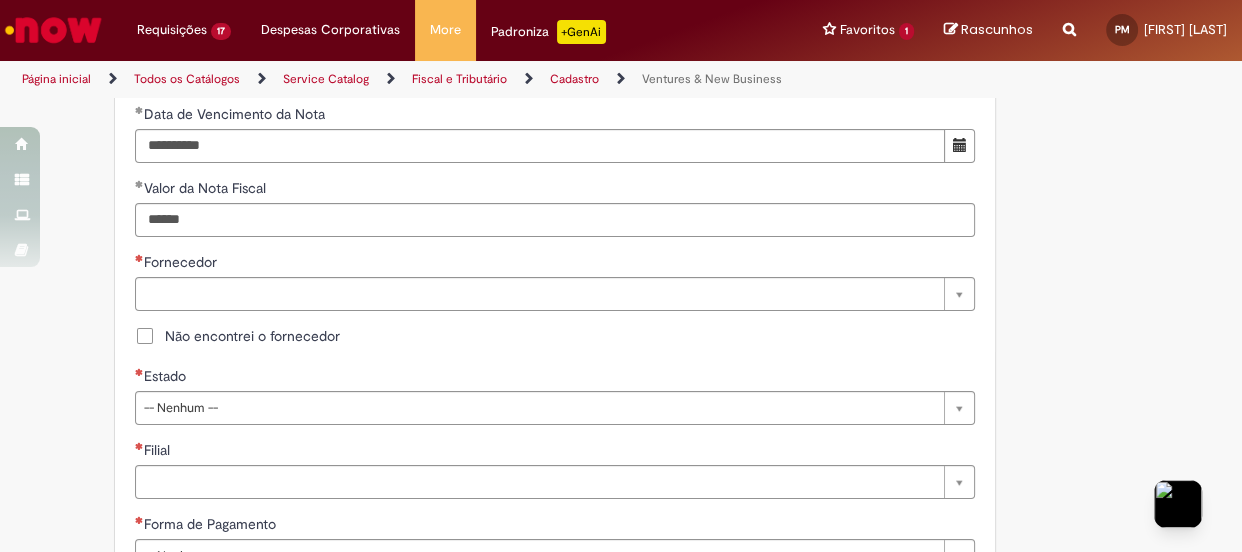 click on "Não encontrei o fornecedor" at bounding box center (252, 336) 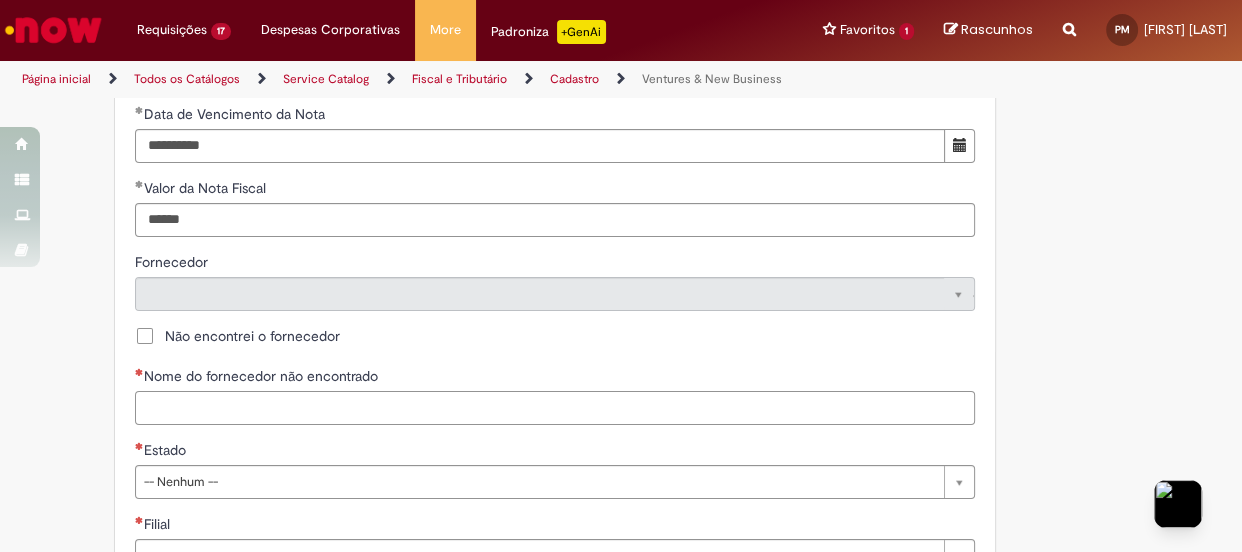 click on "Nome do fornecedor não encontrado" at bounding box center (555, 408) 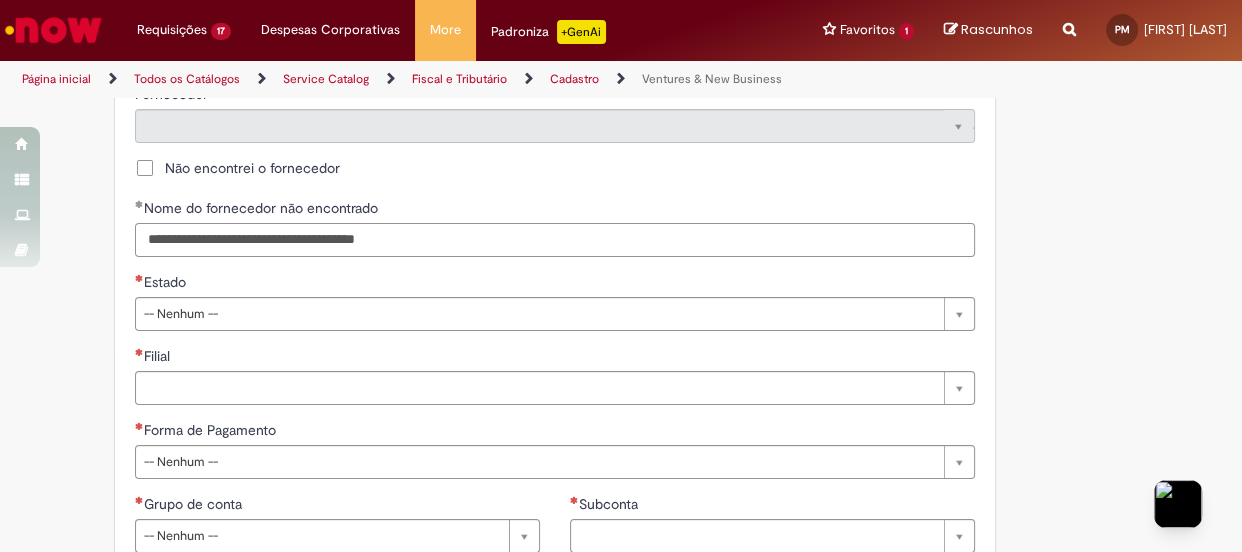 scroll, scrollTop: 1090, scrollLeft: 0, axis: vertical 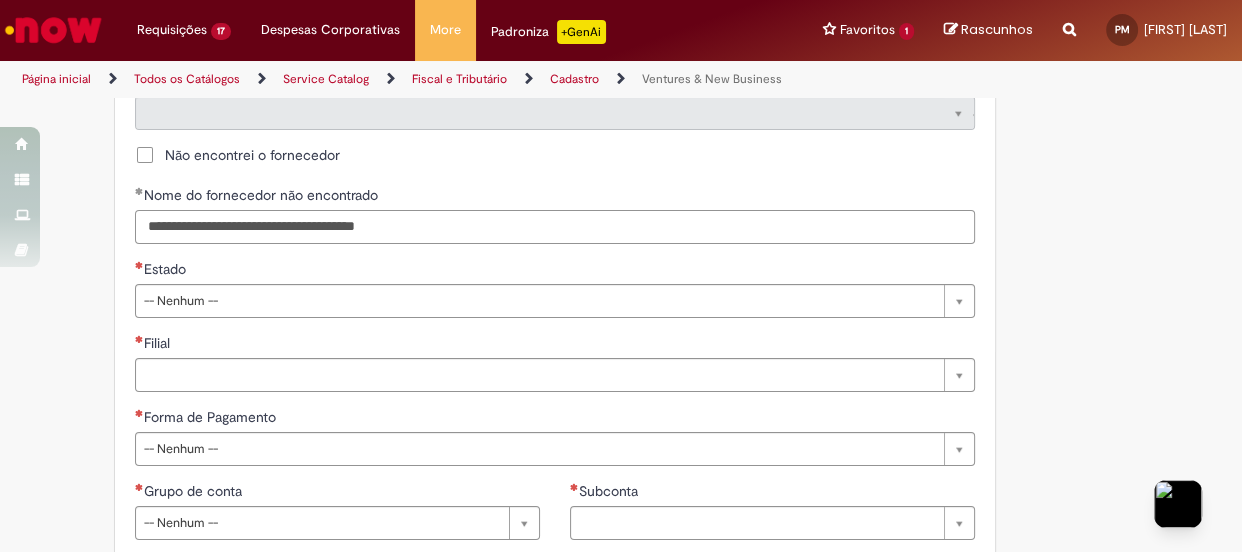 type on "**********" 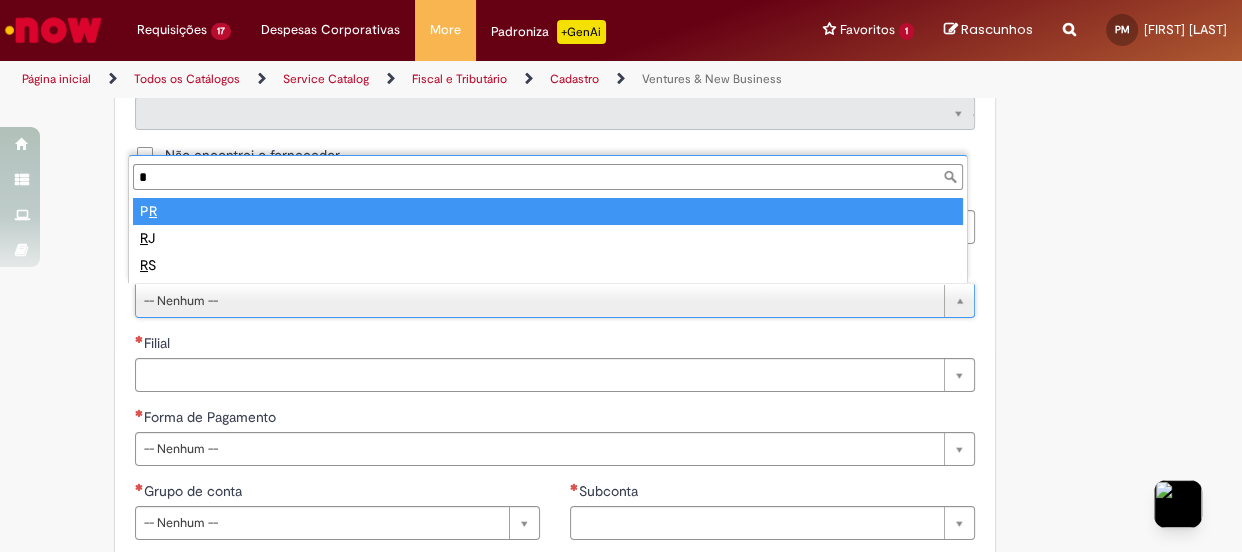 type on "**" 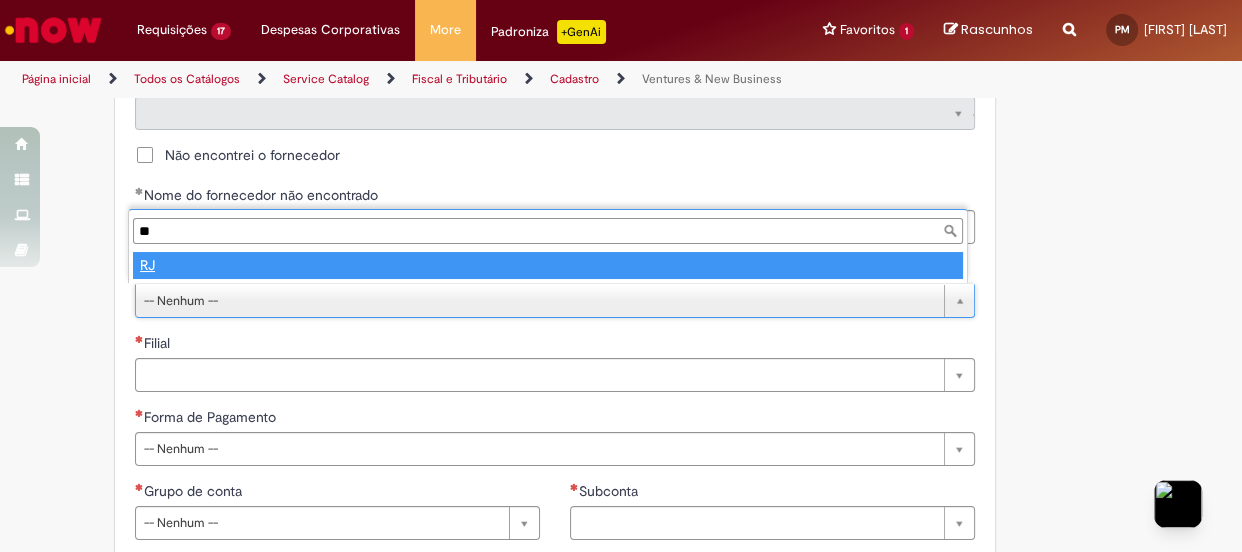 type on "**" 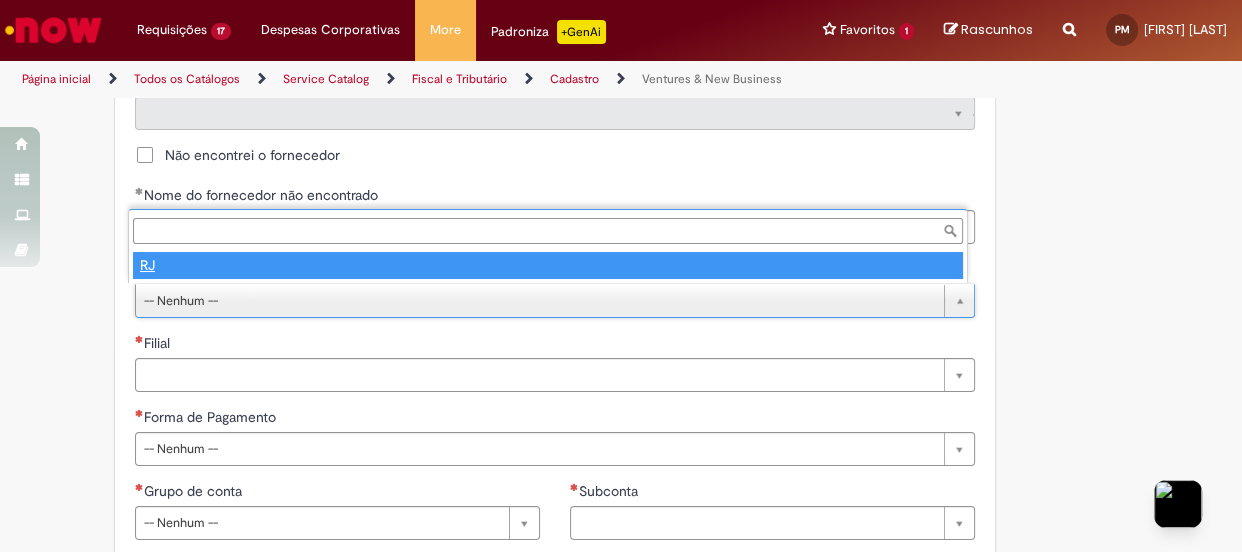 select 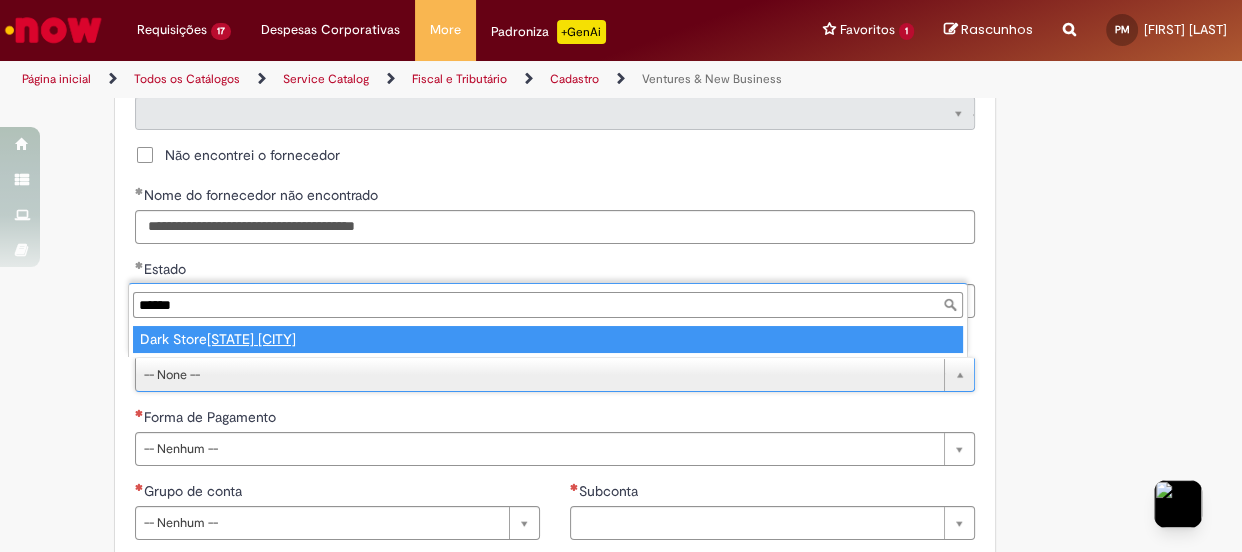 type on "******" 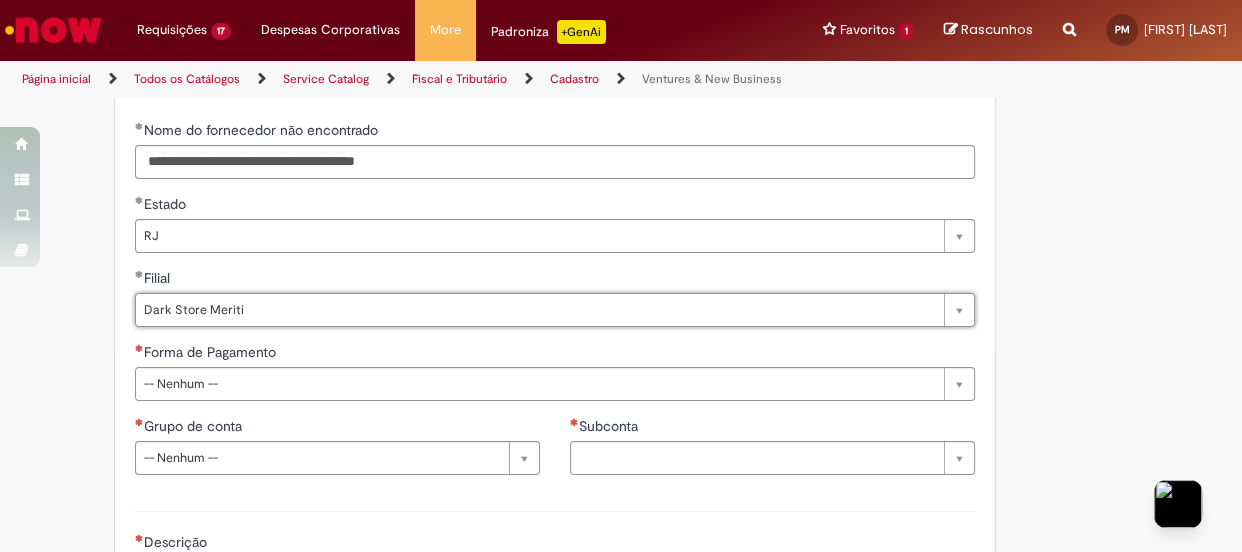 scroll, scrollTop: 1181, scrollLeft: 0, axis: vertical 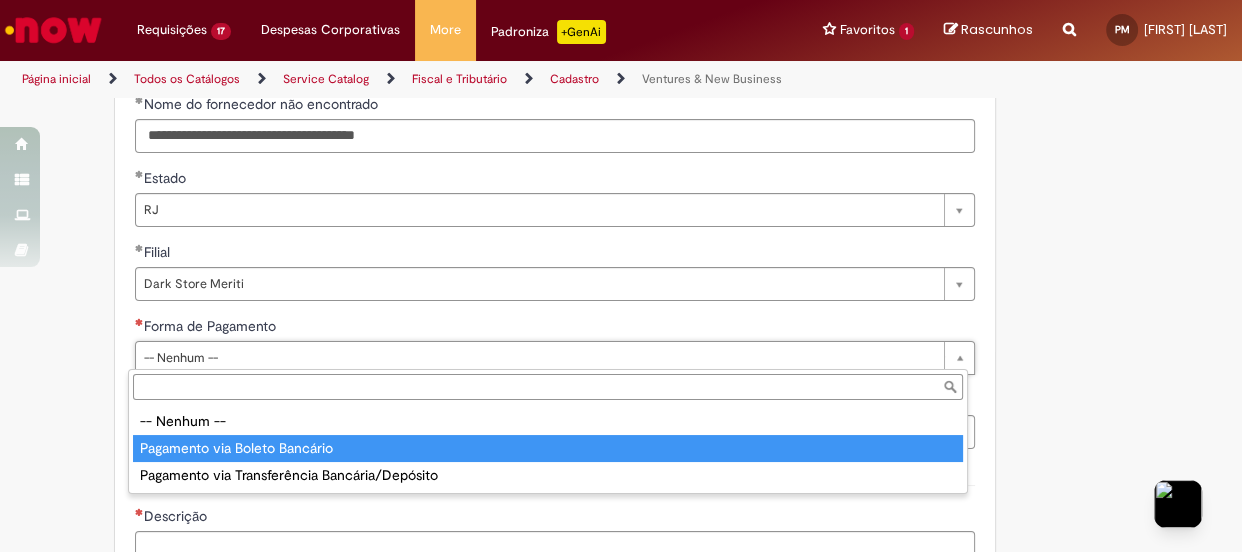 type on "**********" 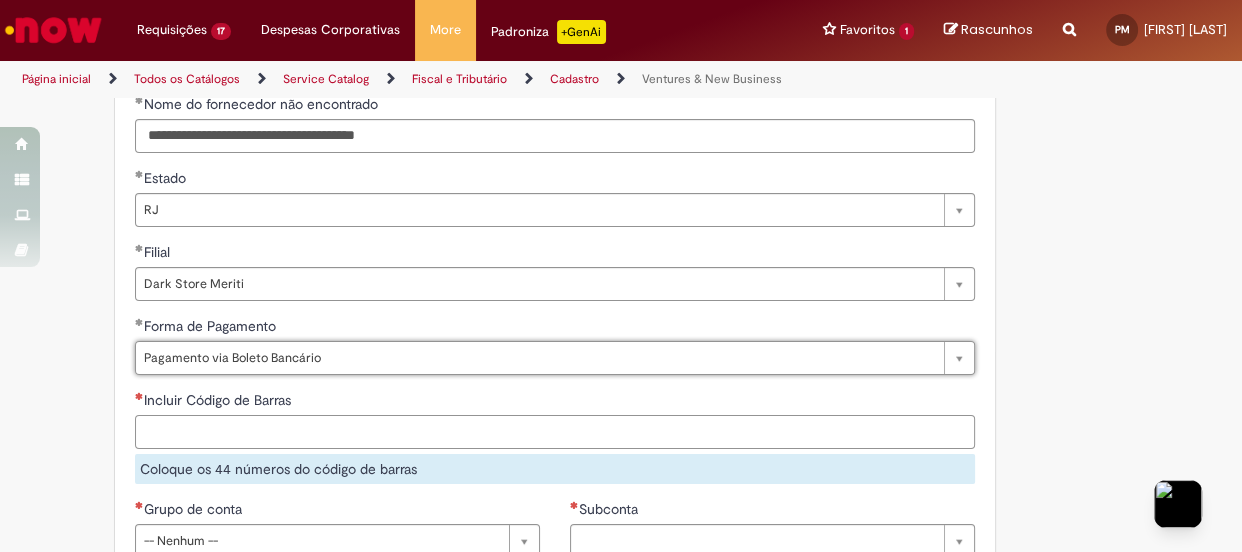 click on "Incluir Código de Barras" at bounding box center (555, 432) 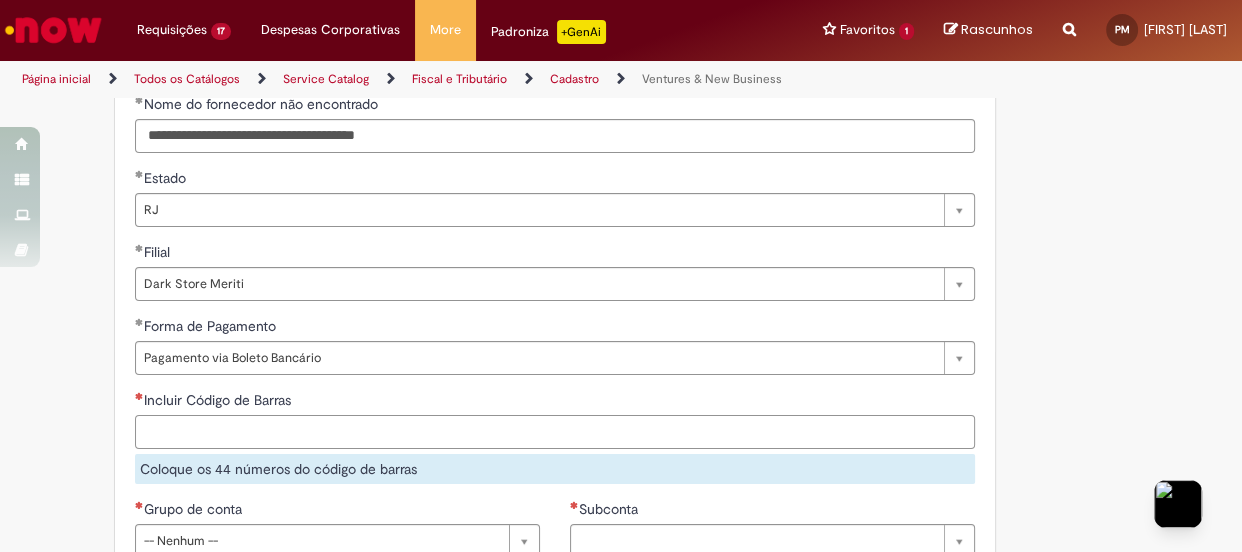 paste on "**********" 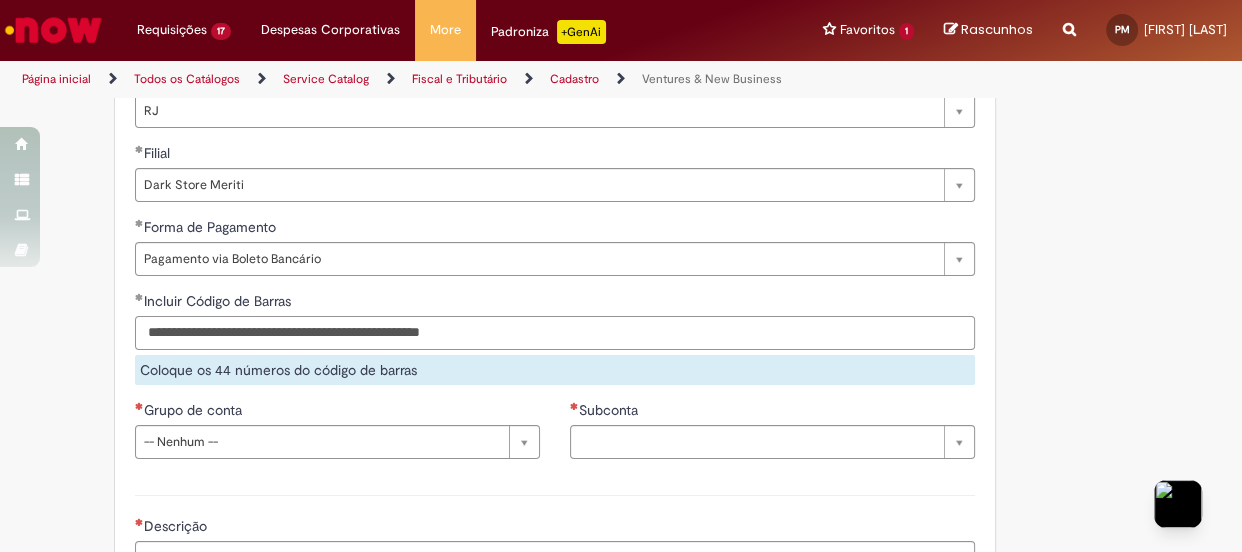scroll, scrollTop: 1363, scrollLeft: 0, axis: vertical 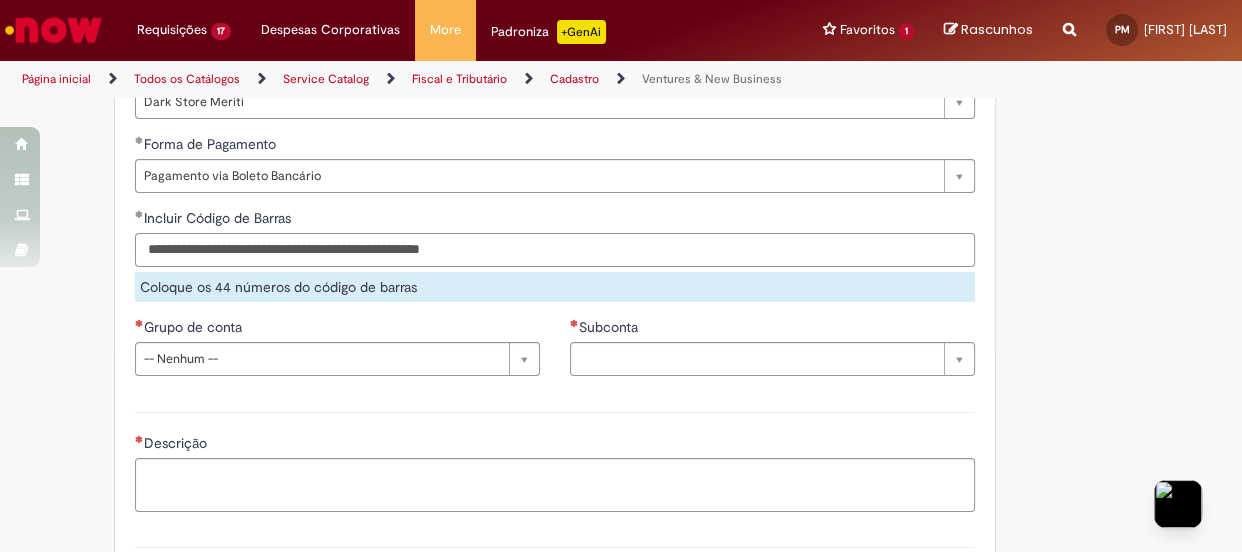 type on "**********" 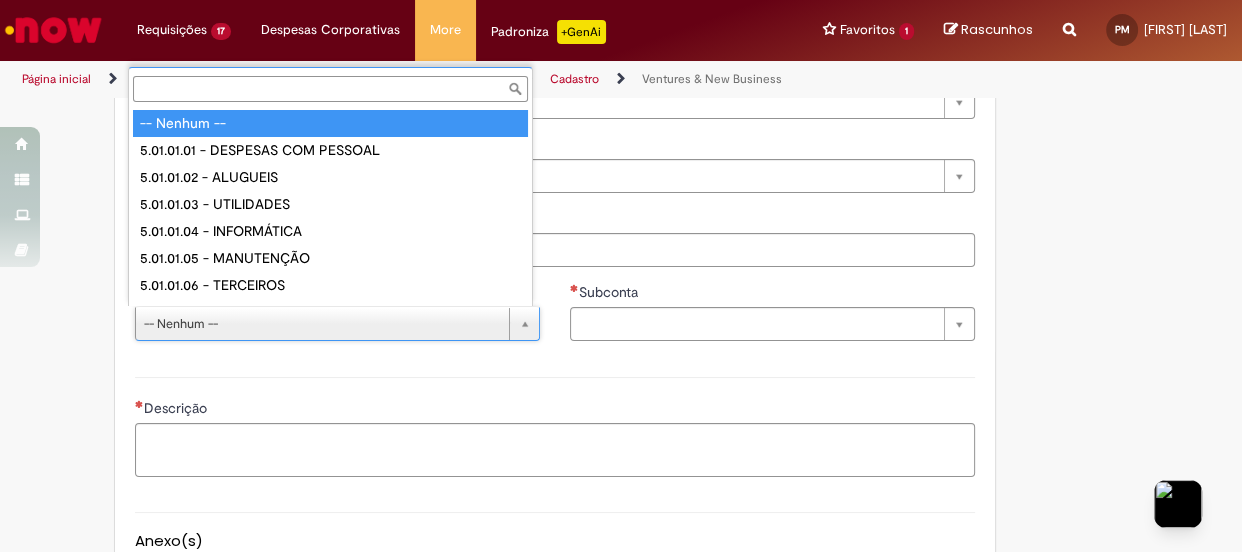 scroll, scrollTop: 16, scrollLeft: 0, axis: vertical 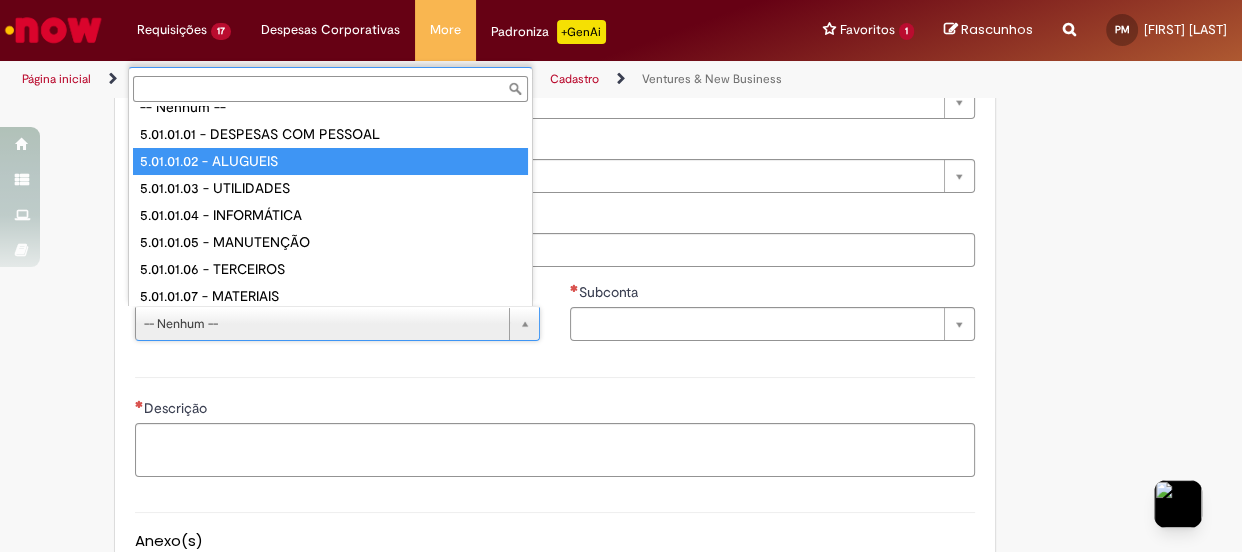 type on "**********" 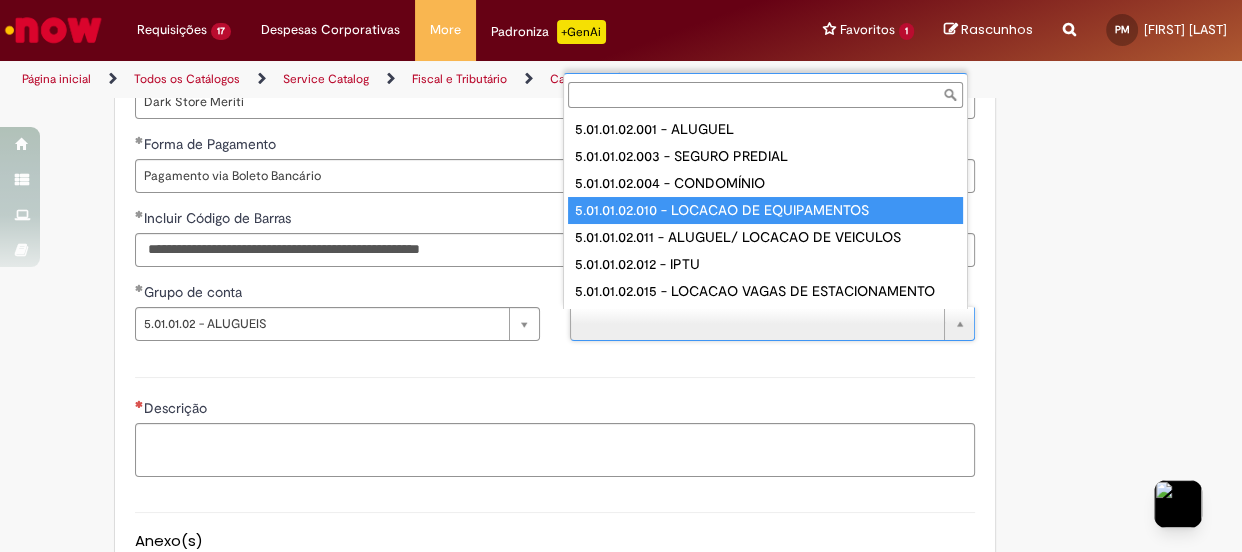 type on "**********" 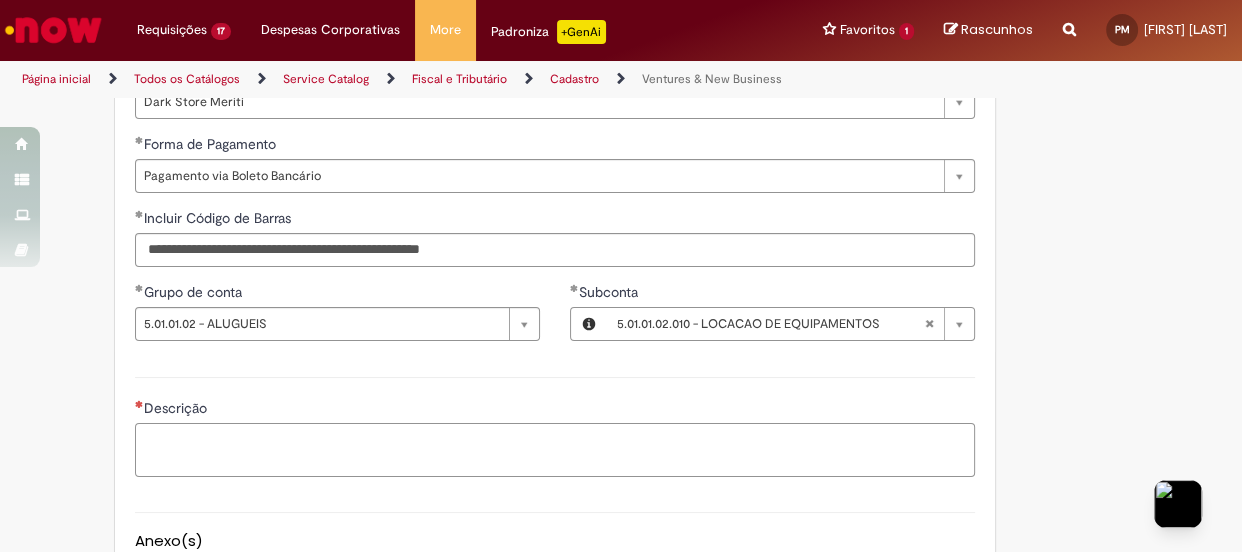 click on "Descrição" at bounding box center [555, 450] 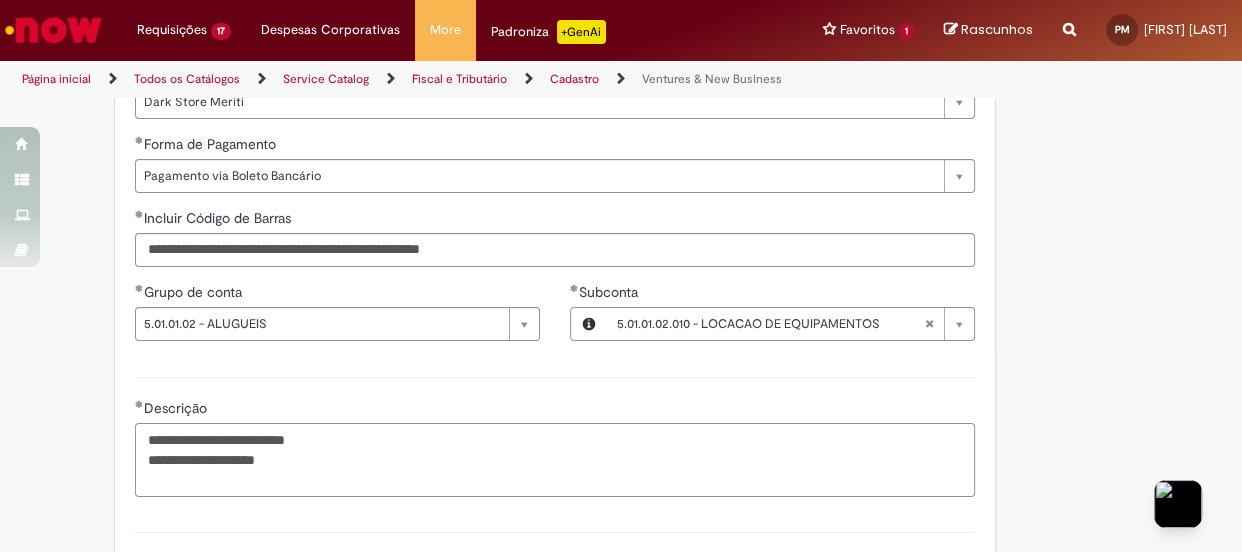 click on "**********" at bounding box center [555, 460] 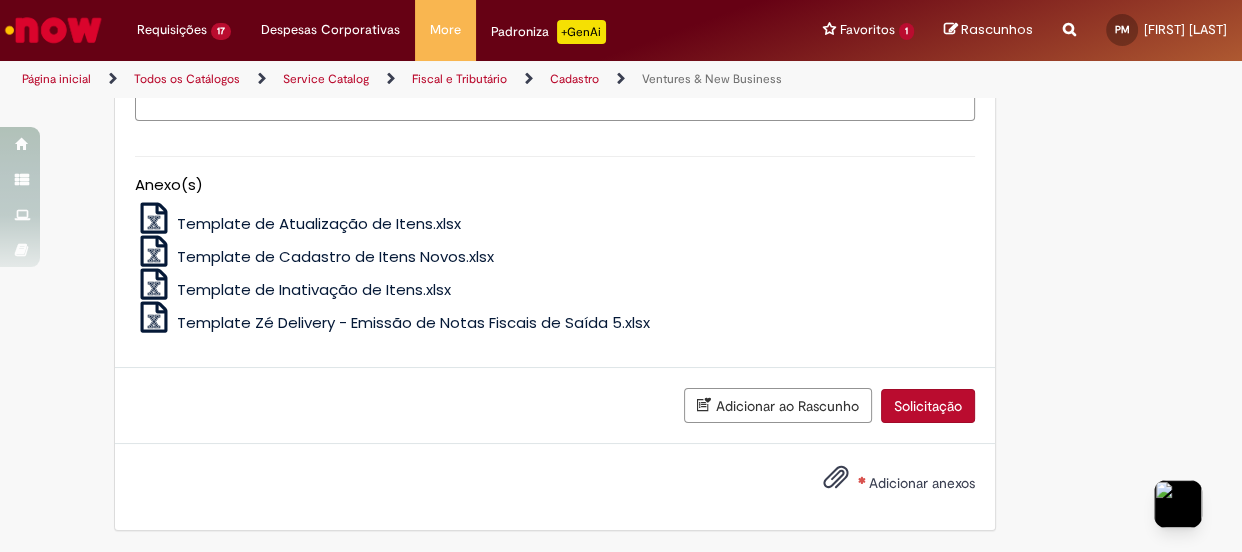 scroll, scrollTop: 1741, scrollLeft: 0, axis: vertical 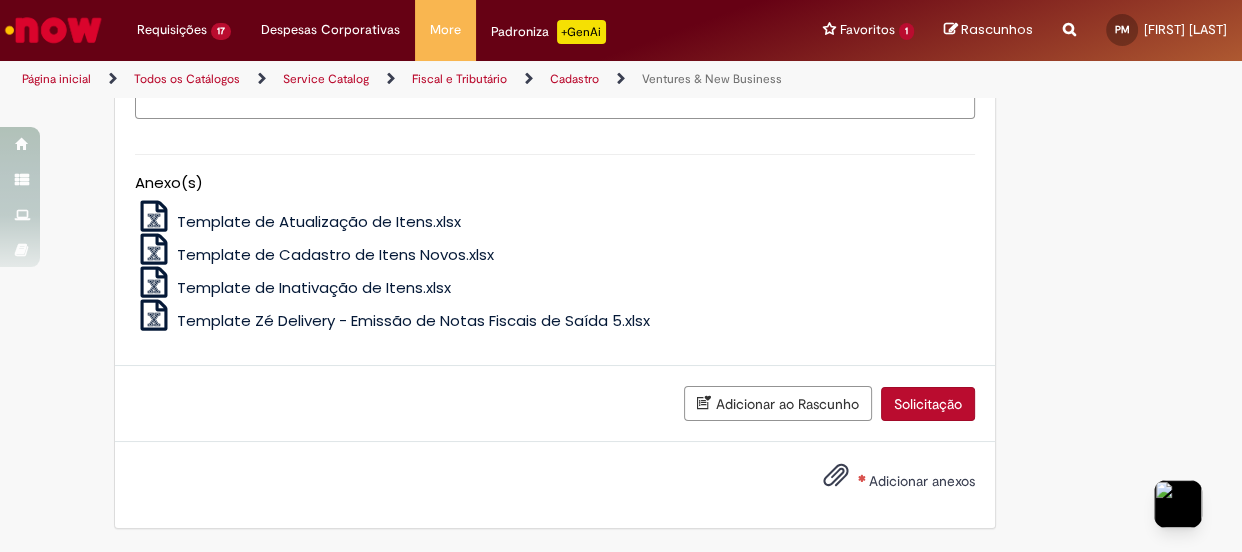 type on "**********" 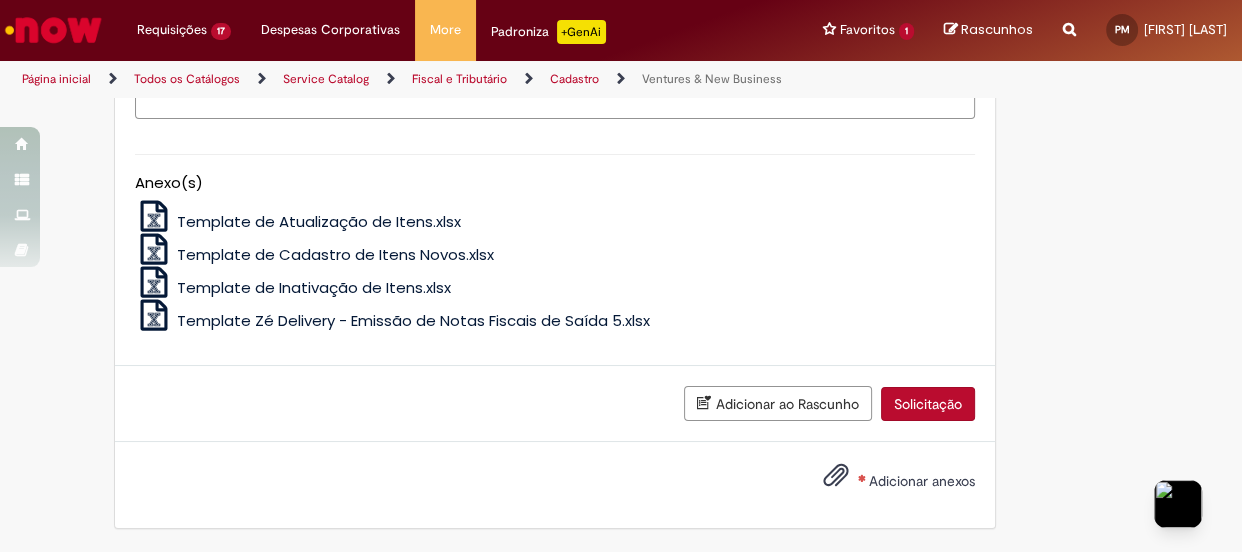 click on "Adicionar anexos" at bounding box center [922, 481] 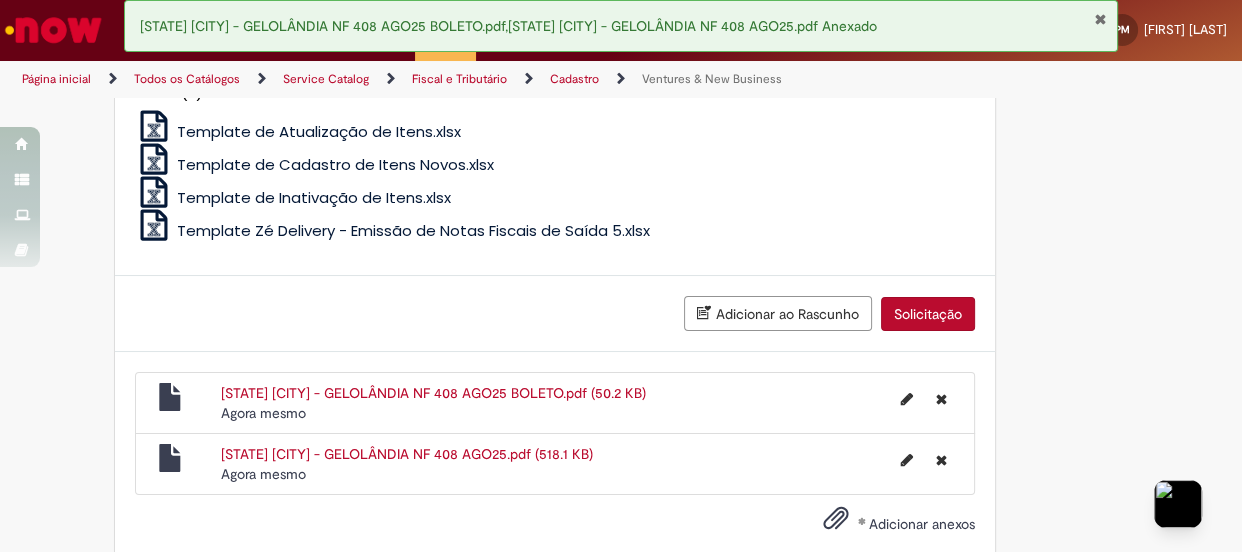 scroll, scrollTop: 1832, scrollLeft: 0, axis: vertical 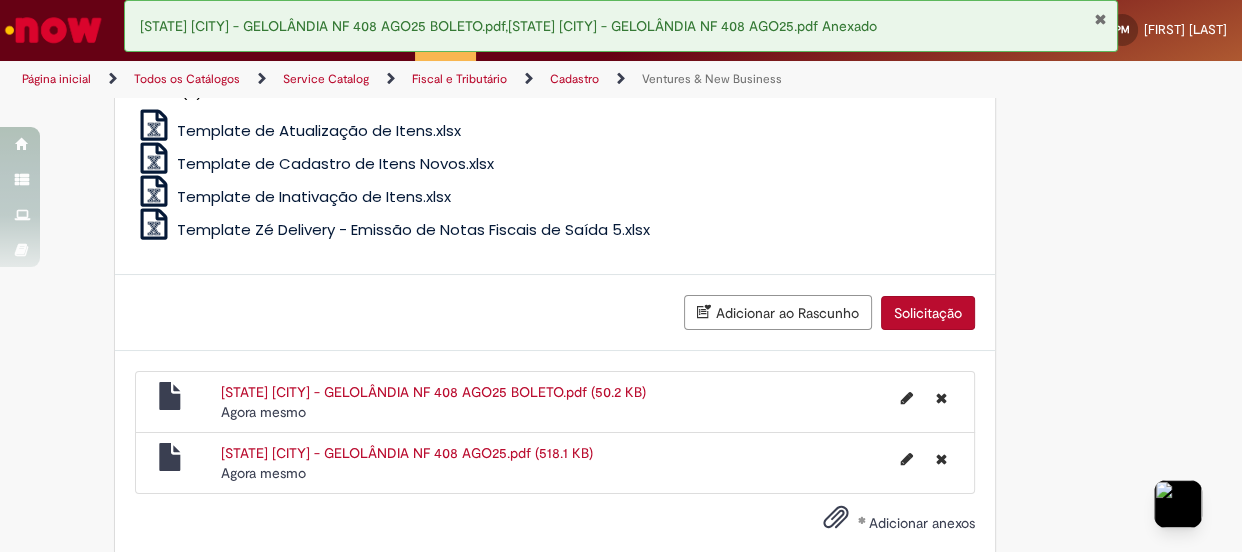 click on "Solicitação" at bounding box center [928, 313] 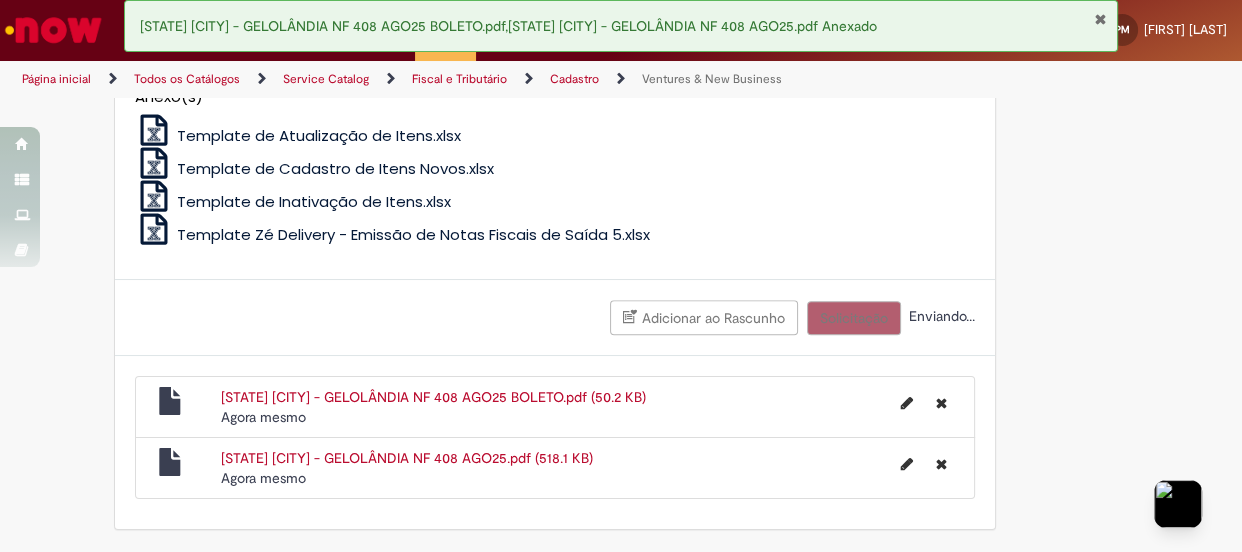 scroll, scrollTop: 1828, scrollLeft: 0, axis: vertical 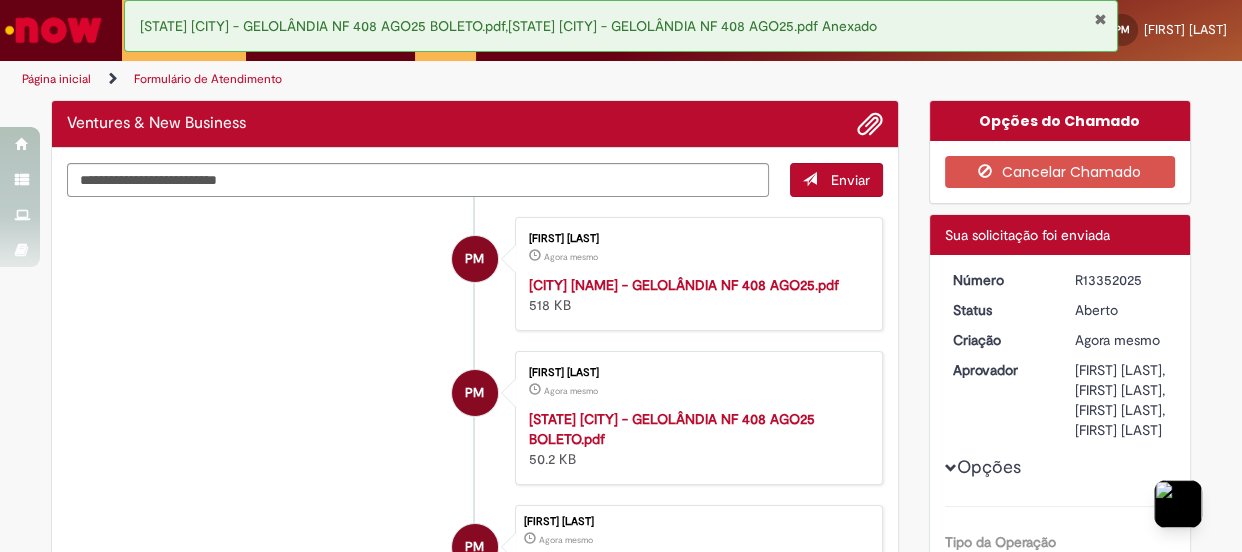 drag, startPoint x: 1116, startPoint y: 280, endPoint x: 1050, endPoint y: 279, distance: 66.007576 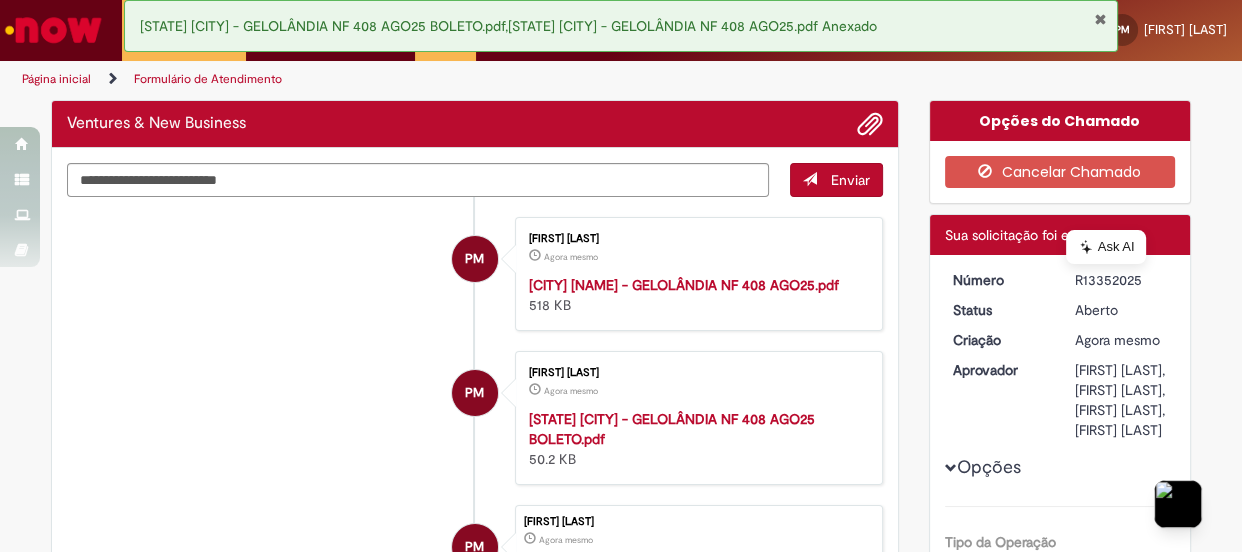 copy on "Número
R13352025" 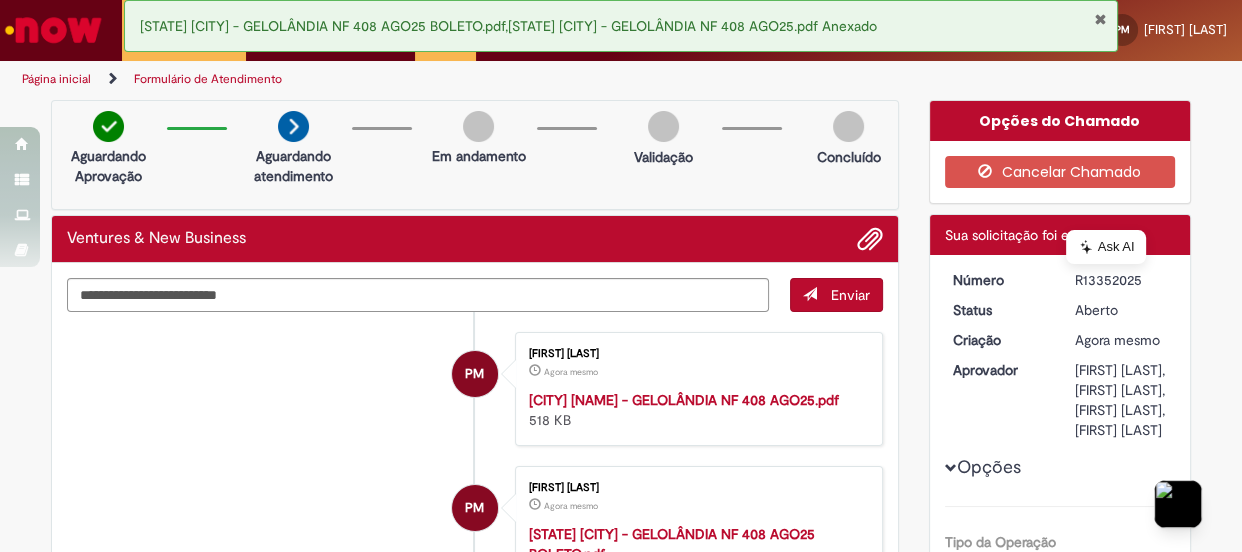 click at bounding box center [1100, 19] 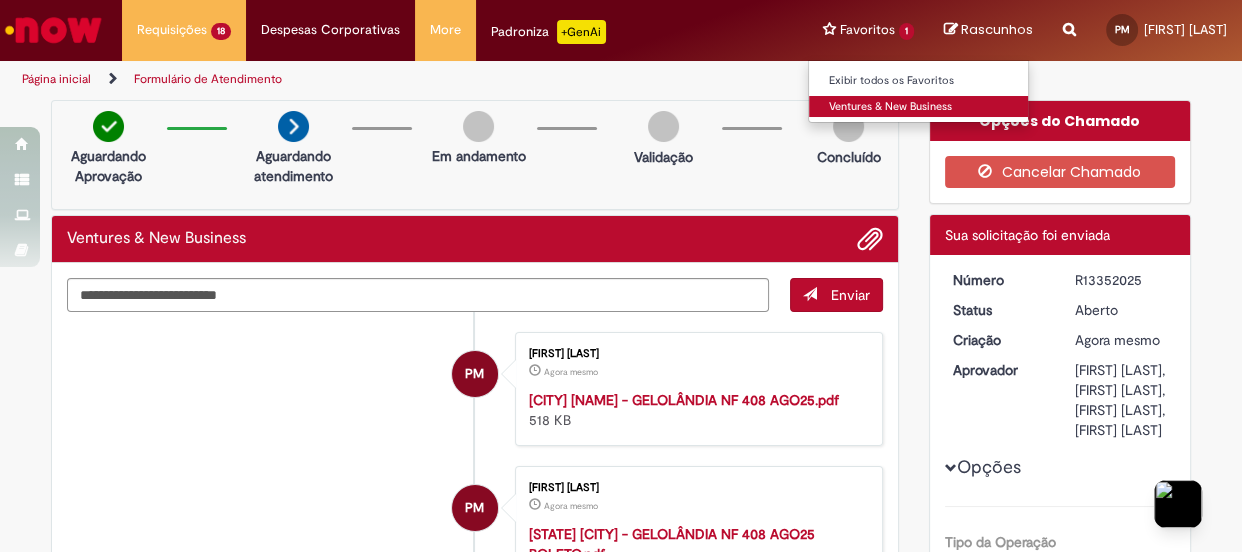 click on "Ventures & New Business" at bounding box center [919, 107] 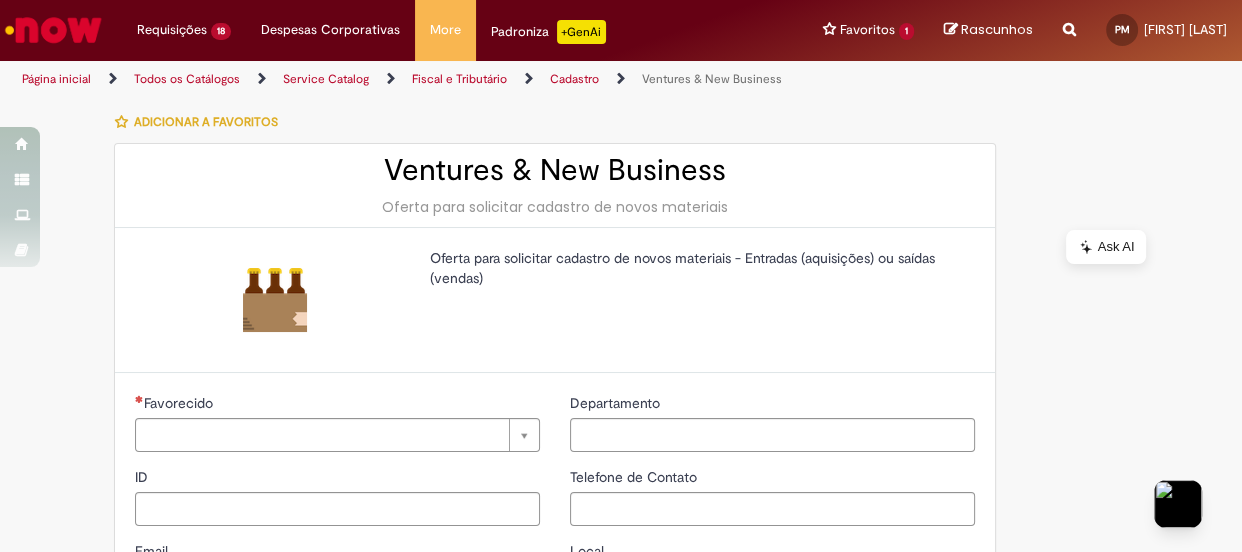 type on "**********" 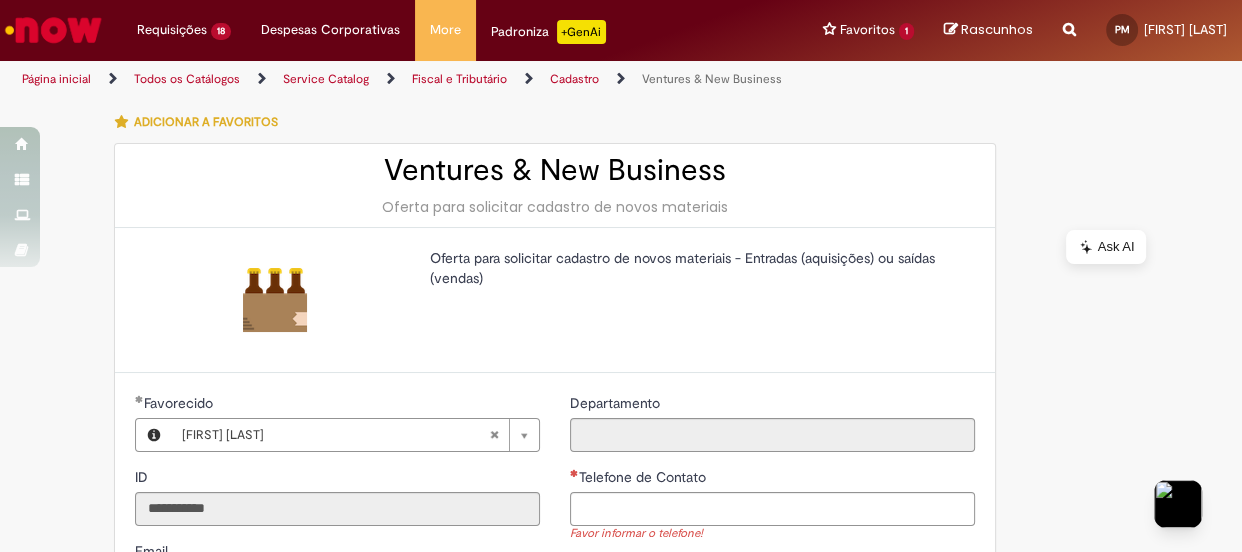 type on "**********" 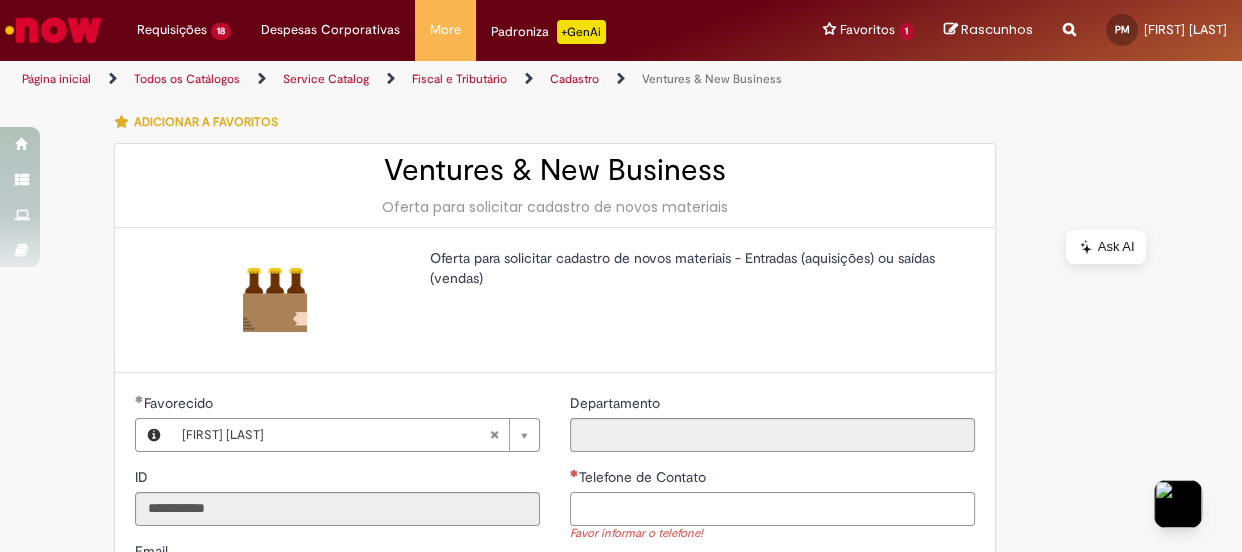 click on "Telefone de Contato" at bounding box center (772, 509) 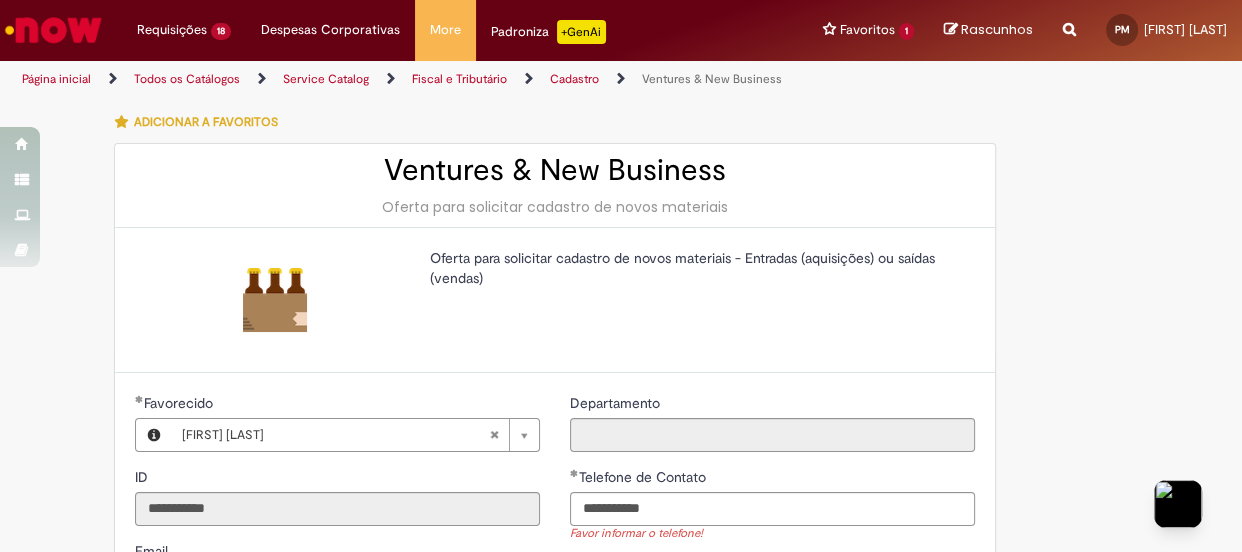 click on "**********" at bounding box center [337, 541] 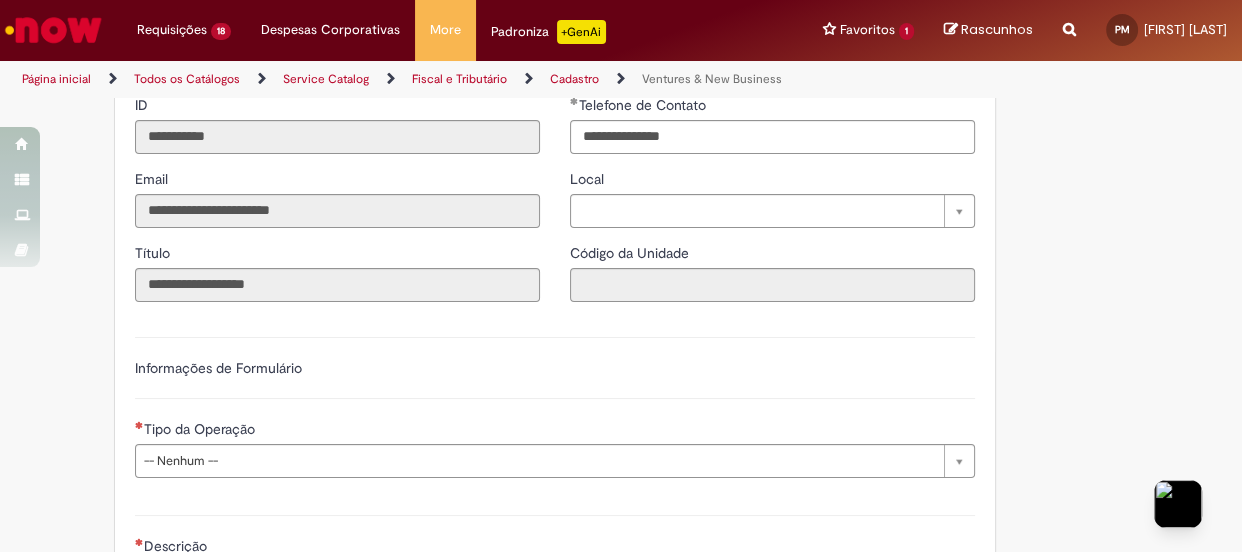 scroll, scrollTop: 454, scrollLeft: 0, axis: vertical 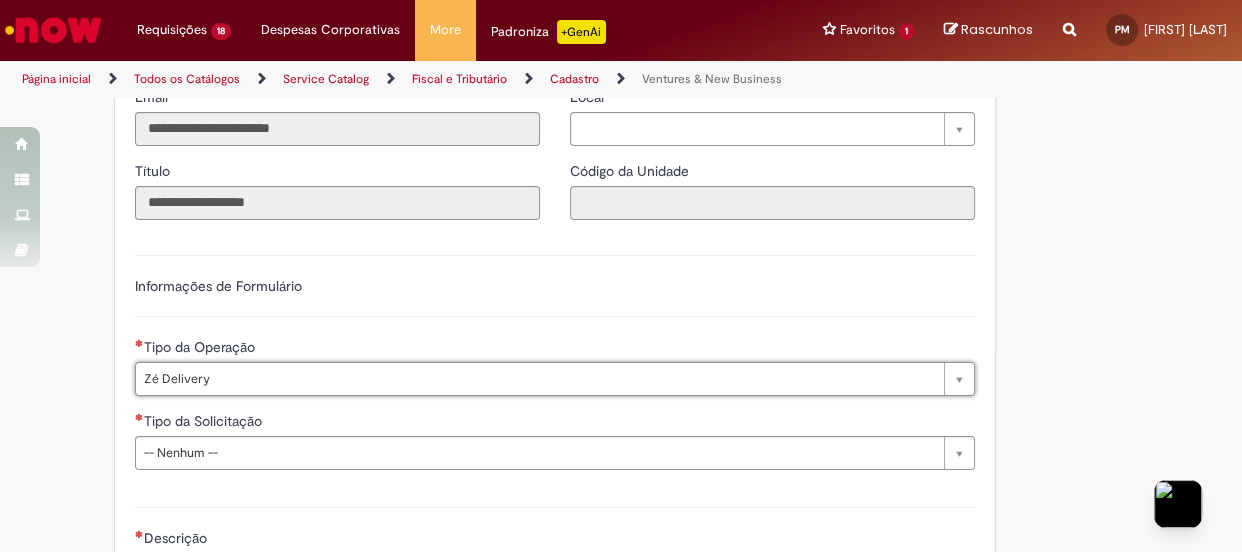 type on "**********" 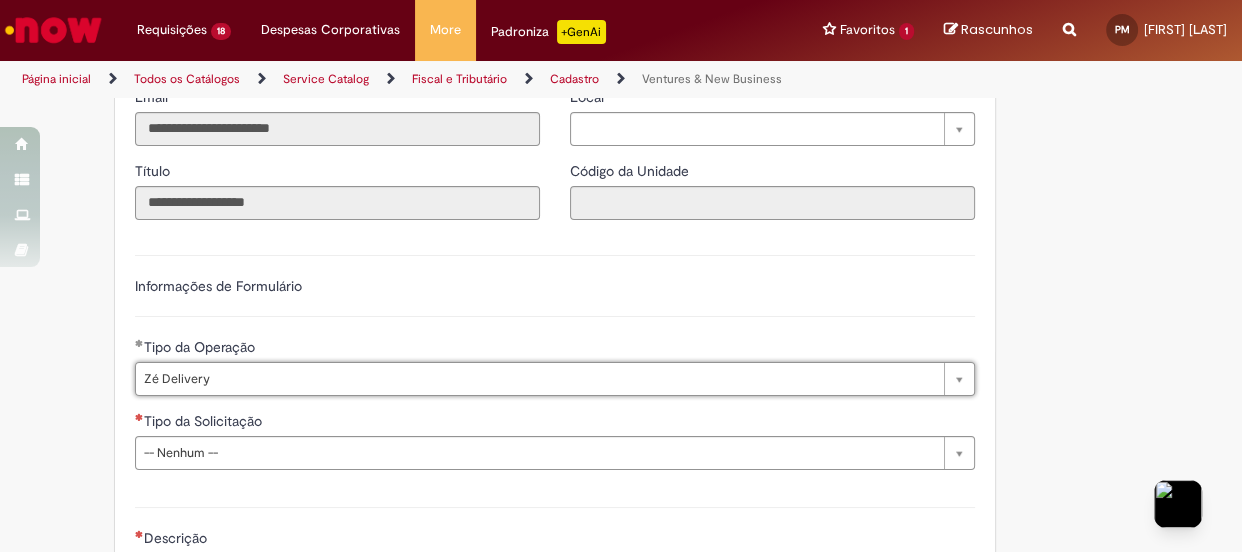 scroll, scrollTop: 636, scrollLeft: 0, axis: vertical 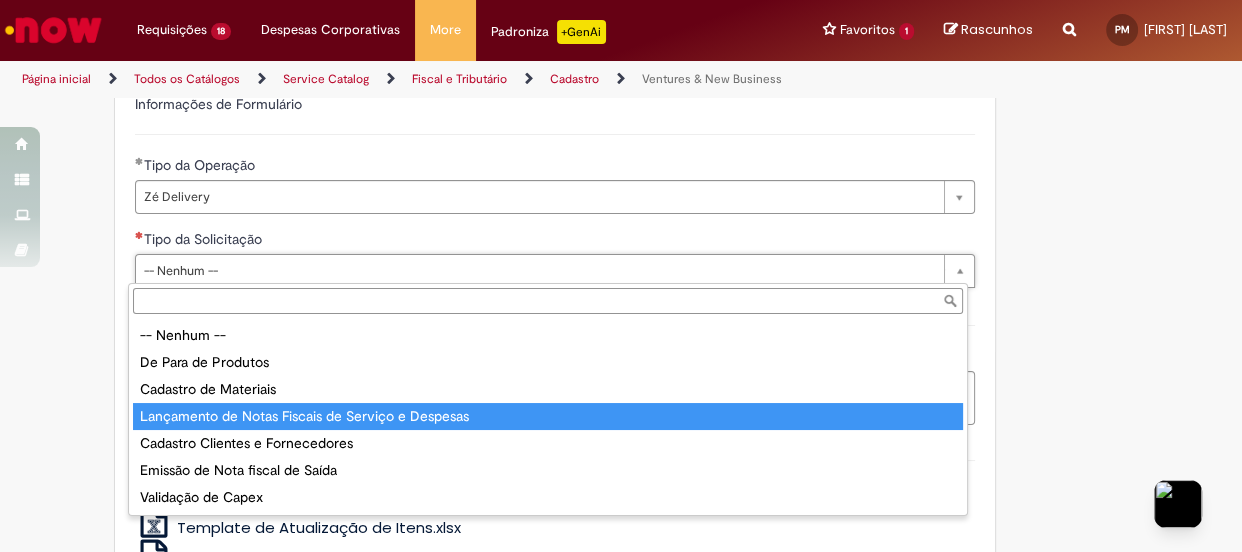 type on "**********" 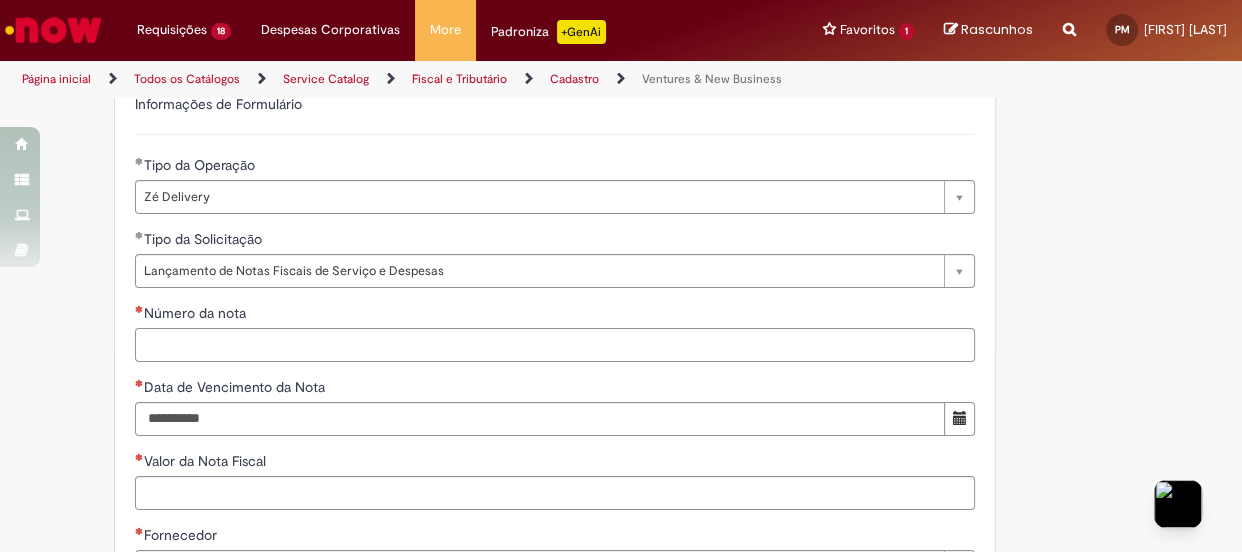 click on "Número da nota" at bounding box center (555, 345) 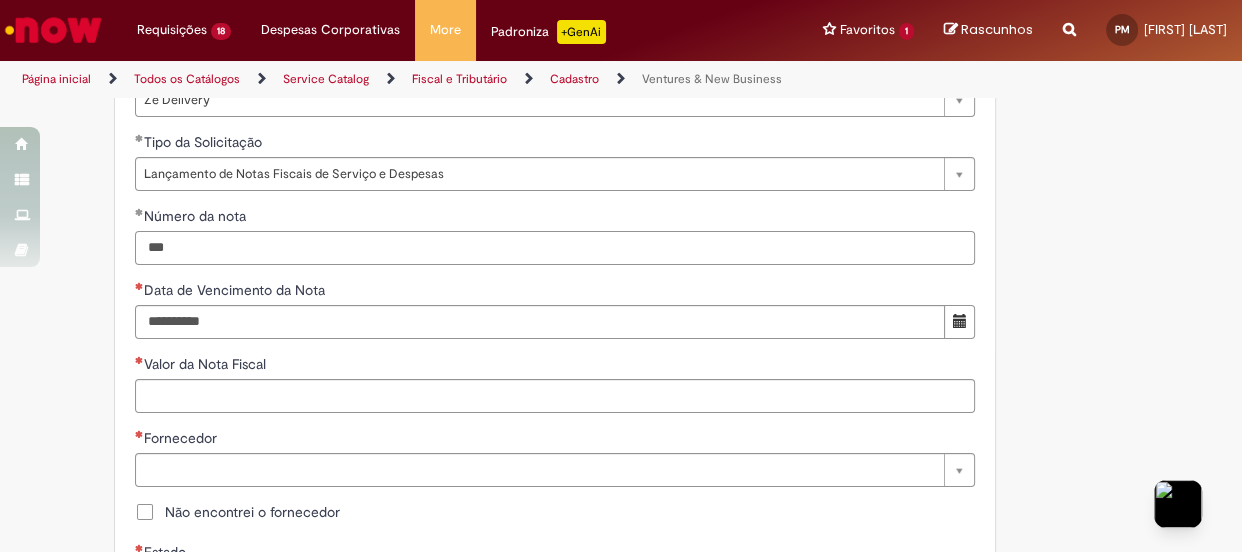 scroll, scrollTop: 818, scrollLeft: 0, axis: vertical 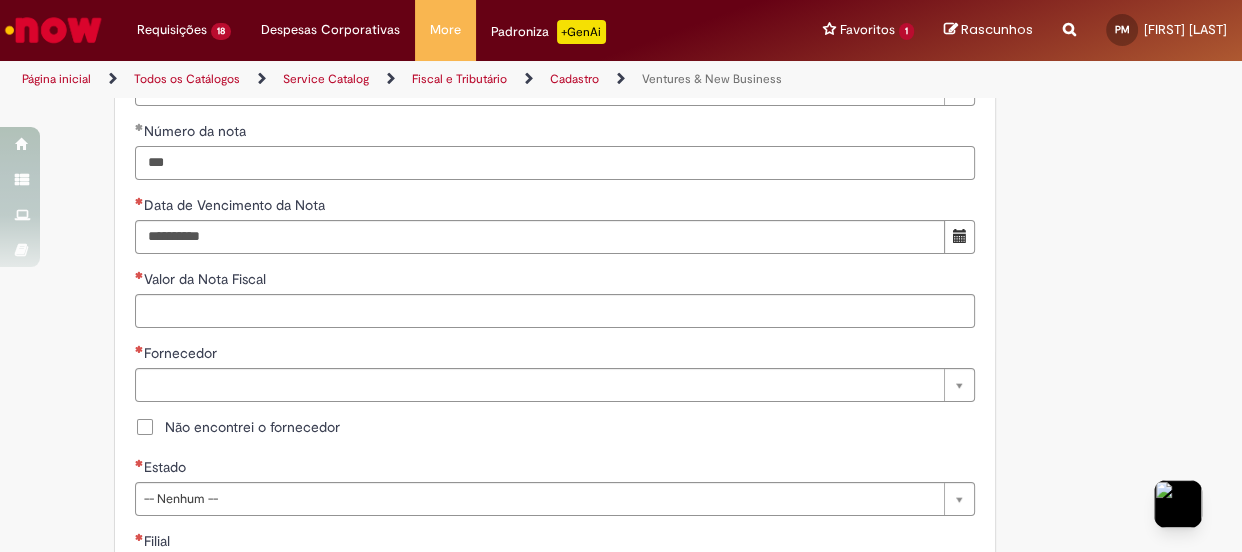 type on "***" 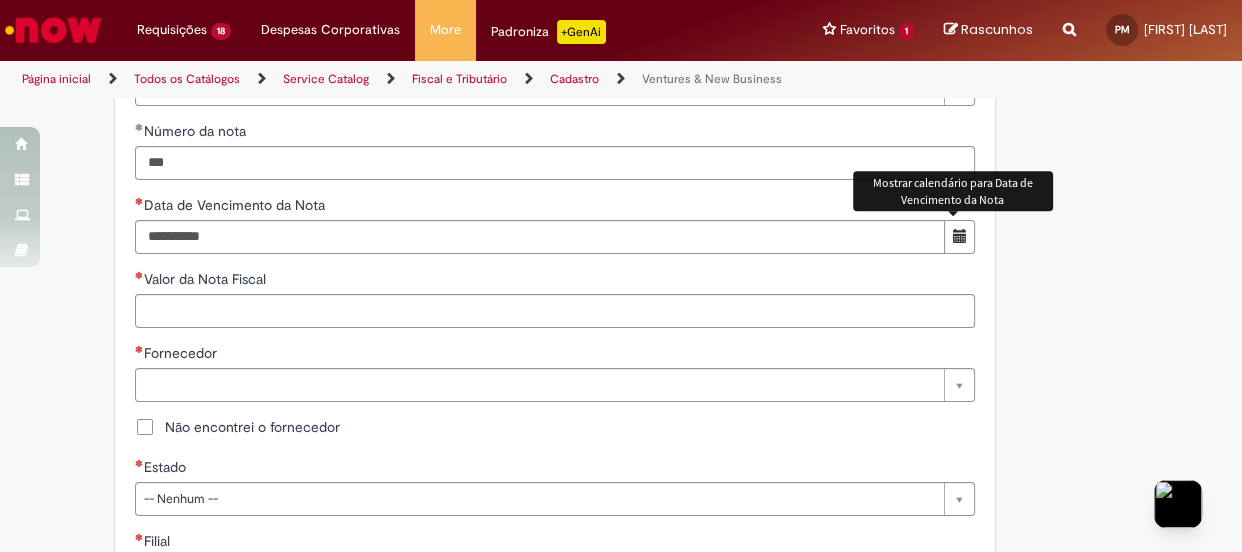 click at bounding box center (959, 236) 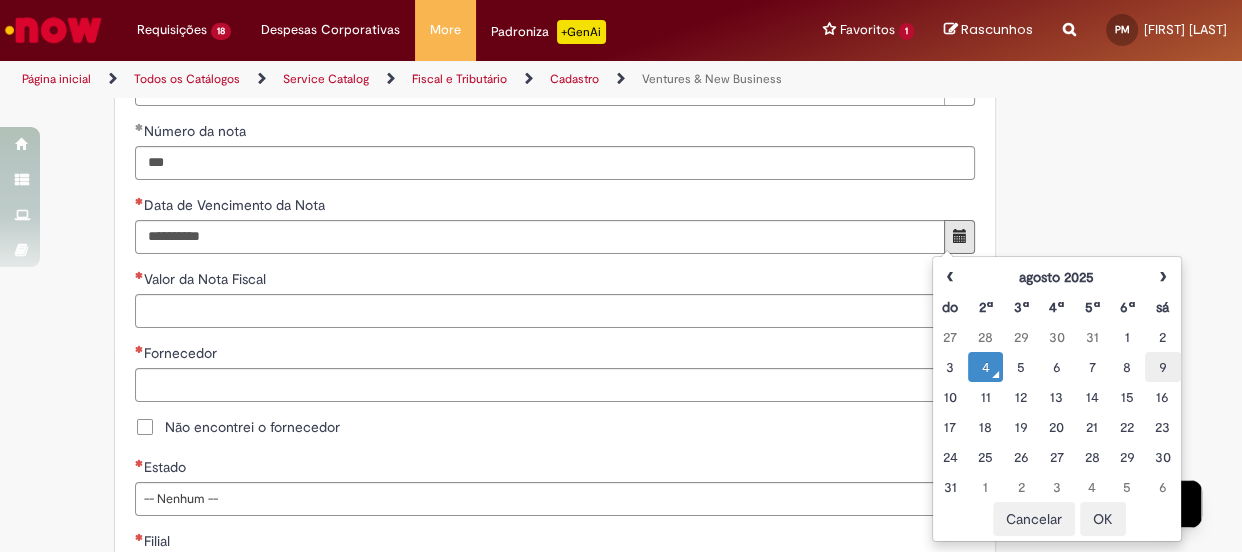 click on "9" at bounding box center (1162, 367) 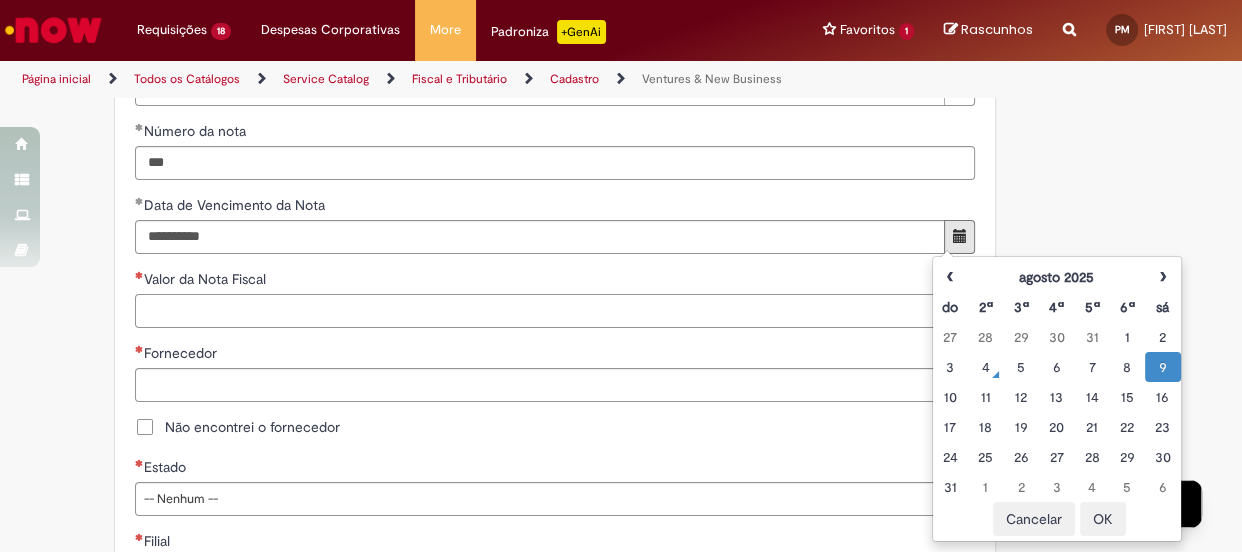 click on "Valor da Nota Fiscal" at bounding box center [555, 311] 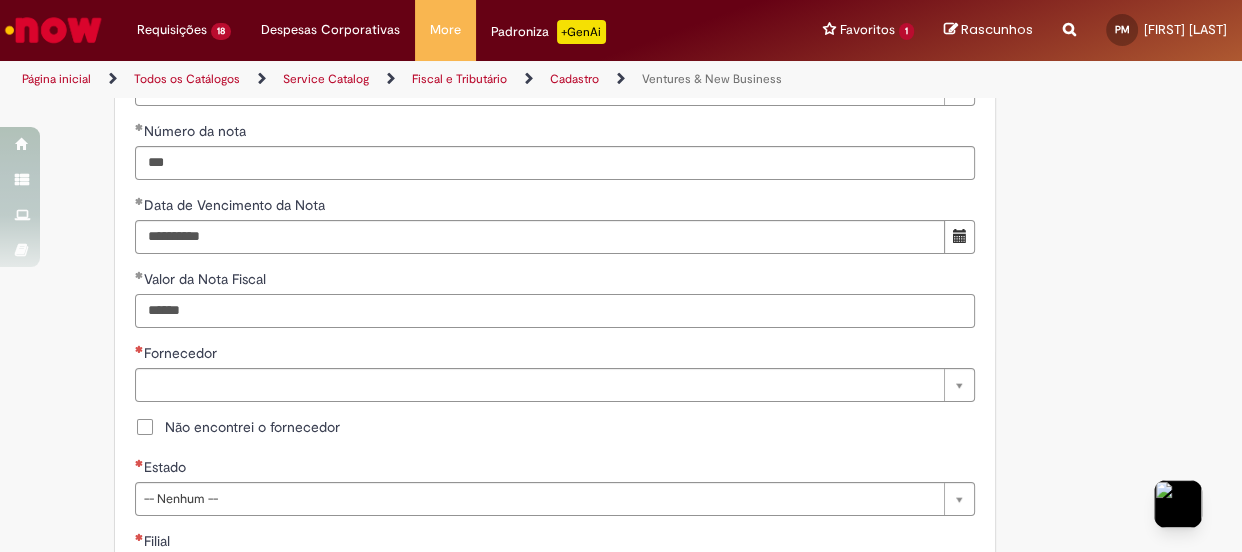 type on "******" 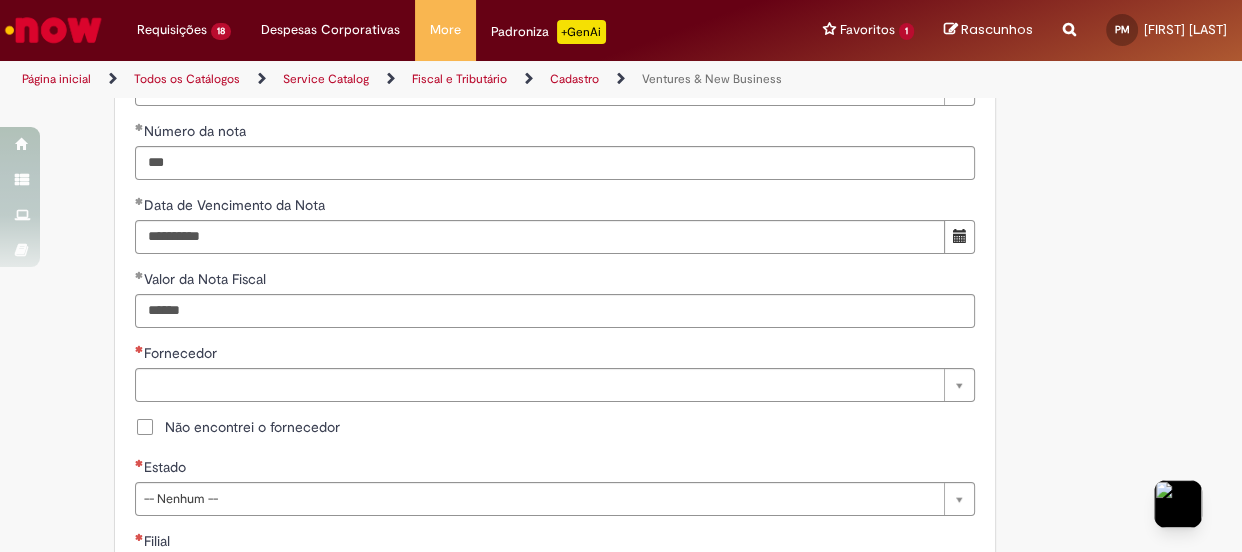 click on "Não encontrei o fornecedor" at bounding box center [252, 427] 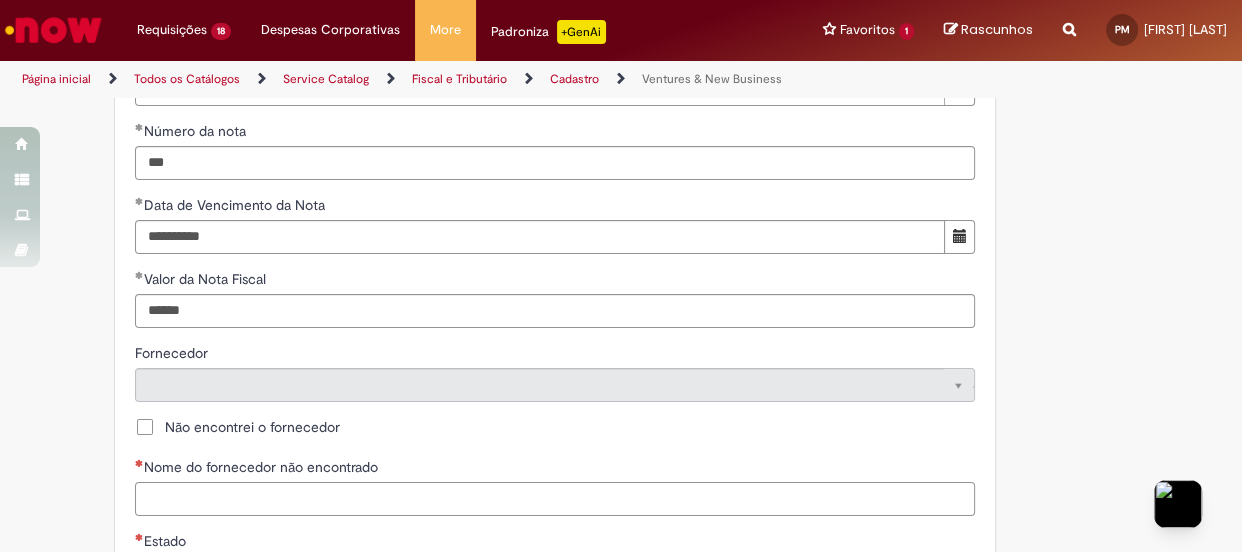 click on "Nome do fornecedor não encontrado" at bounding box center [555, 499] 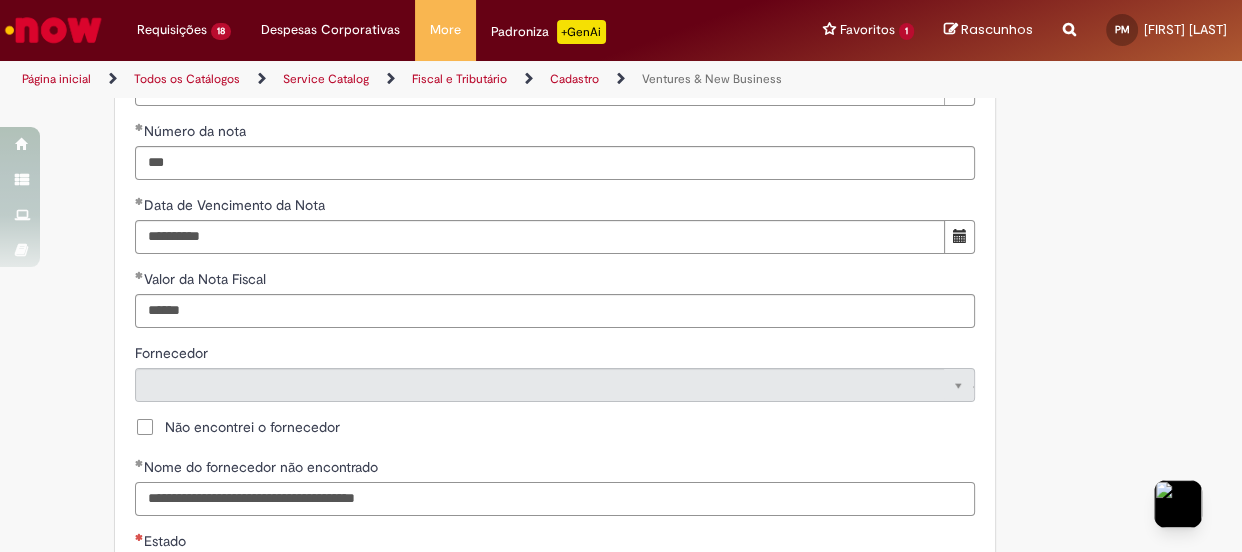 scroll, scrollTop: 1000, scrollLeft: 0, axis: vertical 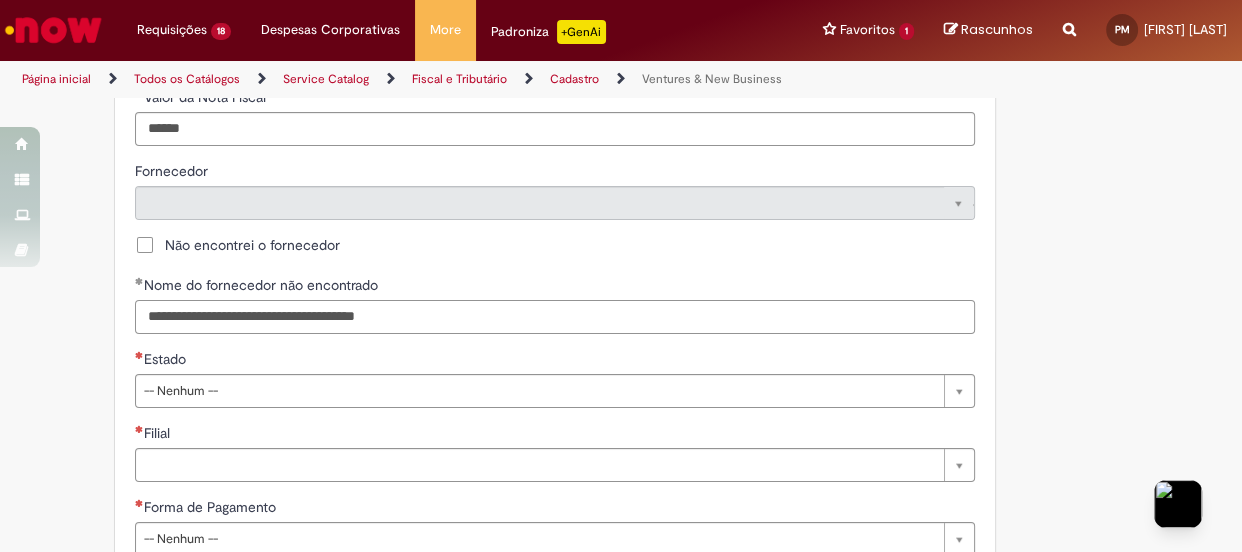 type on "**********" 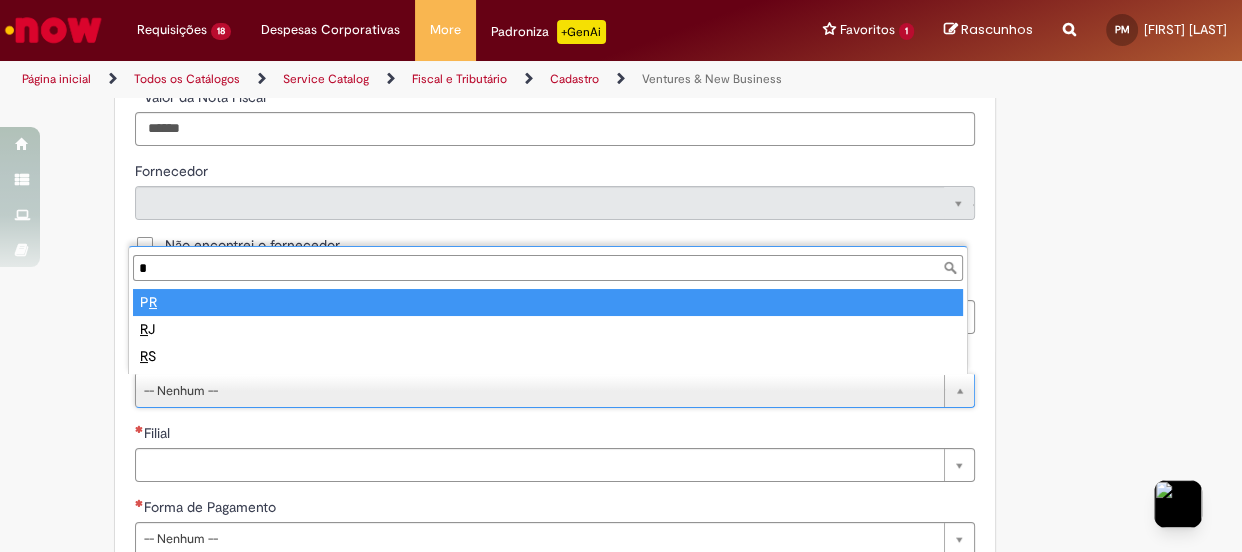 type on "**" 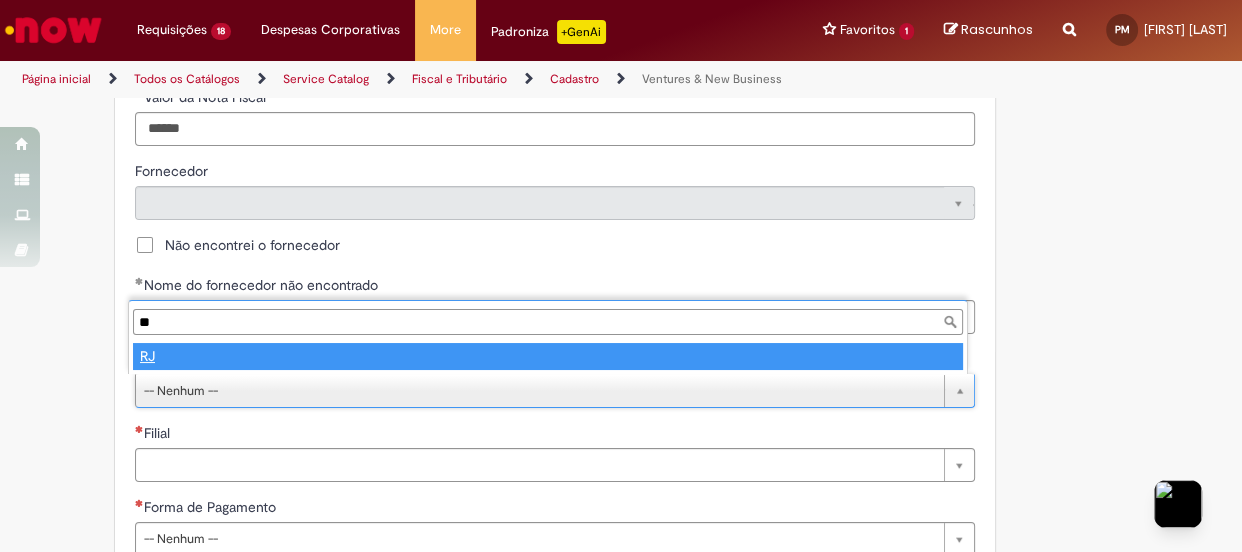 type on "**" 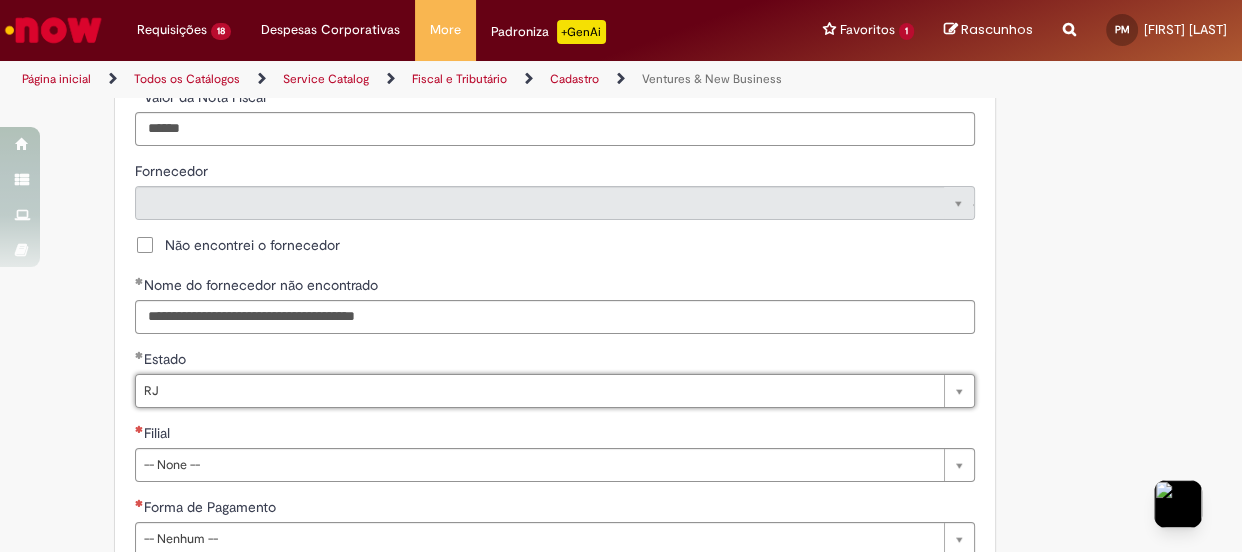 select 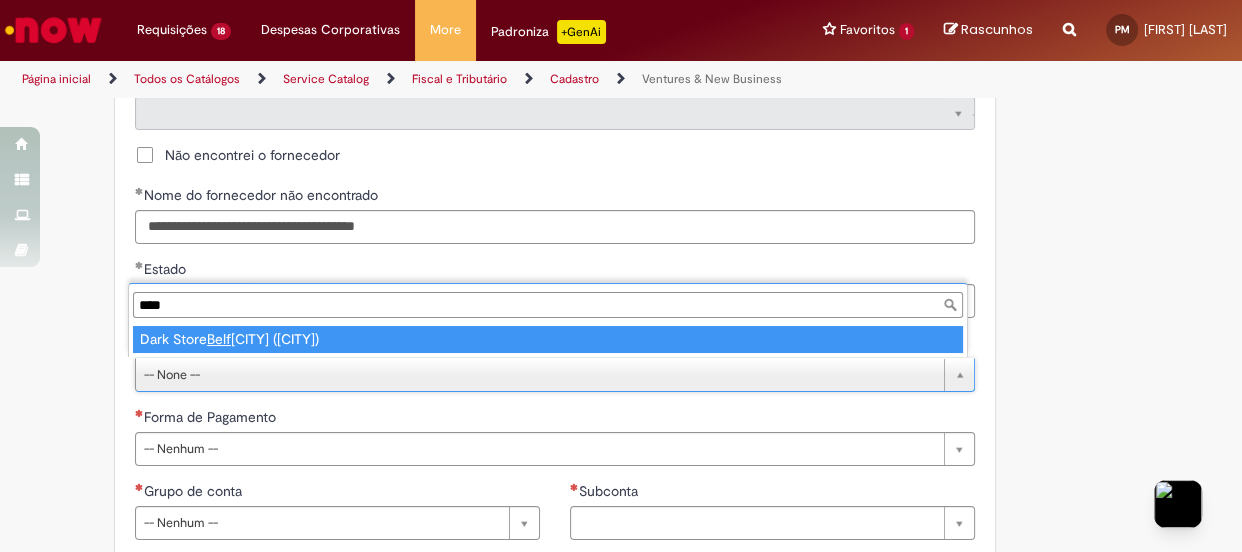 type on "*****" 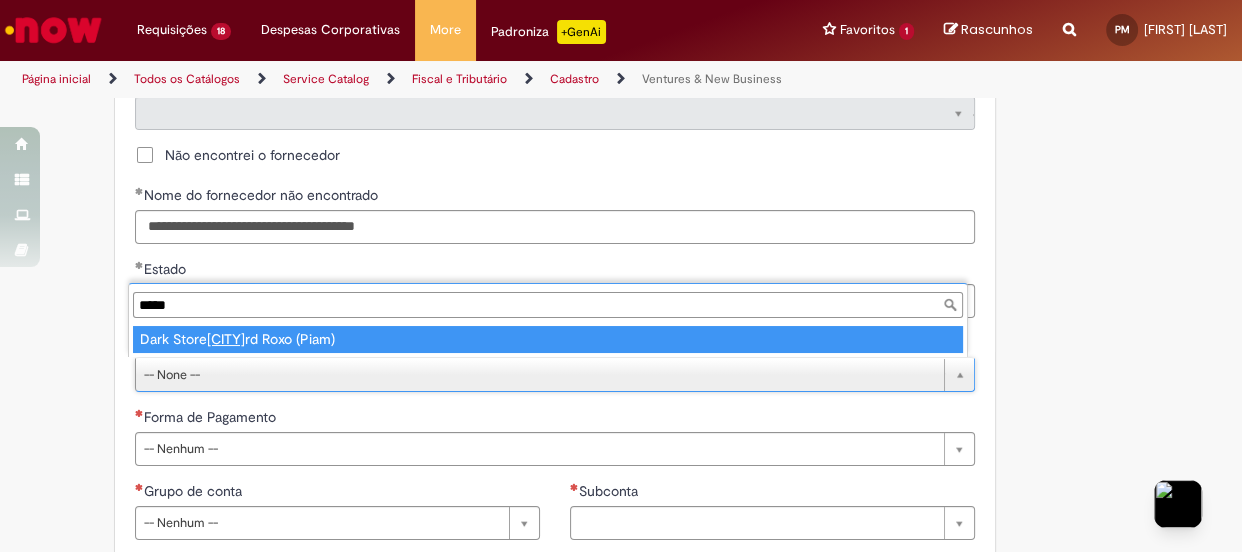 type on "**********" 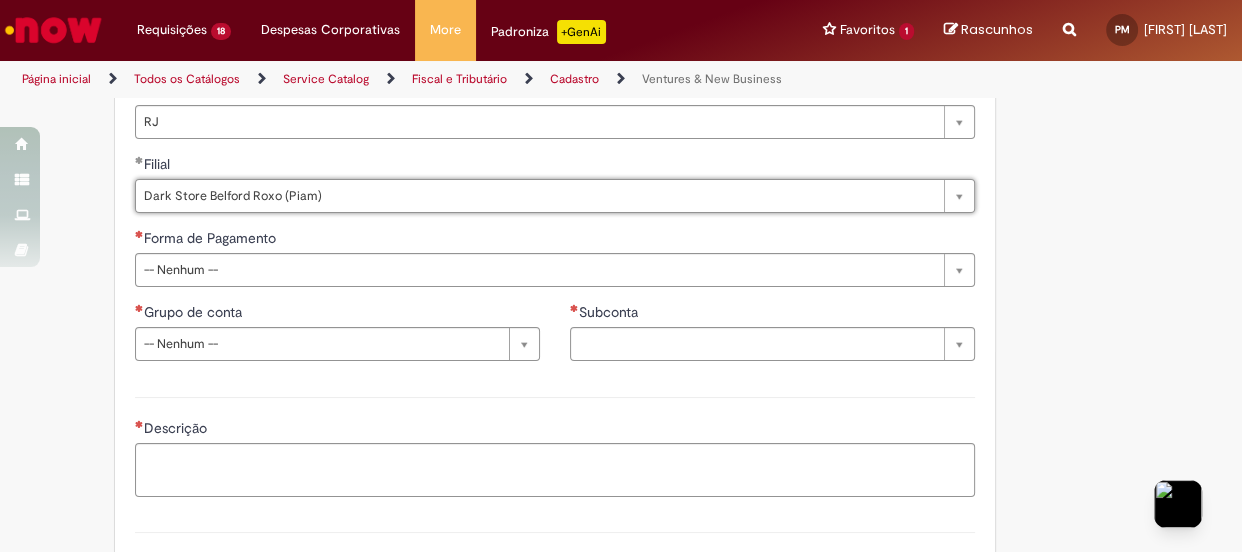 scroll, scrollTop: 1272, scrollLeft: 0, axis: vertical 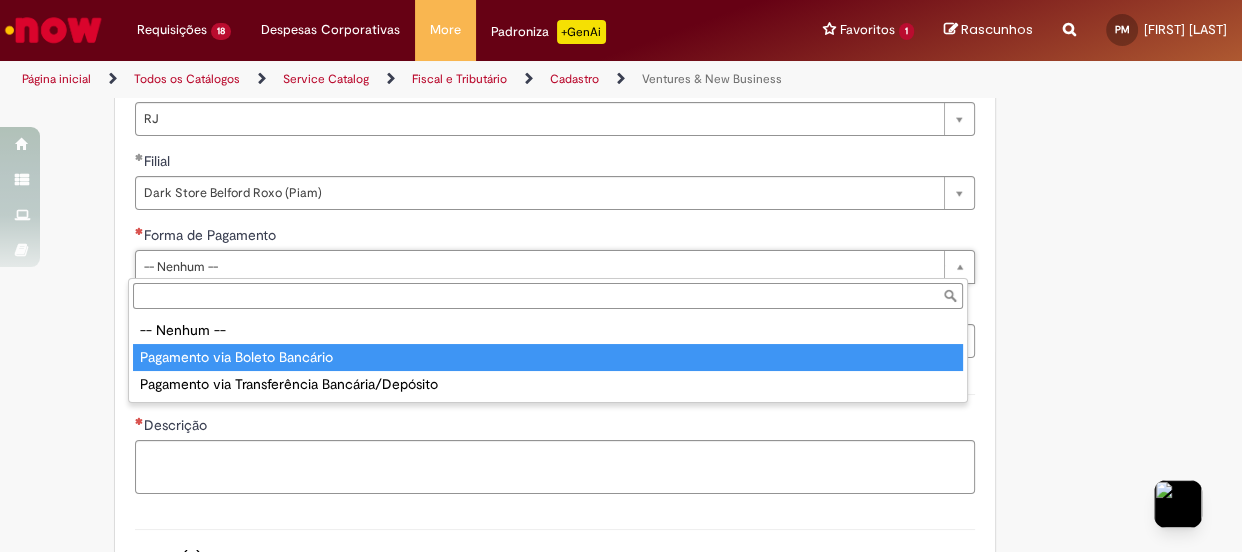 type on "**********" 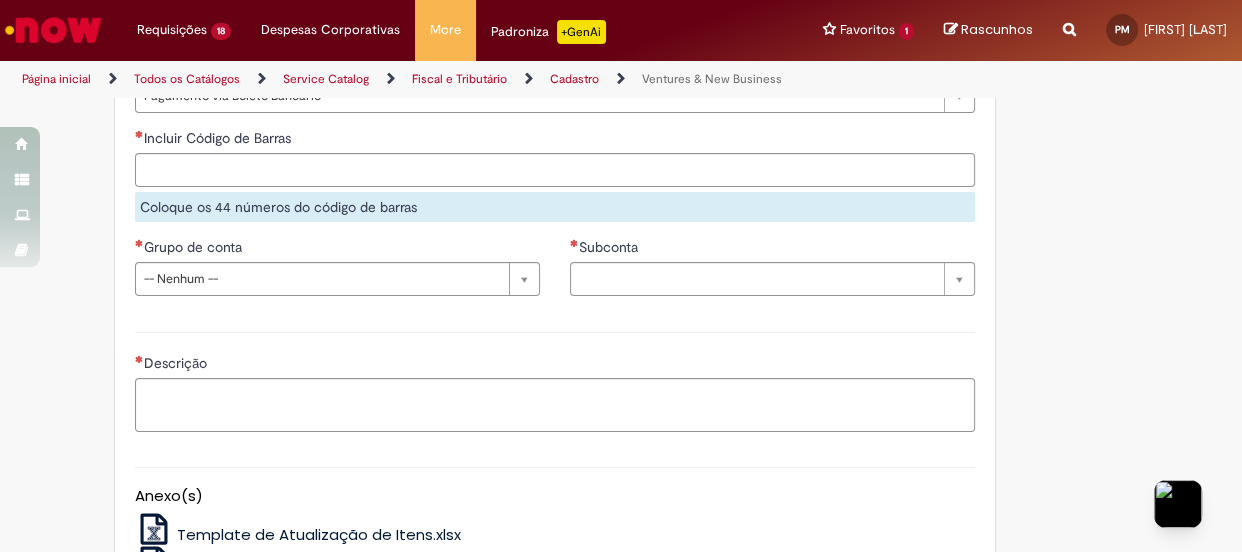 scroll, scrollTop: 1543, scrollLeft: 0, axis: vertical 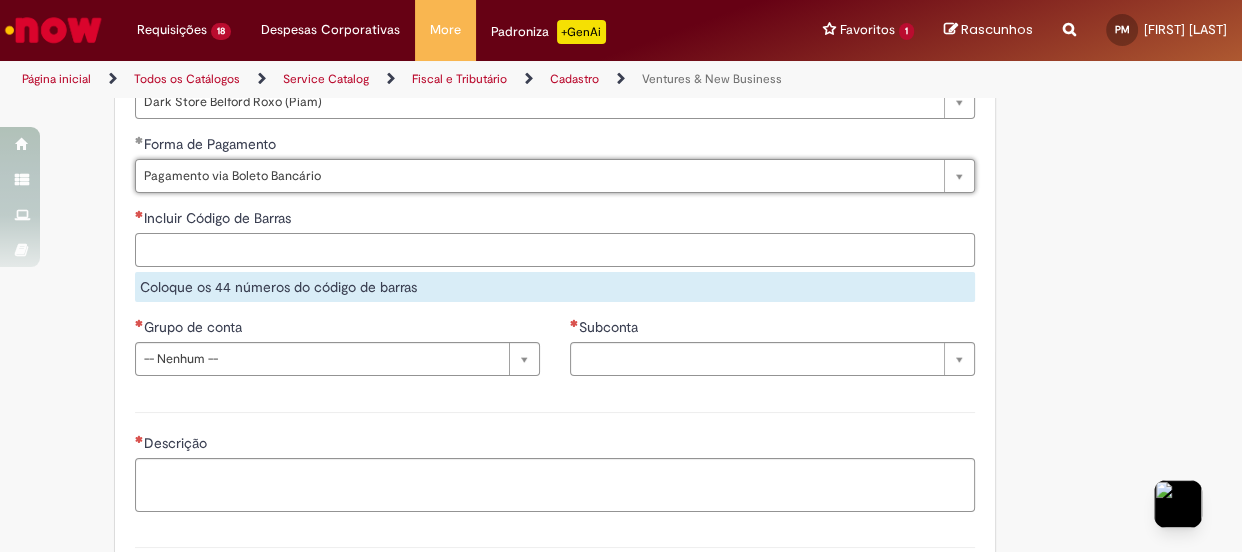 click on "Incluir Código de Barras" at bounding box center (555, 250) 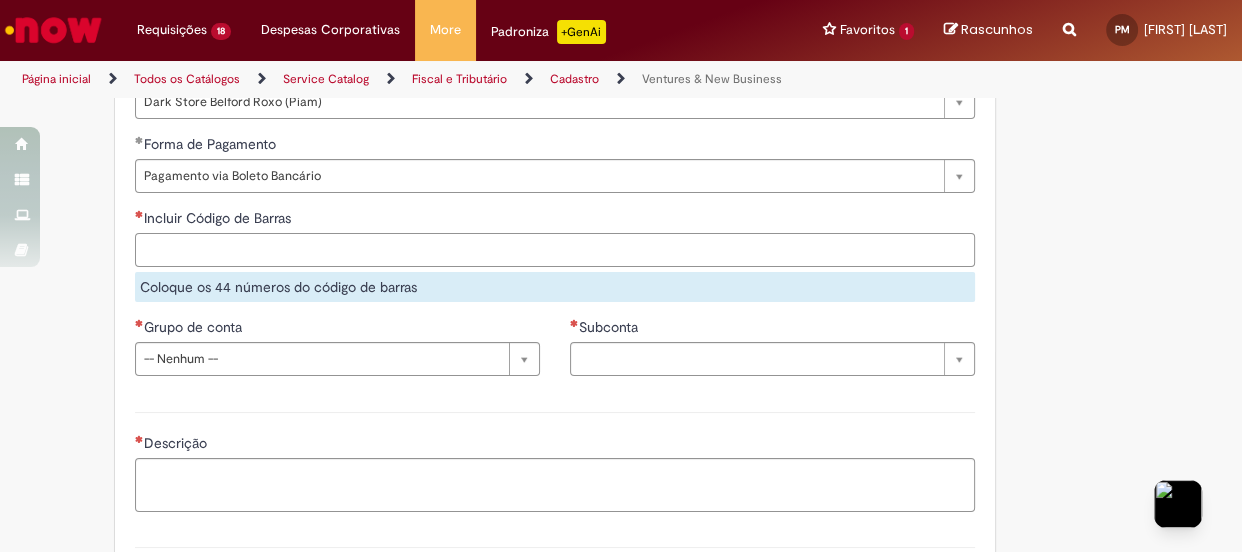 paste on "**********" 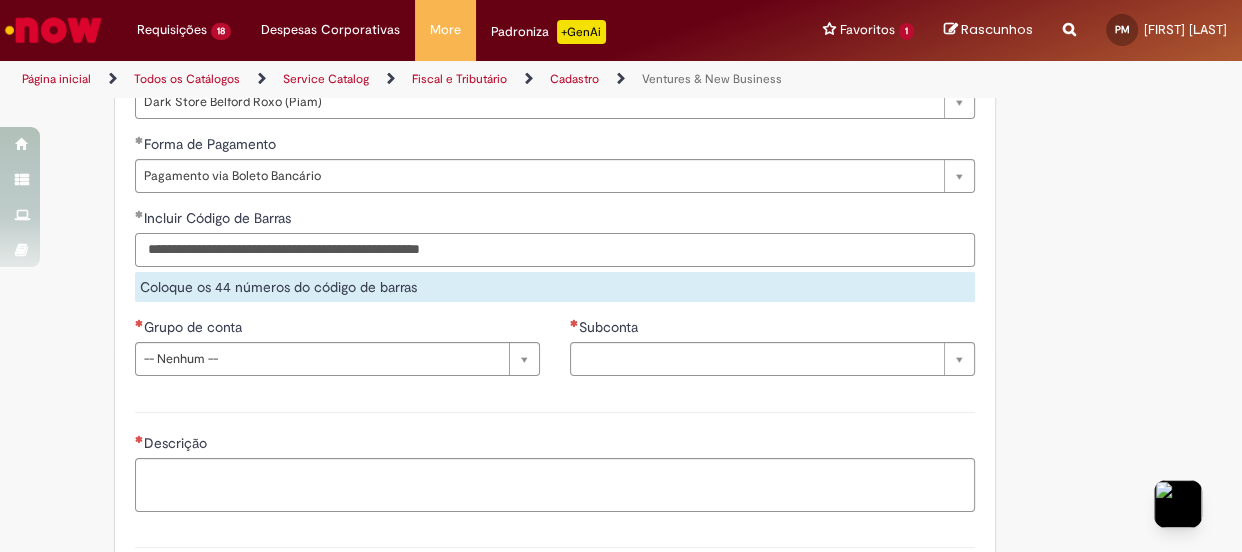 scroll, scrollTop: 1454, scrollLeft: 0, axis: vertical 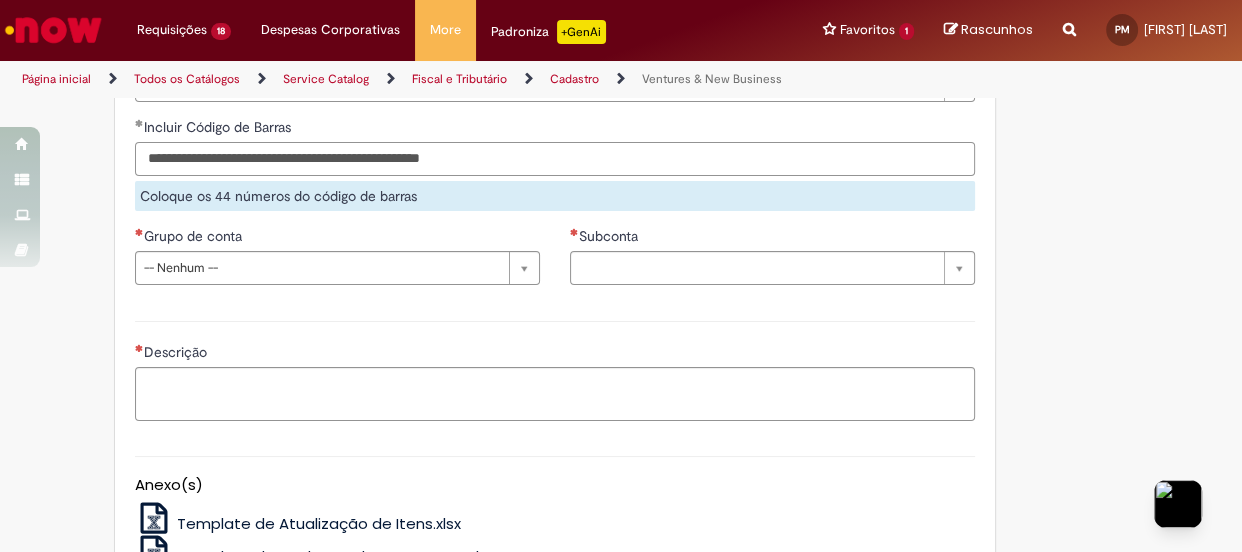 type on "**********" 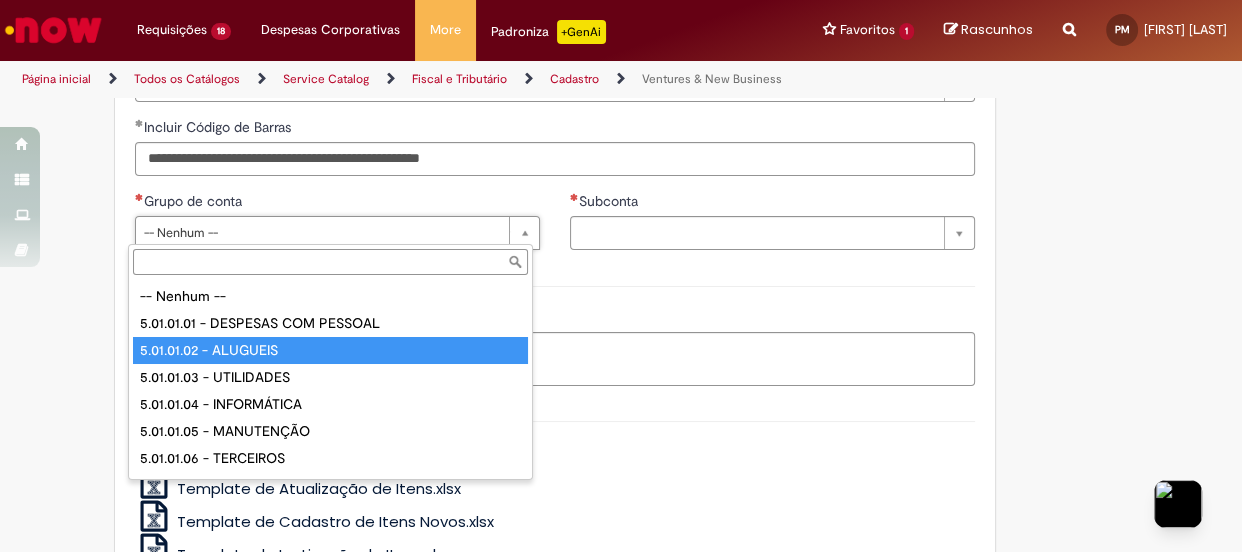 type on "**********" 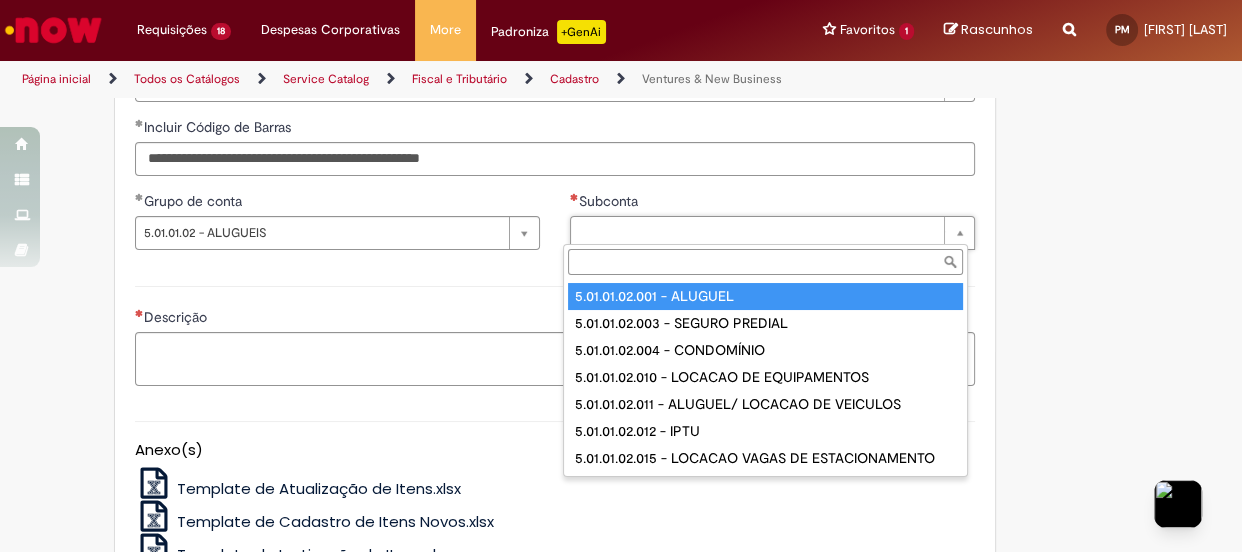 type on "**********" 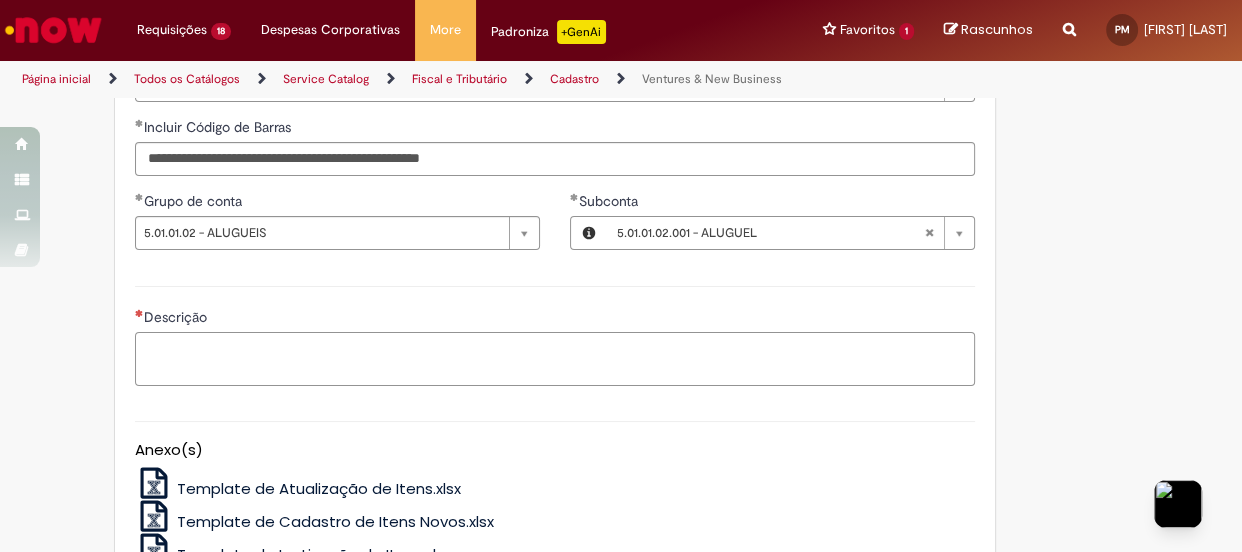 click on "Descrição" at bounding box center [555, 359] 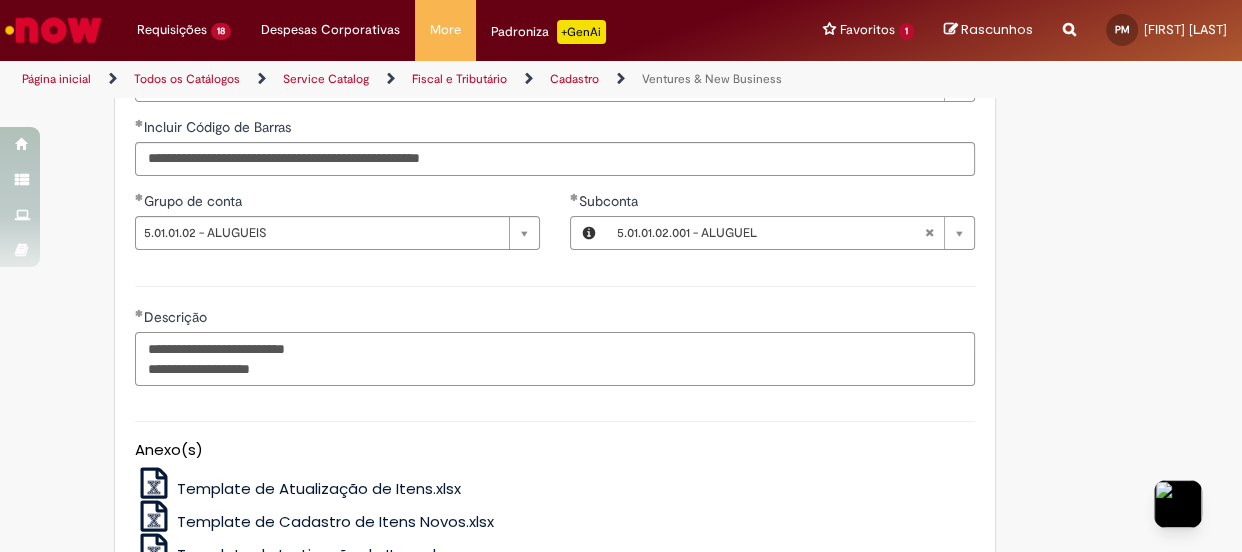 click on "**********" at bounding box center (555, 359) 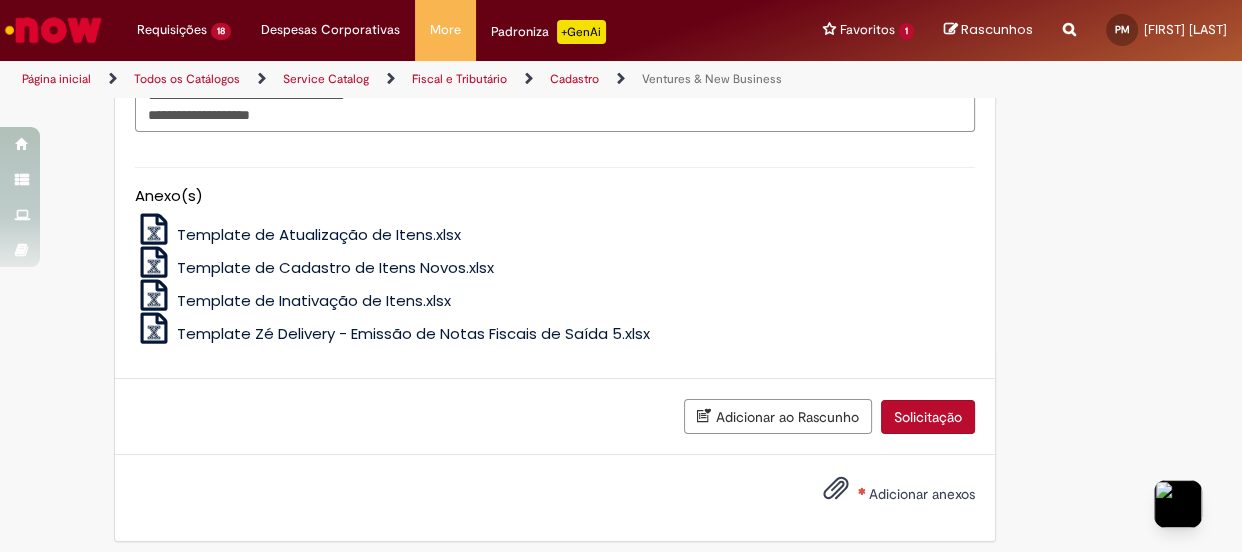 scroll, scrollTop: 1721, scrollLeft: 0, axis: vertical 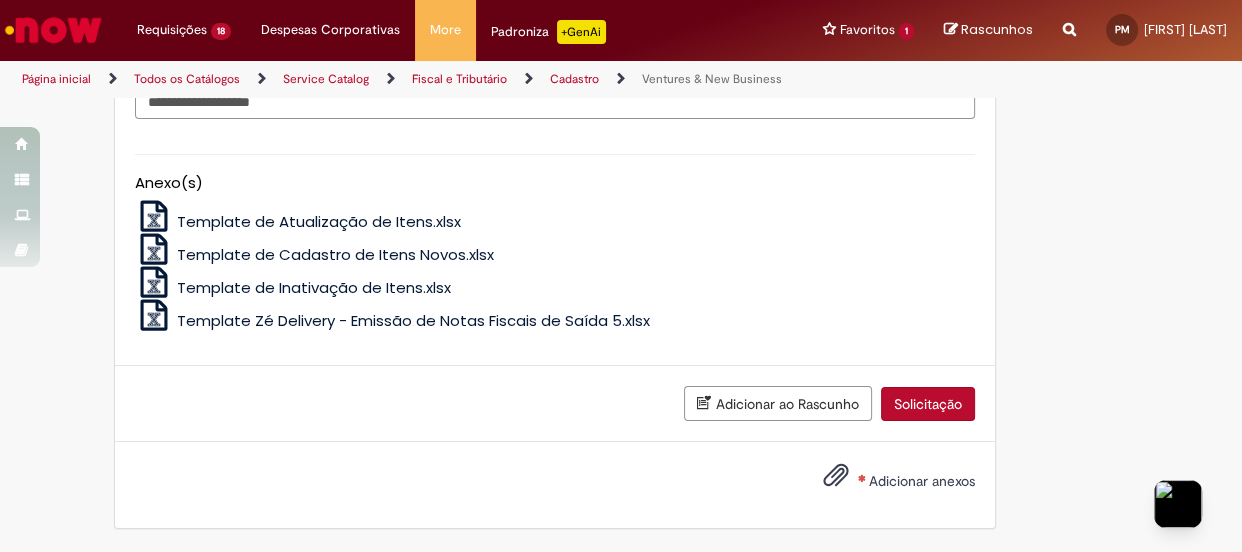 type on "**********" 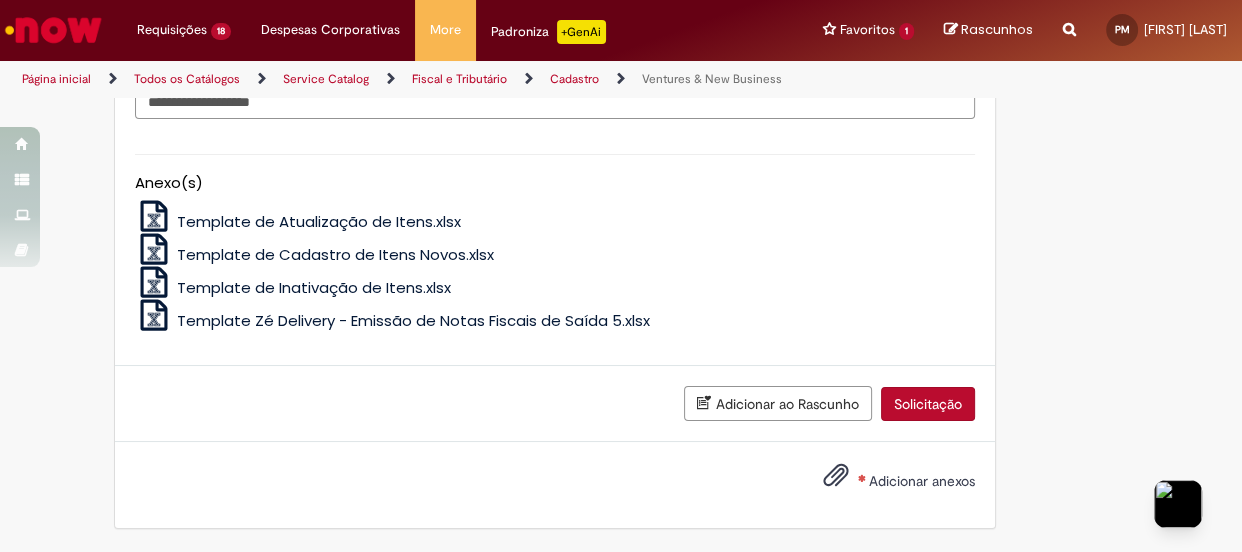 click on "Adicionar anexos" at bounding box center [922, 481] 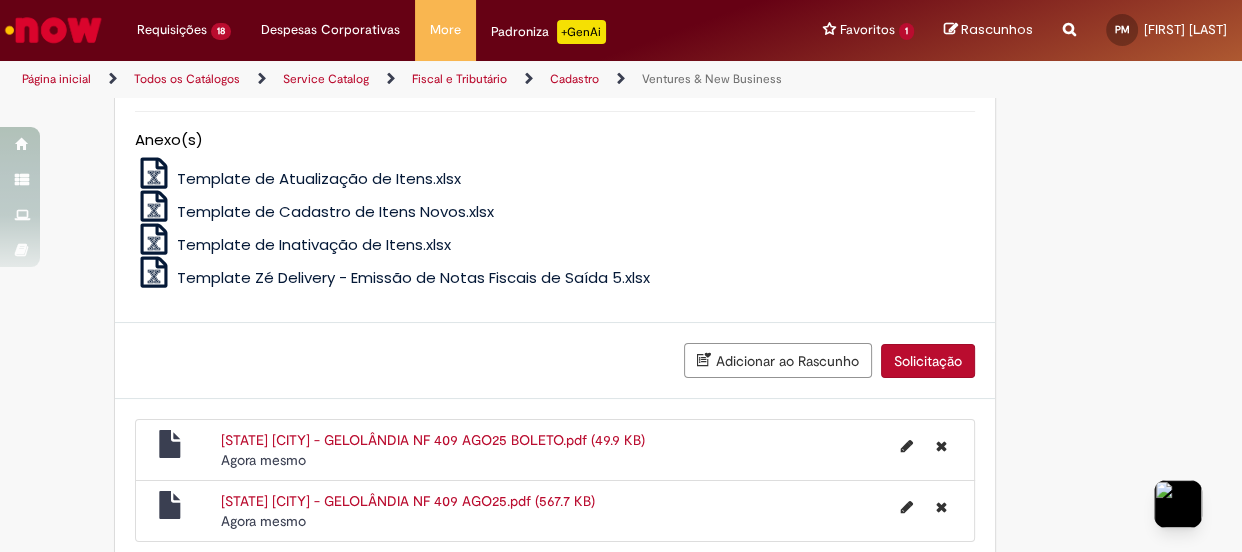 scroll, scrollTop: 1794, scrollLeft: 0, axis: vertical 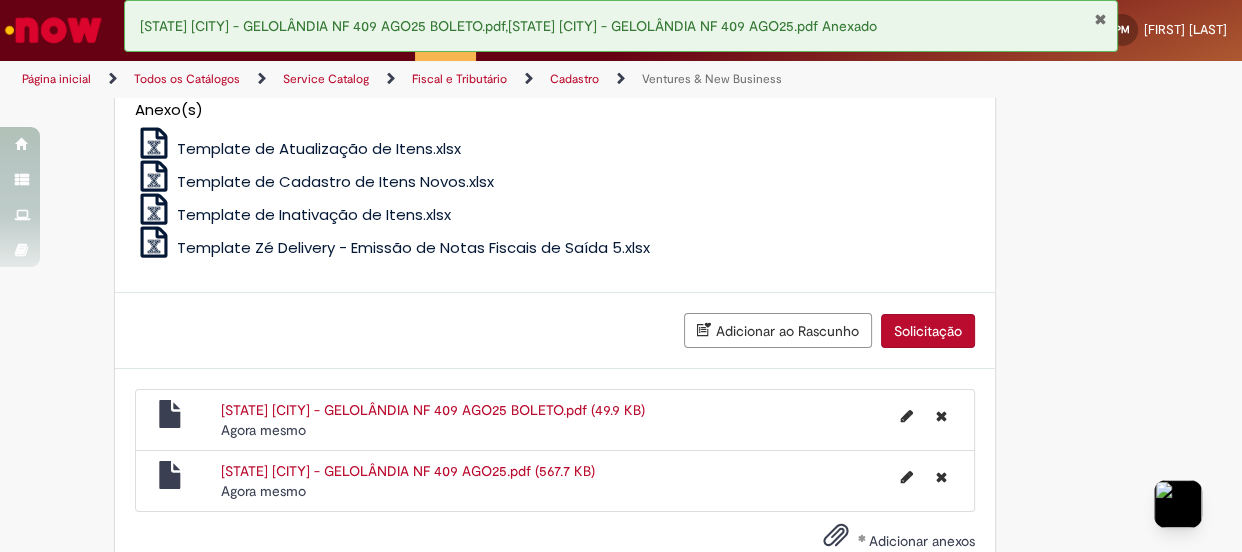 click on "Solicitação" at bounding box center (928, 331) 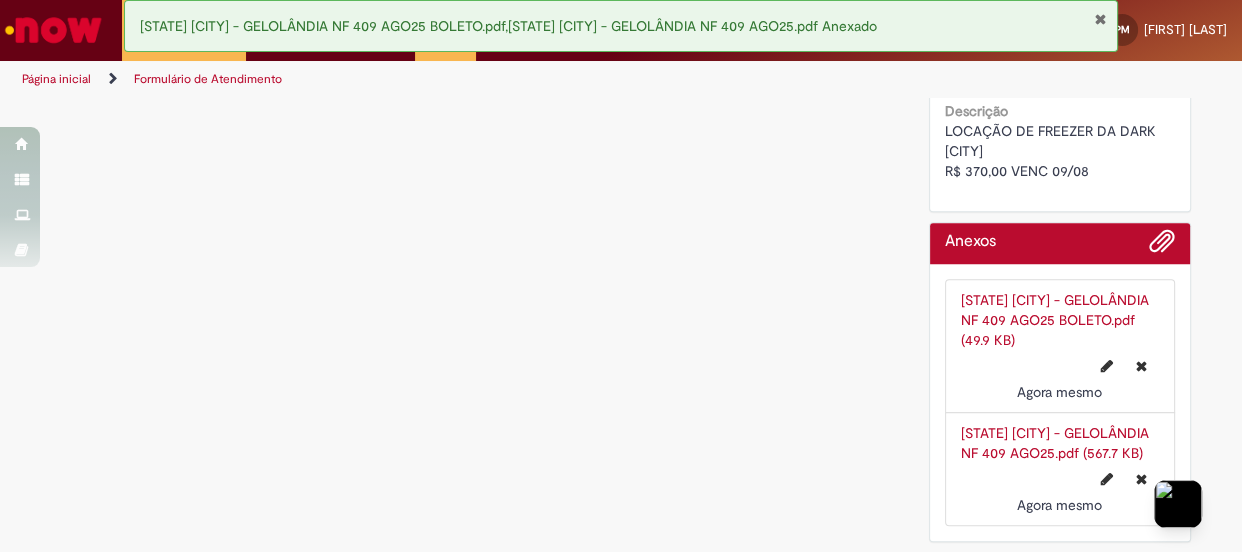 scroll, scrollTop: 0, scrollLeft: 0, axis: both 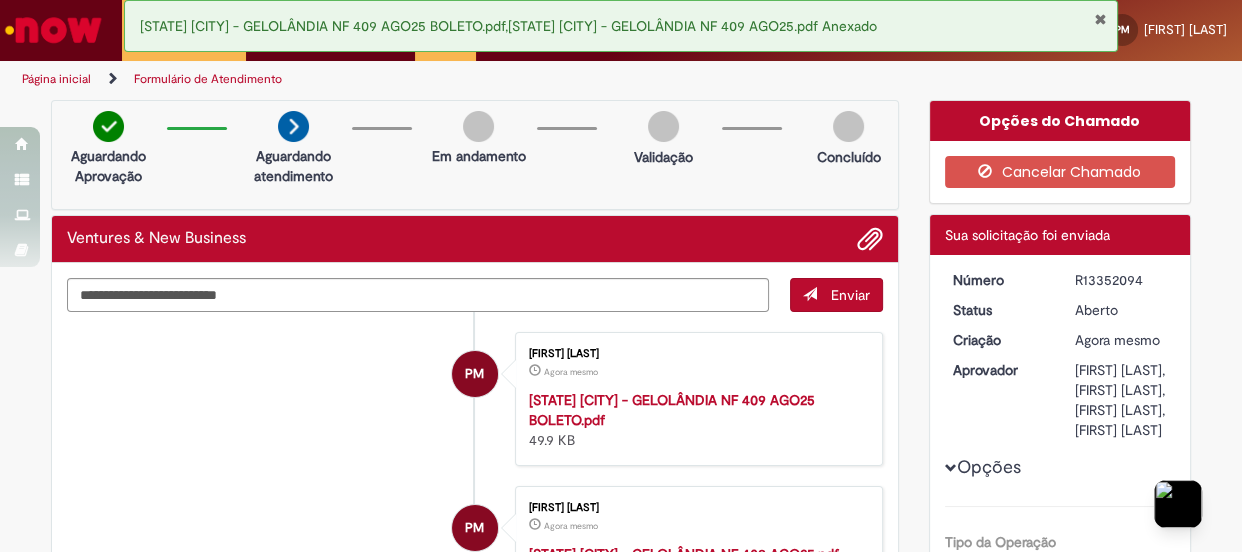 drag, startPoint x: 1152, startPoint y: 273, endPoint x: 1047, endPoint y: 272, distance: 105.00476 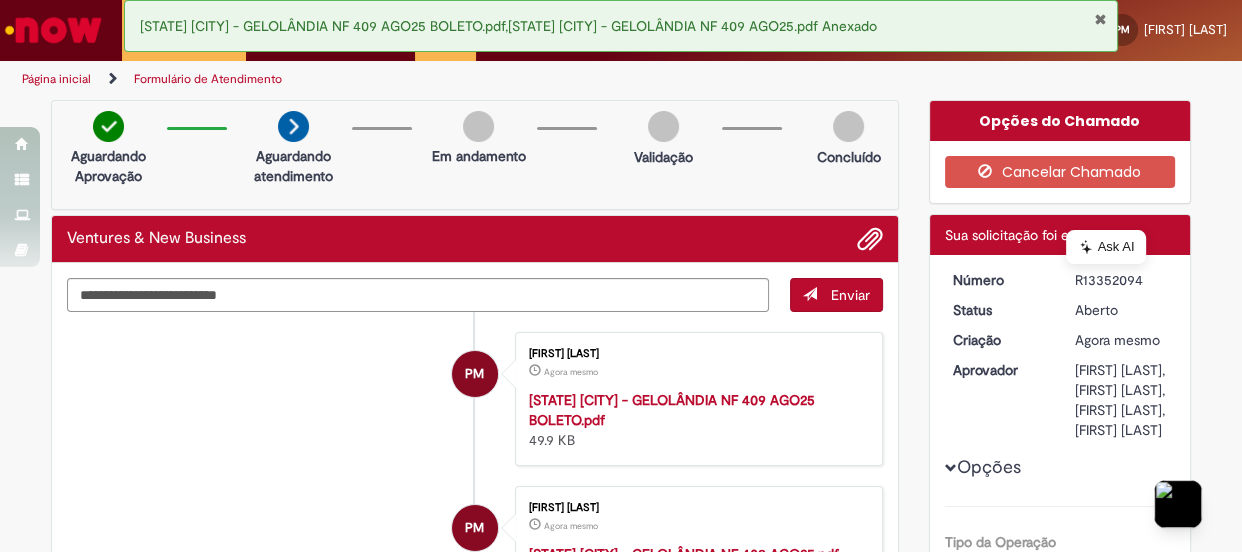 copy on "Número
R13352094" 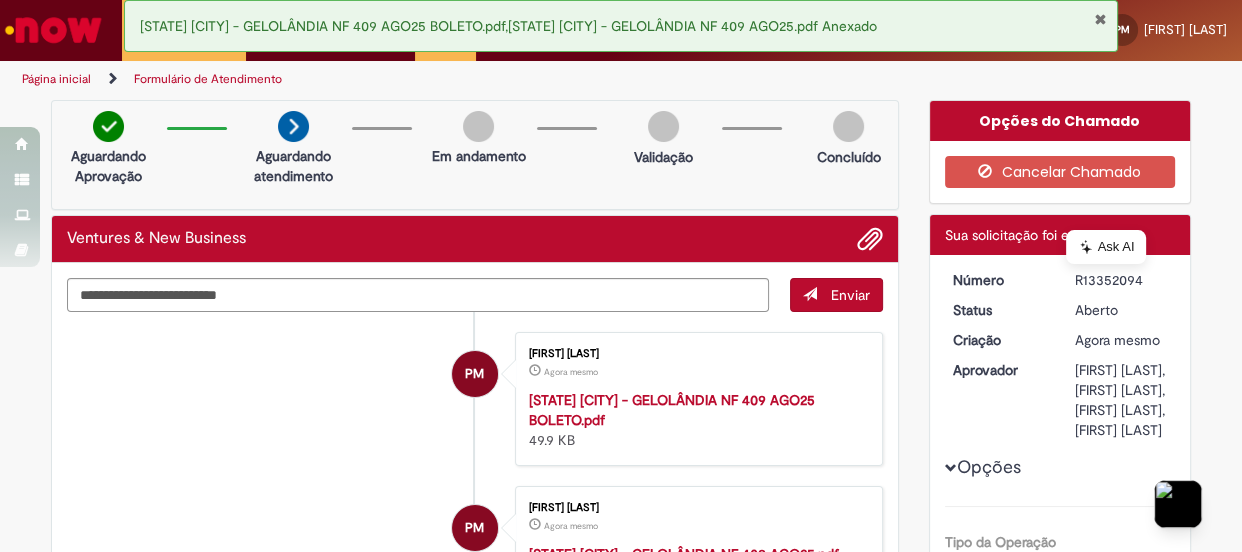 click at bounding box center [1100, 19] 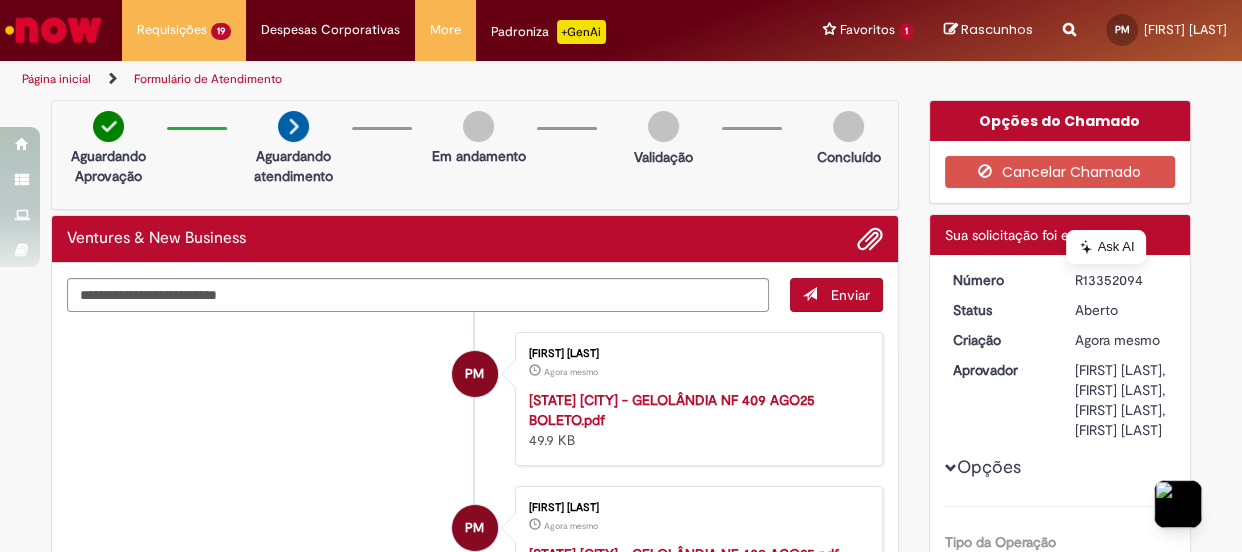 click on "[STATE] [CITY] - GELOLÂNDIA NF 409 AGO25 BOLETO.pdf,[STATE] [CITY] - GELOLÂNDIA NF 409 AGO25.pdf Anexado" at bounding box center [508, 26] 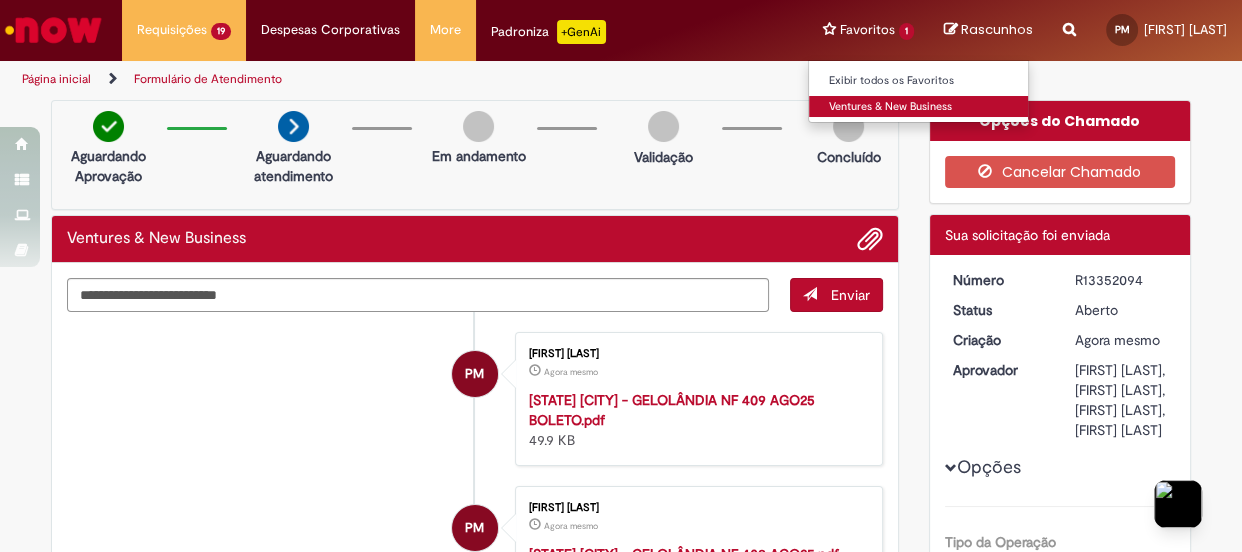 click on "Ventures & New Business" at bounding box center (919, 107) 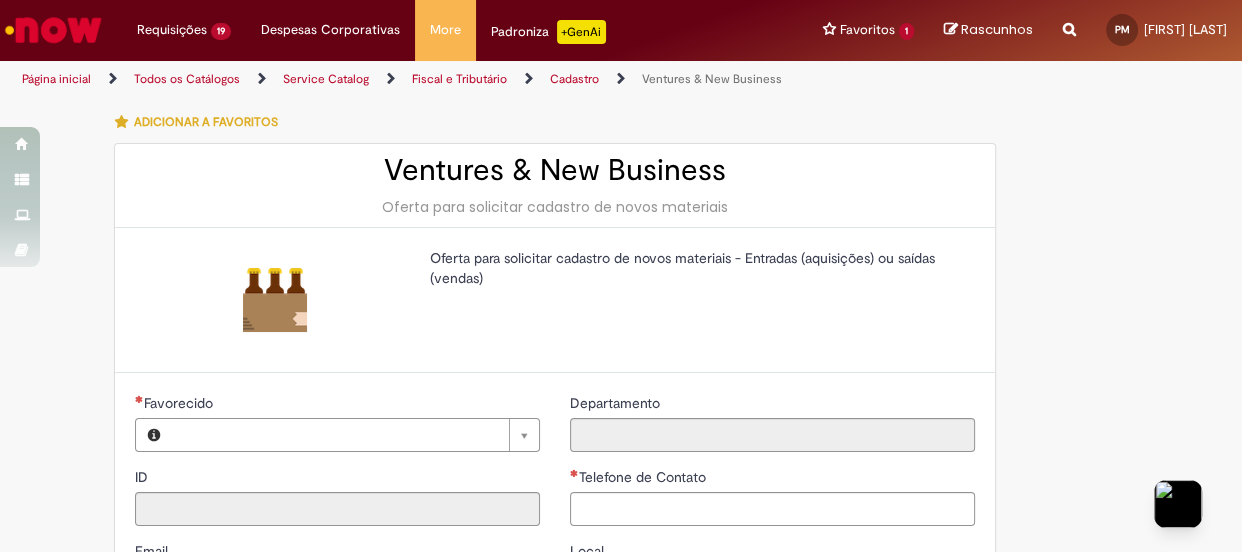 type on "**********" 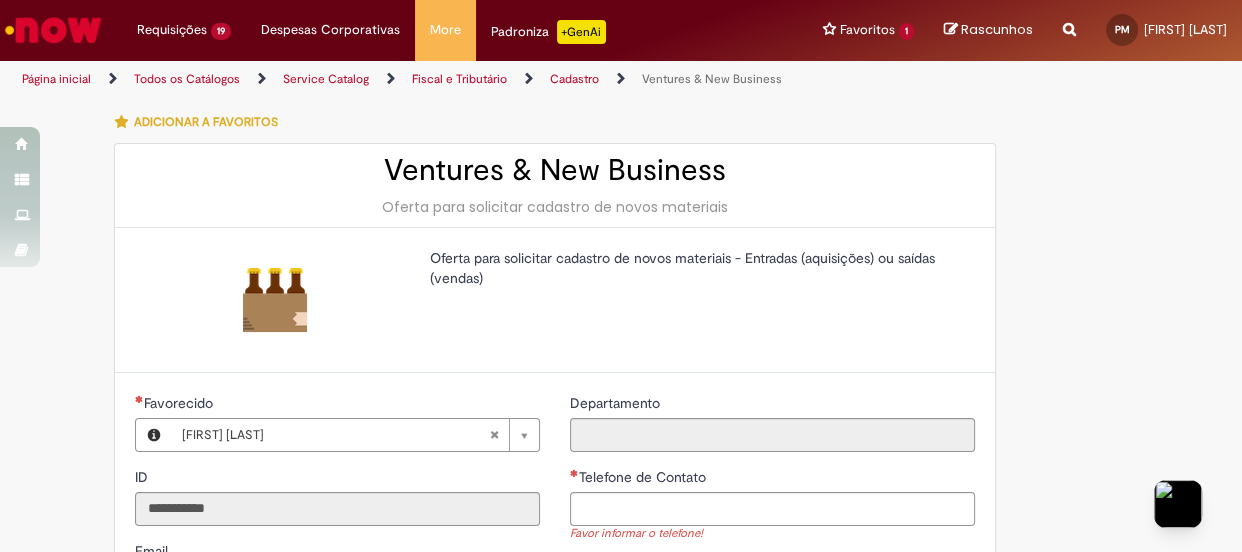 type on "**********" 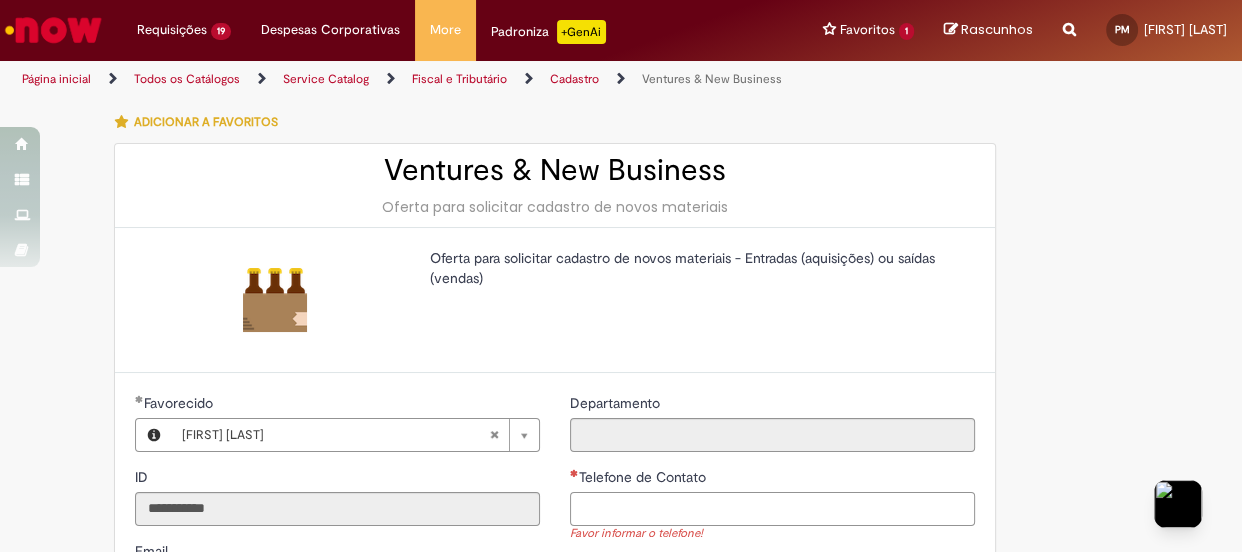 click on "Telefone de Contato" at bounding box center (772, 509) 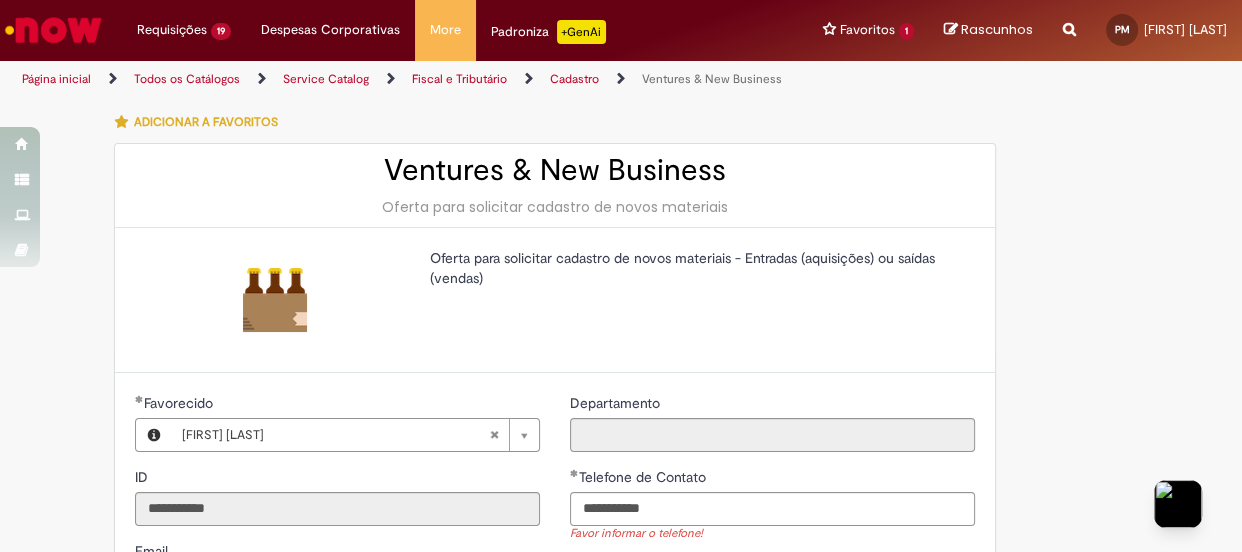 click on "Oferta para solicitar cadastro de novos materiais - Entradas (aquisições) ou saídas (vendas)" at bounding box center [555, 300] 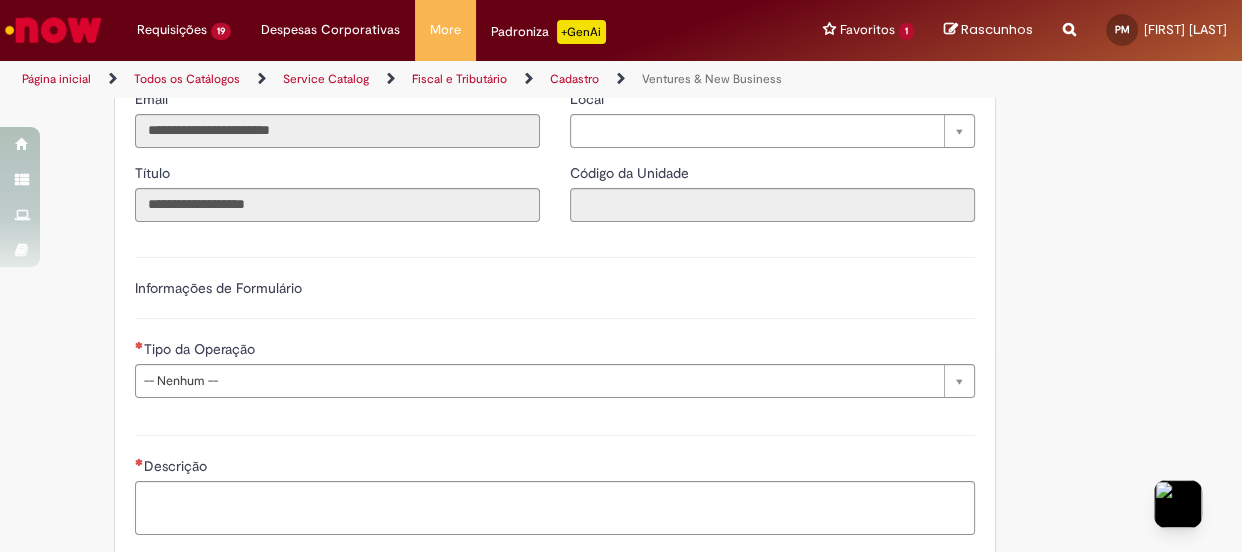 scroll, scrollTop: 454, scrollLeft: 0, axis: vertical 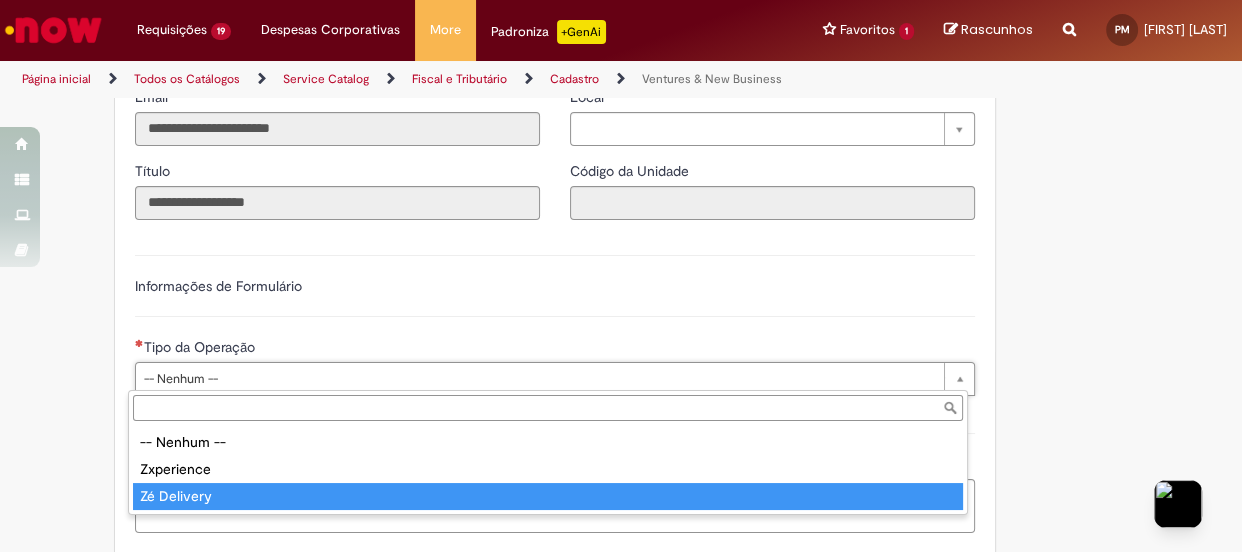 type on "**********" 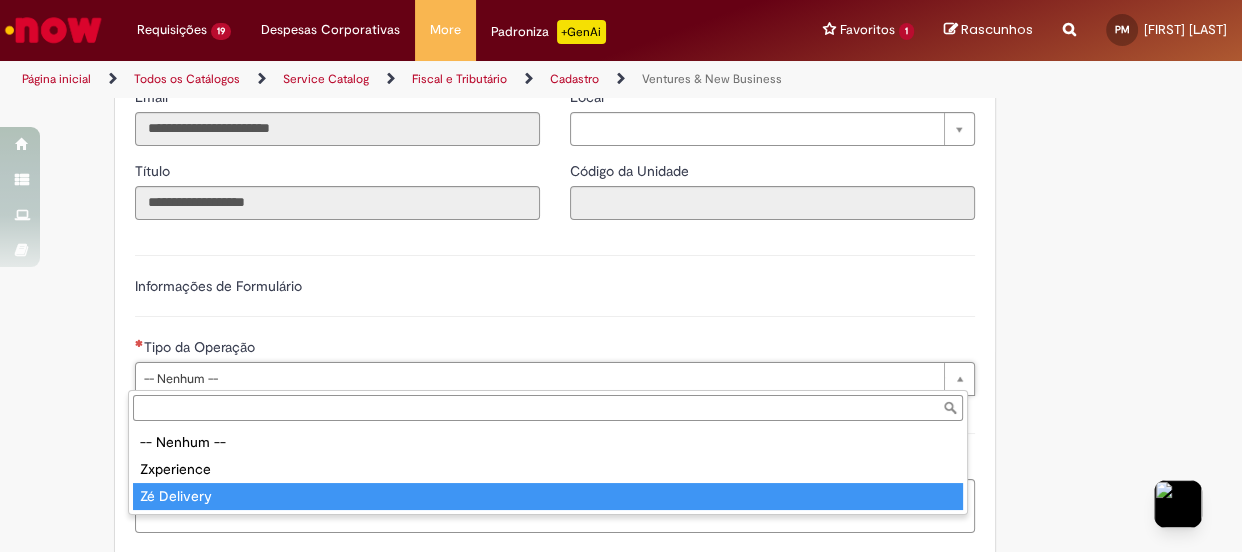 select on "**********" 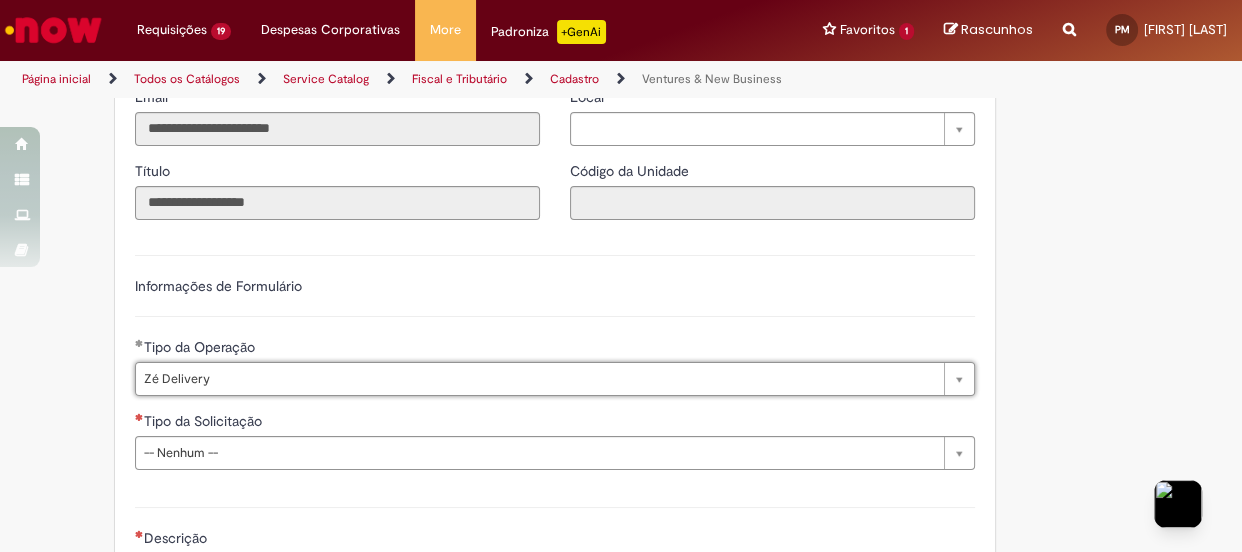 scroll, scrollTop: 545, scrollLeft: 0, axis: vertical 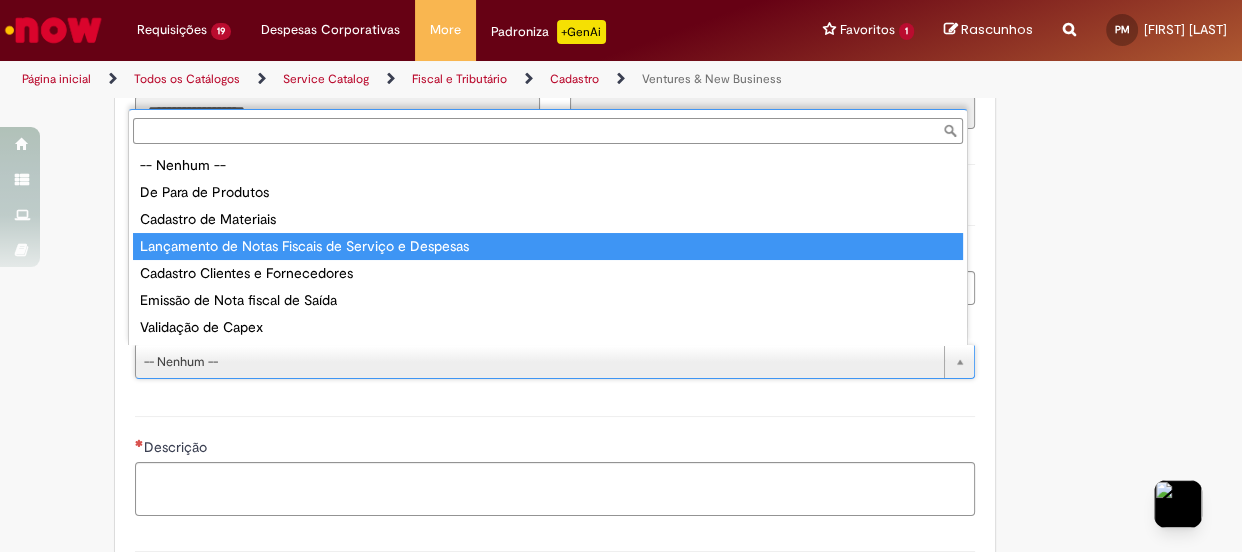 type on "**********" 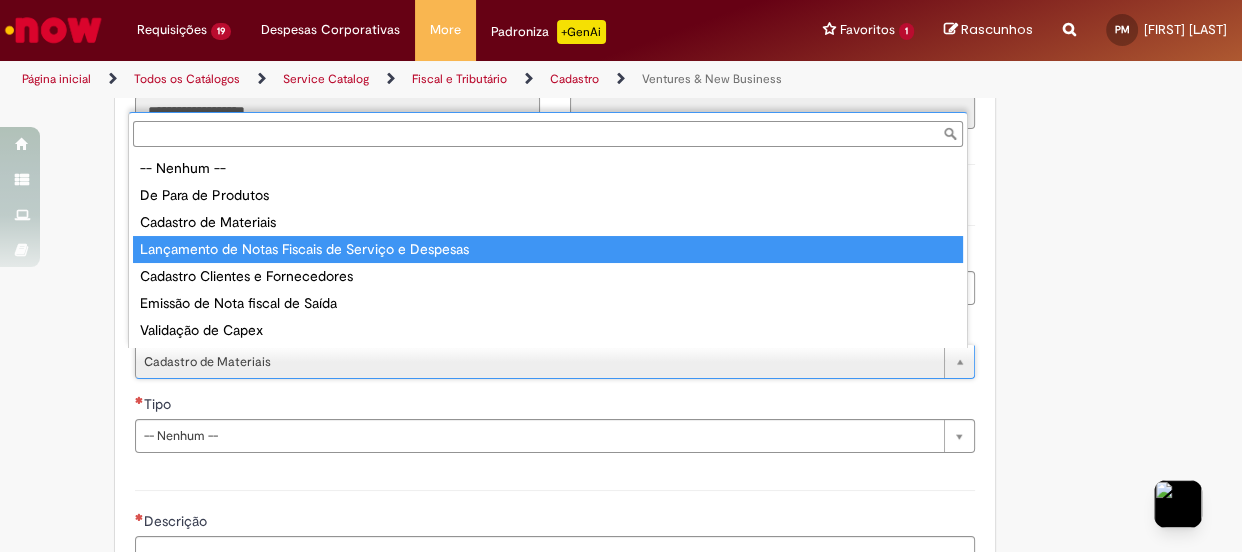 type on "**********" 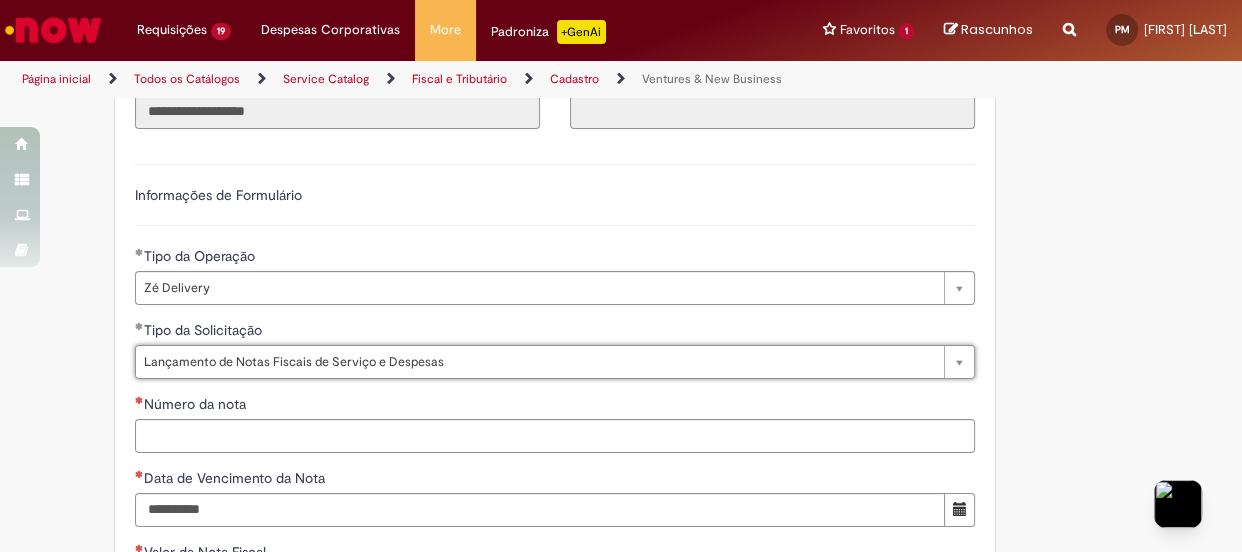scroll, scrollTop: 0, scrollLeft: 135, axis: horizontal 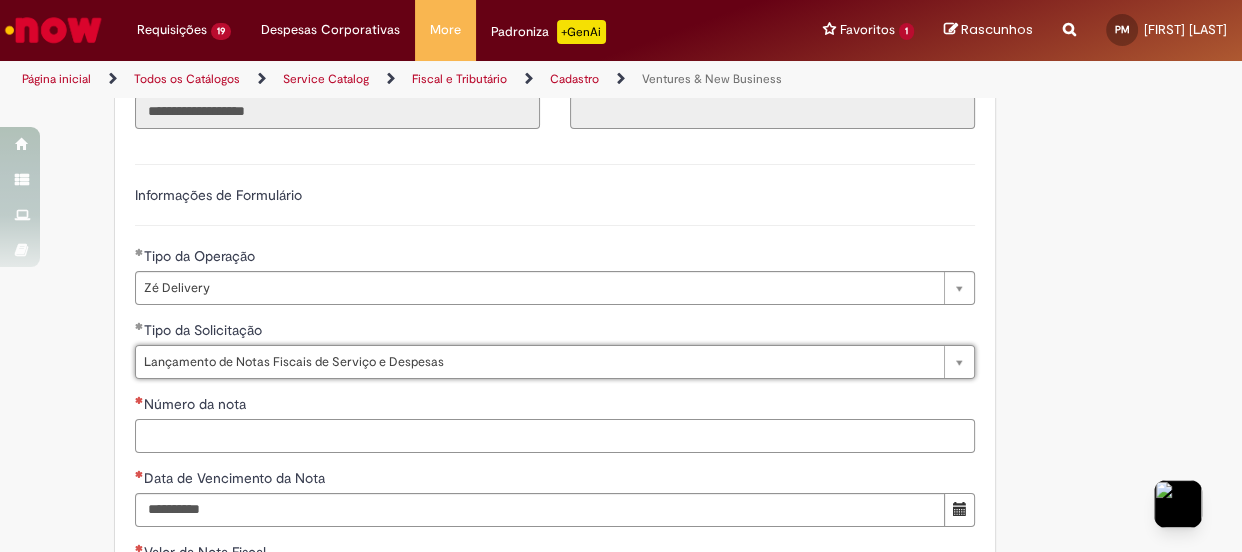 click on "Número da nota" at bounding box center (555, 436) 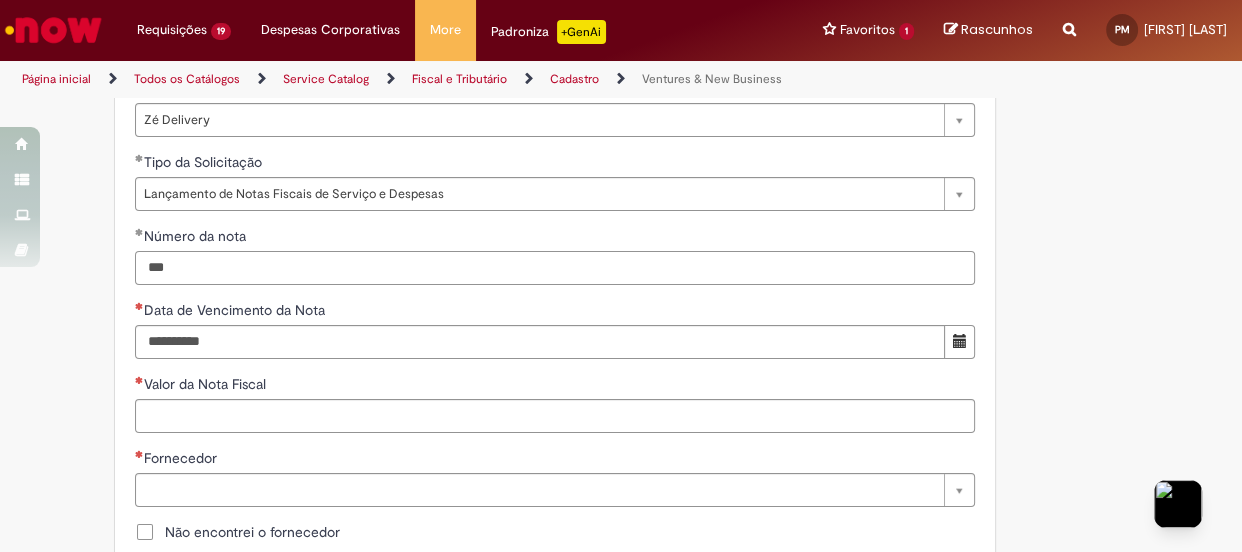 scroll, scrollTop: 727, scrollLeft: 0, axis: vertical 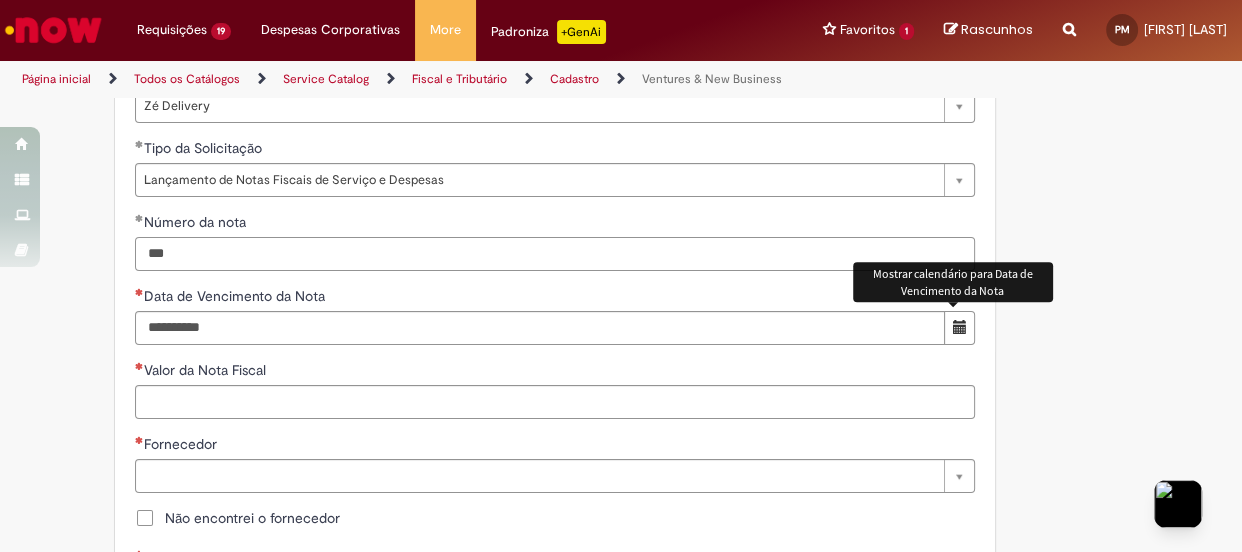 type on "***" 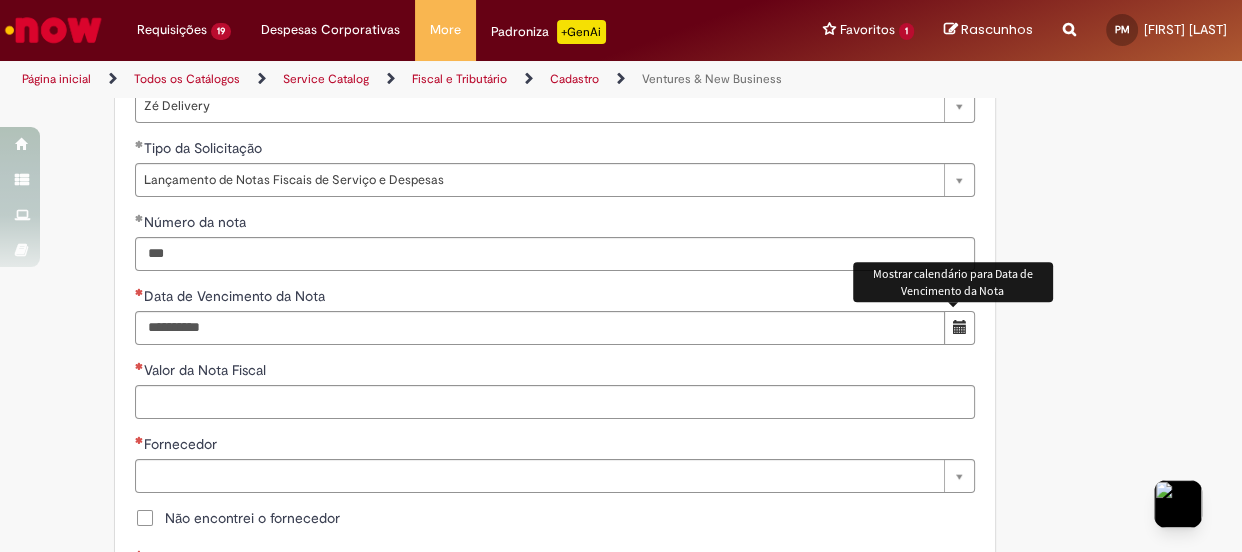 click at bounding box center (959, 328) 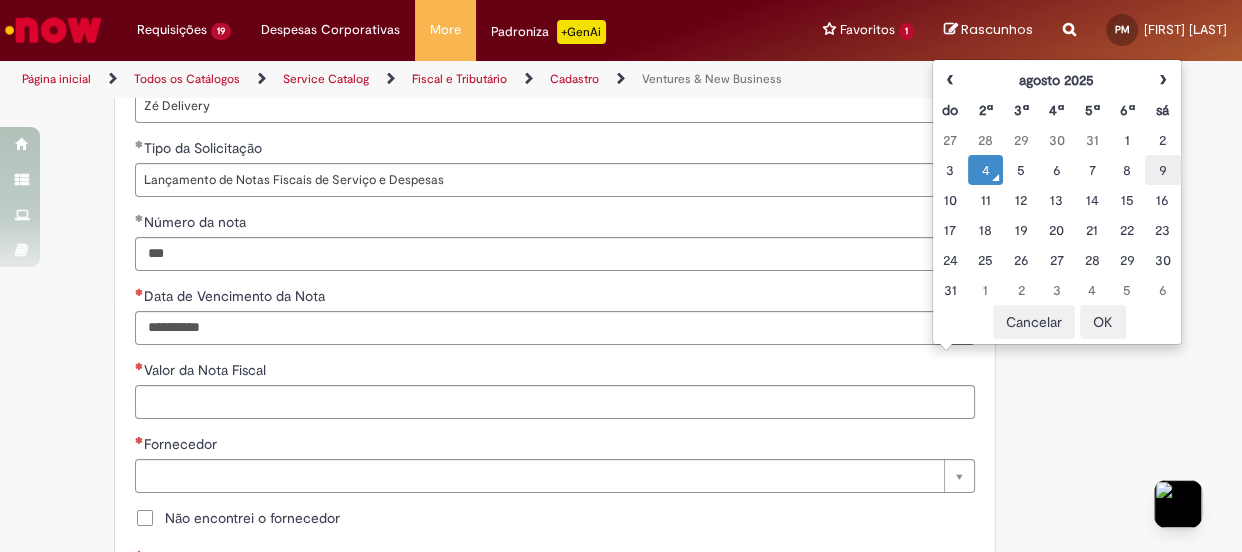 click on "9" at bounding box center [1162, 170] 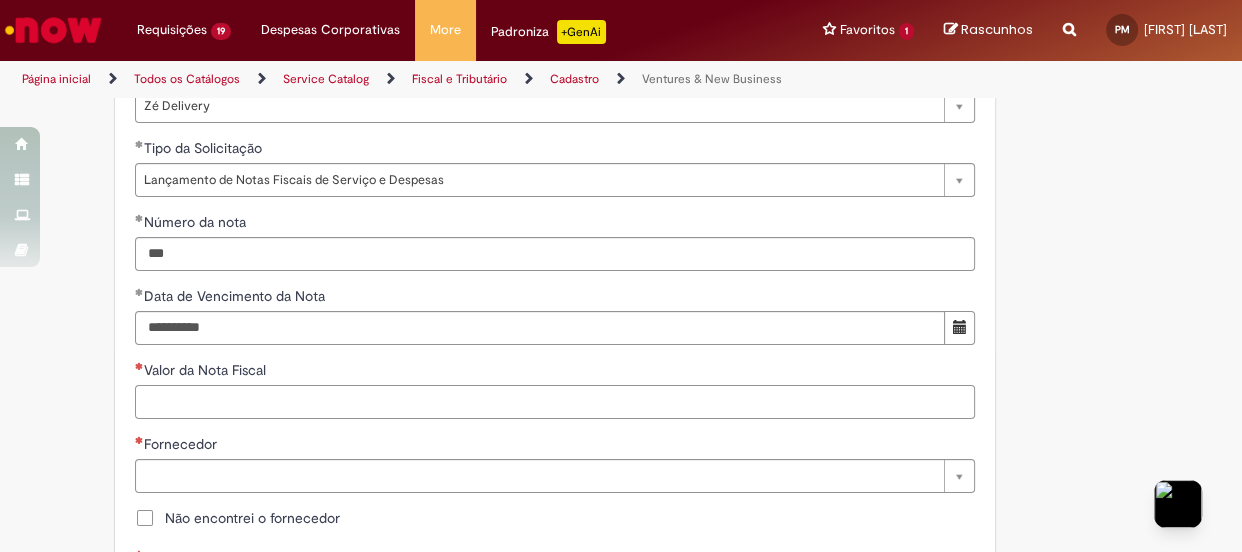 click on "Valor da Nota Fiscal" at bounding box center (555, 402) 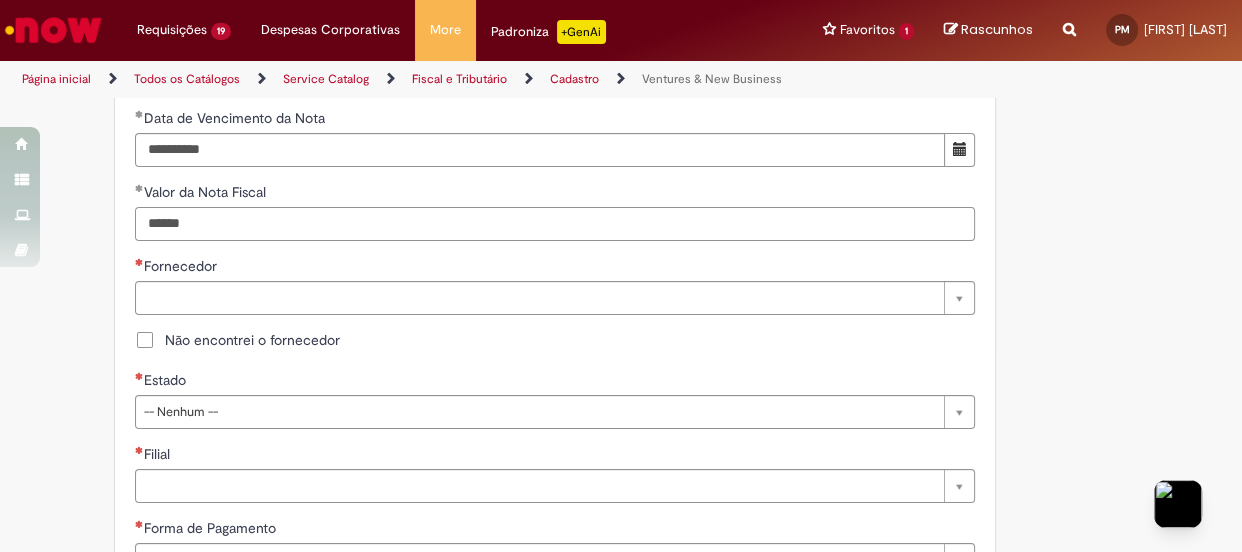 scroll, scrollTop: 909, scrollLeft: 0, axis: vertical 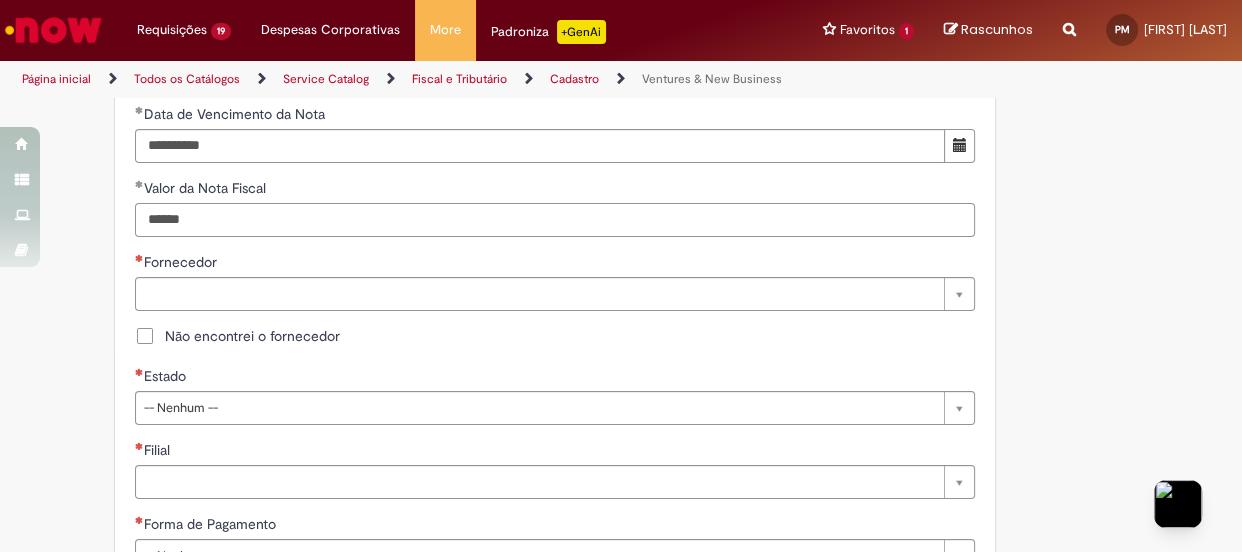 type on "******" 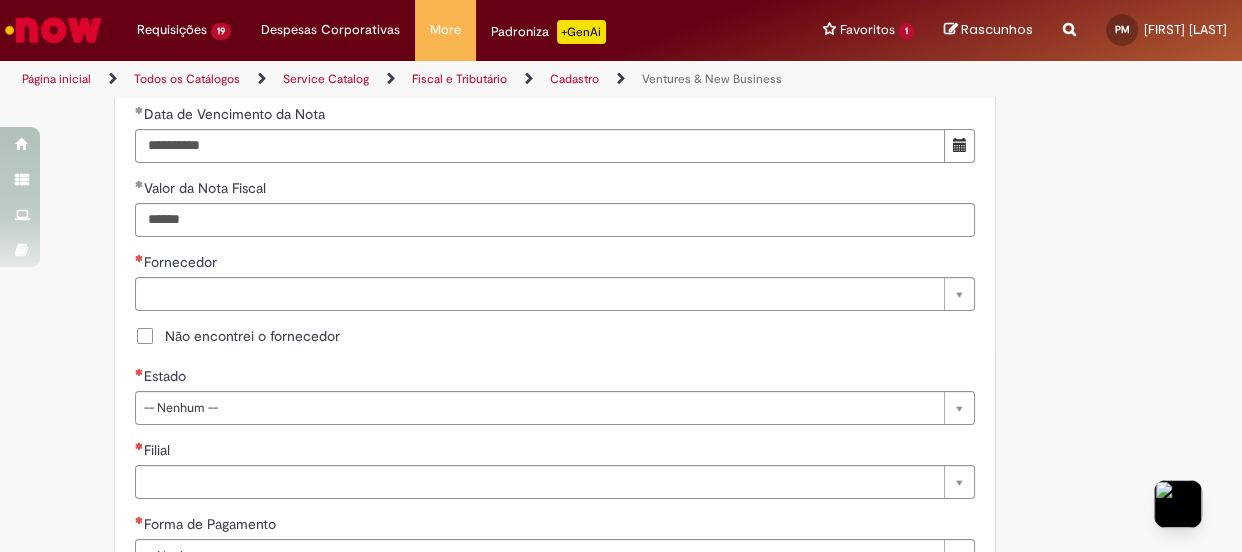 click on "Não encontrei o fornecedor" at bounding box center [252, 336] 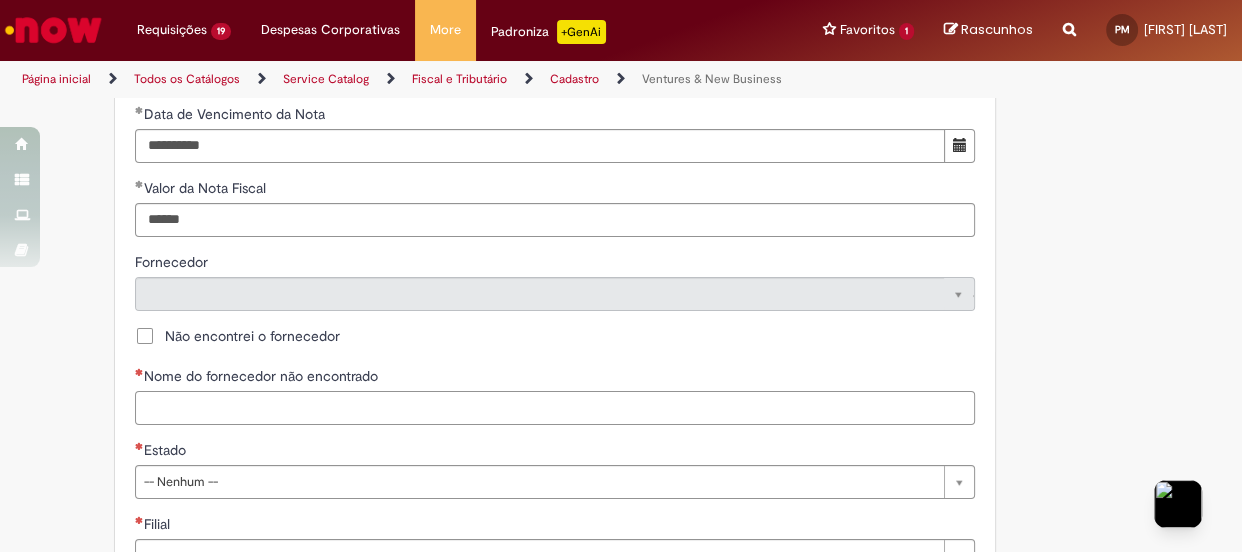 click on "Nome do fornecedor não encontrado" at bounding box center (555, 408) 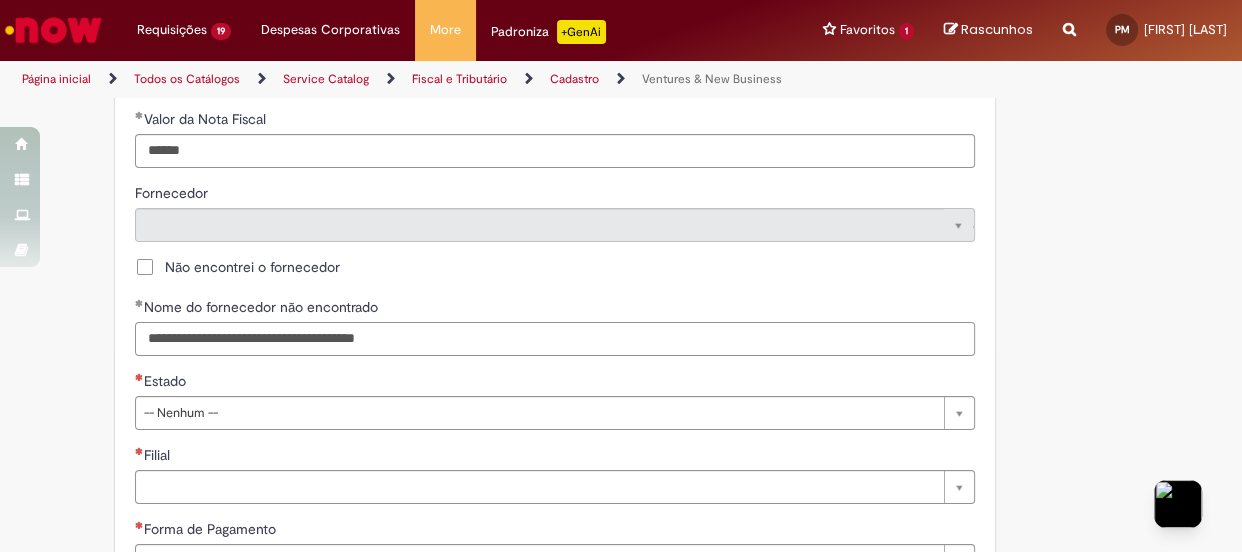 scroll, scrollTop: 1000, scrollLeft: 0, axis: vertical 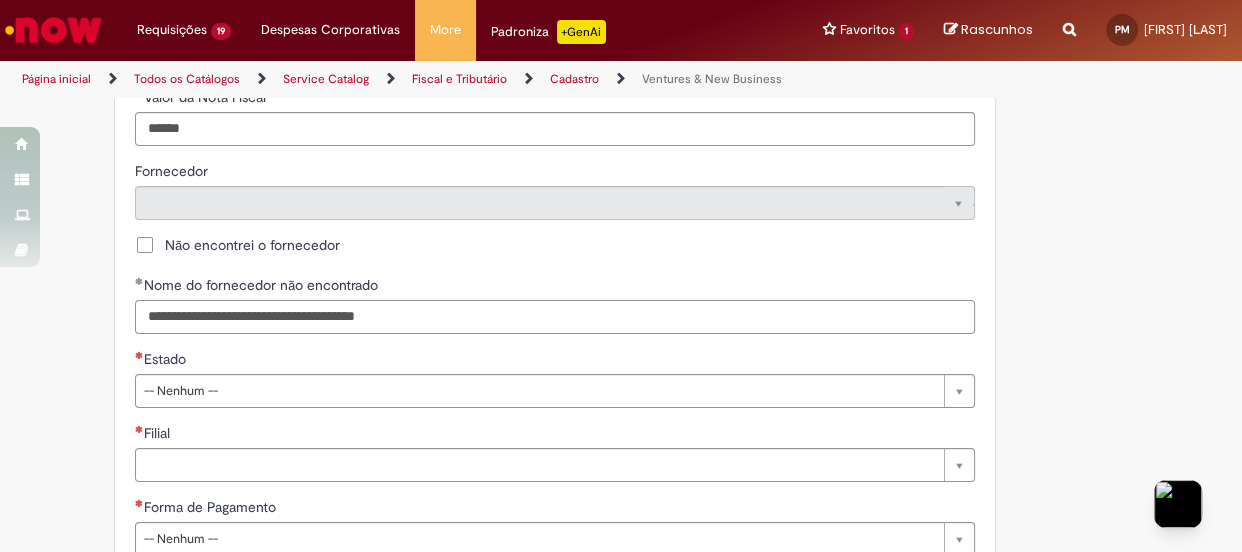 type on "**********" 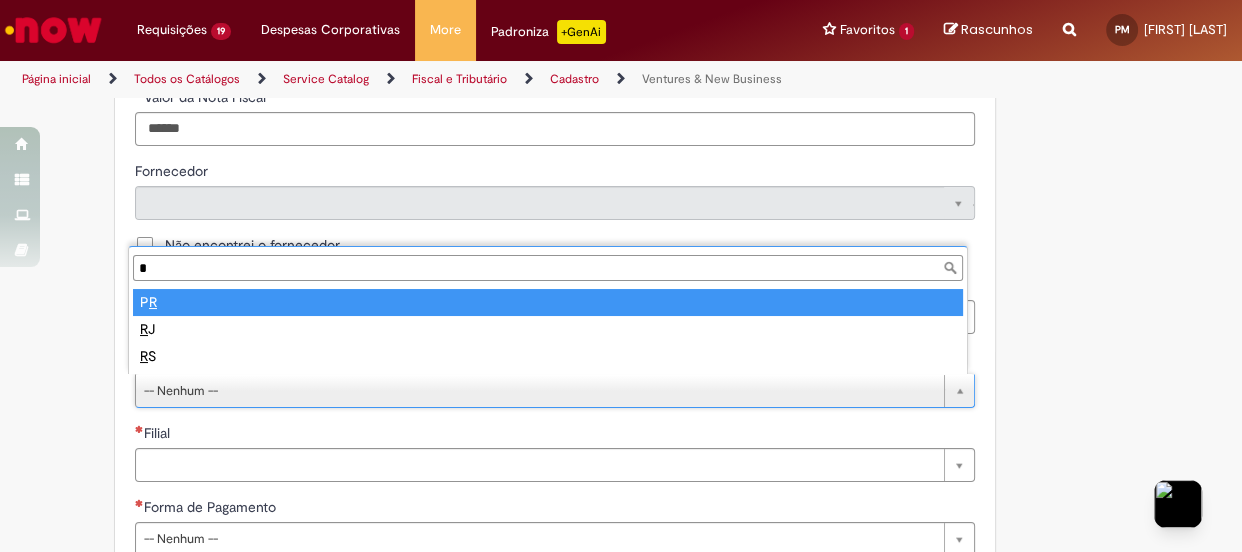 type on "**" 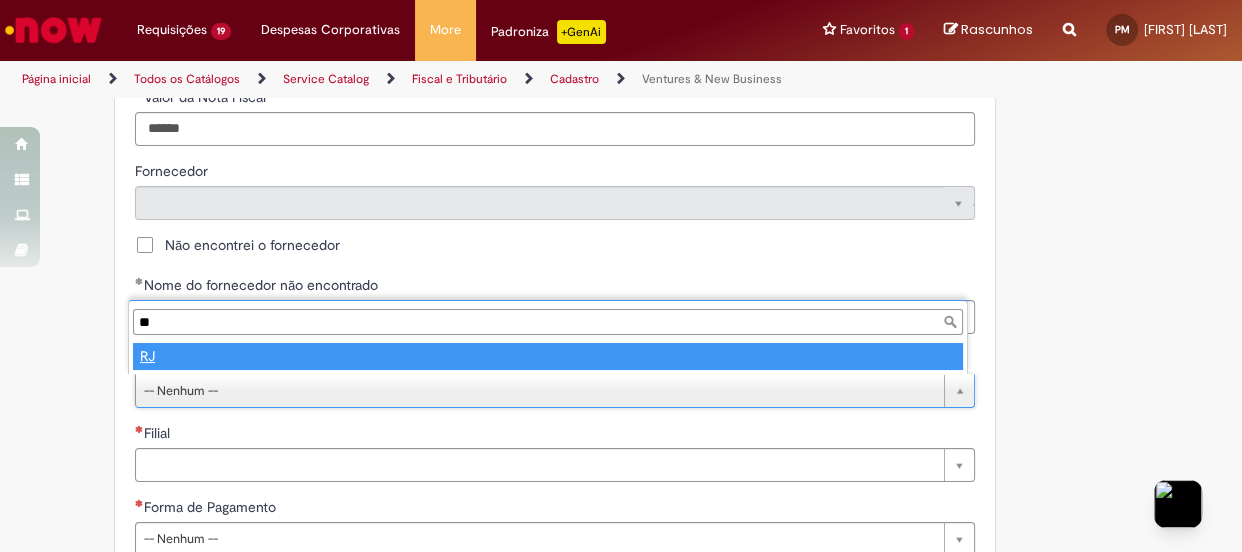 type on "**" 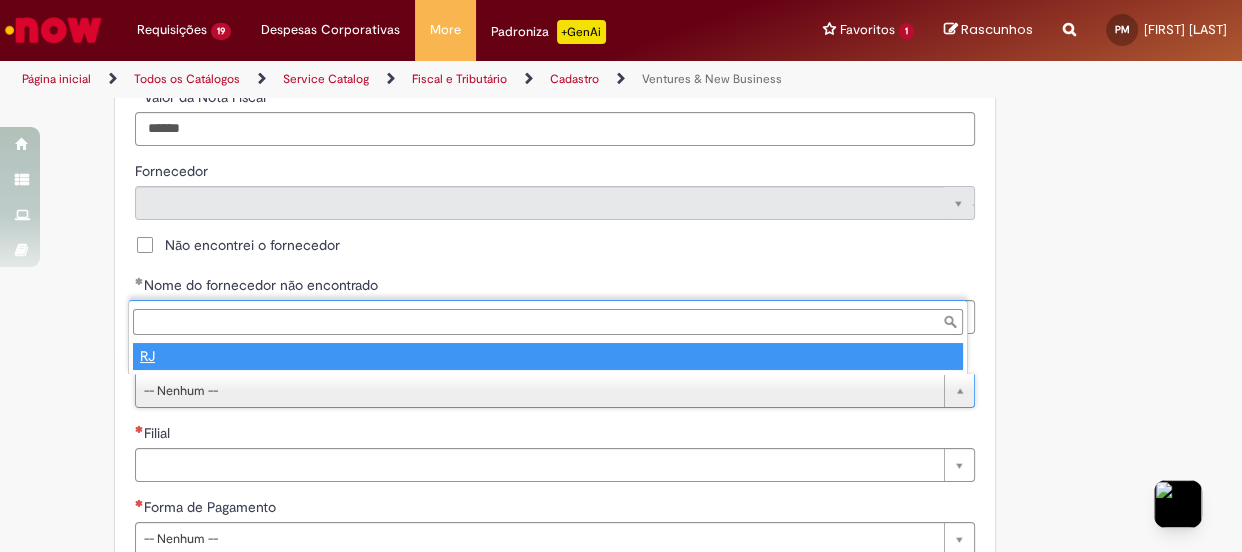 select 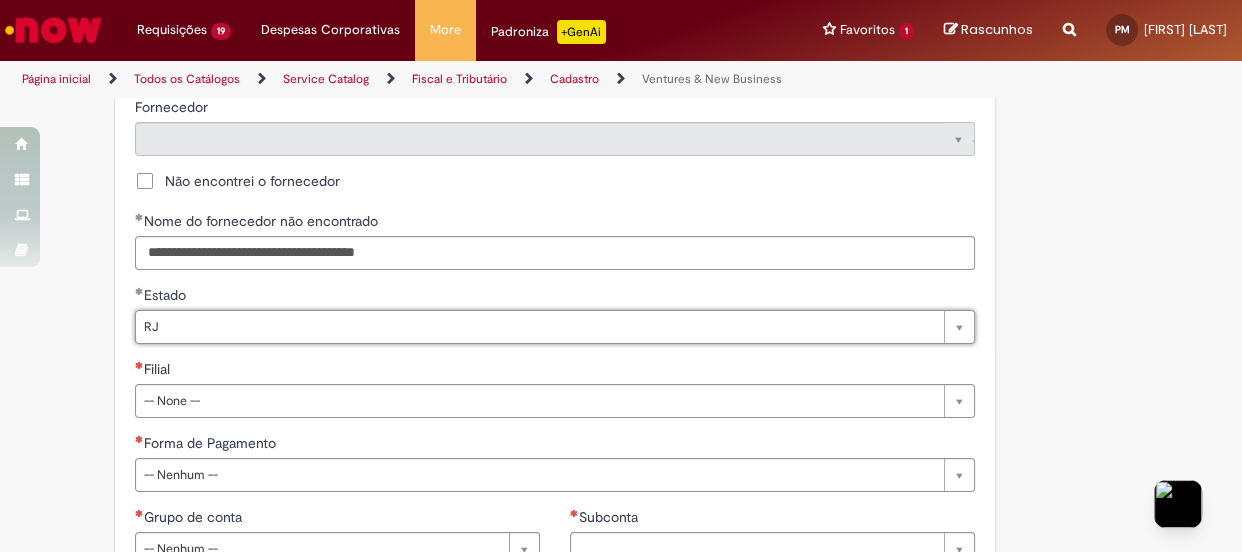 scroll, scrollTop: 1090, scrollLeft: 0, axis: vertical 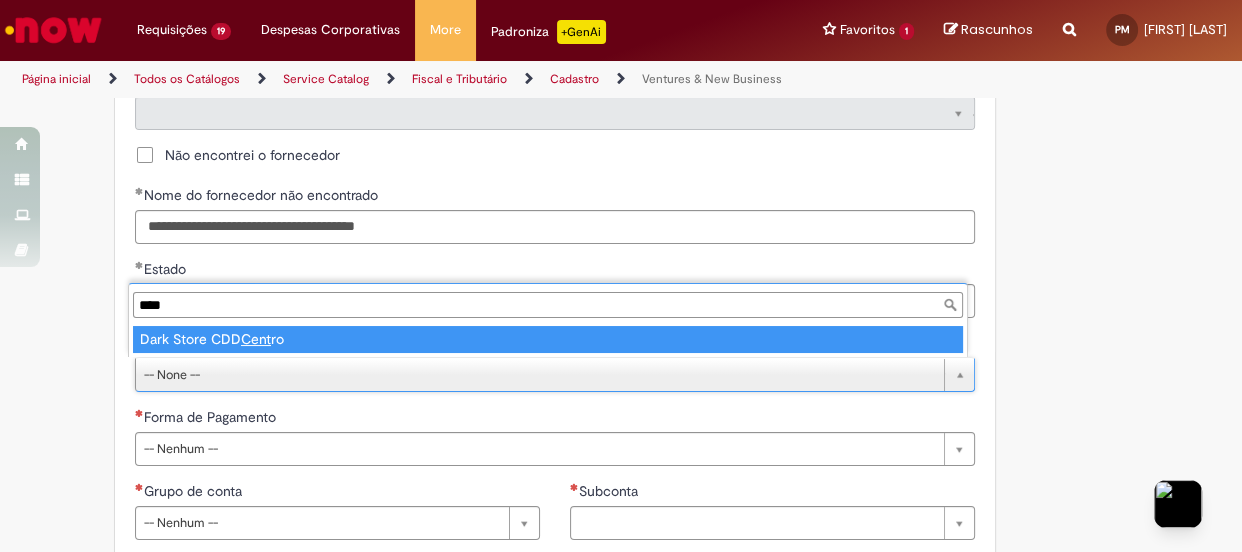 type on "*****" 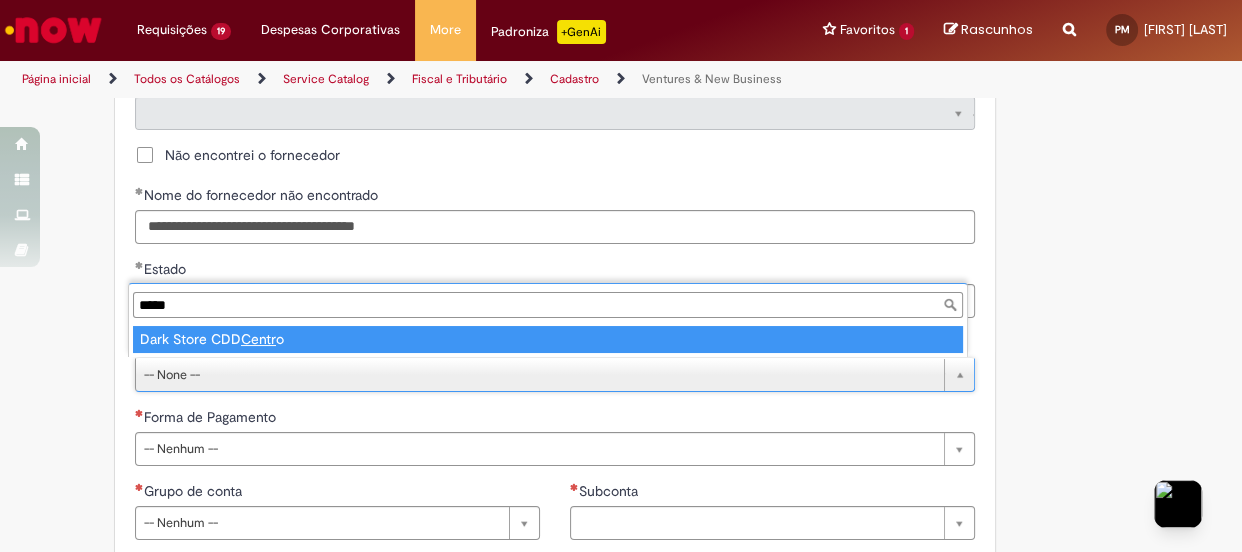 type on "**********" 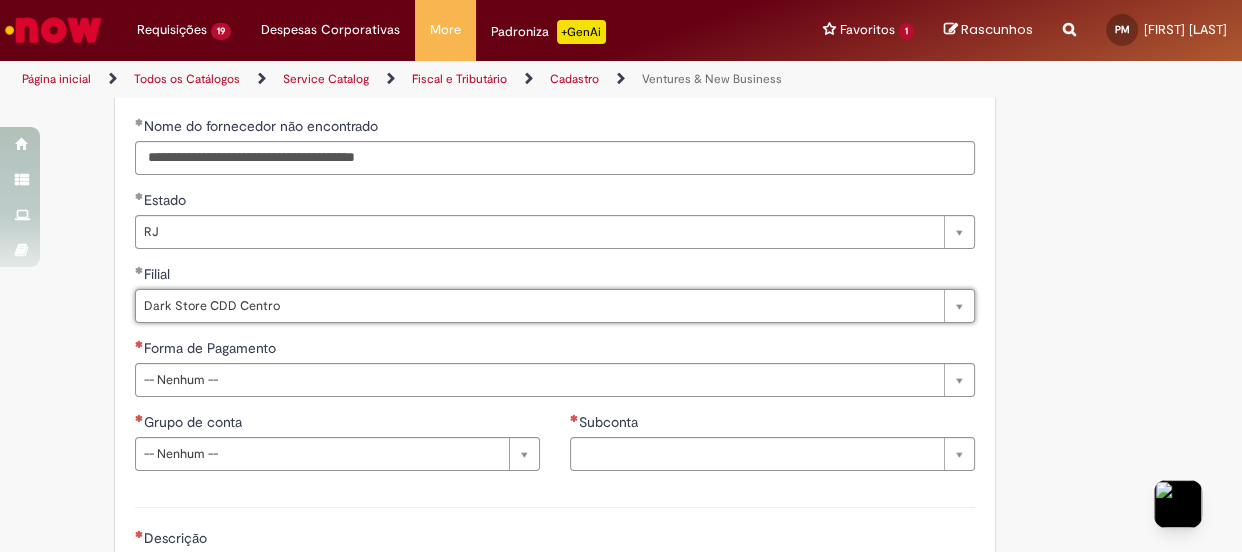 scroll, scrollTop: 1181, scrollLeft: 0, axis: vertical 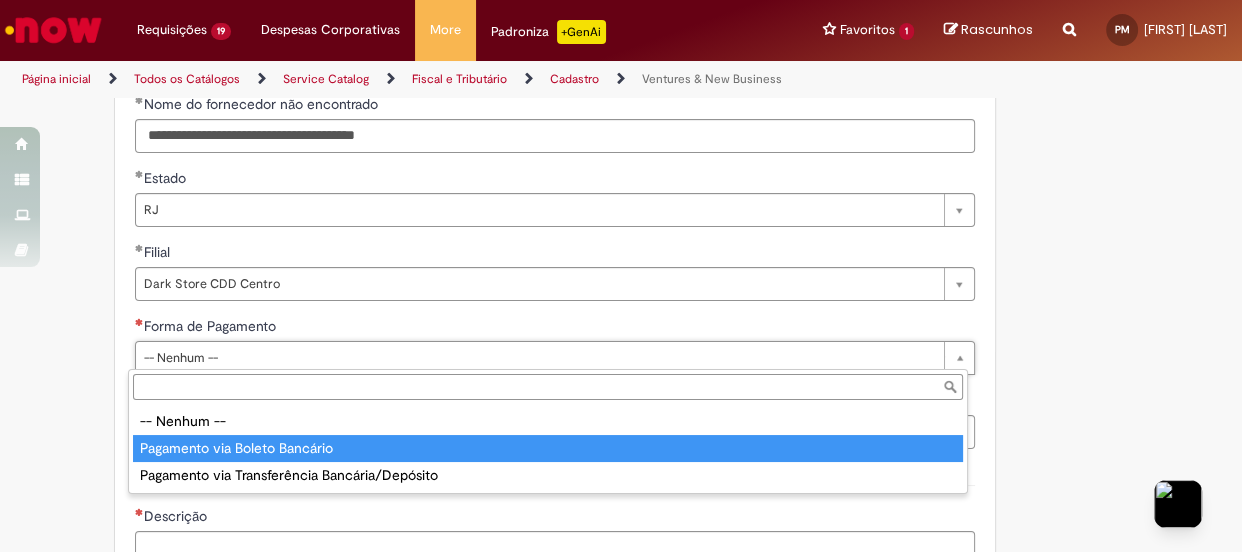 type on "**********" 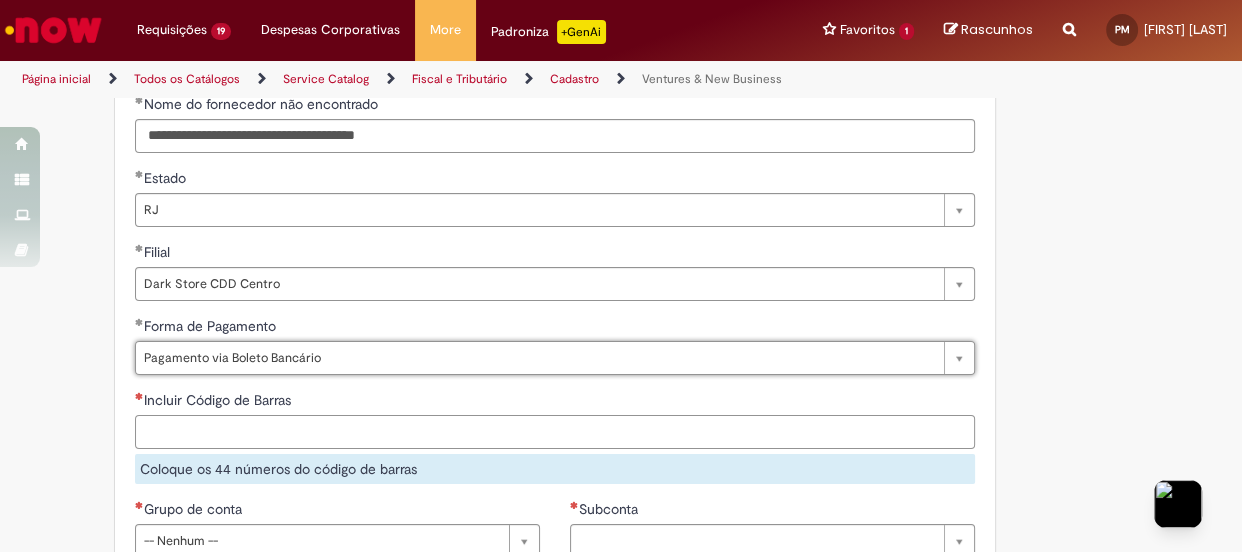 click on "Incluir Código de Barras" at bounding box center (555, 432) 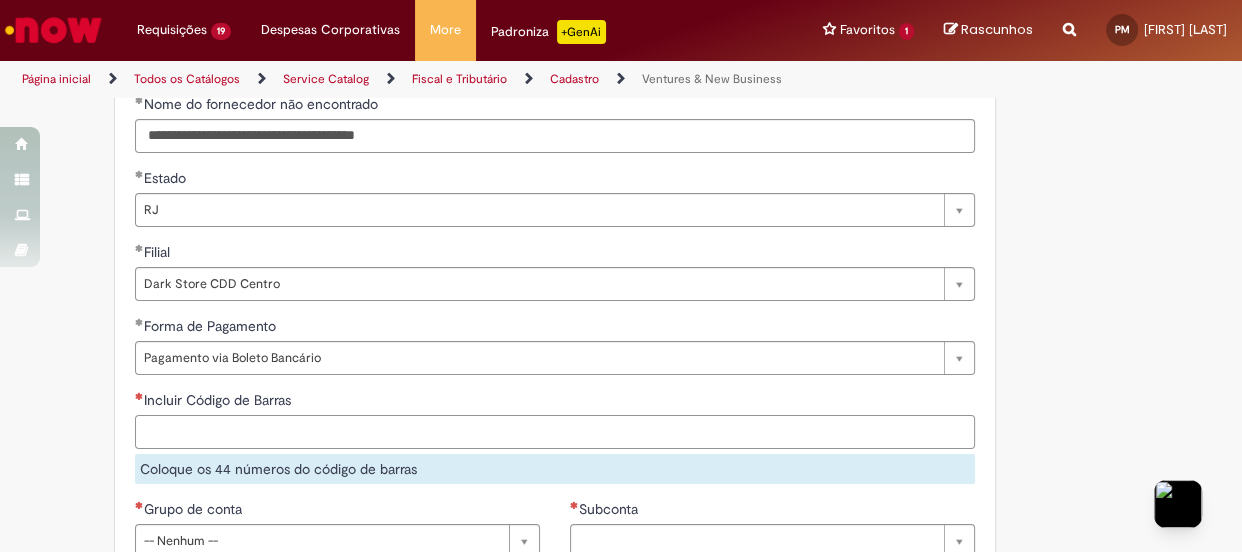 paste on "**********" 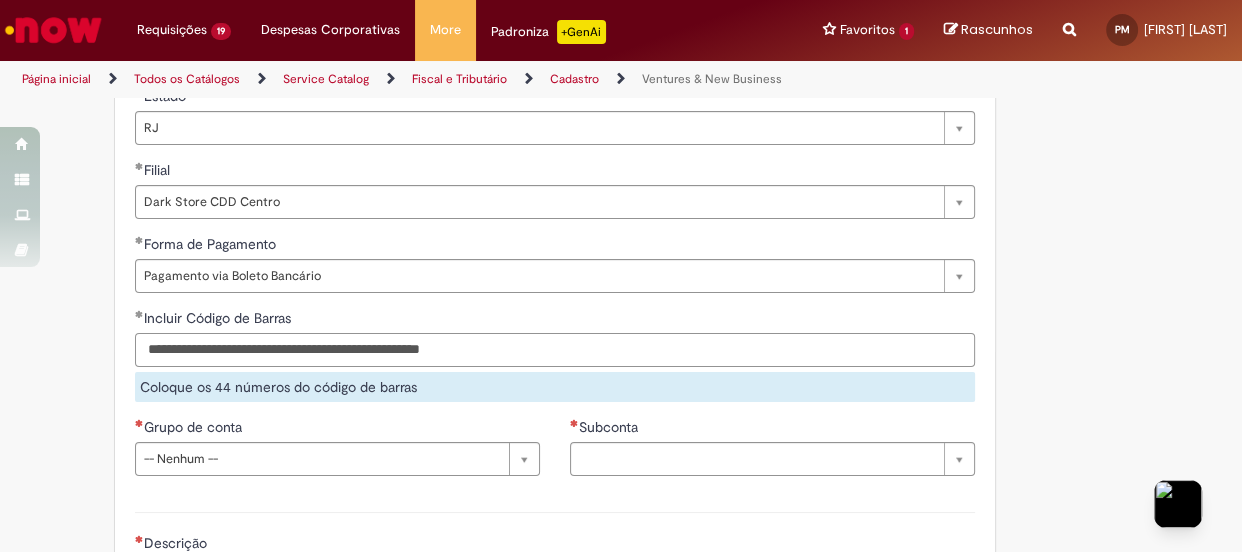 scroll, scrollTop: 1363, scrollLeft: 0, axis: vertical 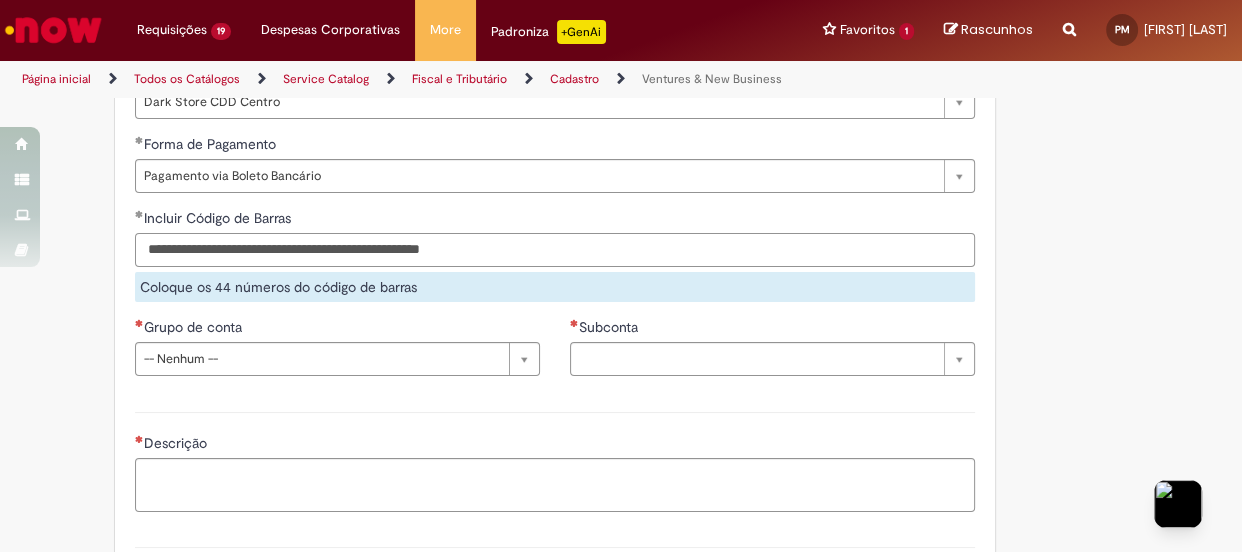 type on "**********" 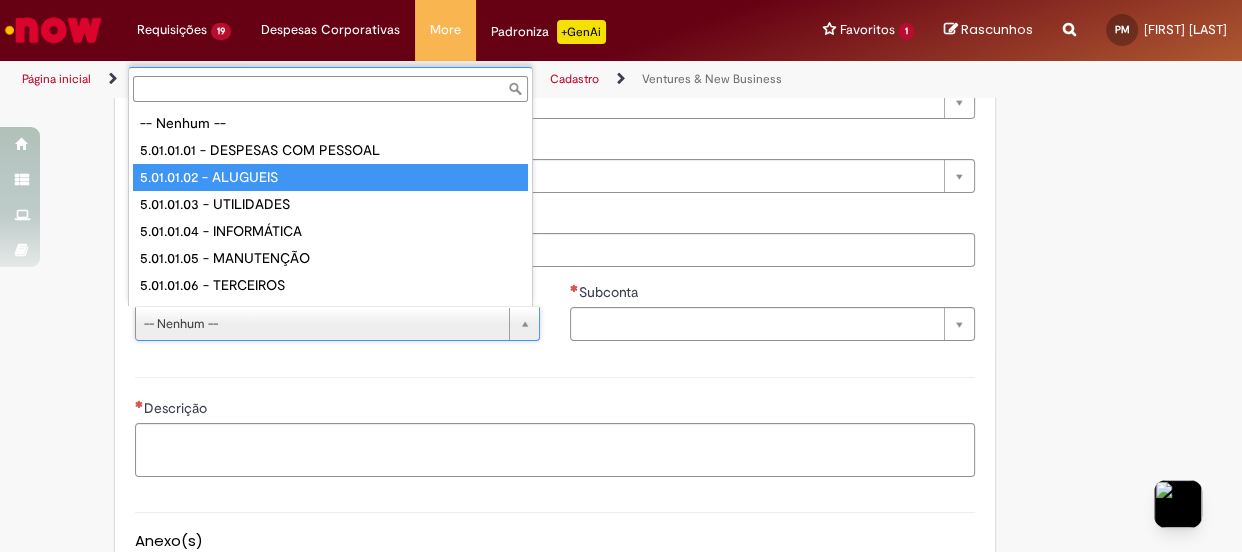 type on "**********" 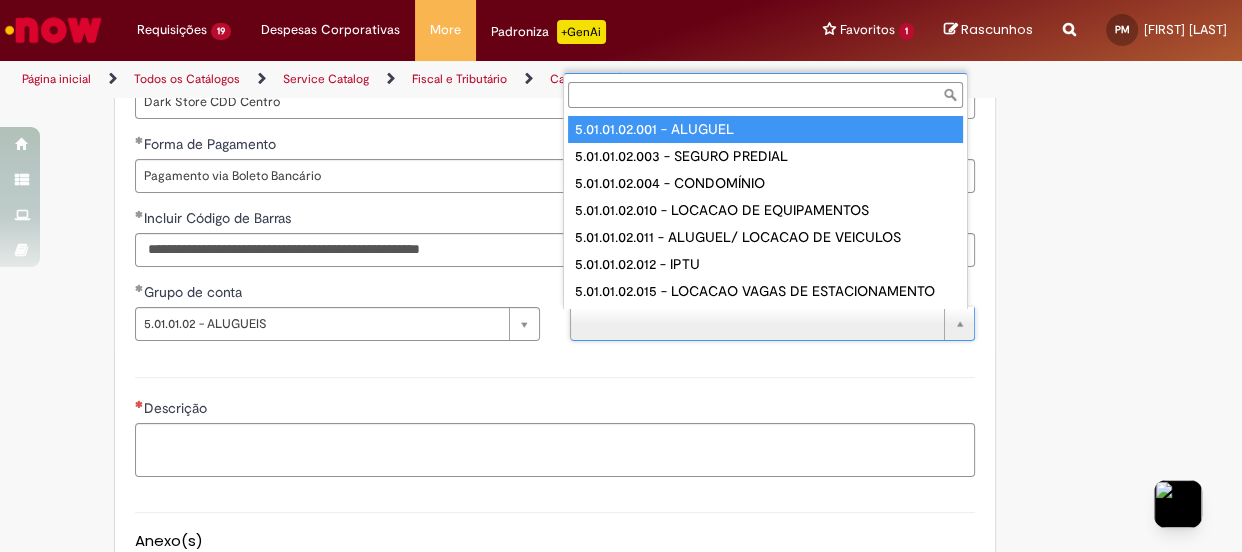 type on "**********" 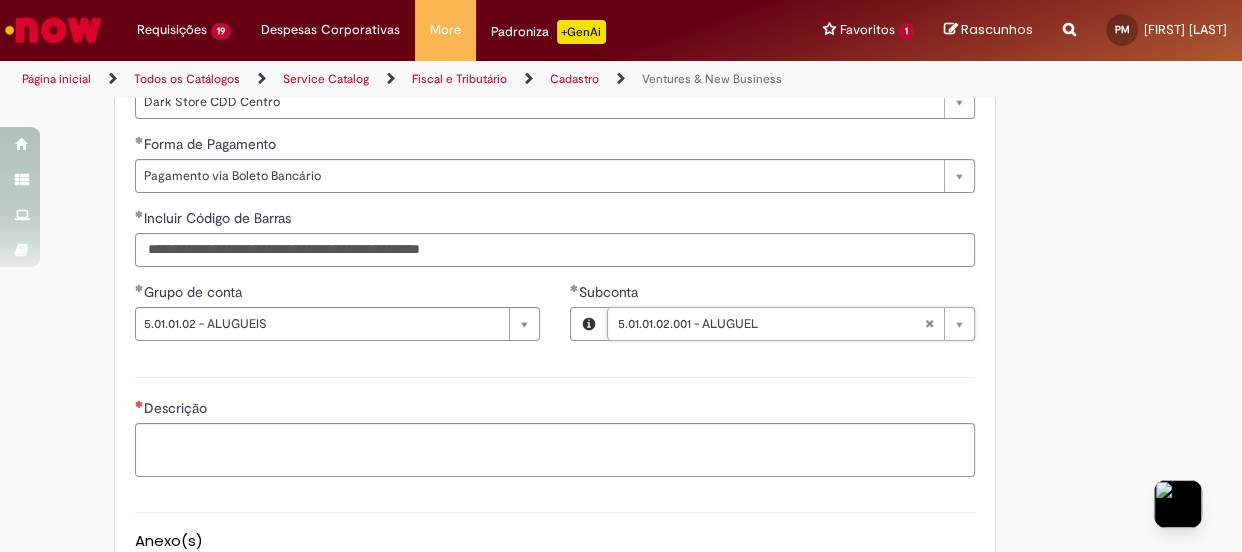 type 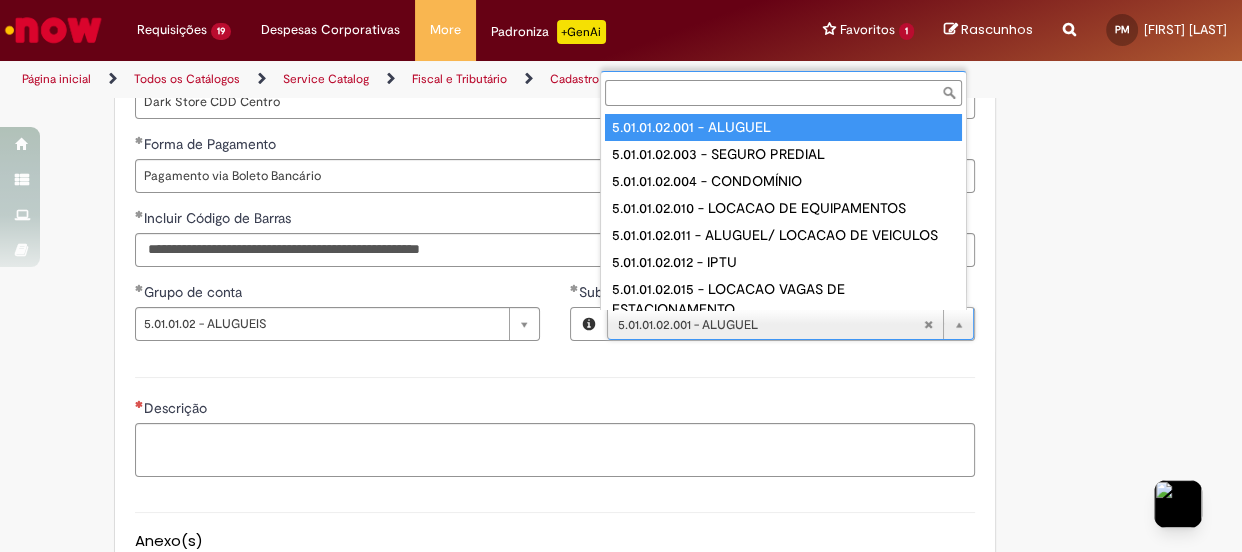 scroll, scrollTop: 9, scrollLeft: 0, axis: vertical 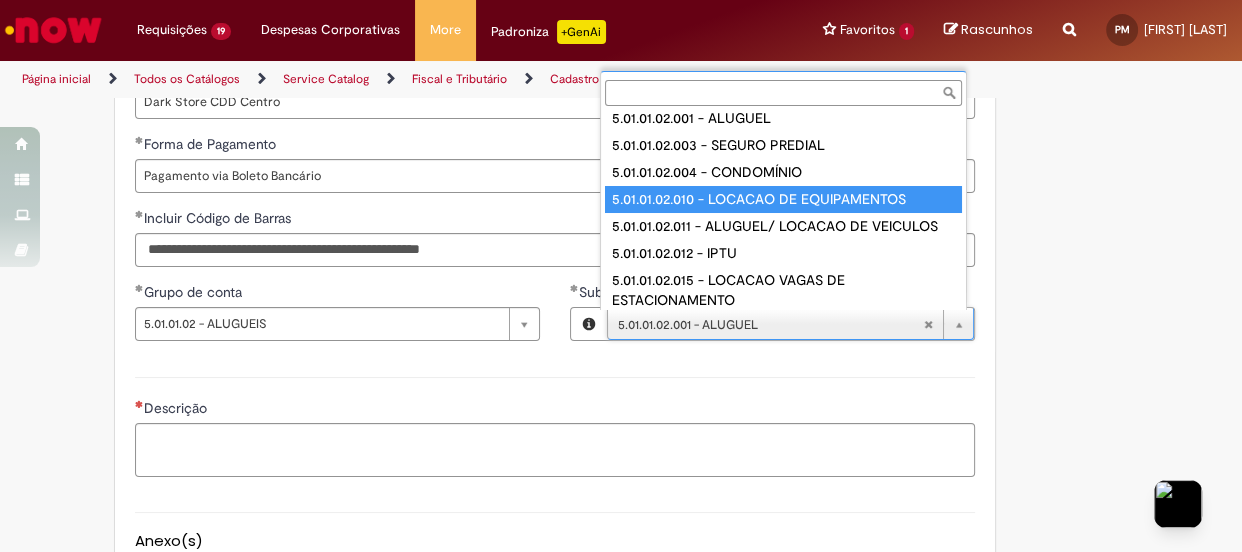 type on "**********" 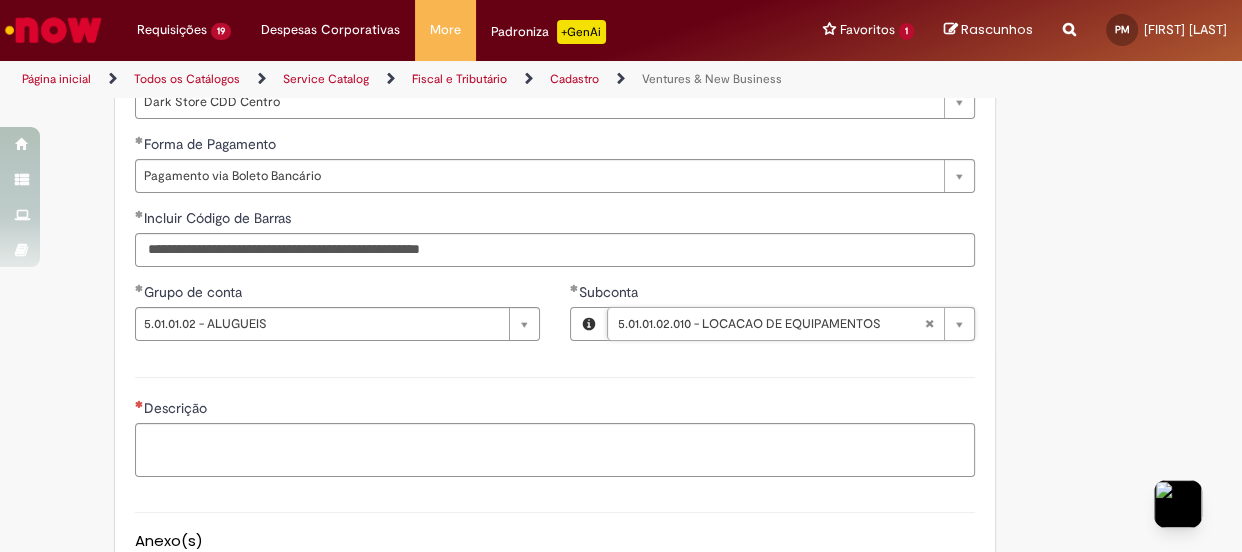 scroll, scrollTop: 0, scrollLeft: 0, axis: both 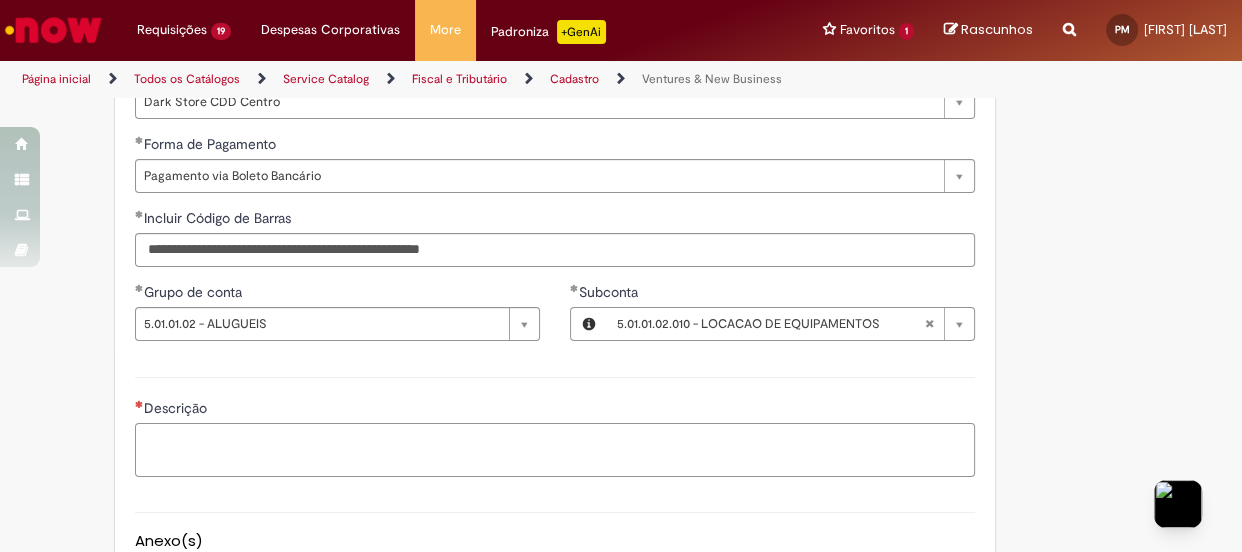 click on "Descrição" at bounding box center (555, 450) 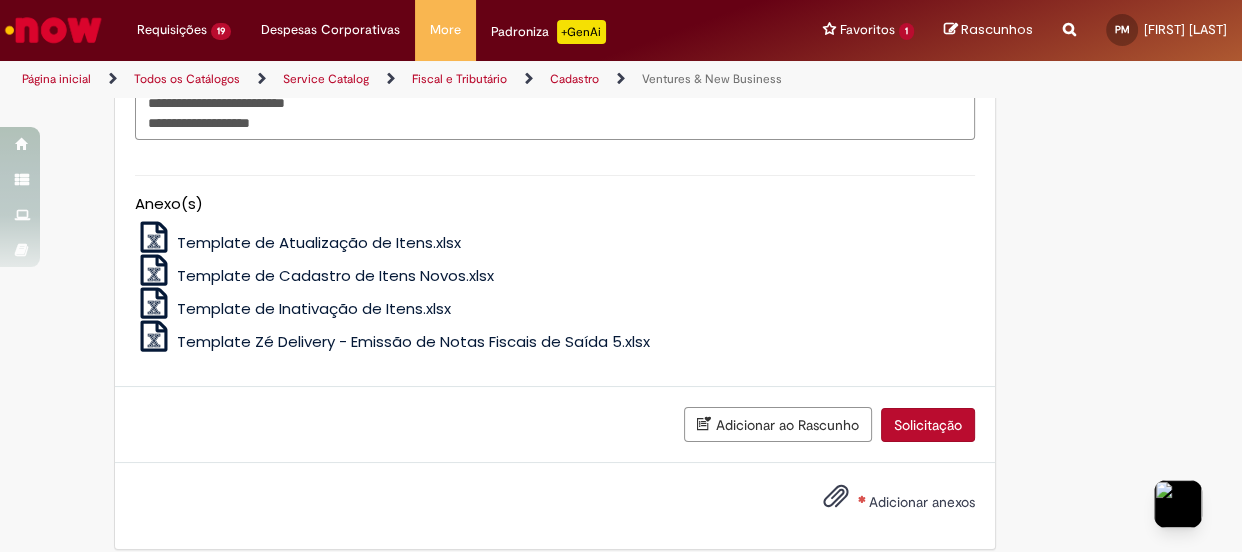 scroll, scrollTop: 1721, scrollLeft: 0, axis: vertical 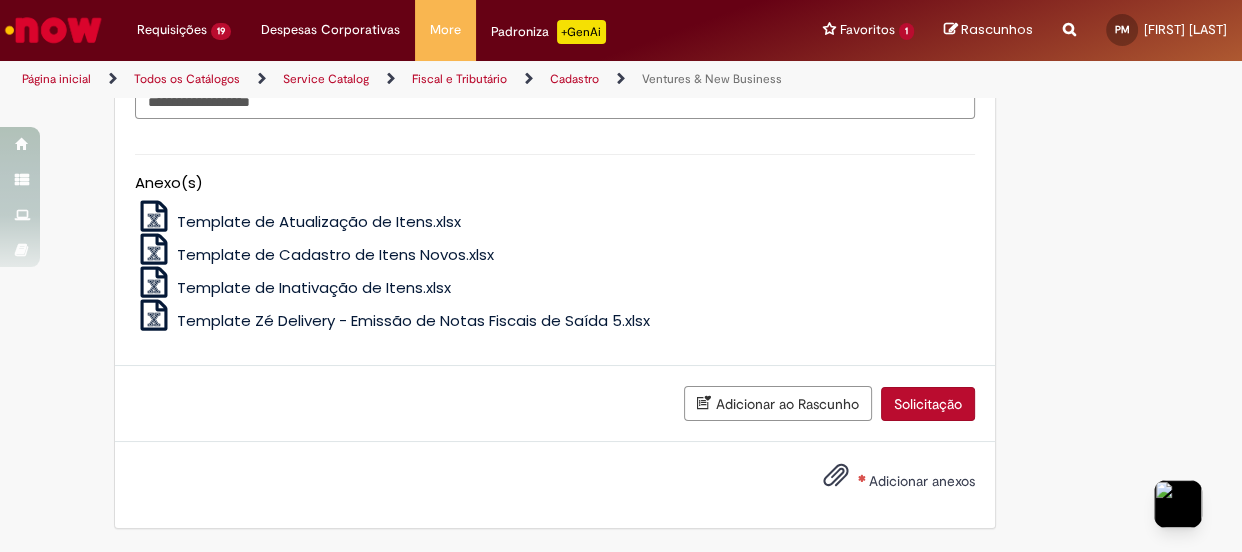 click on "Adicionar anexos" at bounding box center (922, 481) 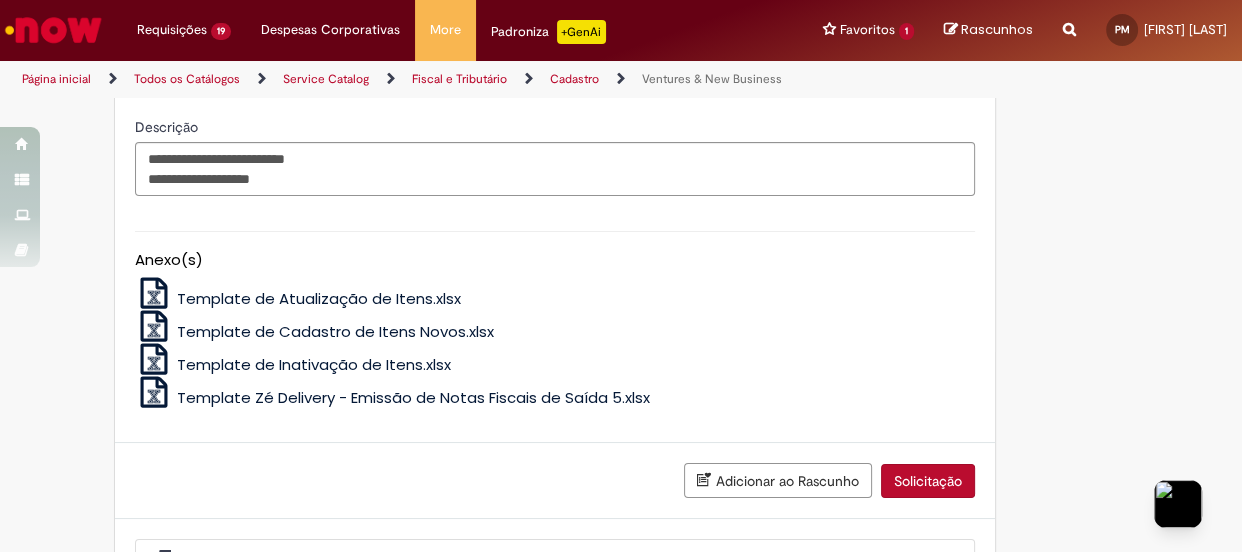 scroll, scrollTop: 1540, scrollLeft: 0, axis: vertical 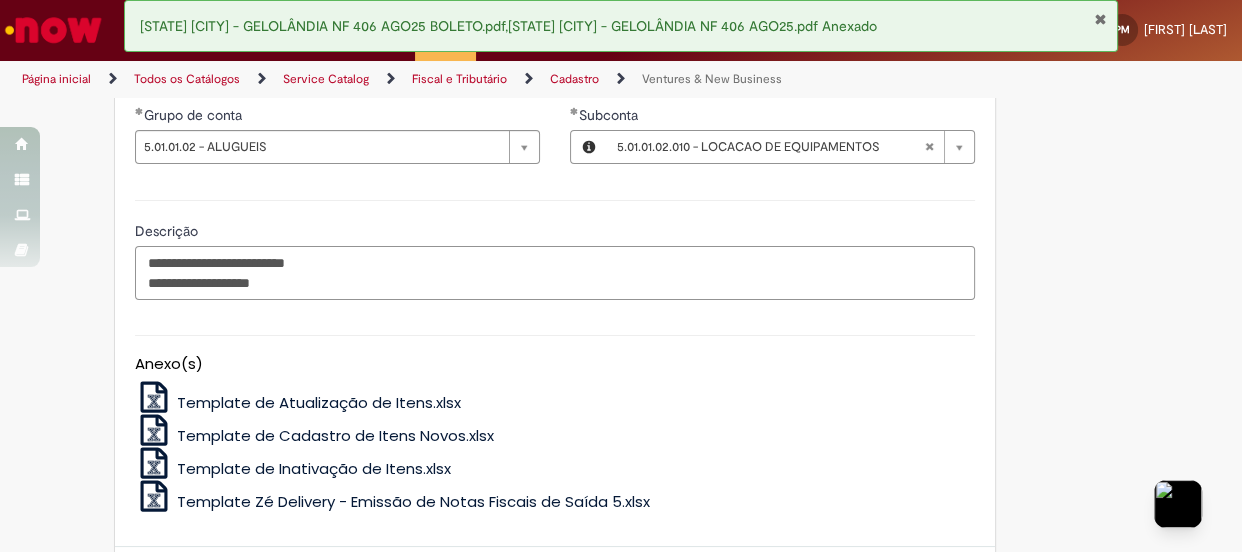 click on "**********" at bounding box center [555, 273] 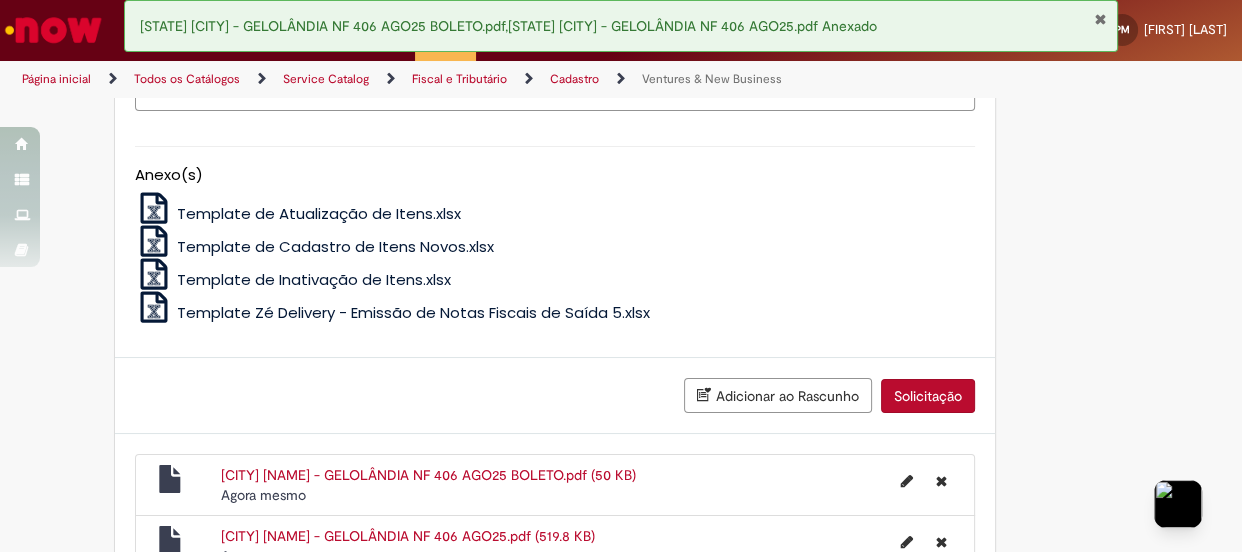 scroll, scrollTop: 1854, scrollLeft: 0, axis: vertical 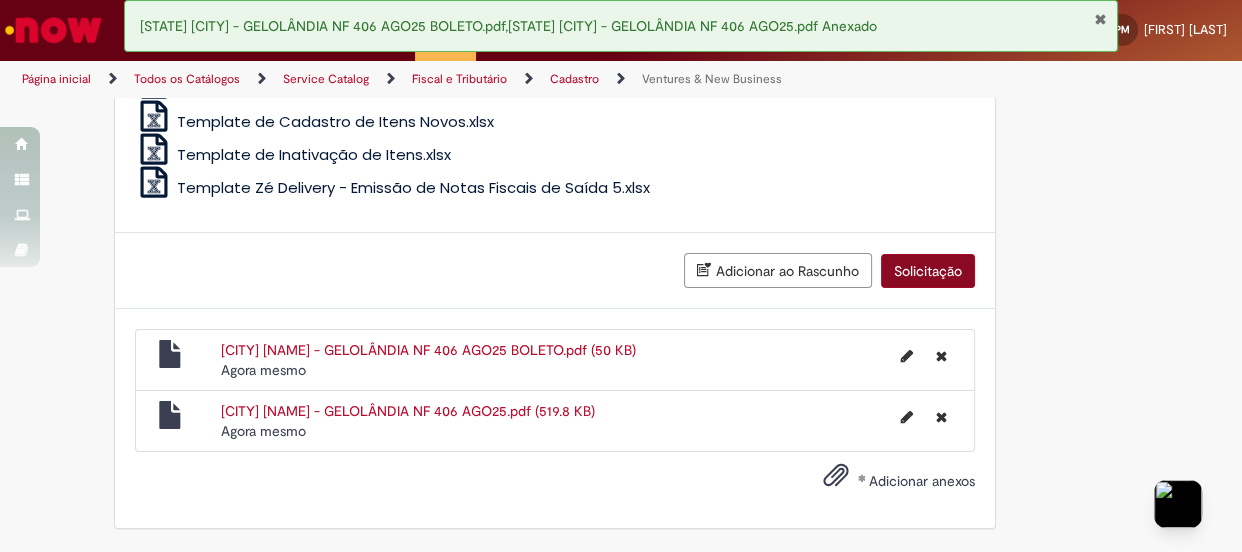 type on "**********" 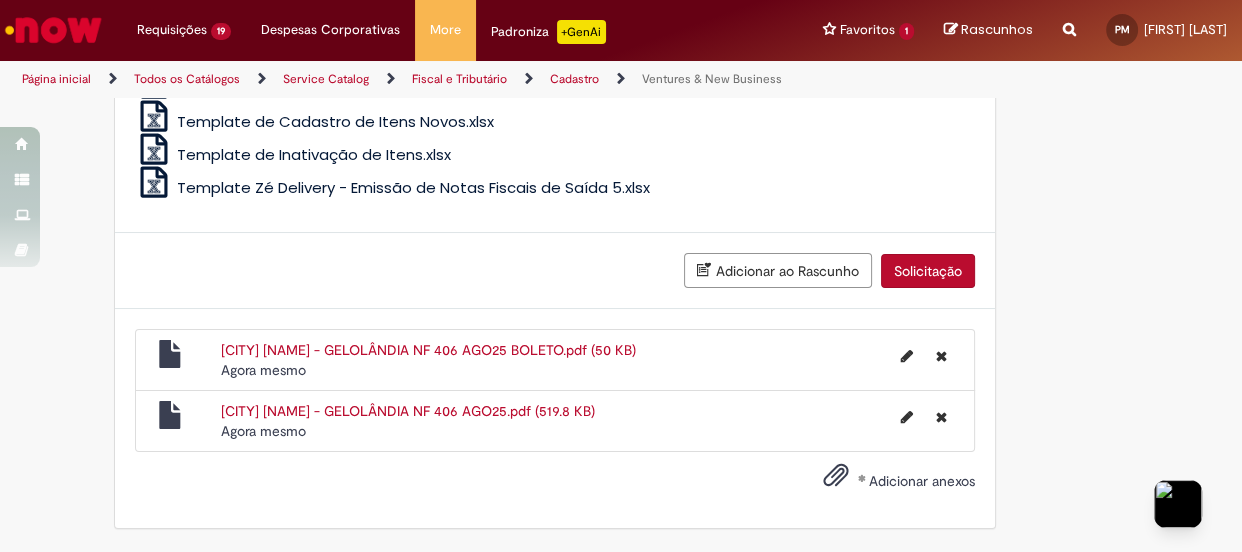 click on "Solicitação" at bounding box center (928, 271) 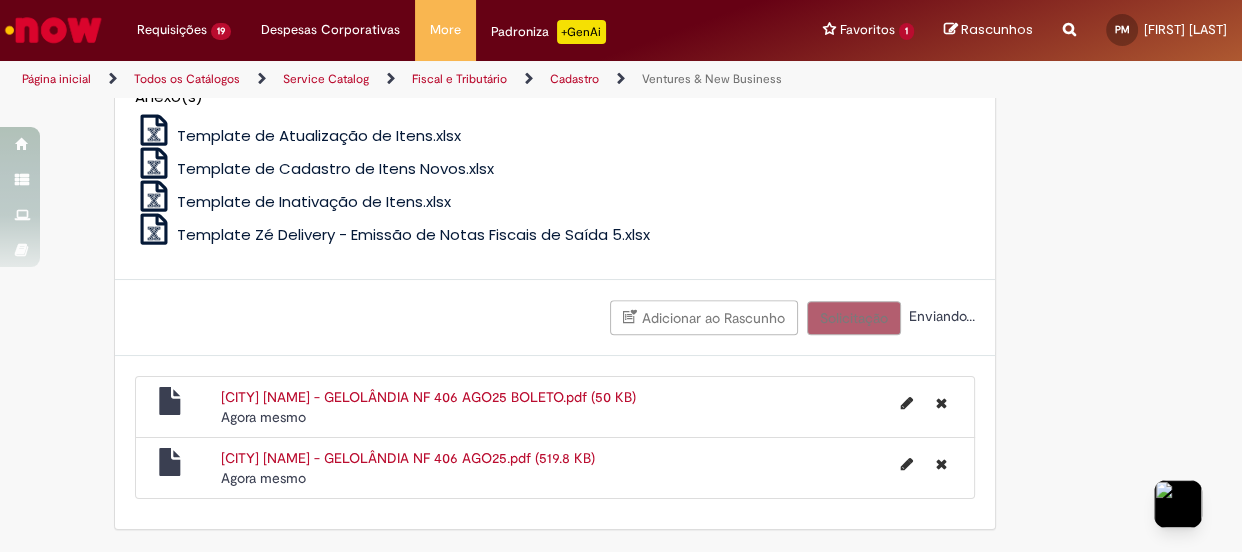 scroll, scrollTop: 1808, scrollLeft: 0, axis: vertical 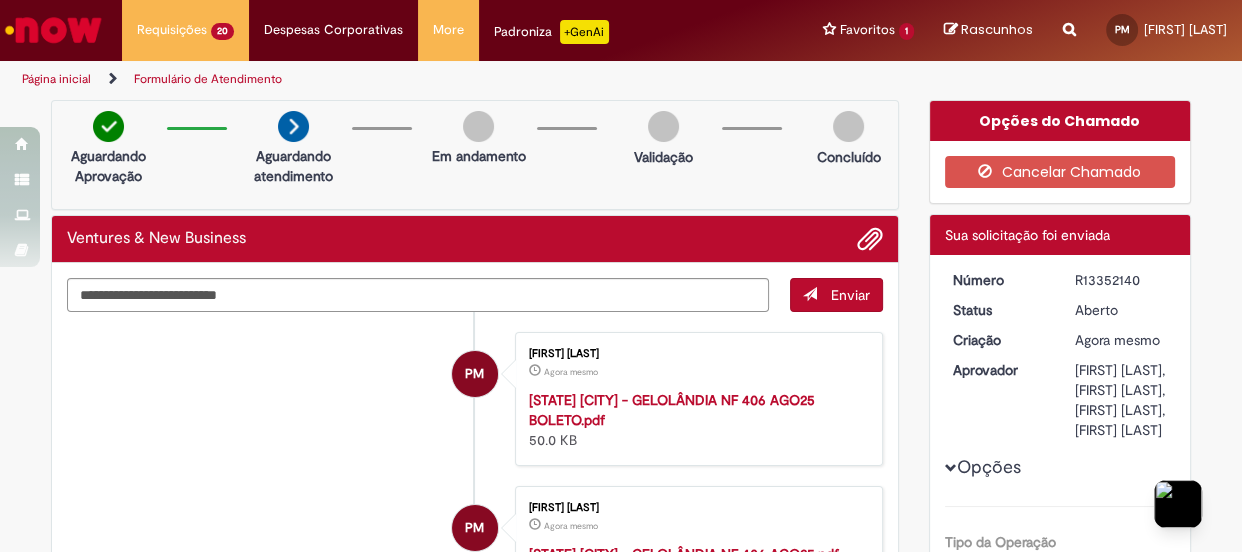 drag, startPoint x: 1141, startPoint y: 281, endPoint x: 1046, endPoint y: 274, distance: 95.257545 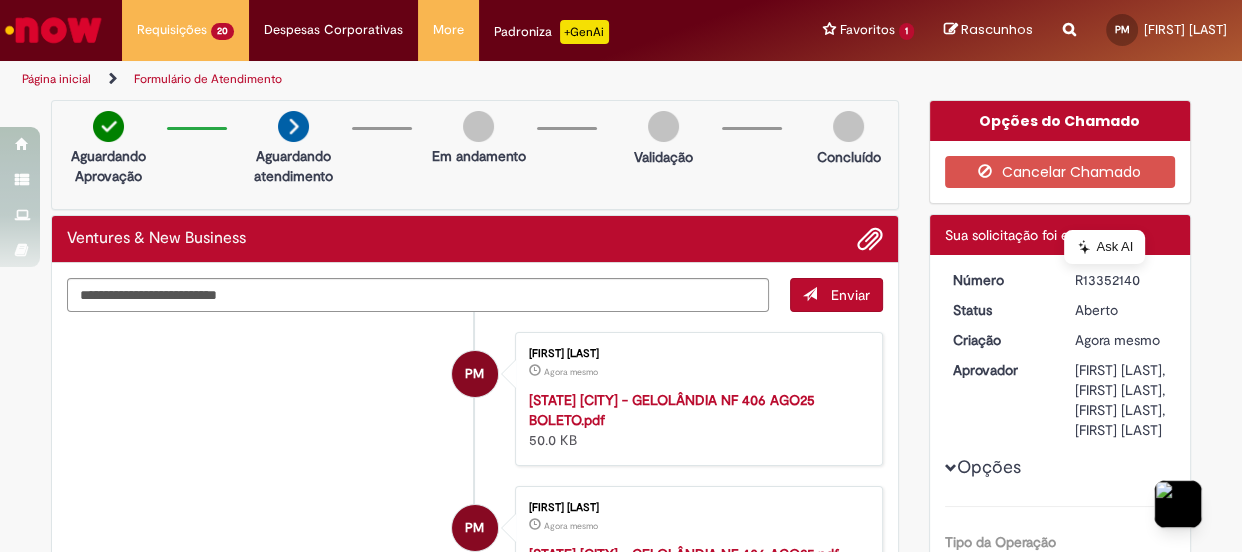 copy on "Número
R13352140" 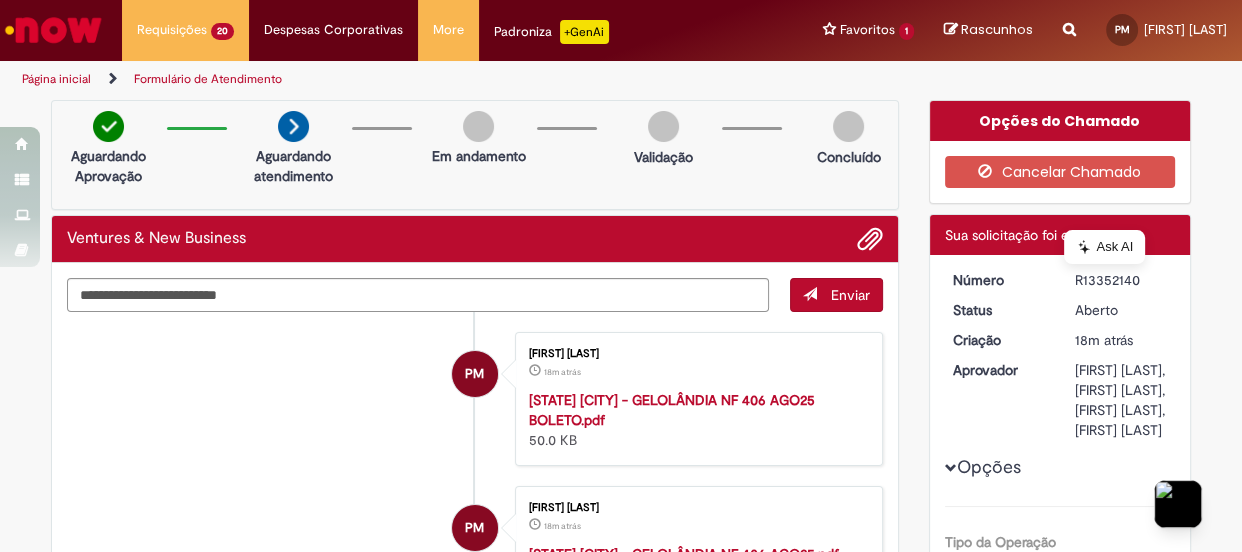 copy on "Número
R13352140" 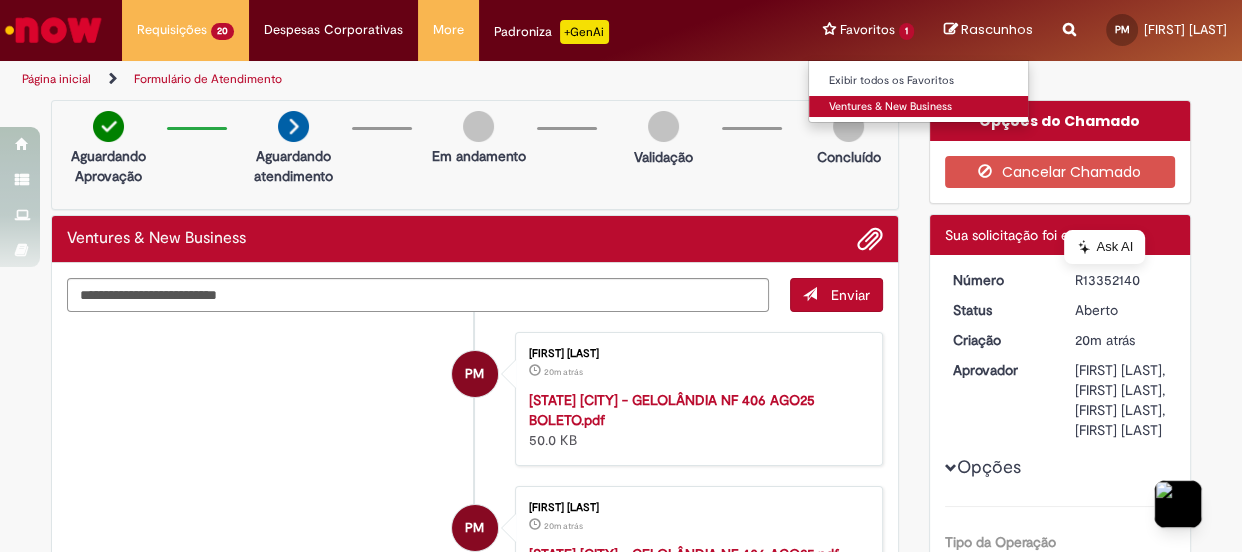 click on "Ventures & New Business" at bounding box center [919, 107] 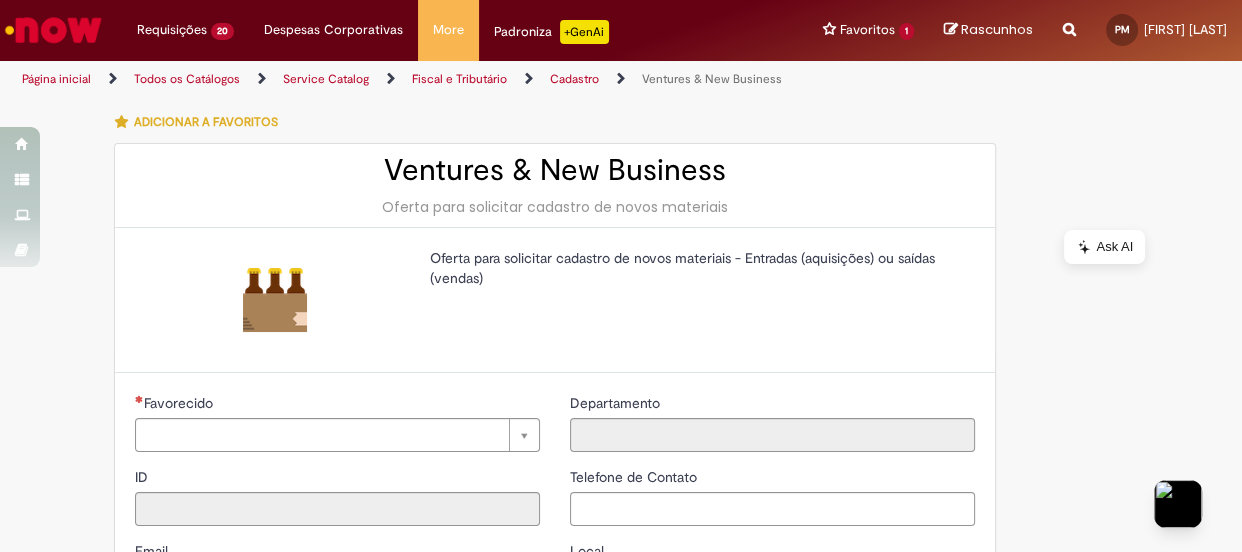 type on "**********" 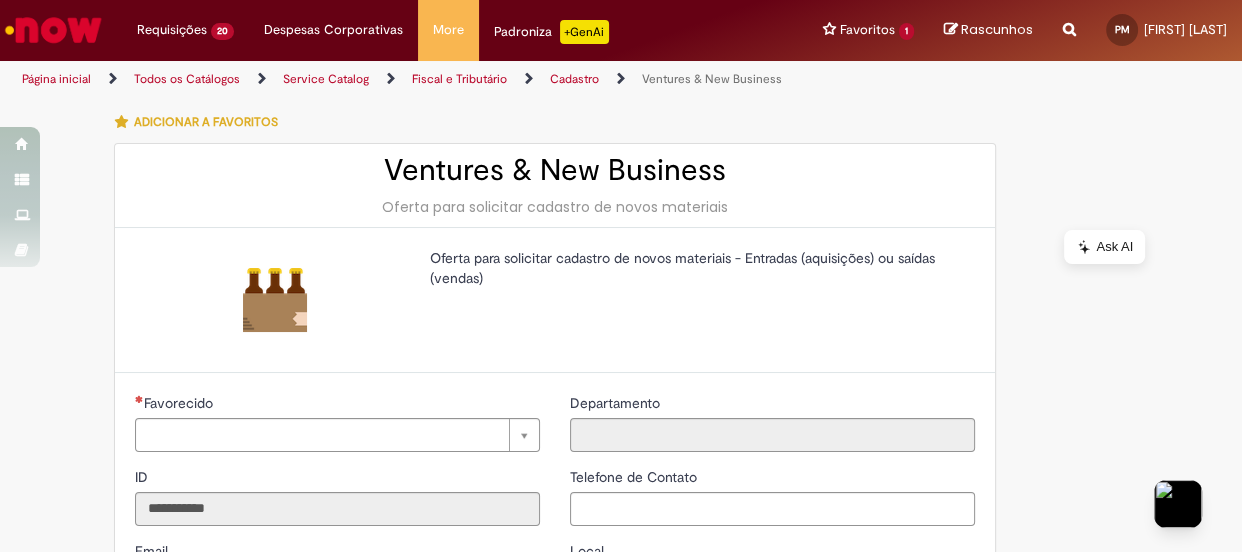 type on "**********" 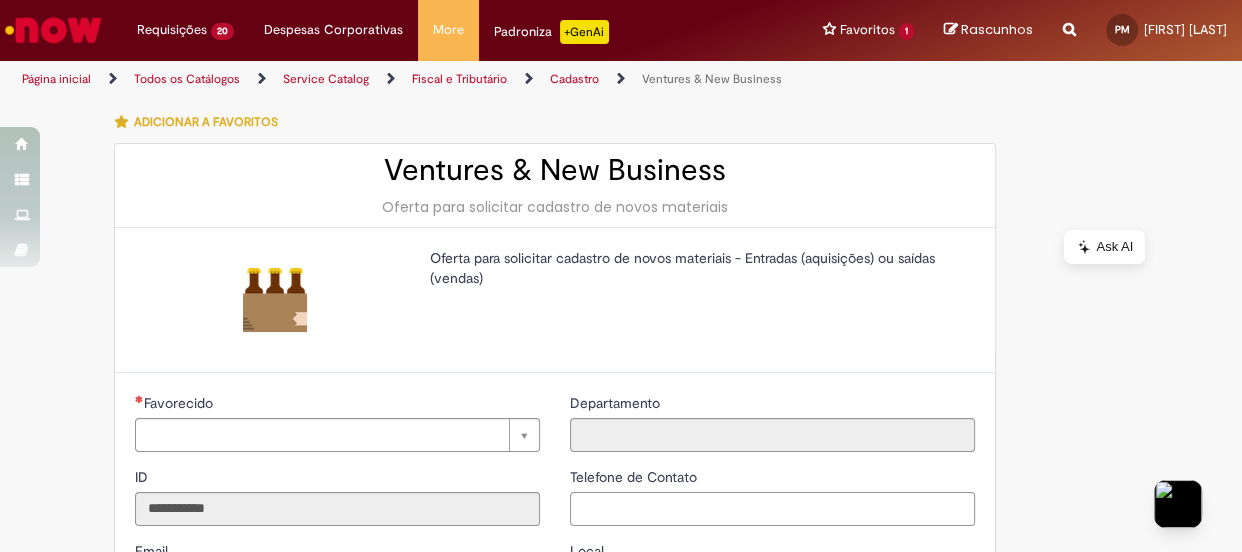 click on "Telefone de Contato" at bounding box center [772, 509] 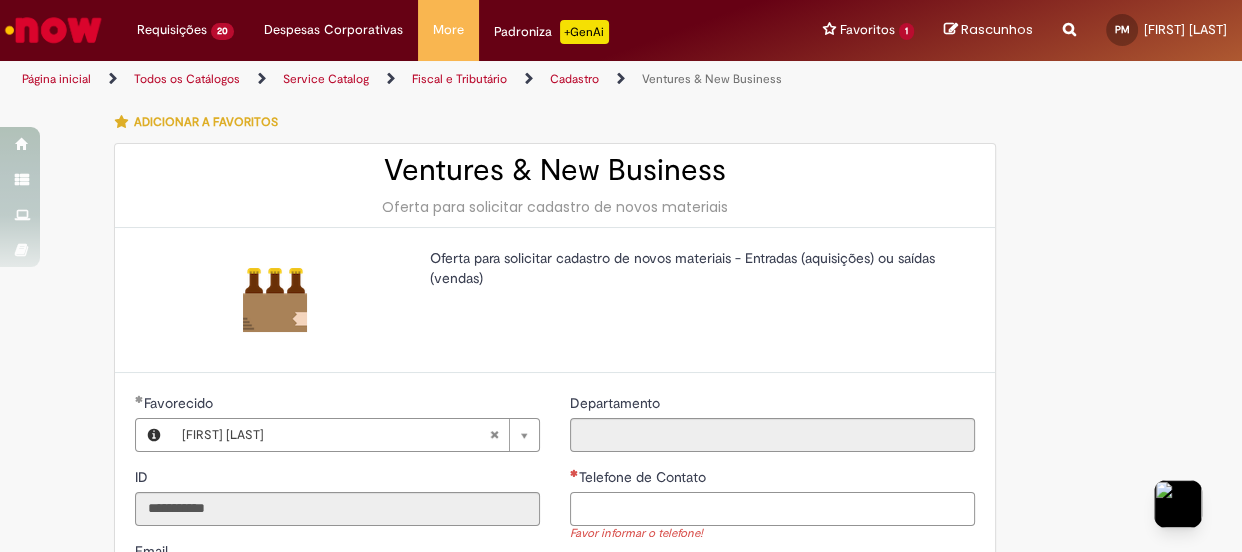 type on "**********" 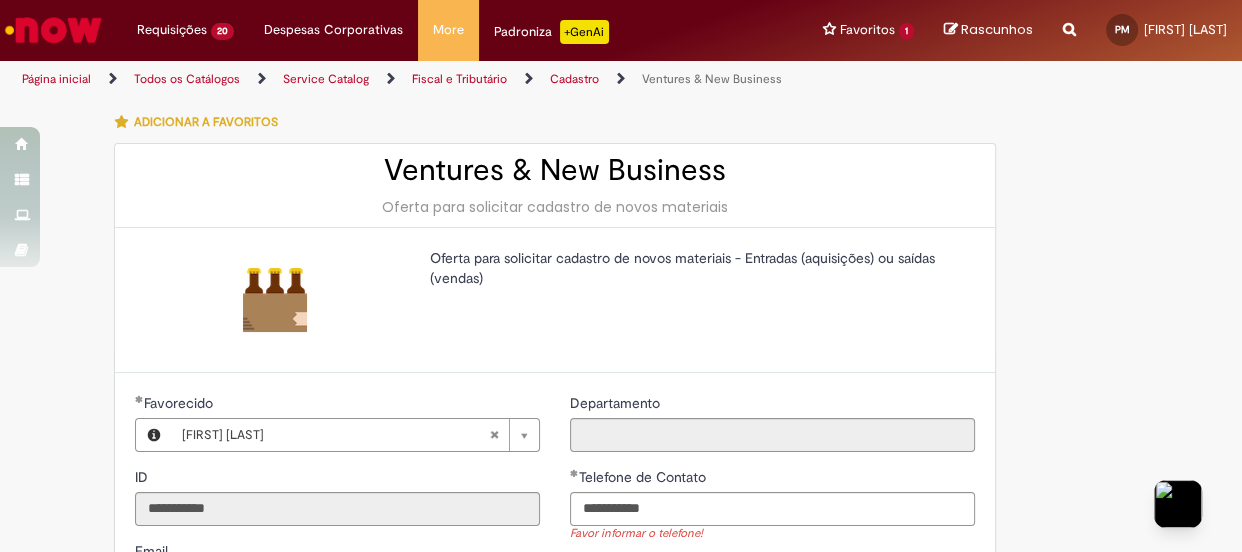 click on "**********" at bounding box center (337, 541) 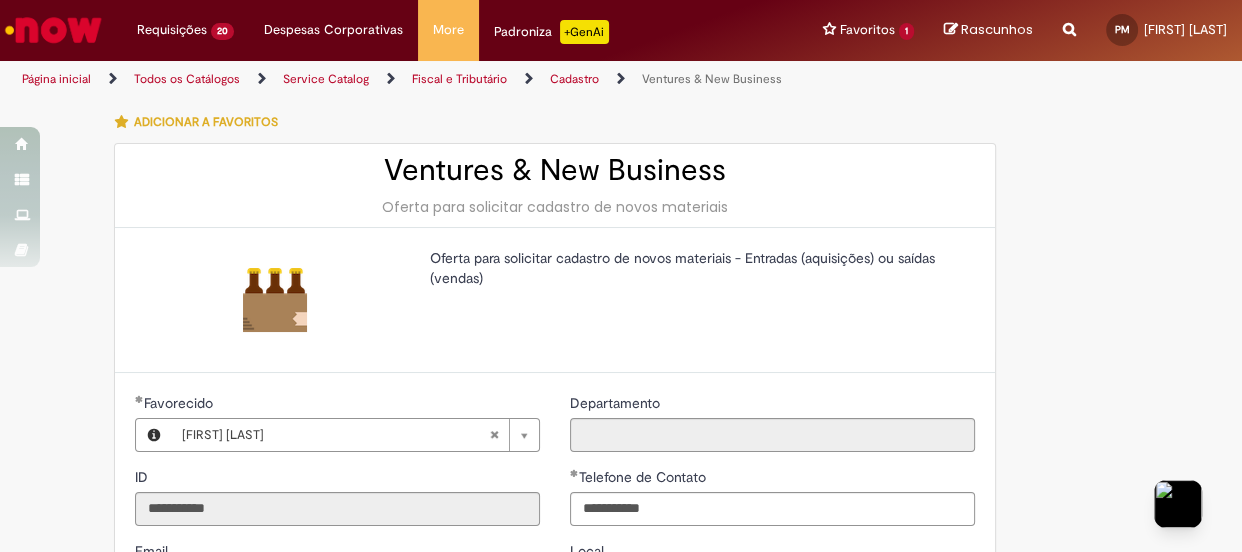 type on "**********" 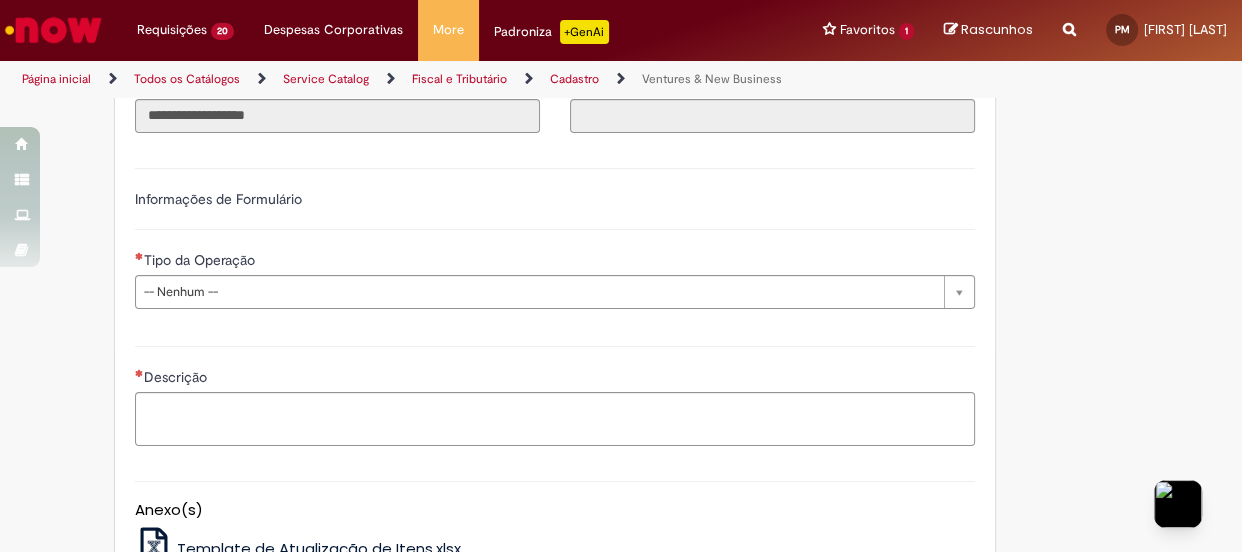 scroll, scrollTop: 545, scrollLeft: 0, axis: vertical 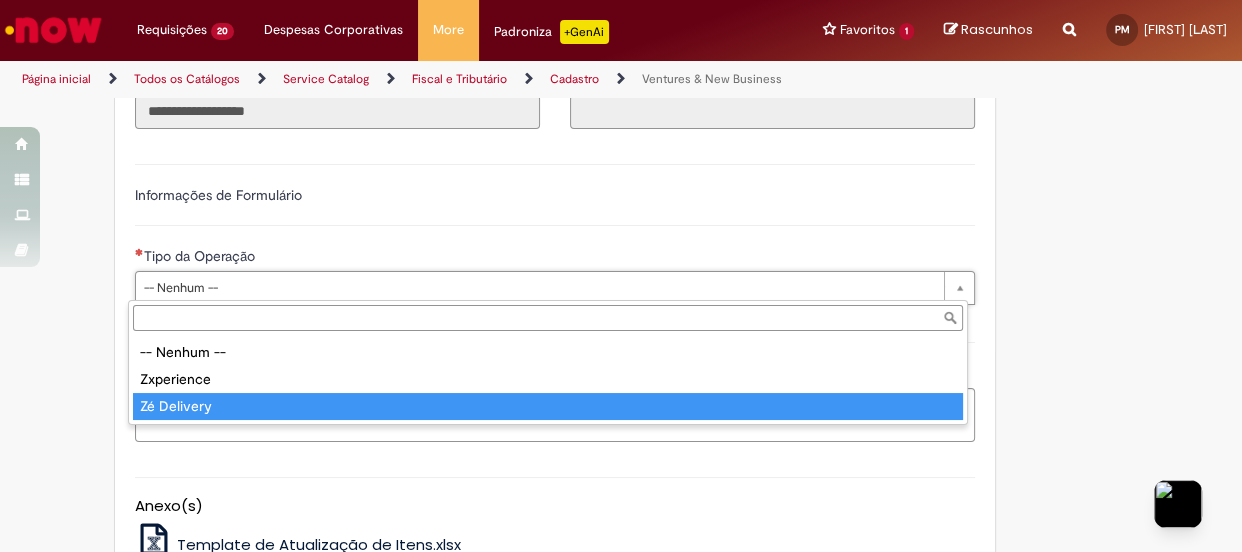 type on "**********" 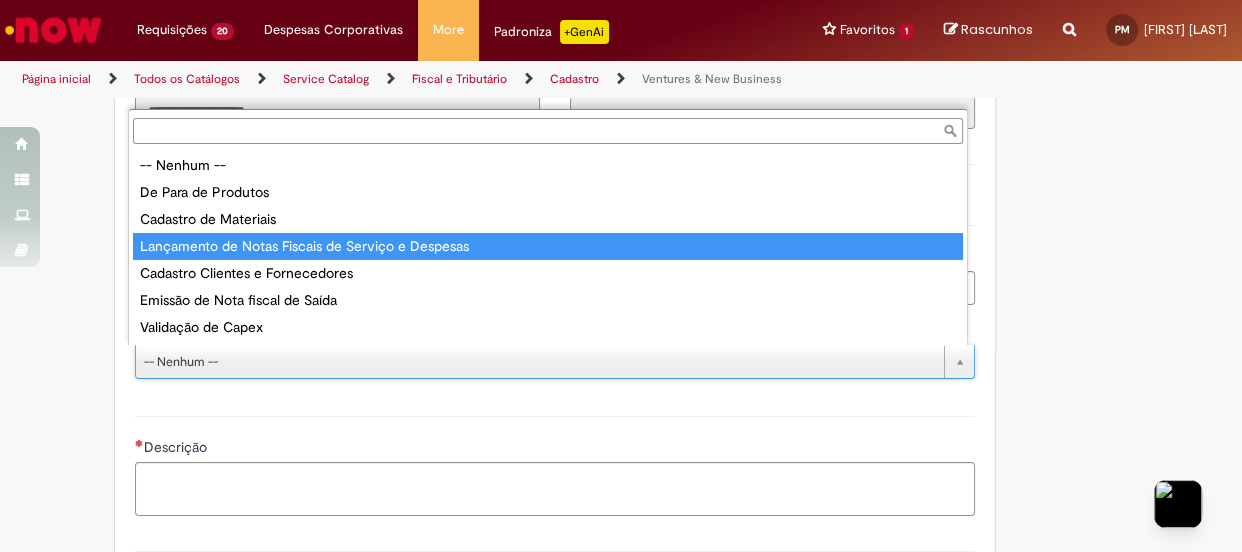 type on "**********" 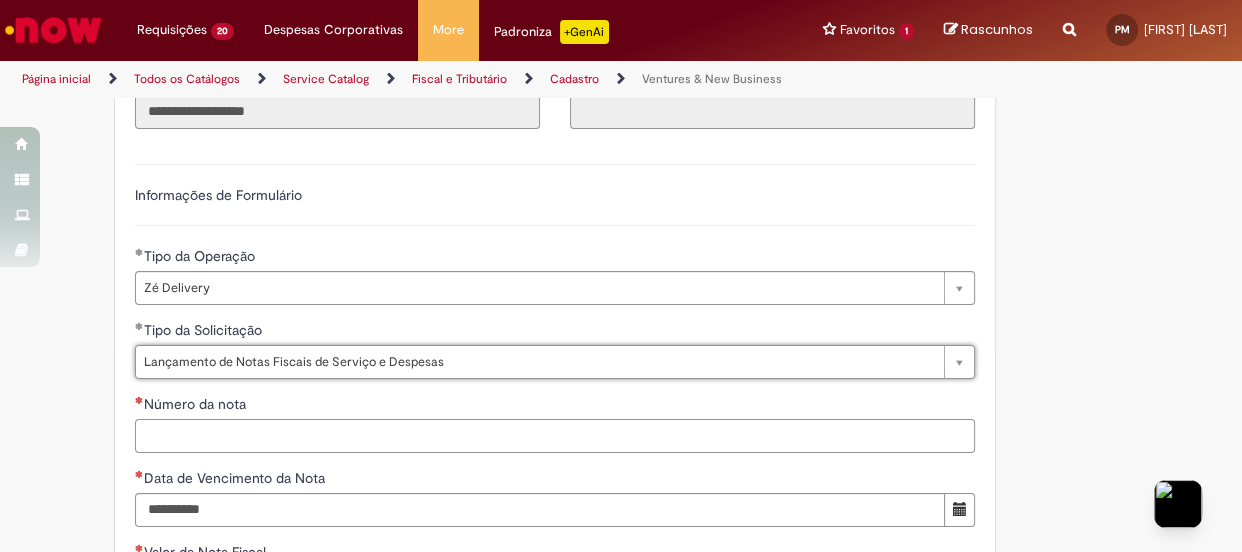 click on "Número da nota" at bounding box center [555, 436] 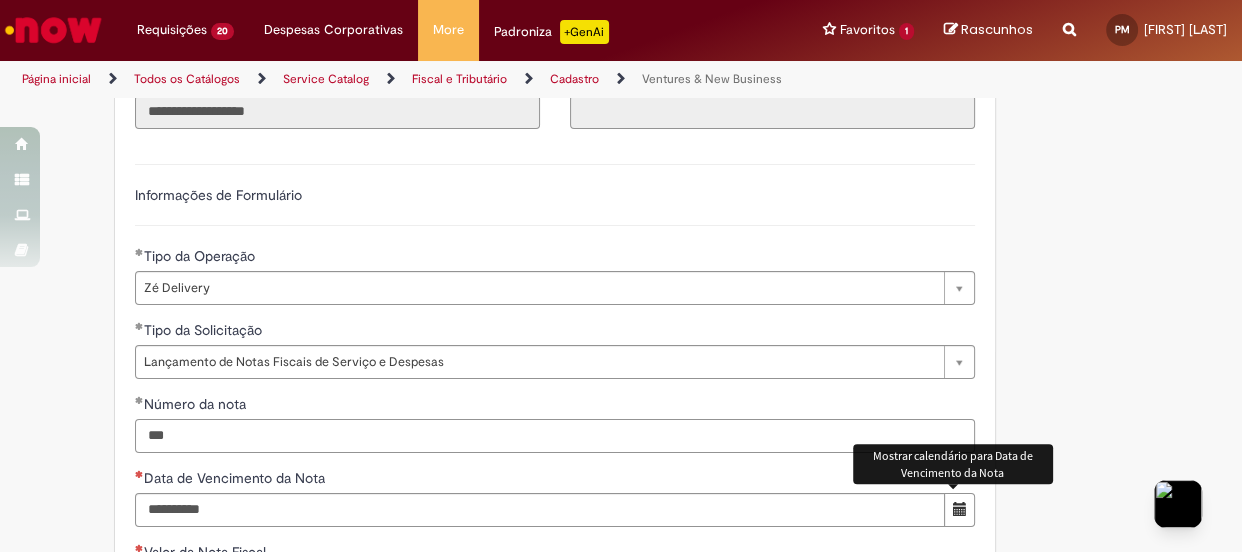 type on "***" 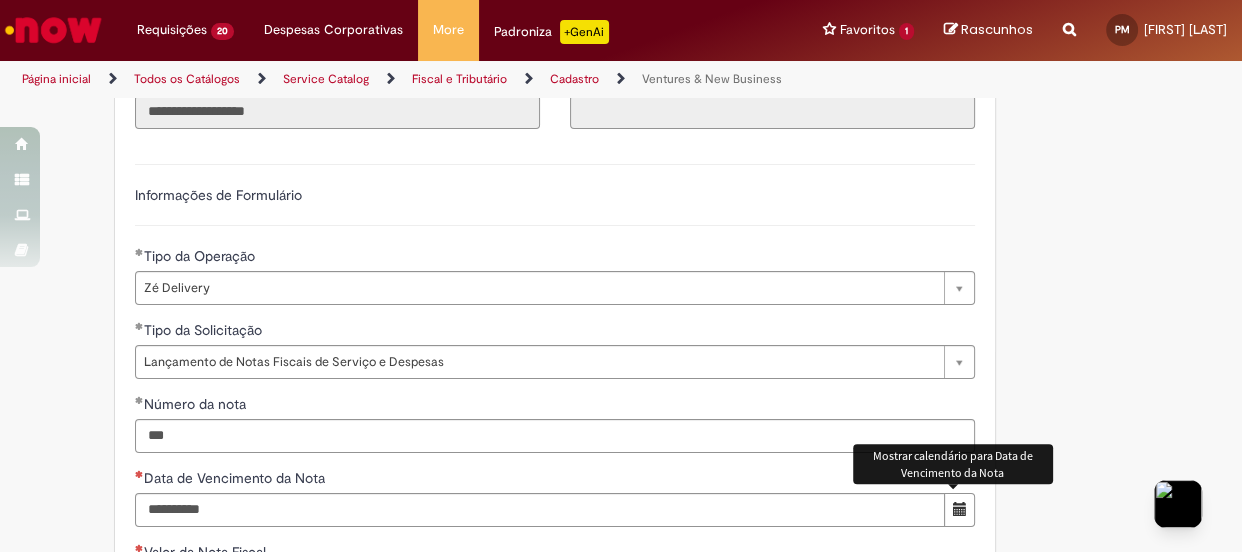 click at bounding box center (959, 510) 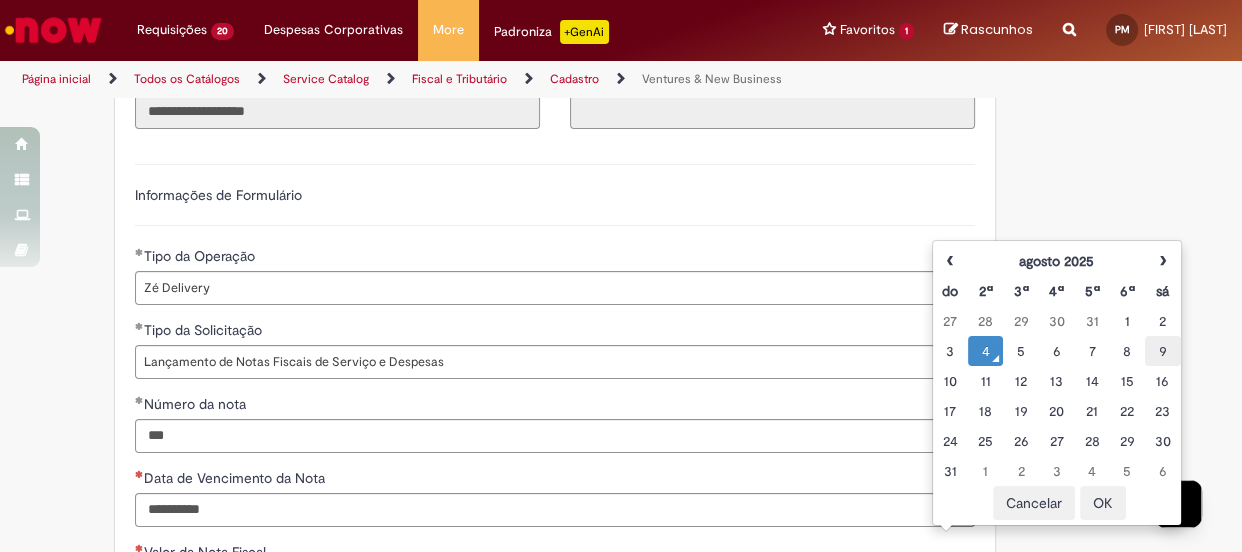 click on "9" at bounding box center [1162, 351] 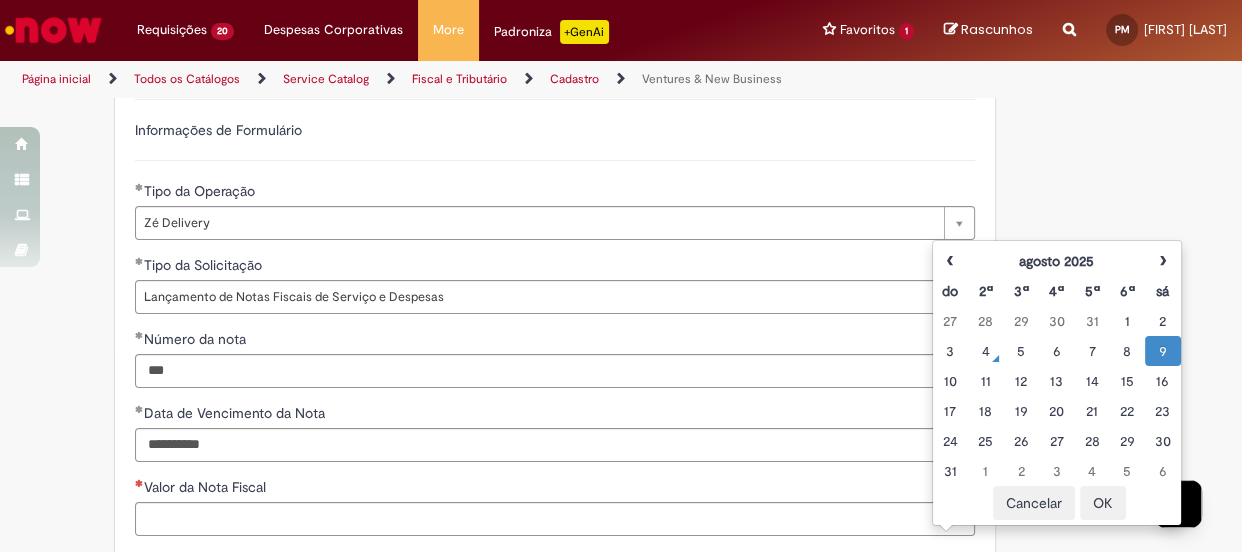 scroll, scrollTop: 636, scrollLeft: 0, axis: vertical 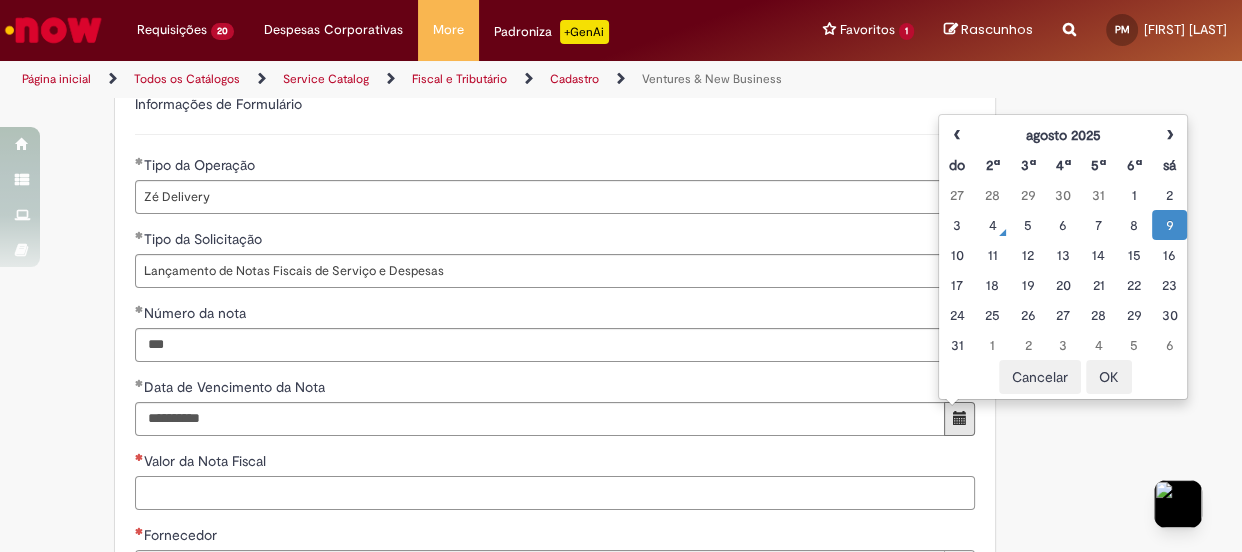 click on "Valor da Nota Fiscal" at bounding box center [555, 493] 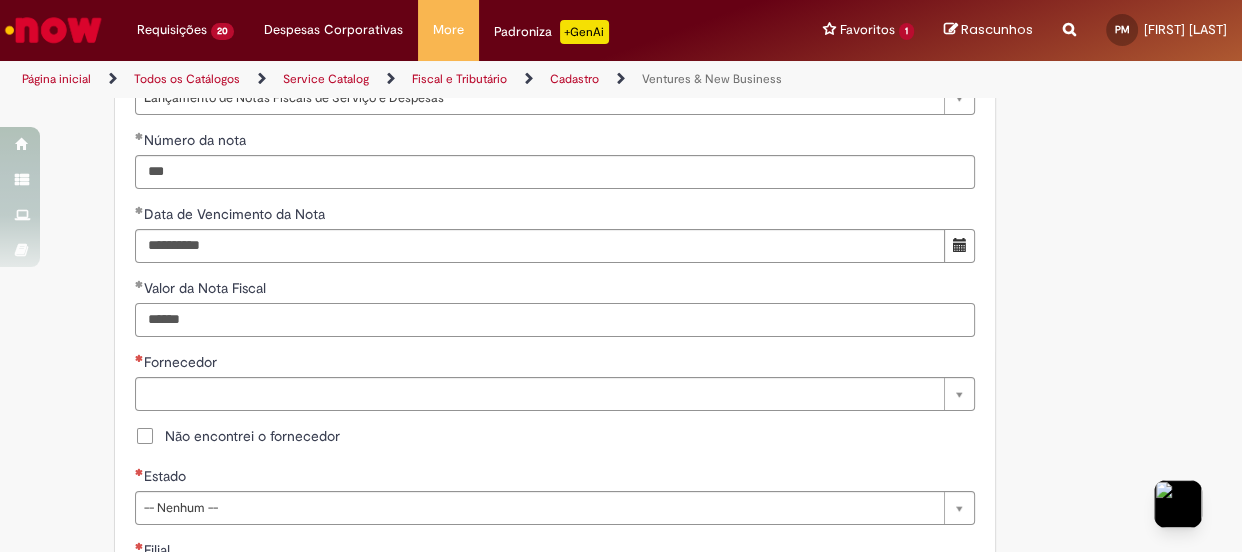 scroll, scrollTop: 818, scrollLeft: 0, axis: vertical 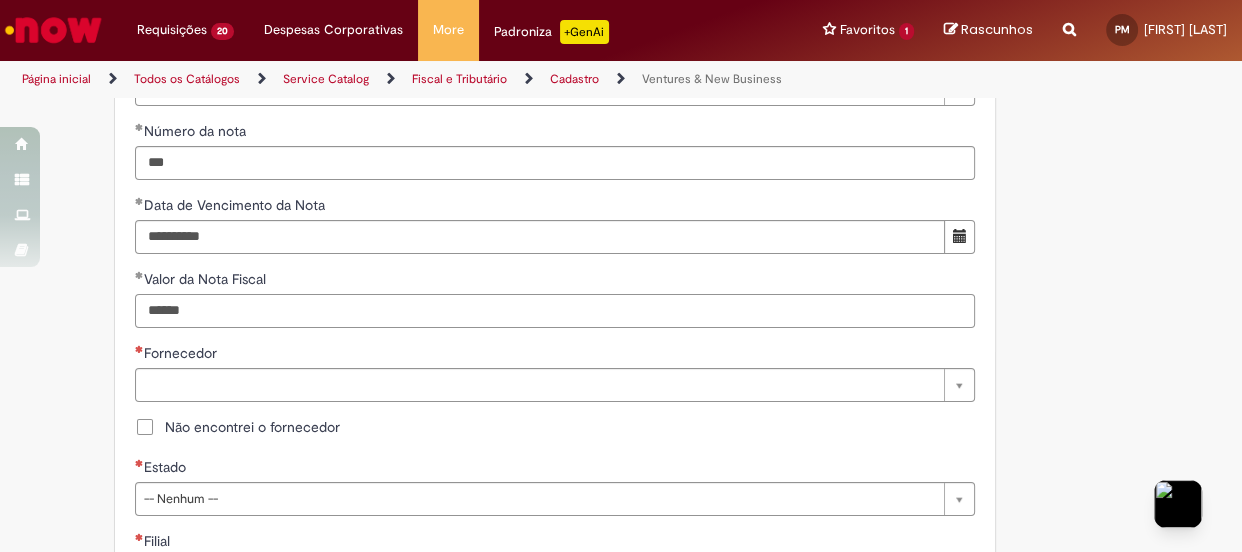 type on "******" 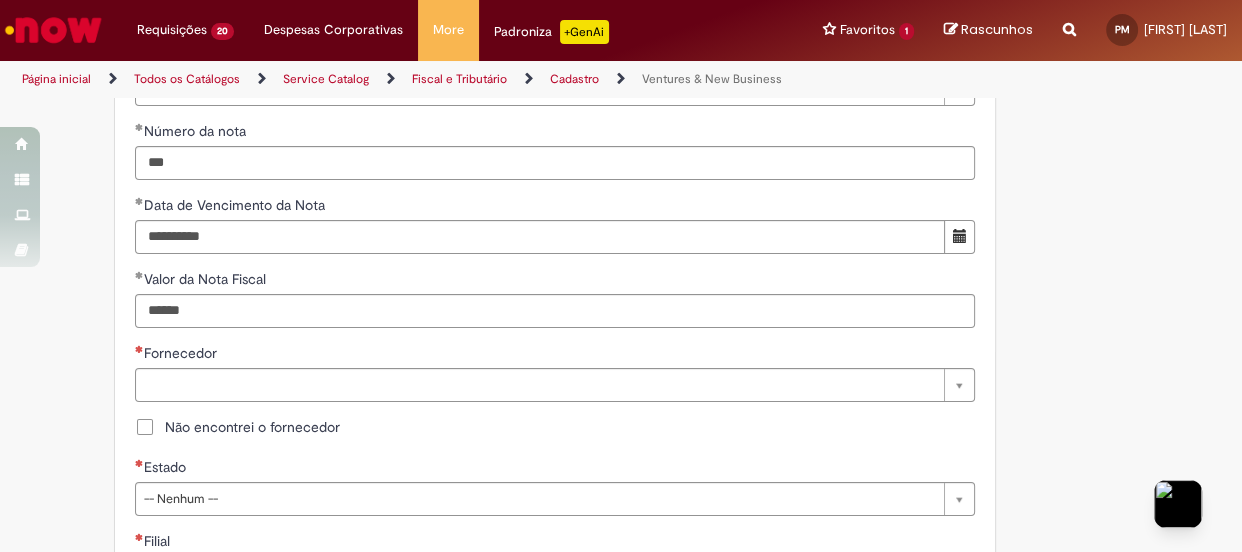 click on "Não encontrei o fornecedor" at bounding box center [252, 427] 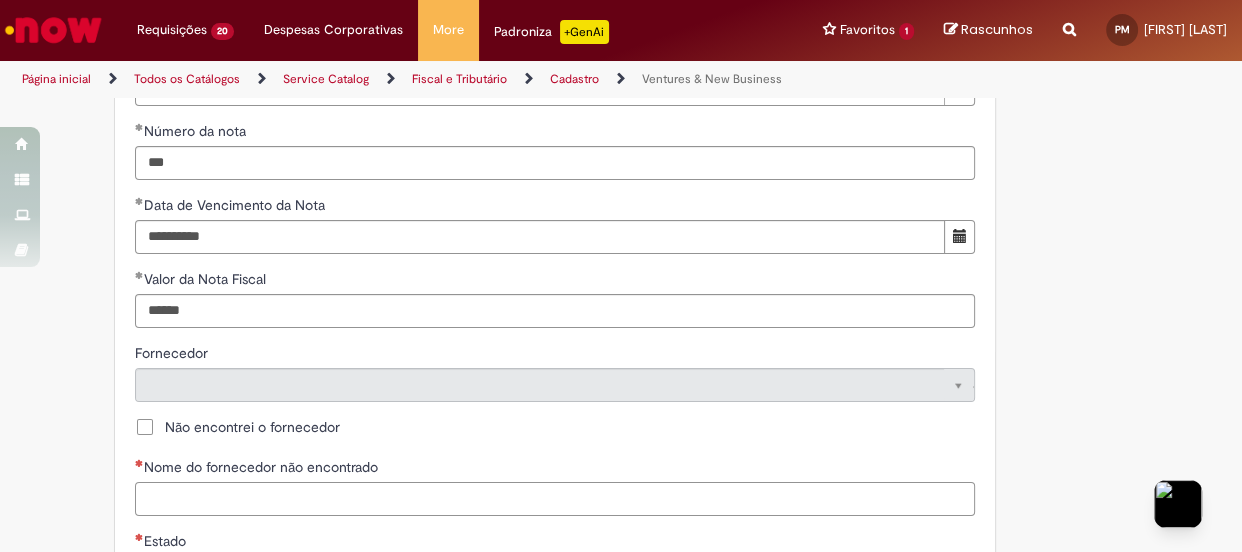 click on "Nome do fornecedor não encontrado" at bounding box center [555, 499] 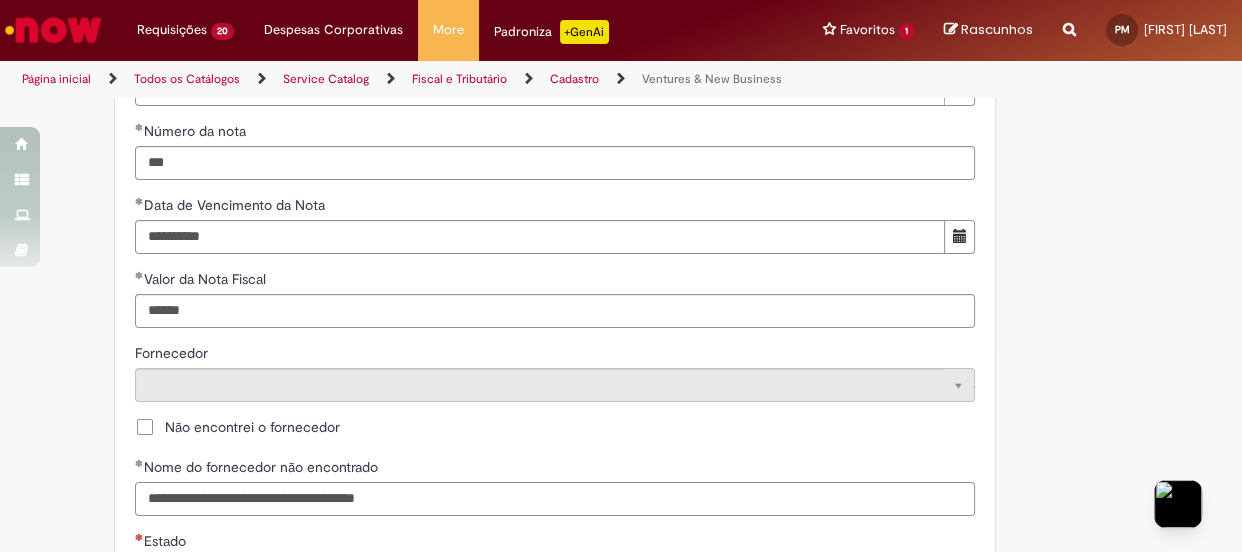 scroll, scrollTop: 1000, scrollLeft: 0, axis: vertical 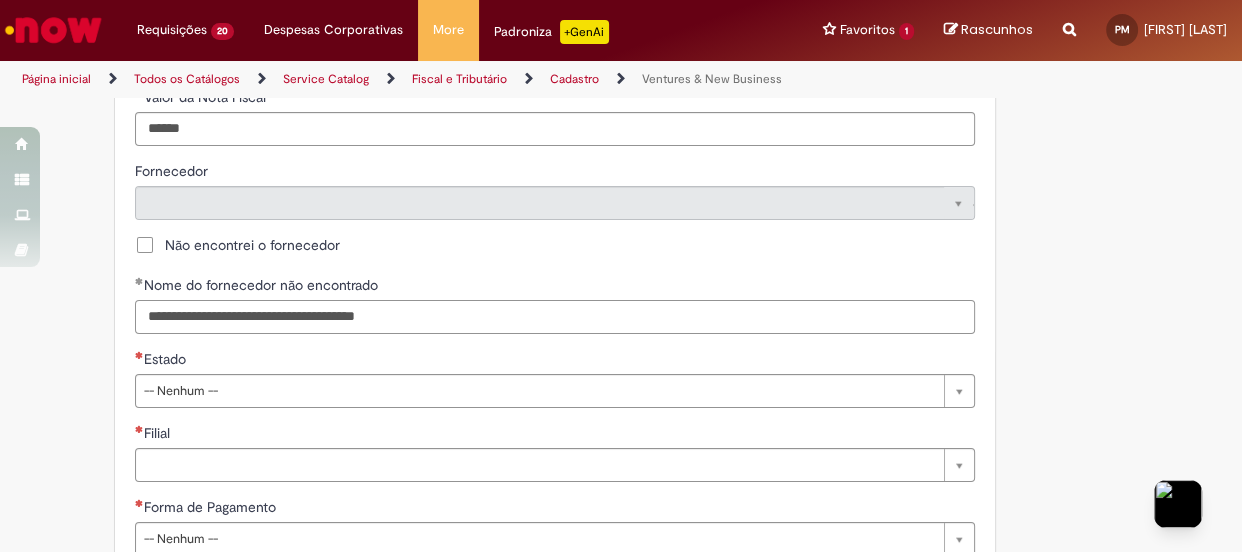 type on "**********" 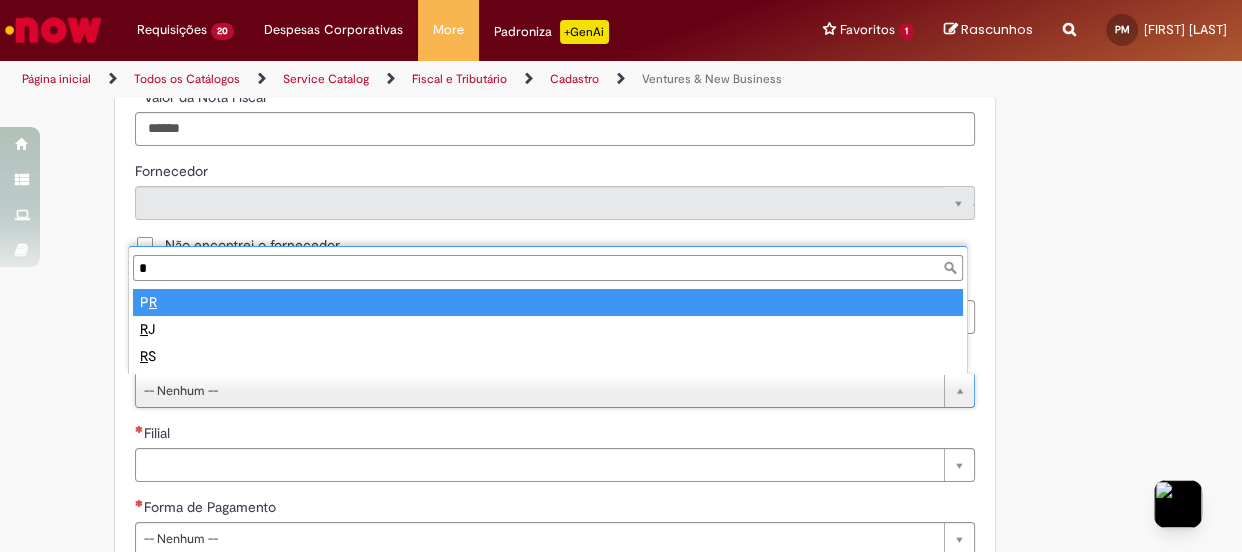 type on "**" 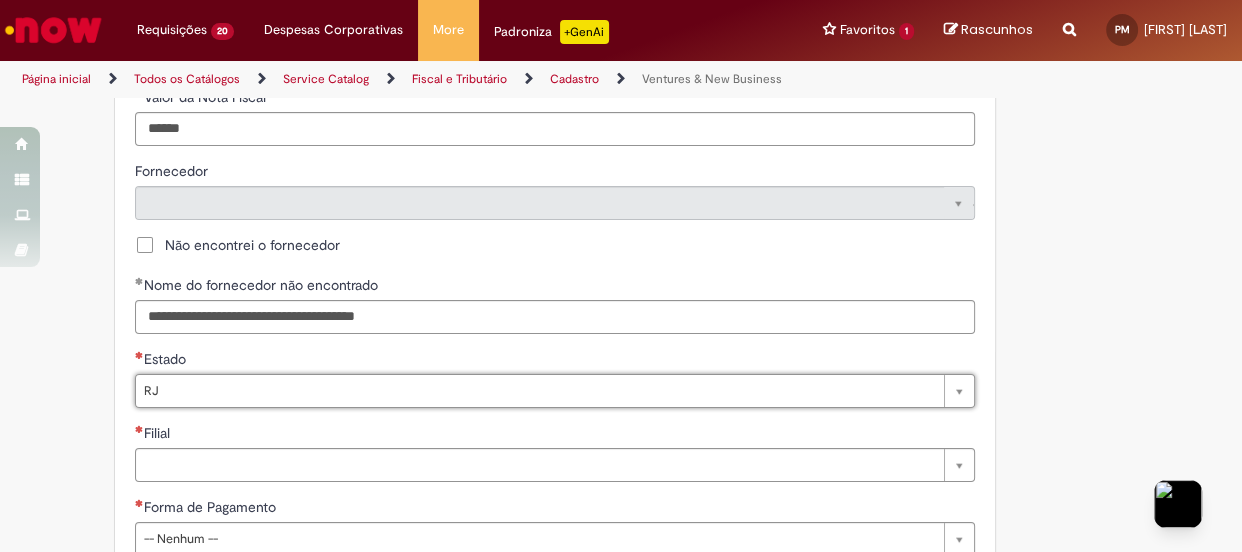 type on "**" 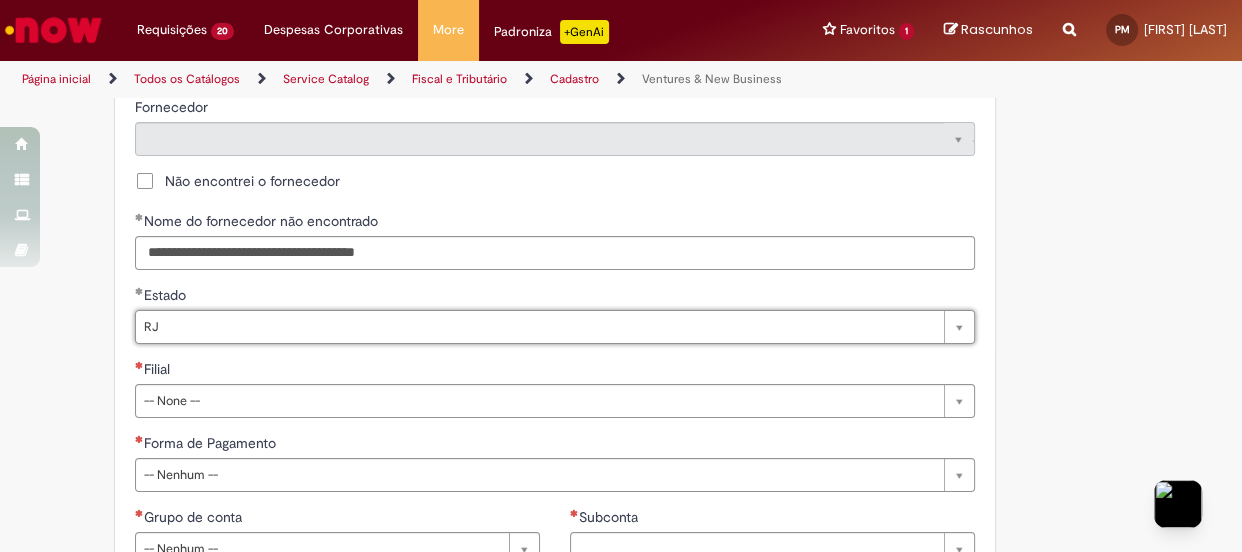 scroll, scrollTop: 1090, scrollLeft: 0, axis: vertical 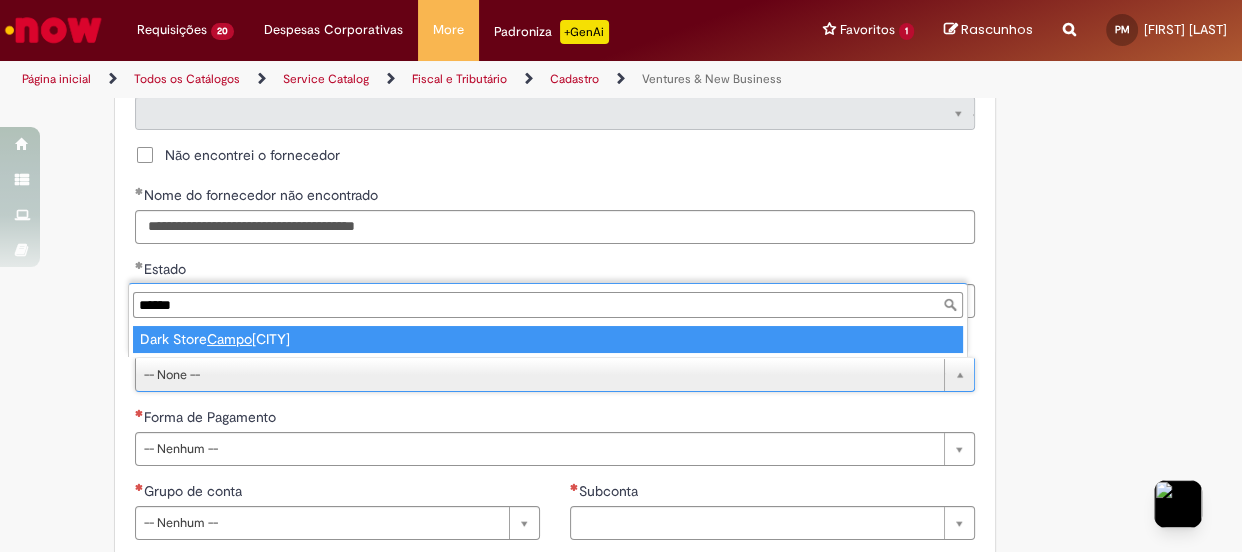 type on "*****" 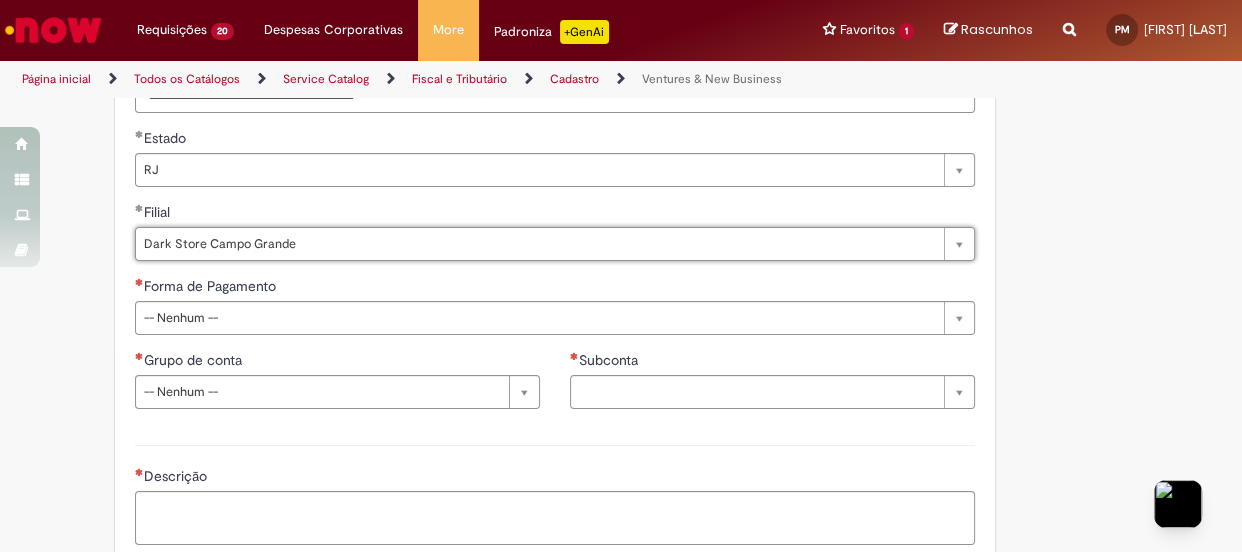 scroll, scrollTop: 1272, scrollLeft: 0, axis: vertical 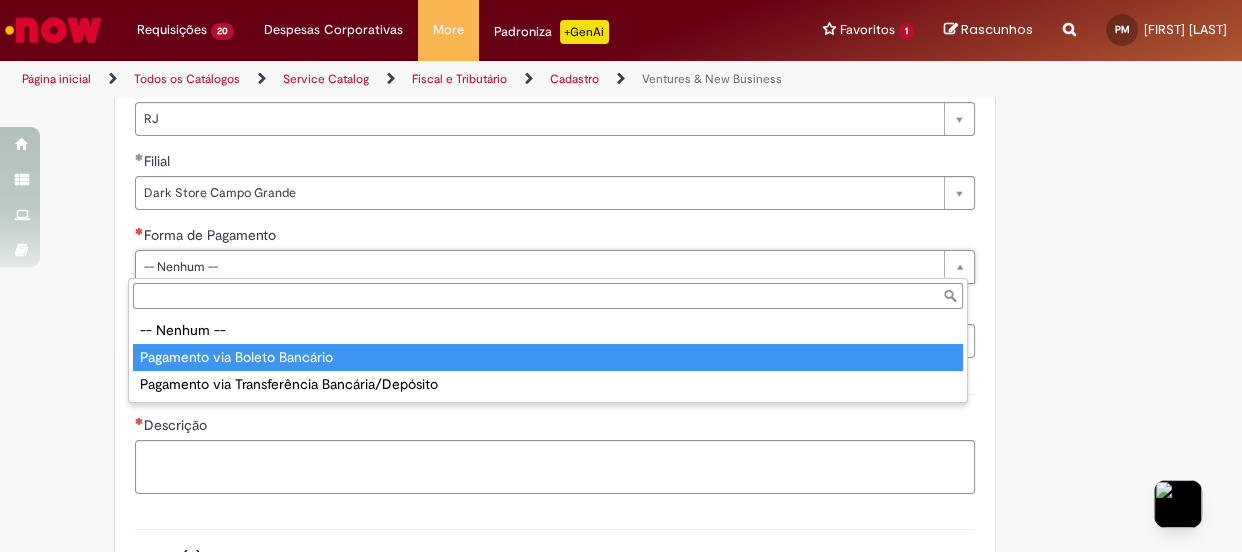 type on "**********" 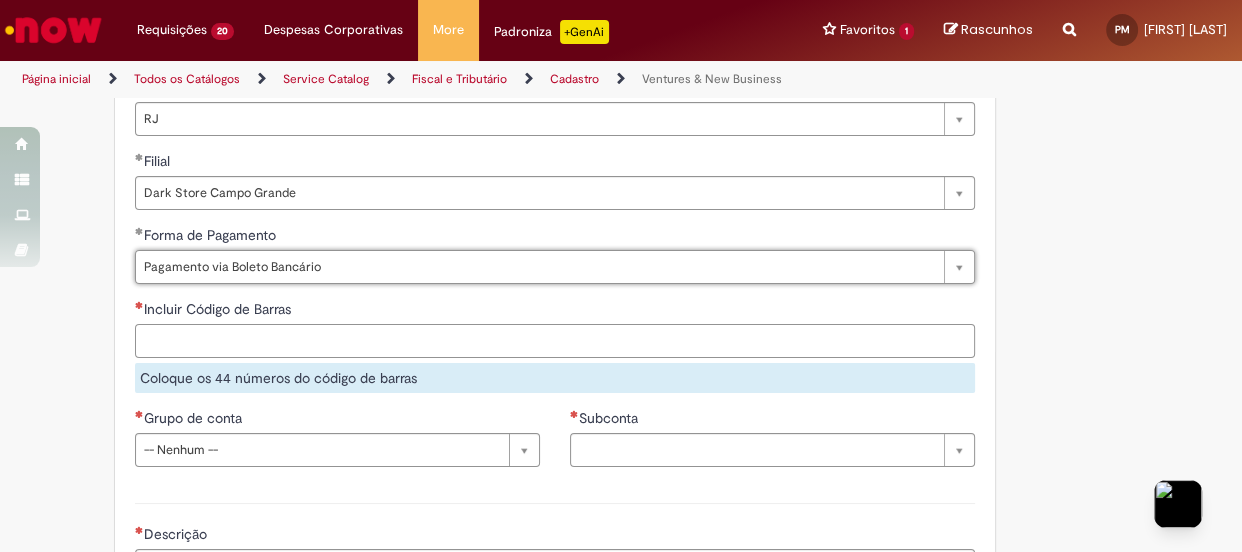 click on "Incluir Código de Barras" at bounding box center (555, 341) 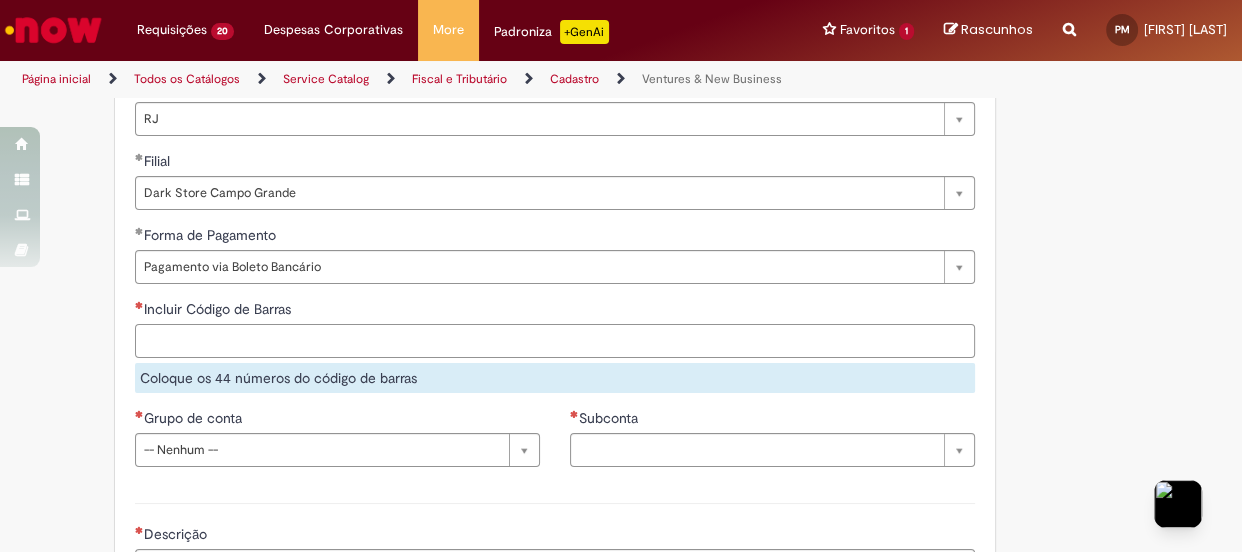 paste on "**********" 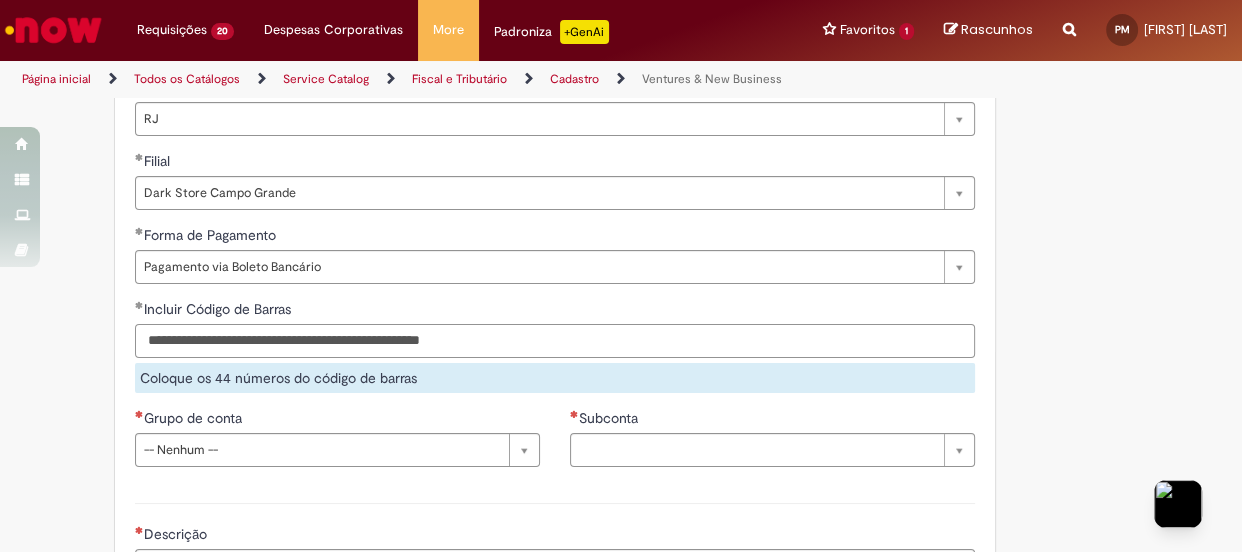 scroll, scrollTop: 1454, scrollLeft: 0, axis: vertical 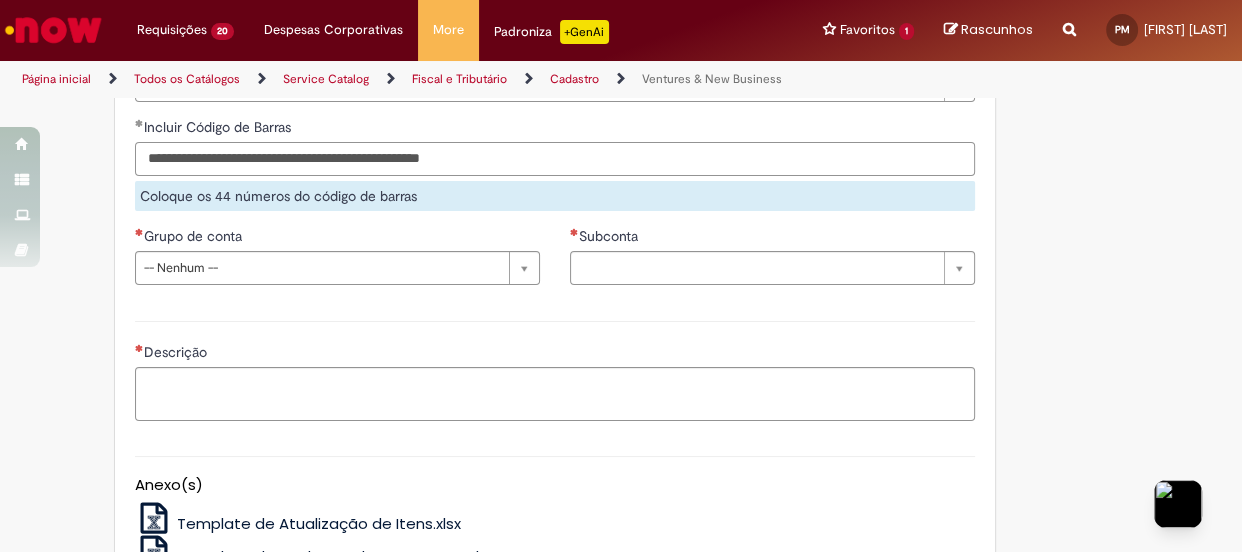 type on "**********" 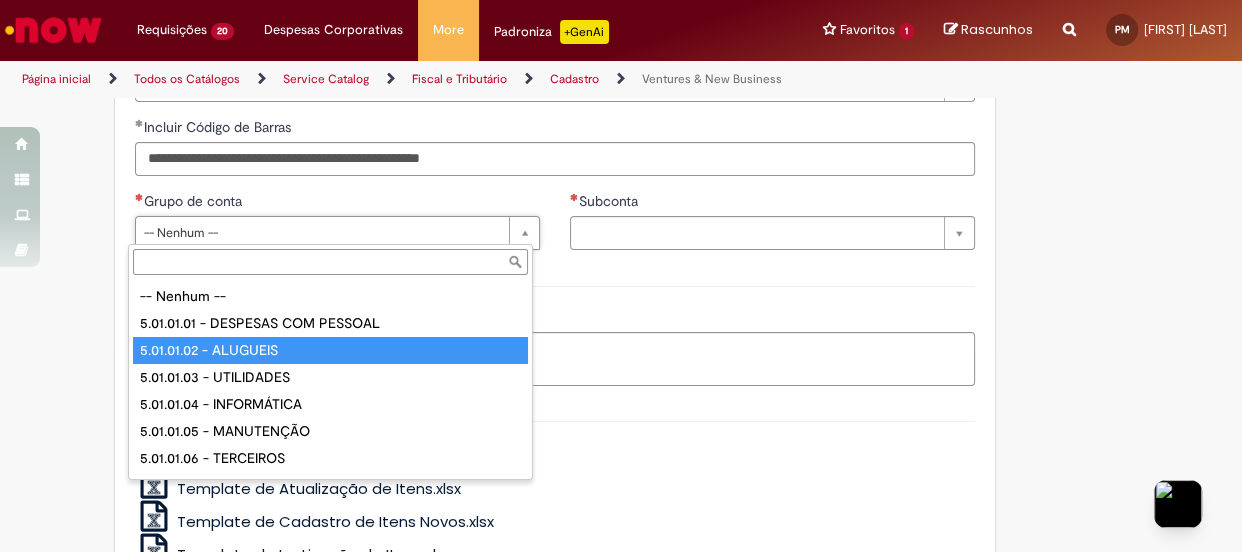 type on "**********" 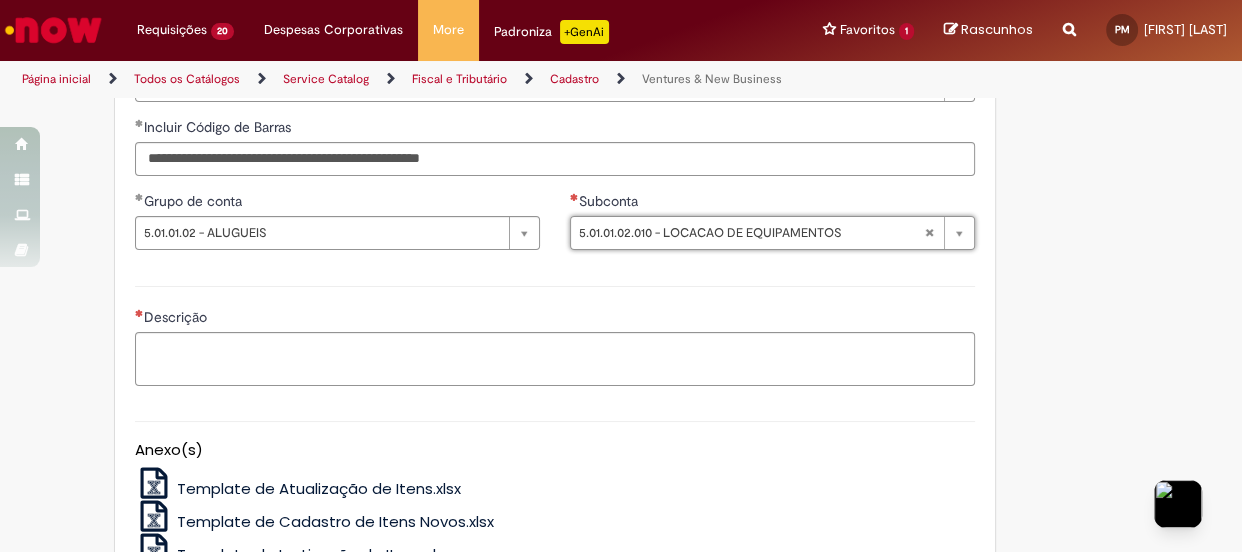 type on "**********" 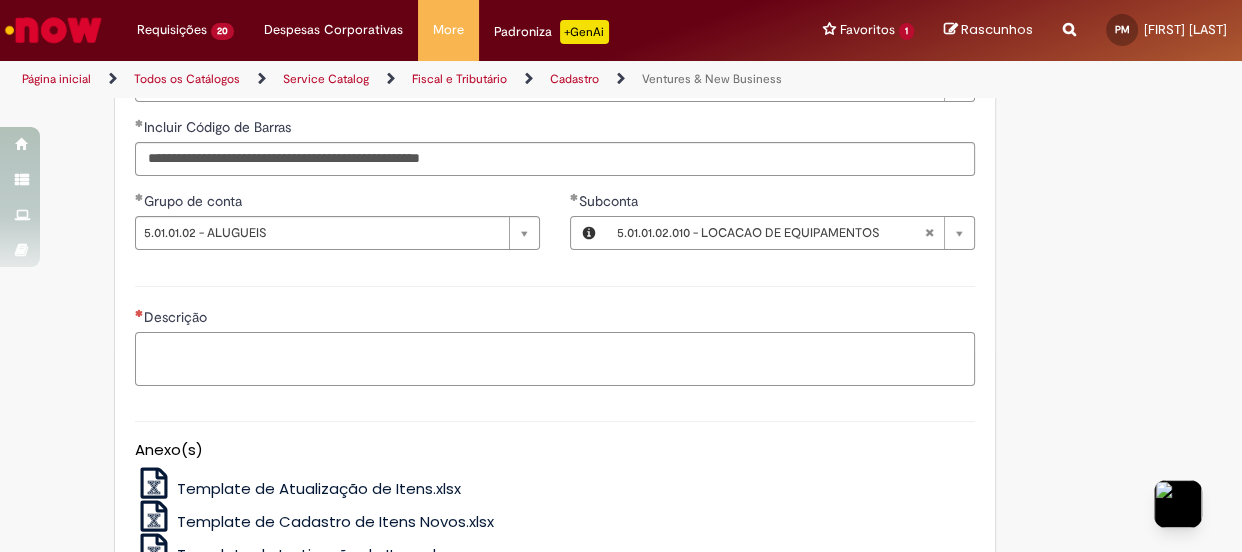 click on "Descrição" at bounding box center [555, 359] 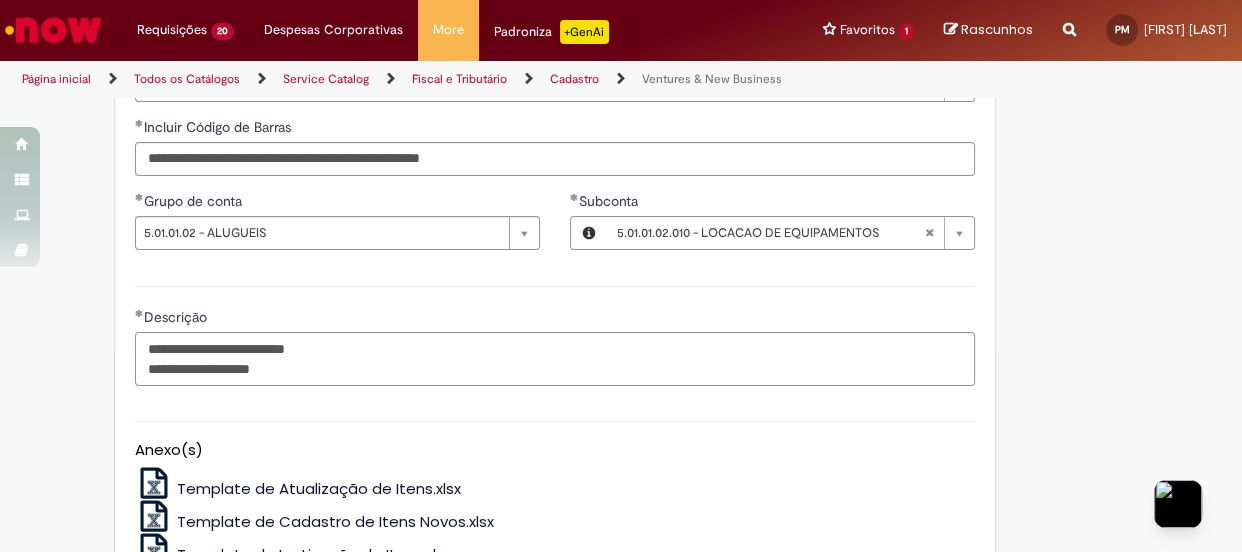 click on "**********" at bounding box center [555, 359] 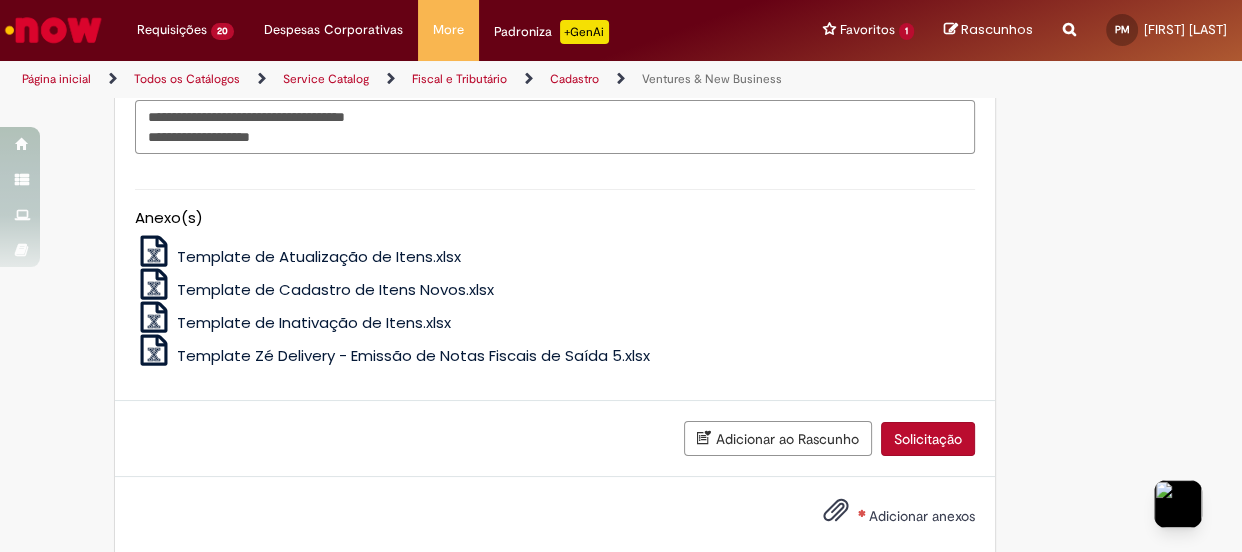 scroll, scrollTop: 1721, scrollLeft: 0, axis: vertical 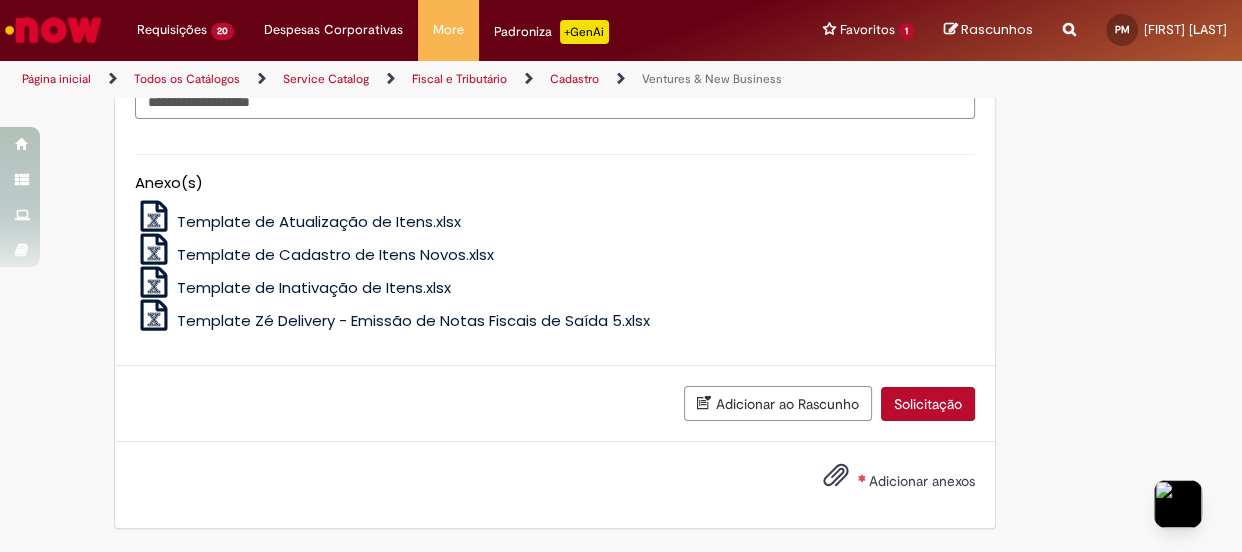 type on "**********" 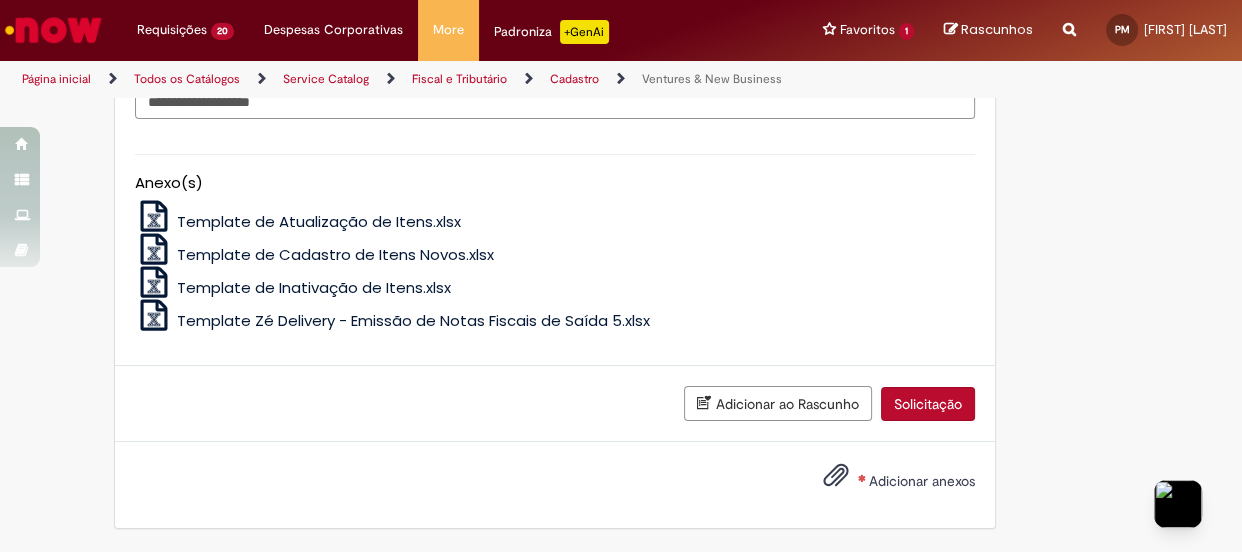 click on "Adicionar anexos" at bounding box center [922, 481] 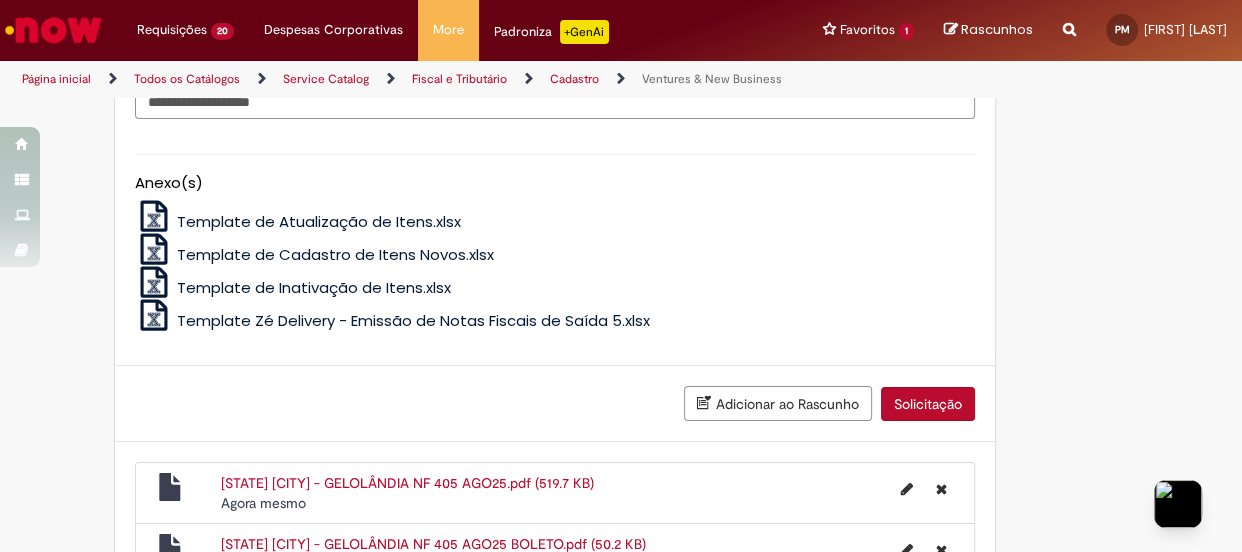 scroll, scrollTop: 1812, scrollLeft: 0, axis: vertical 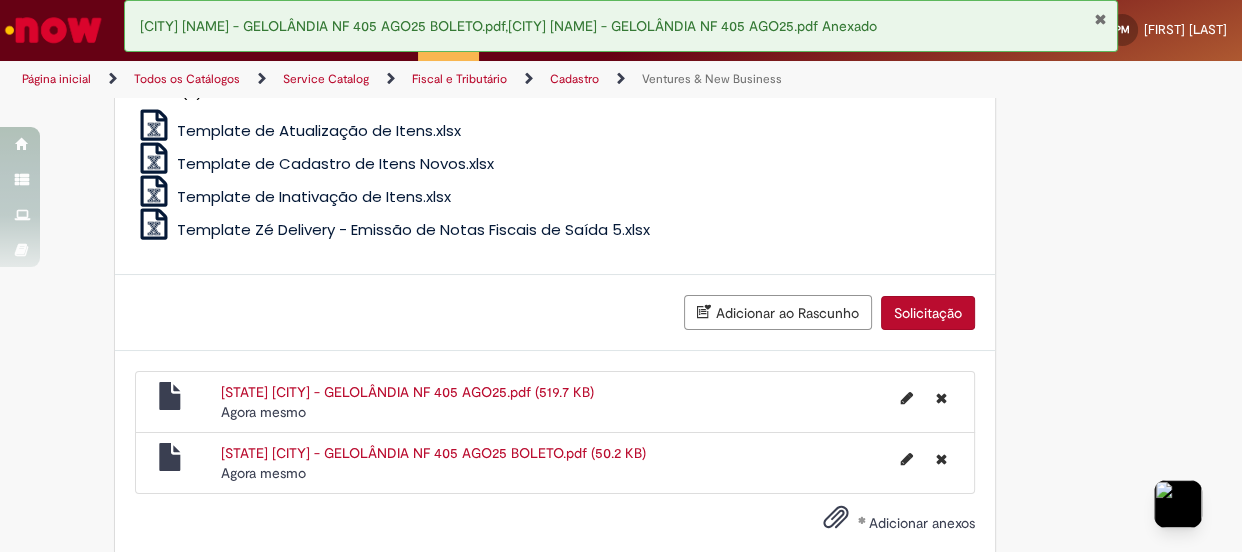 click on "Solicitação" at bounding box center (928, 313) 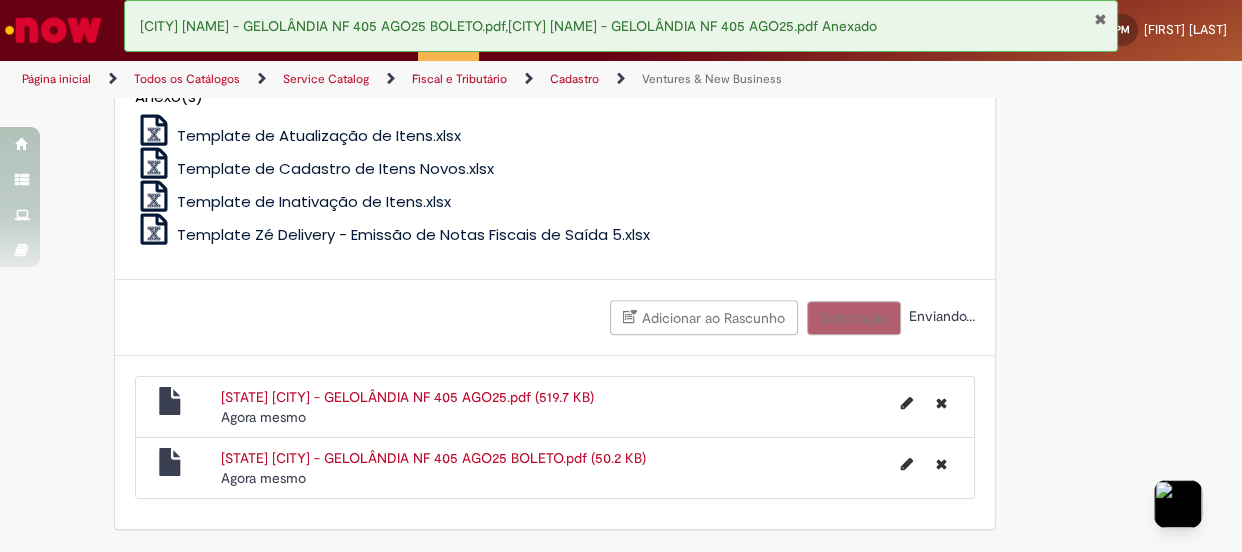 scroll, scrollTop: 1808, scrollLeft: 0, axis: vertical 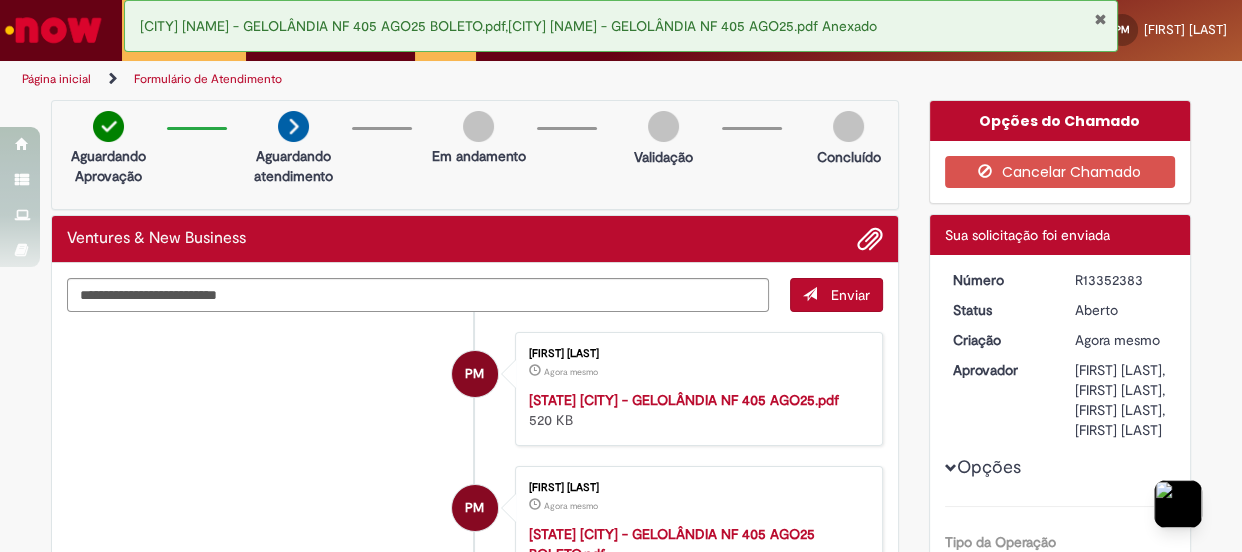 drag, startPoint x: 1139, startPoint y: 279, endPoint x: 1061, endPoint y: 280, distance: 78.00641 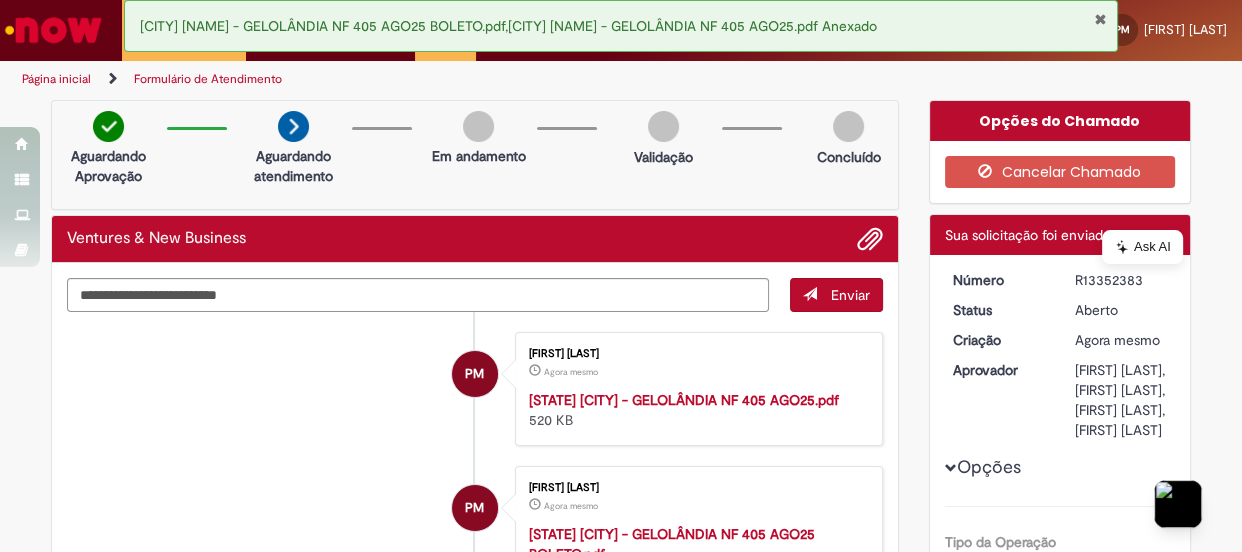 copy on "R13352383" 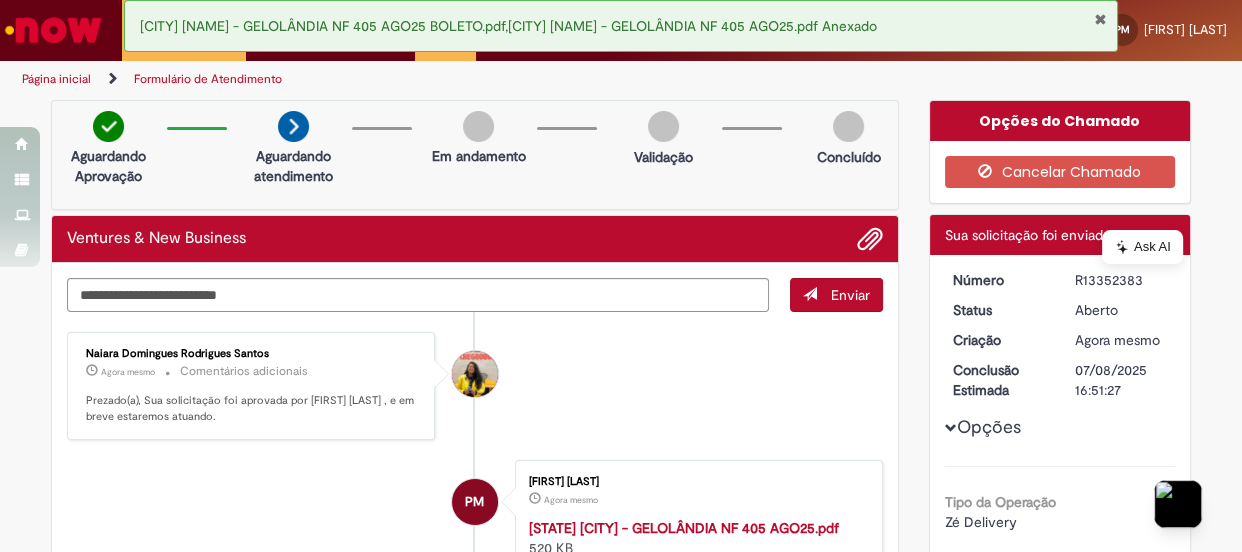 click at bounding box center [1100, 19] 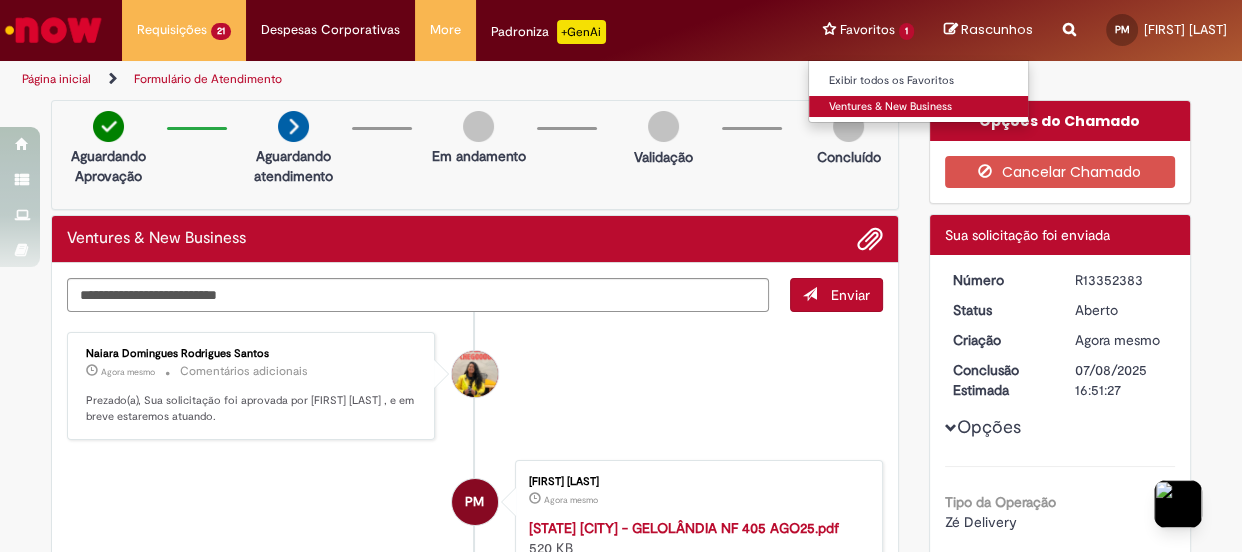 click on "Ventures & New Business" at bounding box center (919, 107) 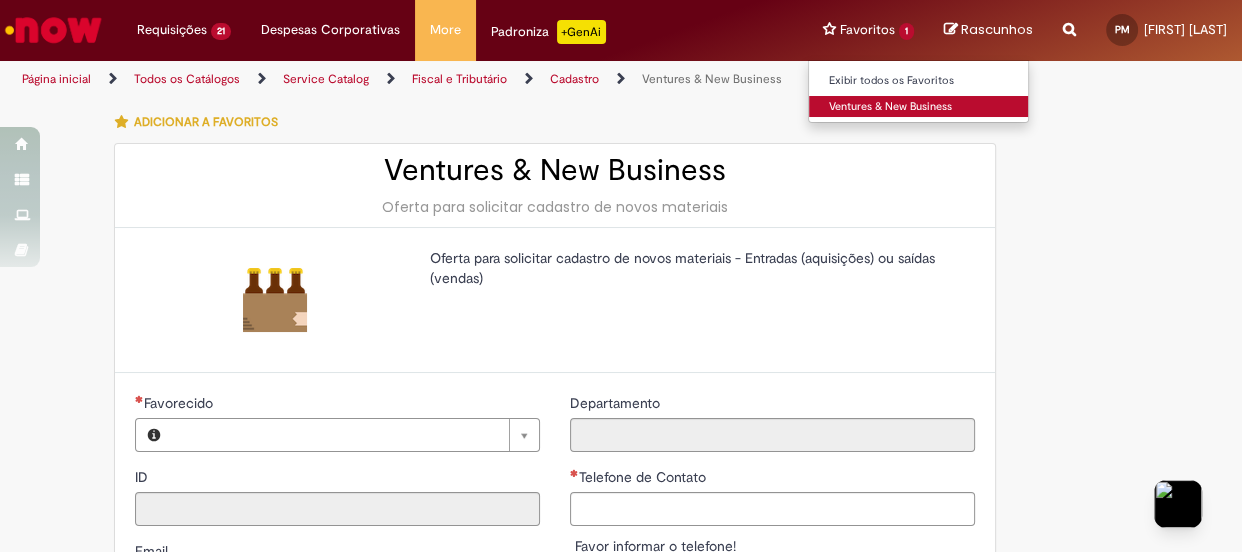 type on "**********" 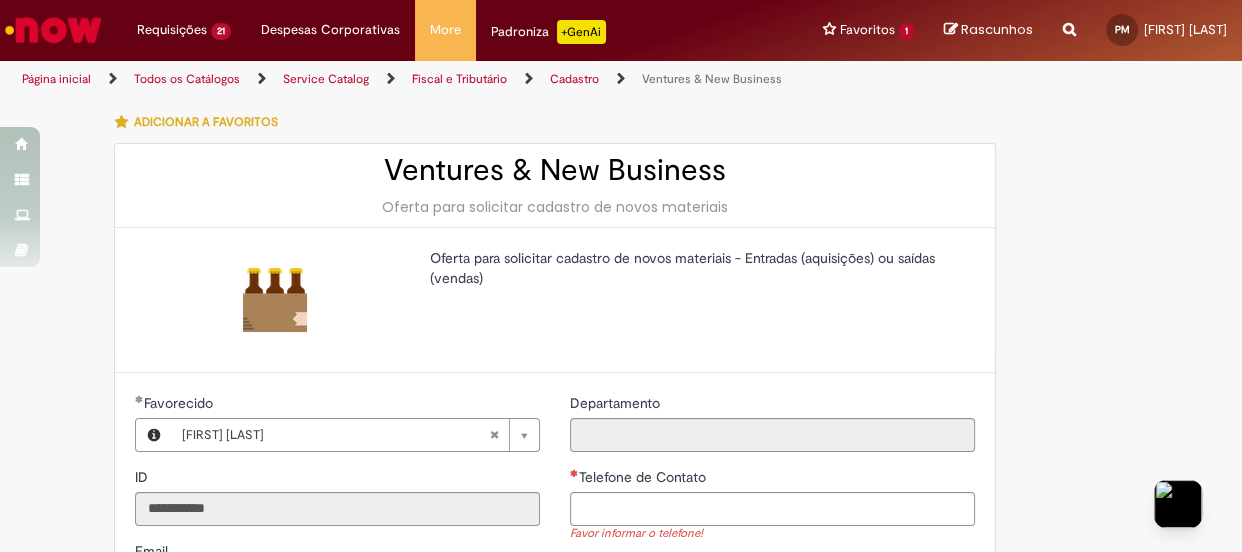 type on "**********" 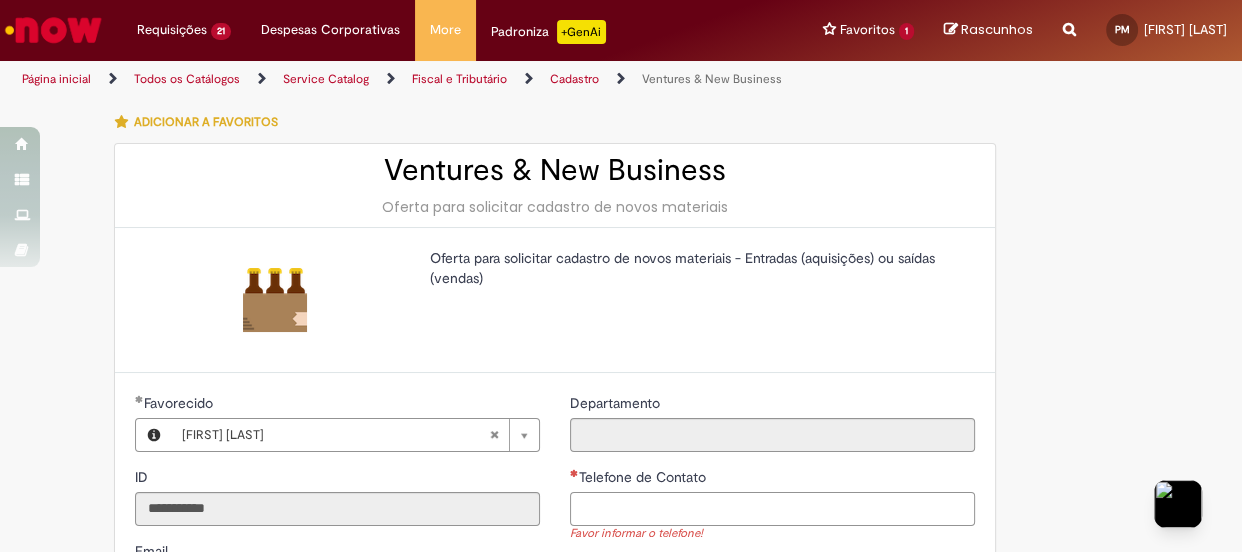 click on "Telefone de Contato" at bounding box center [772, 509] 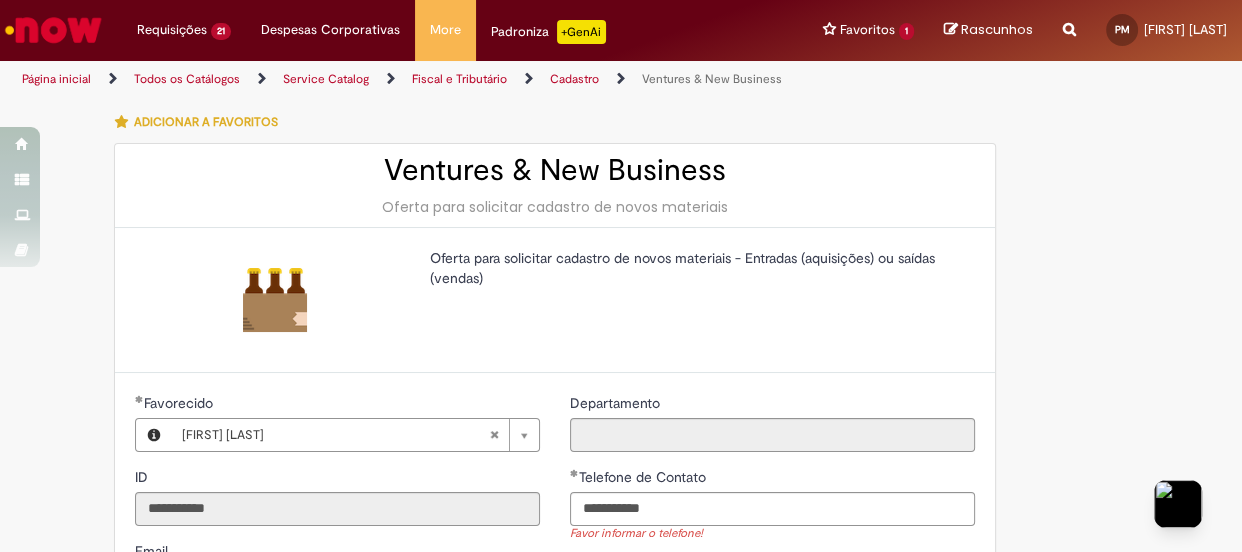 click on "**********" at bounding box center (772, 549) 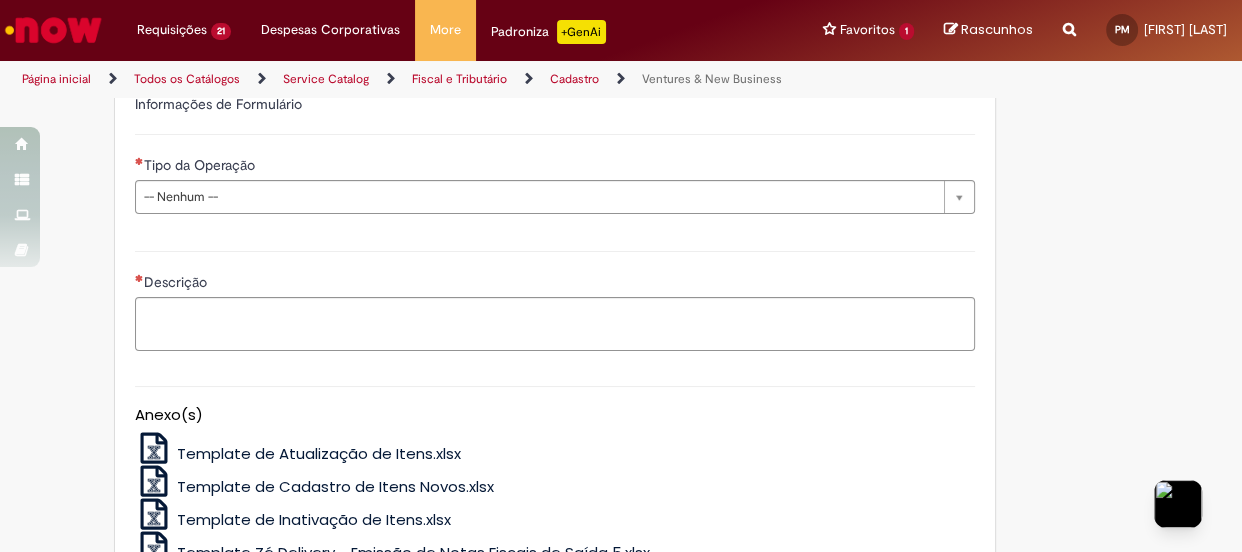 type on "**********" 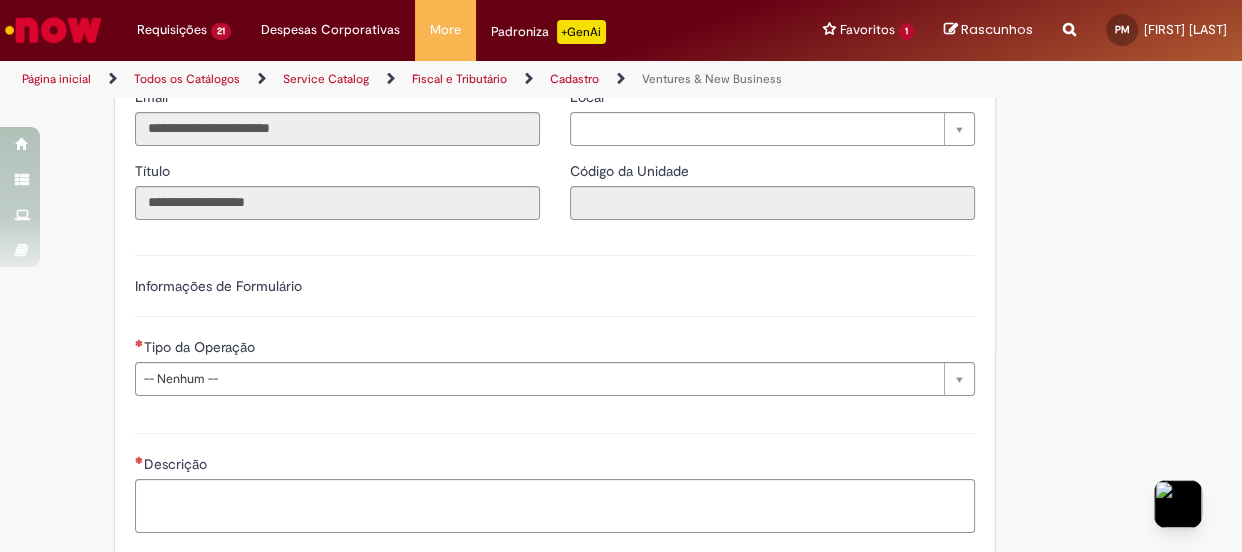 scroll, scrollTop: 545, scrollLeft: 0, axis: vertical 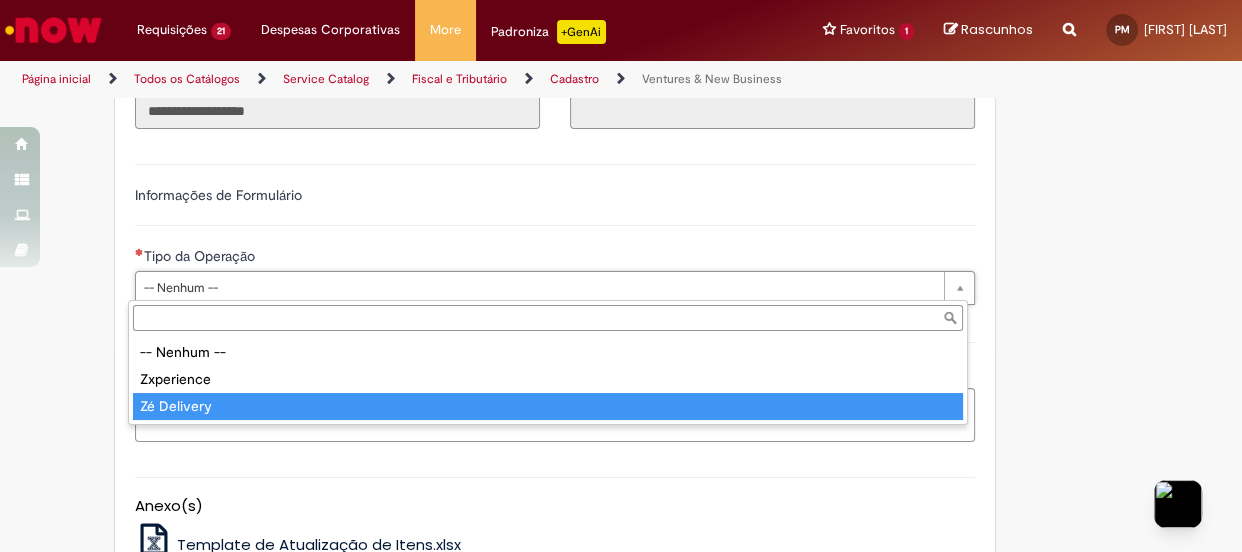 type on "**********" 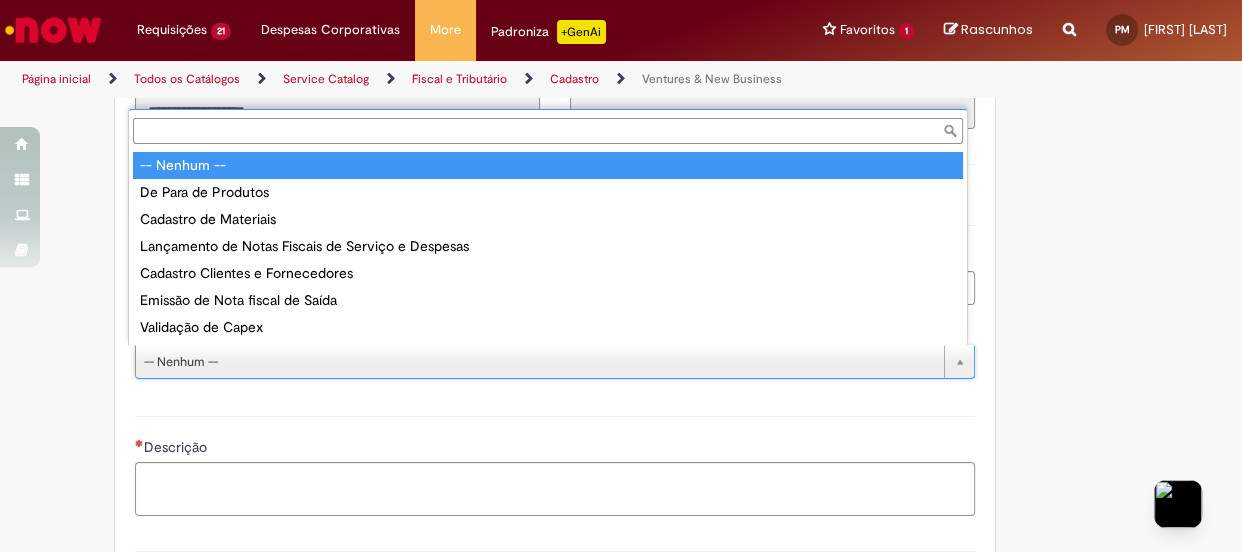 type on "**********" 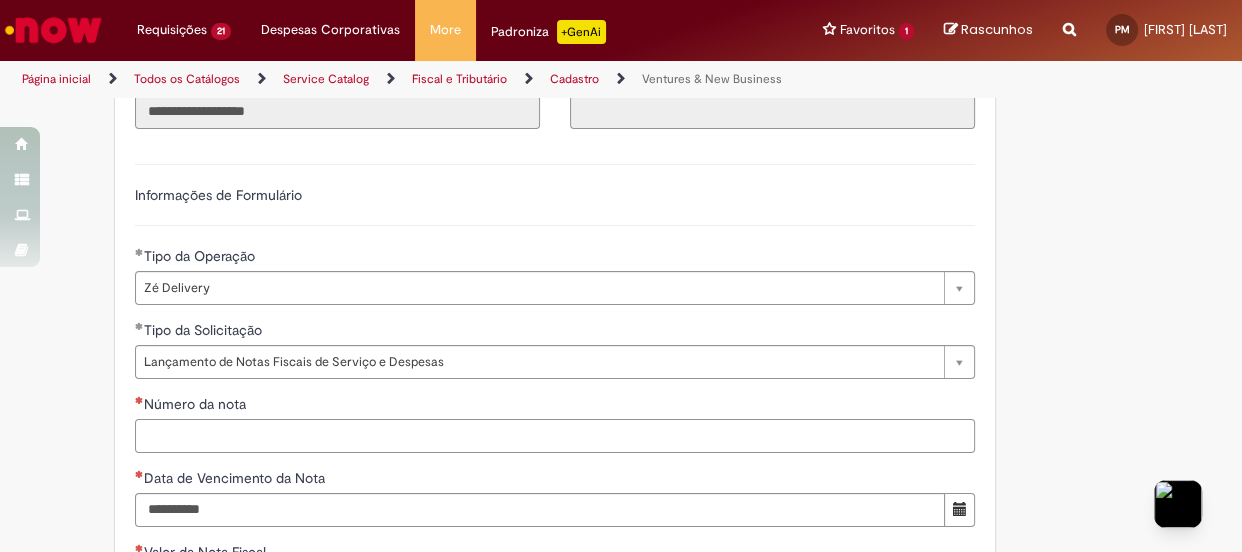 click on "Número da nota" at bounding box center (555, 436) 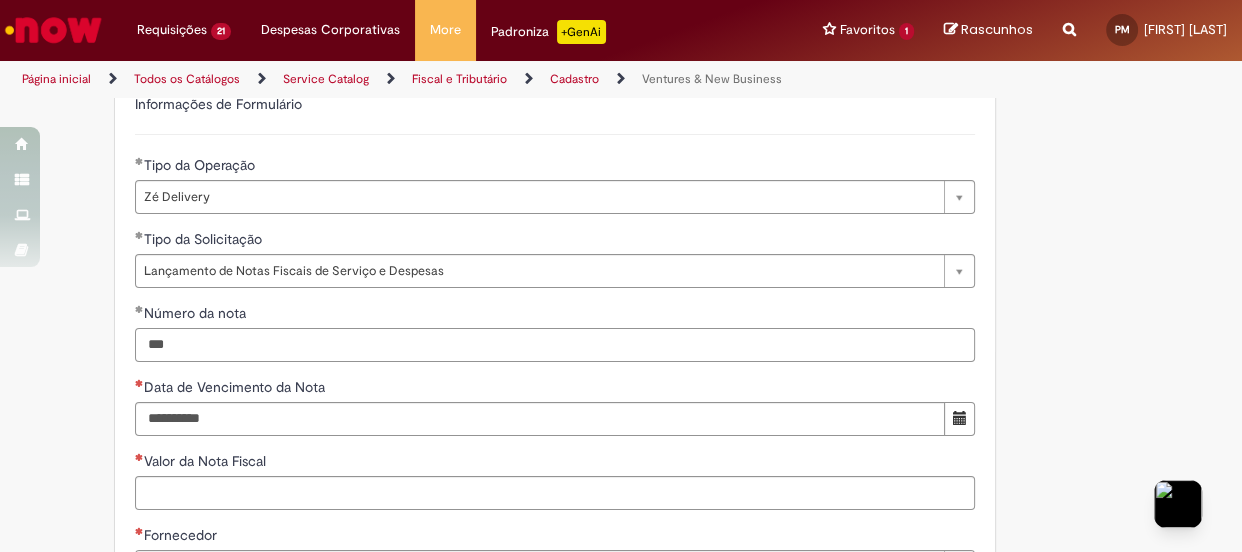 scroll, scrollTop: 727, scrollLeft: 0, axis: vertical 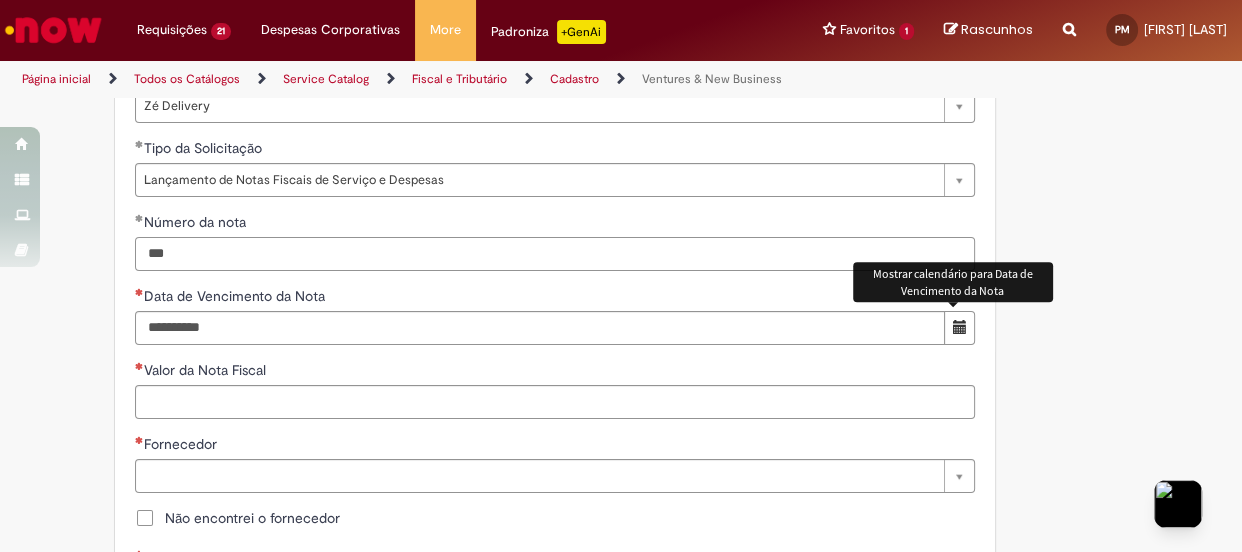 type on "***" 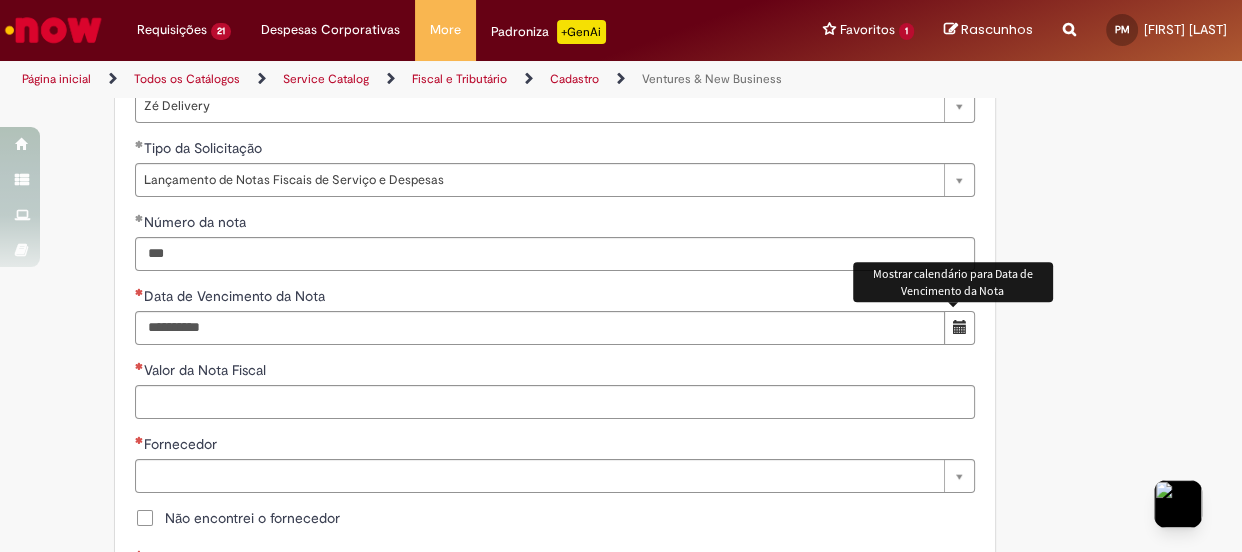 click at bounding box center (959, 327) 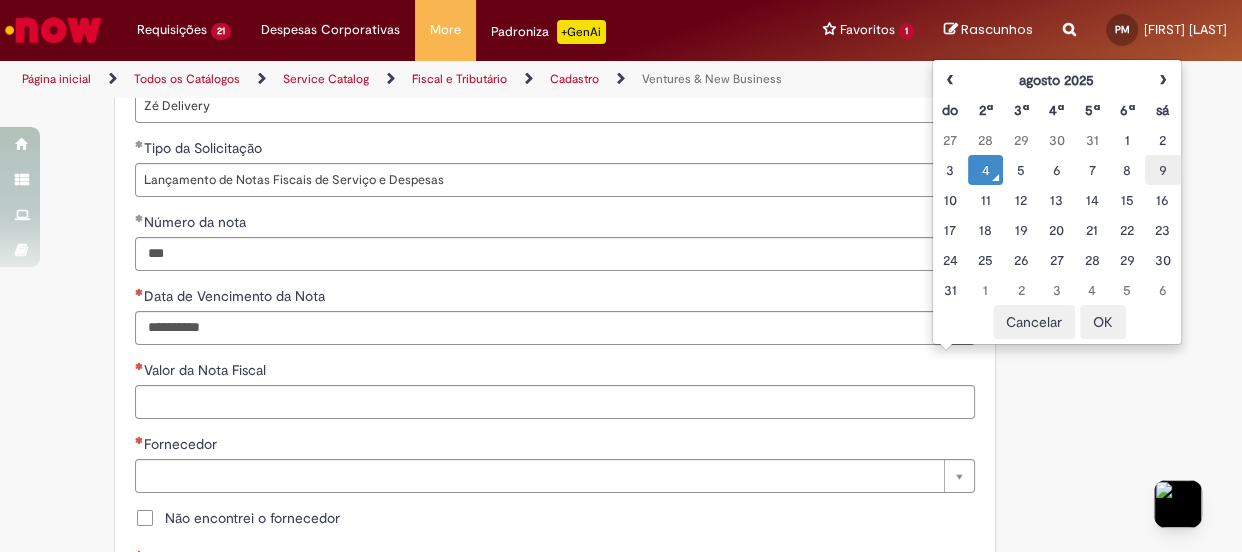 click on "9" at bounding box center [1162, 170] 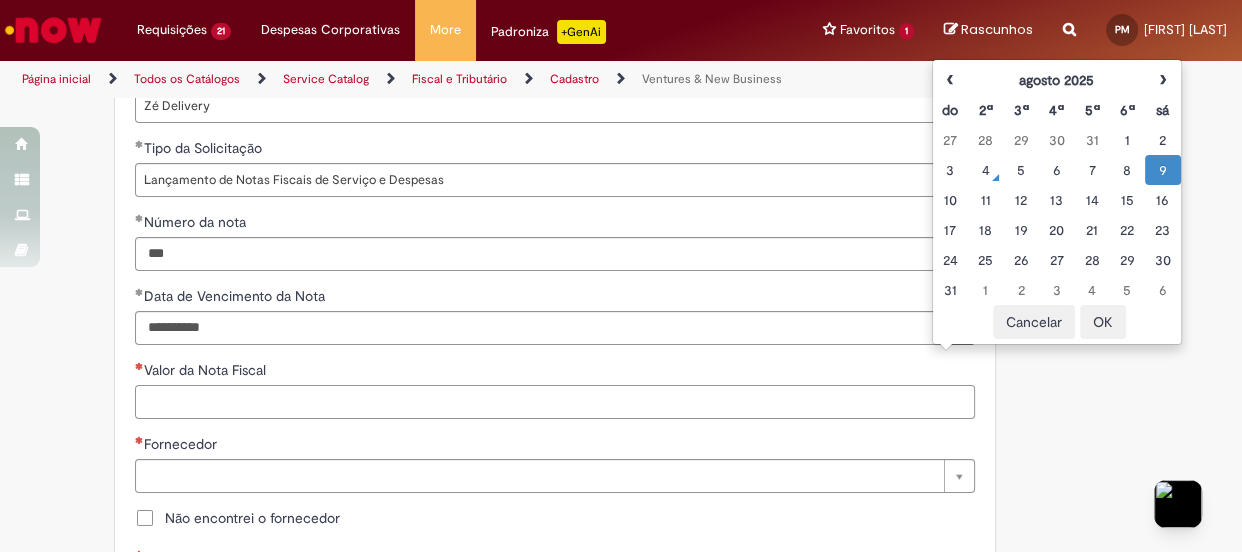click on "Valor da Nota Fiscal" at bounding box center (555, 402) 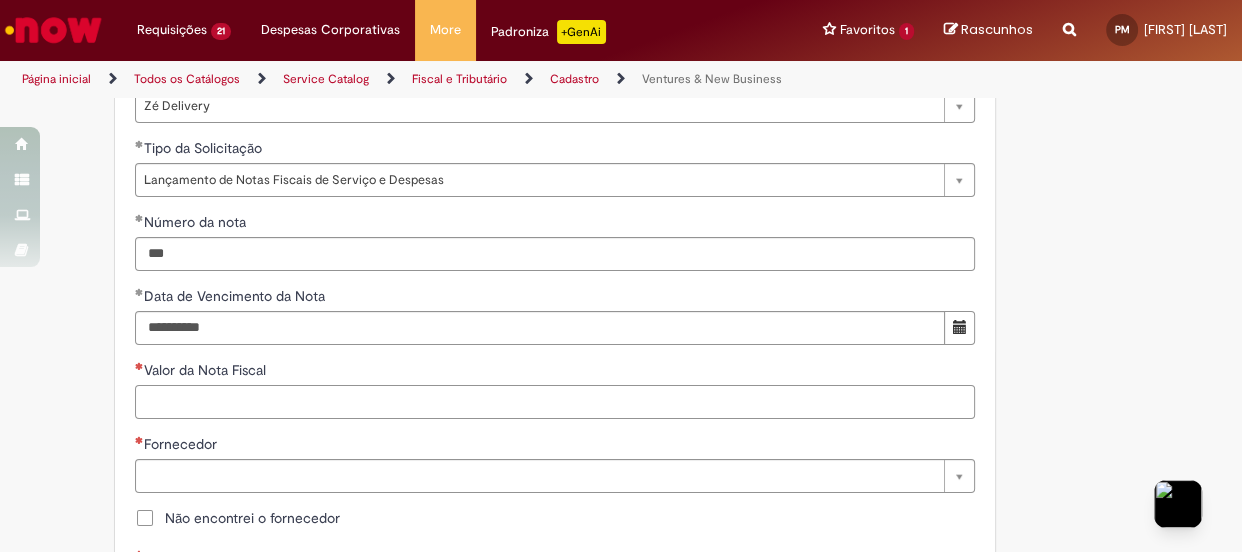 click on "Valor da Nota Fiscal" at bounding box center (555, 402) 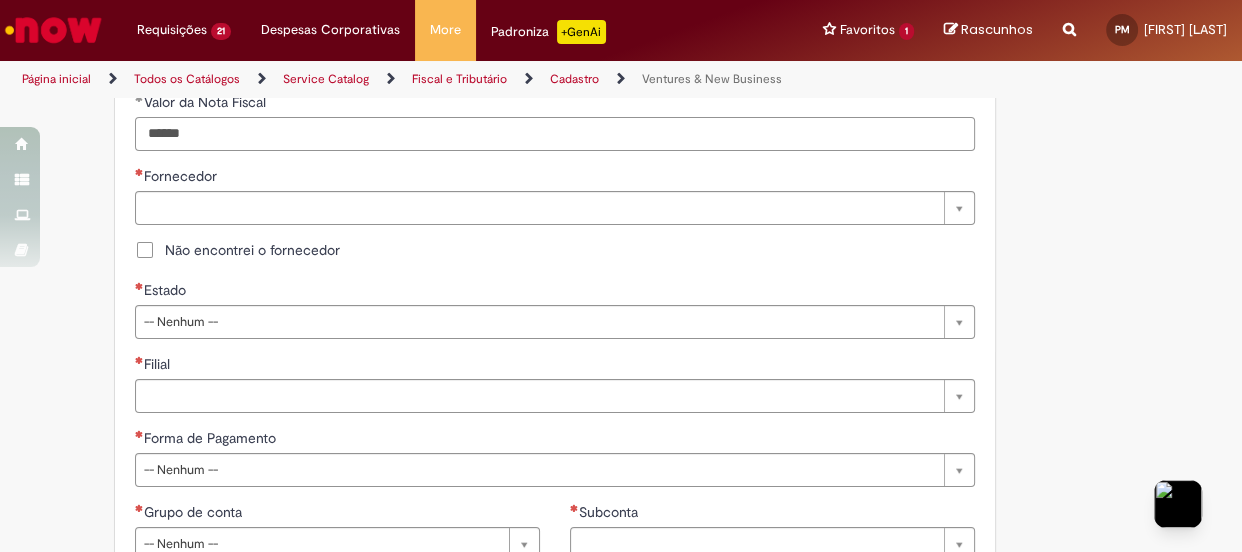 scroll, scrollTop: 1000, scrollLeft: 0, axis: vertical 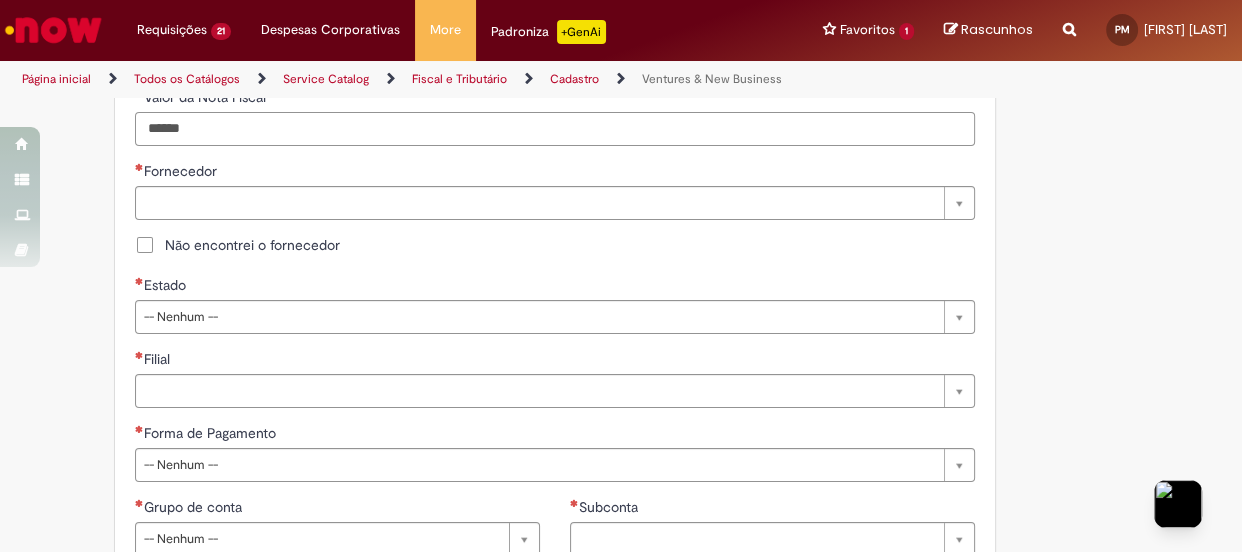 type on "******" 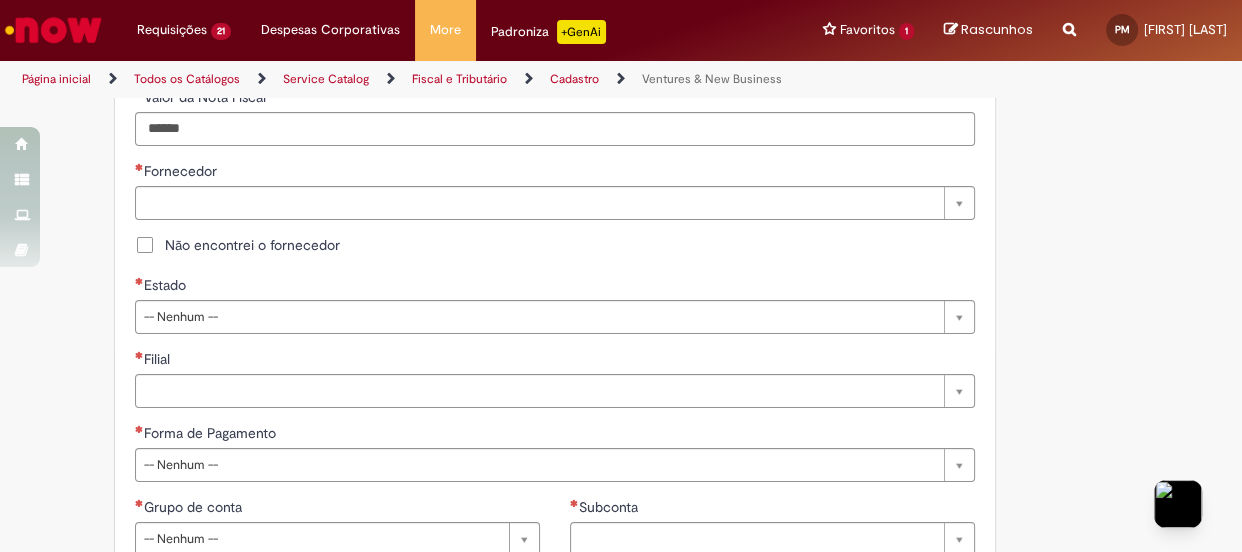 click on "Não encontrei o fornecedor" at bounding box center (252, 245) 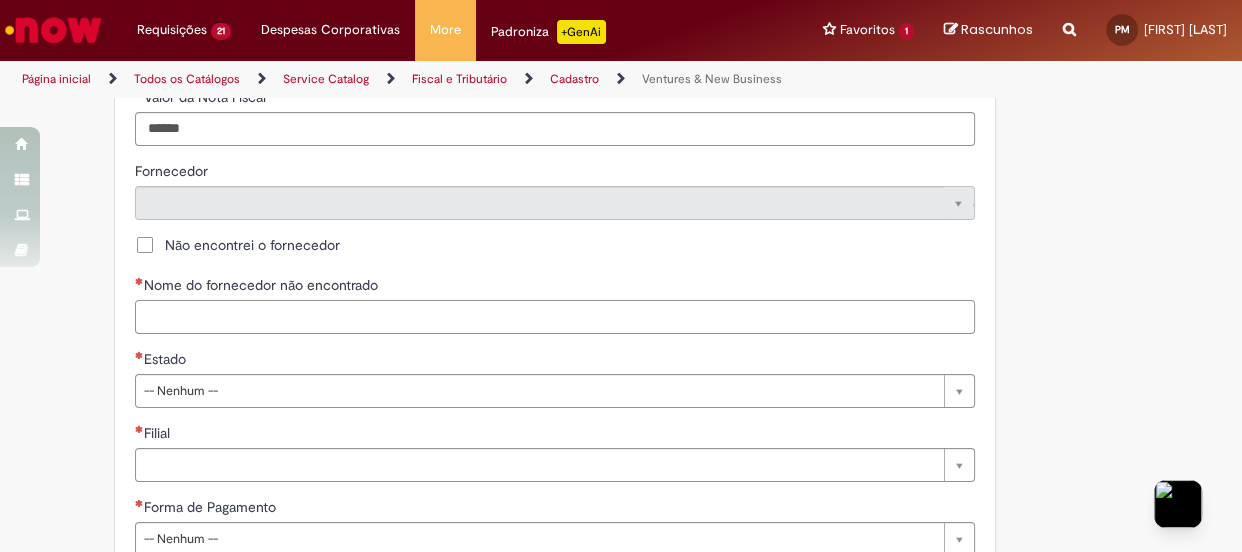 click on "Nome do fornecedor não encontrado" at bounding box center (555, 317) 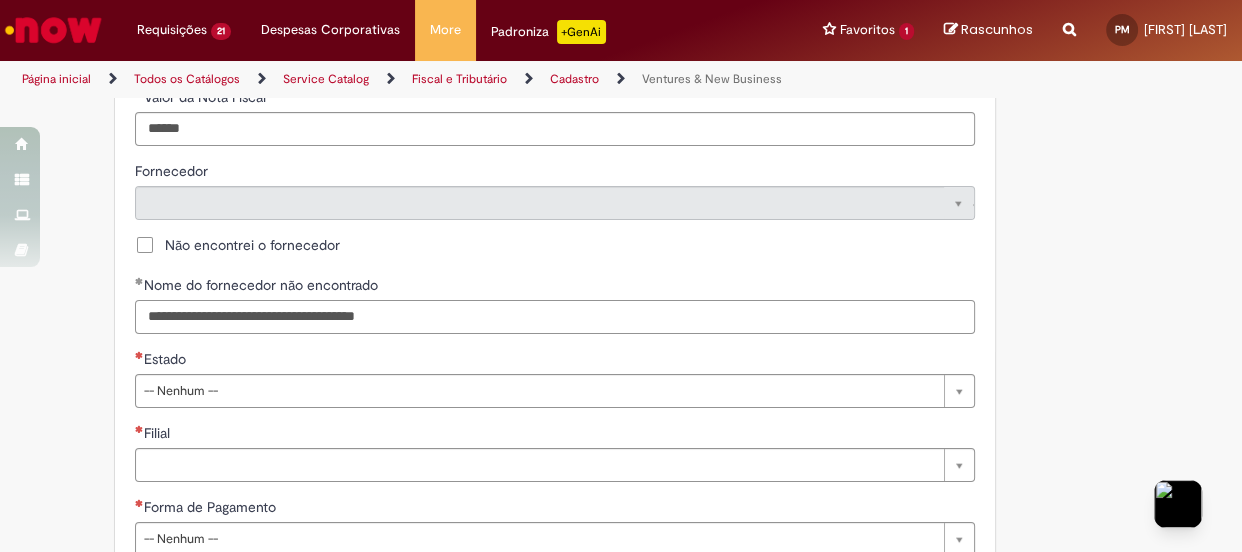 type on "**********" 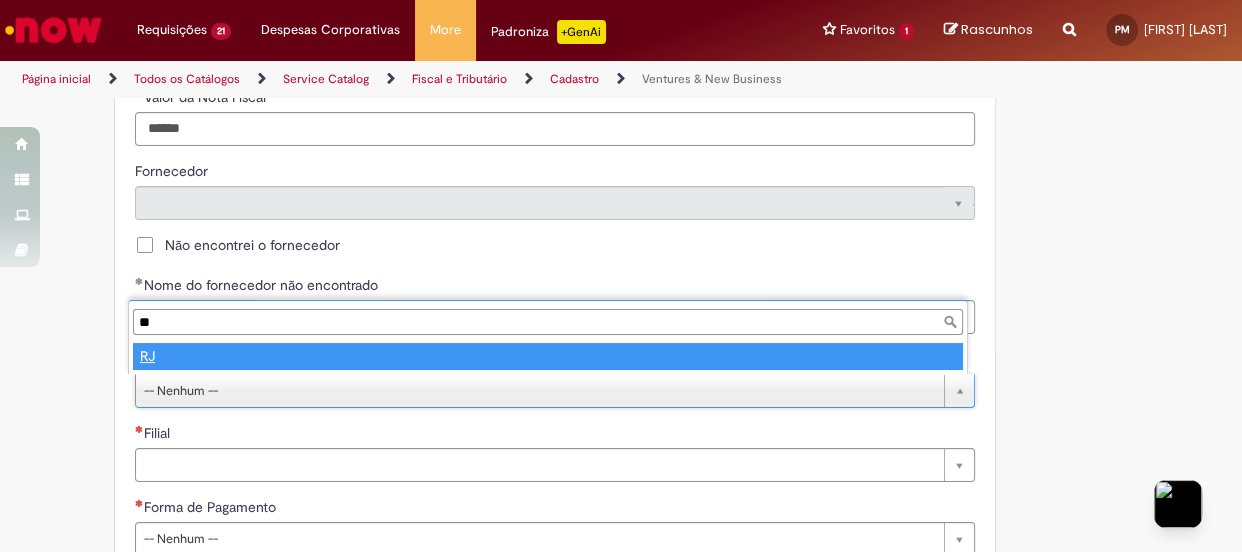 type on "**" 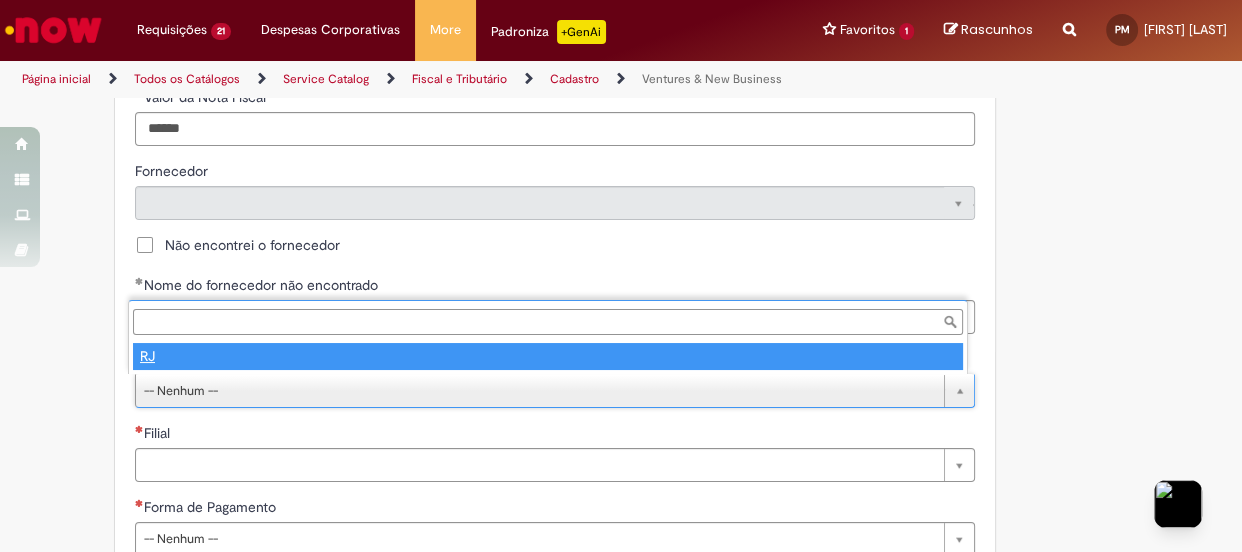 select 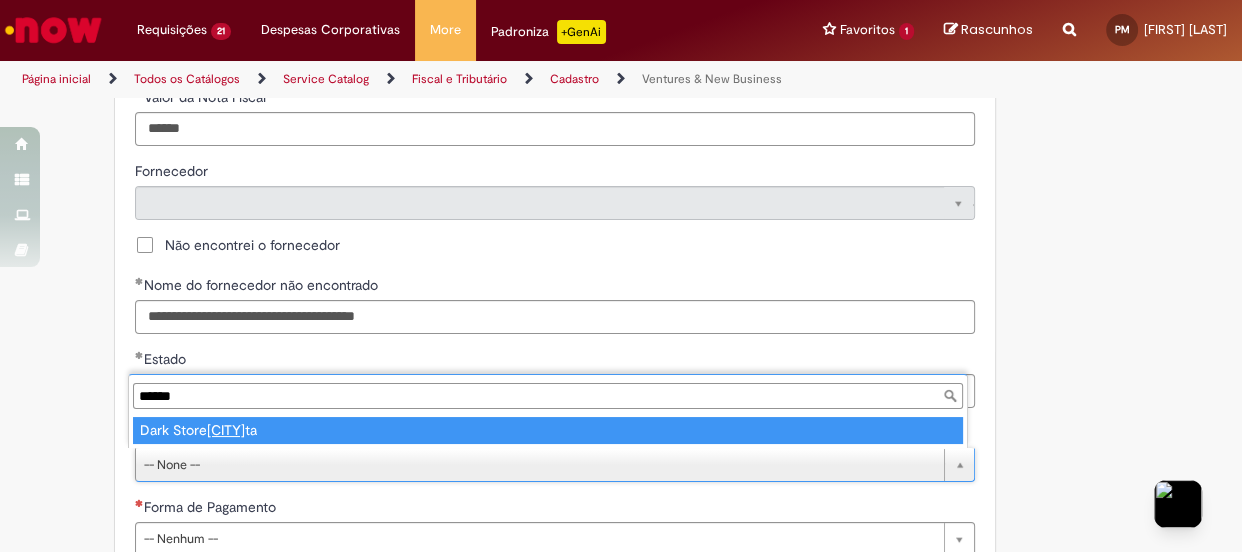 type on "******" 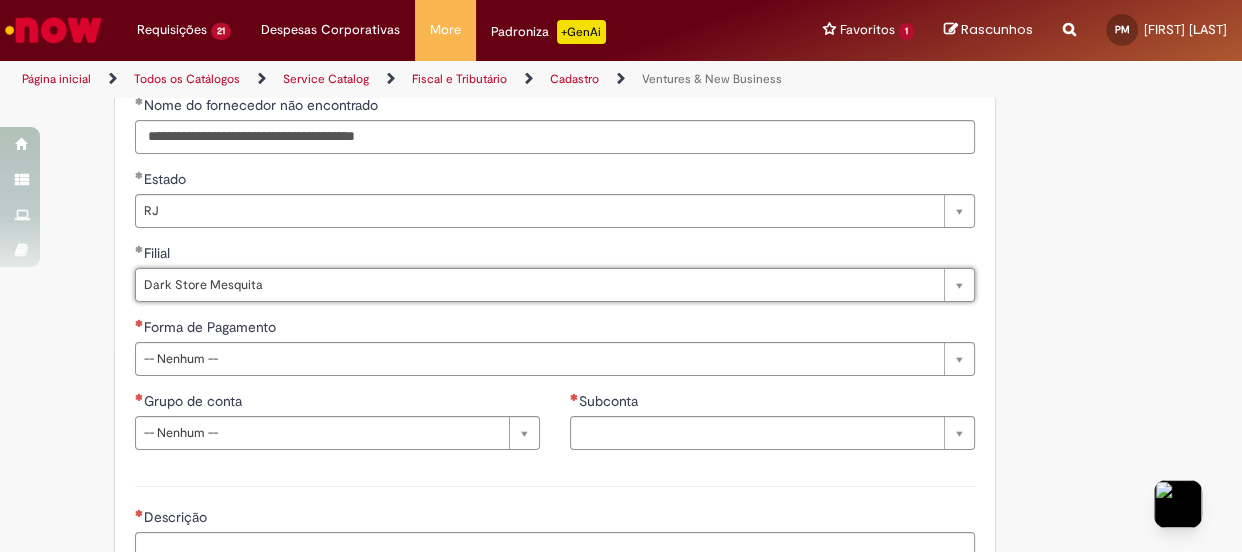 scroll, scrollTop: 1181, scrollLeft: 0, axis: vertical 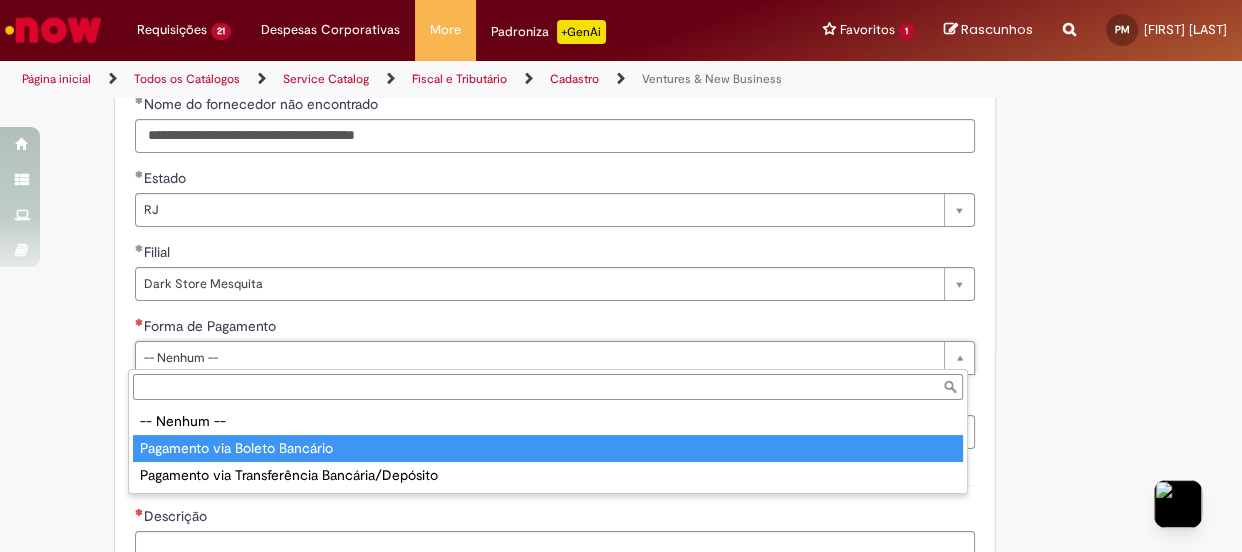 type on "**********" 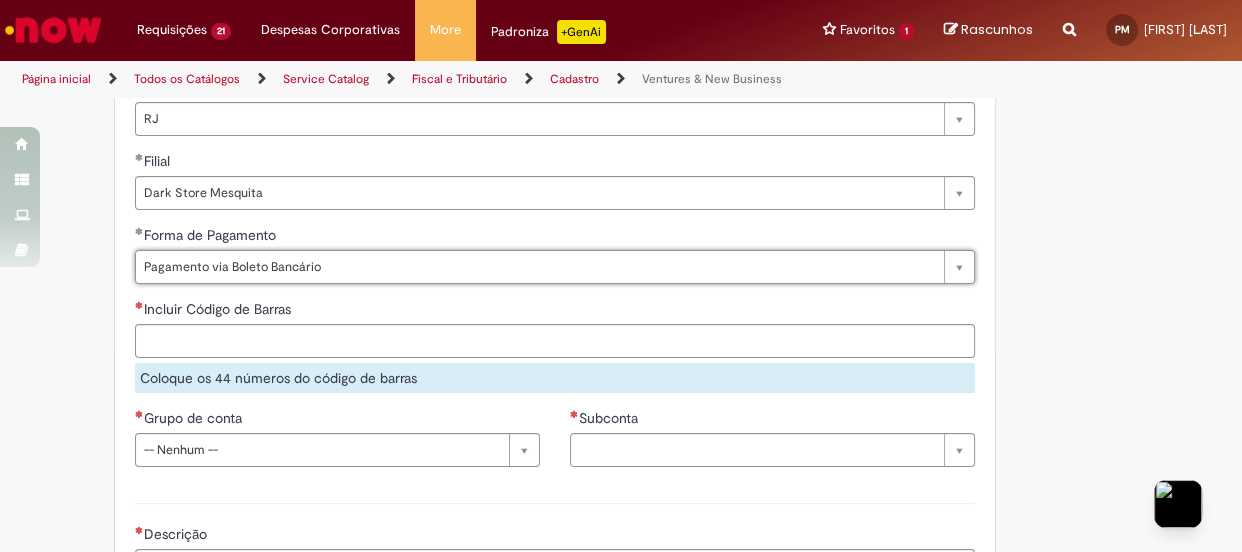 scroll, scrollTop: 1363, scrollLeft: 0, axis: vertical 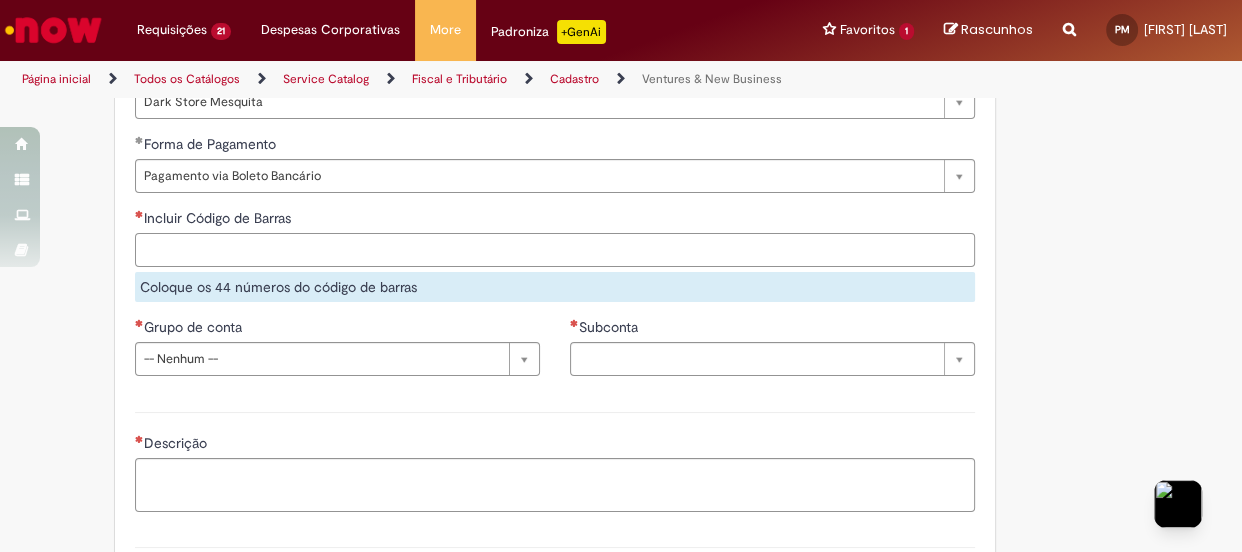 click on "Incluir Código de Barras" at bounding box center (555, 250) 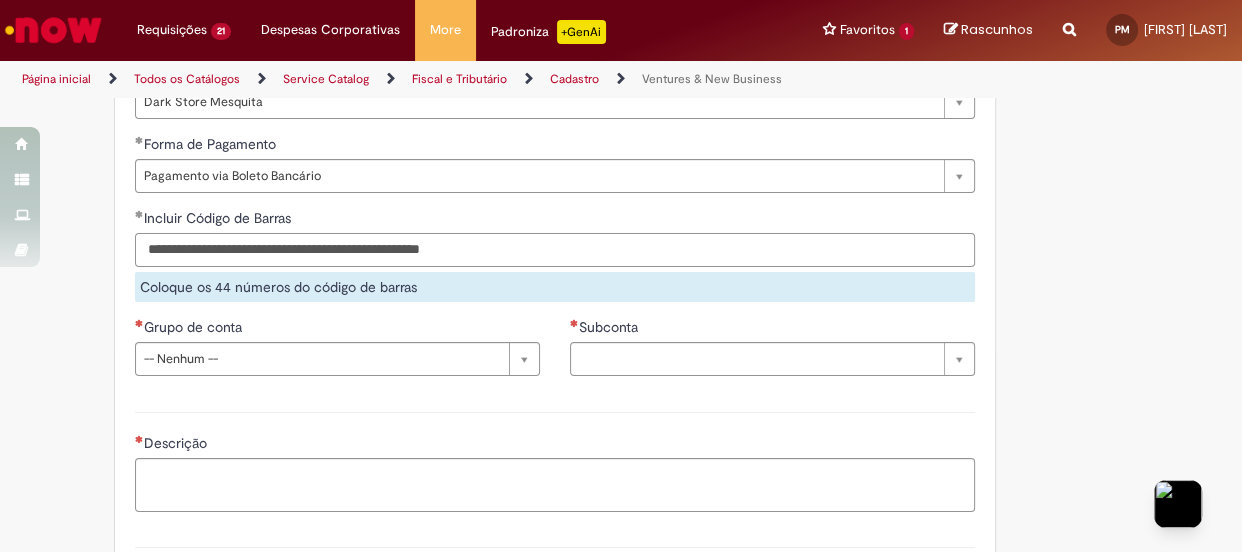 scroll, scrollTop: 1454, scrollLeft: 0, axis: vertical 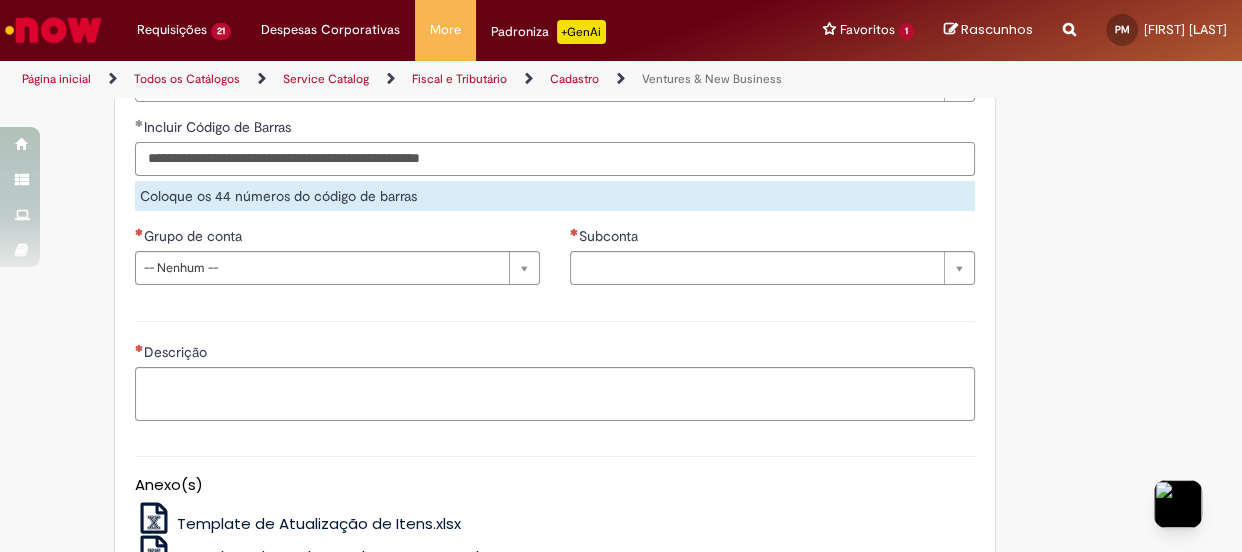 type on "**********" 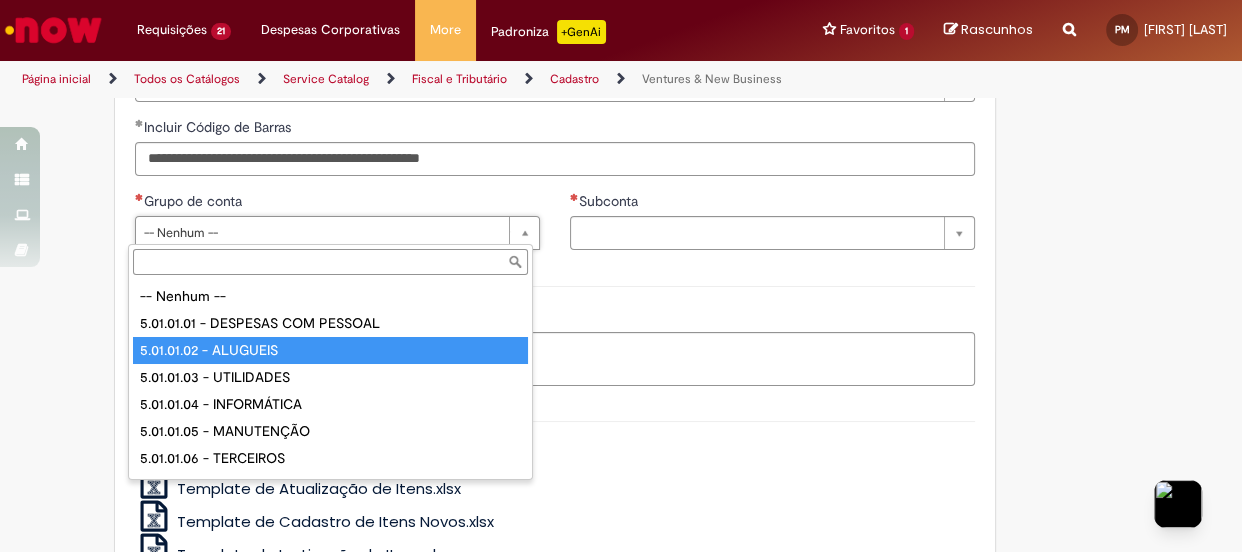 type on "**********" 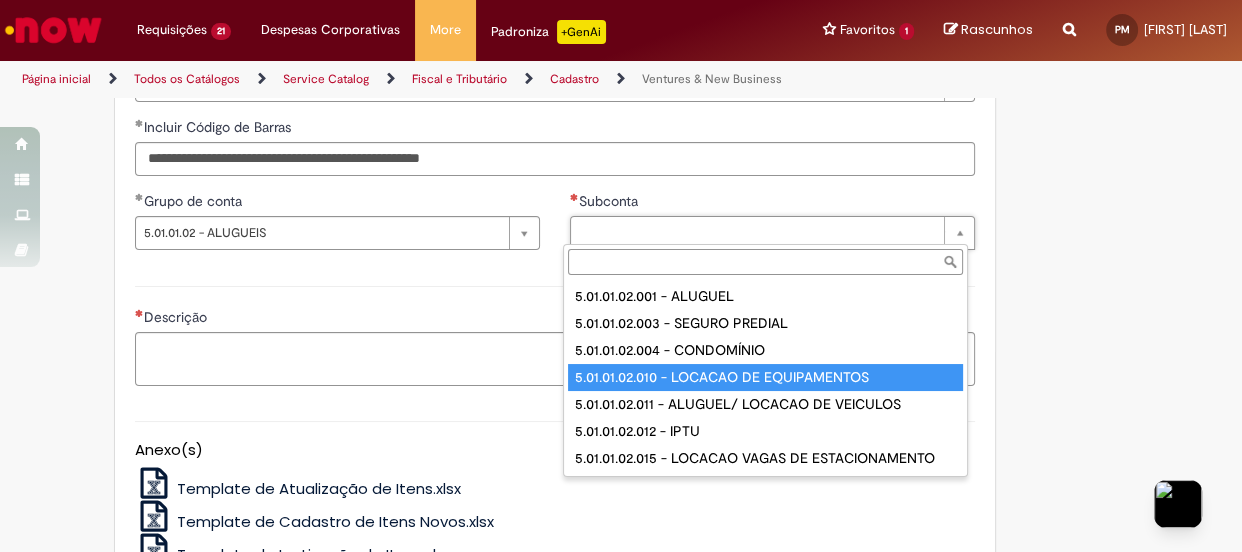 type on "**********" 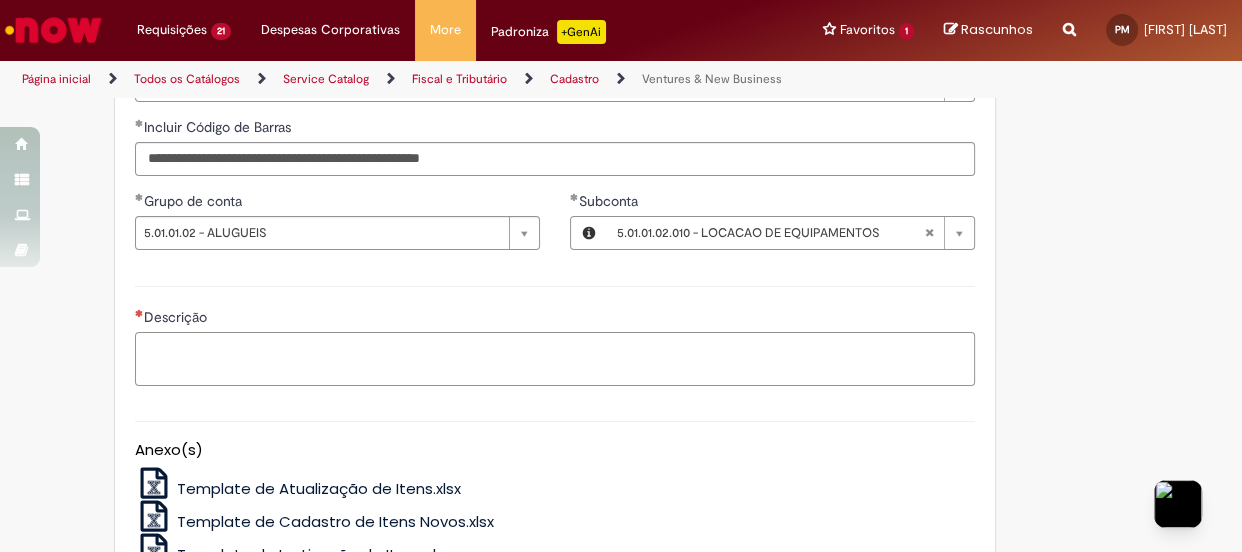 drag, startPoint x: 282, startPoint y: 359, endPoint x: 296, endPoint y: 359, distance: 14 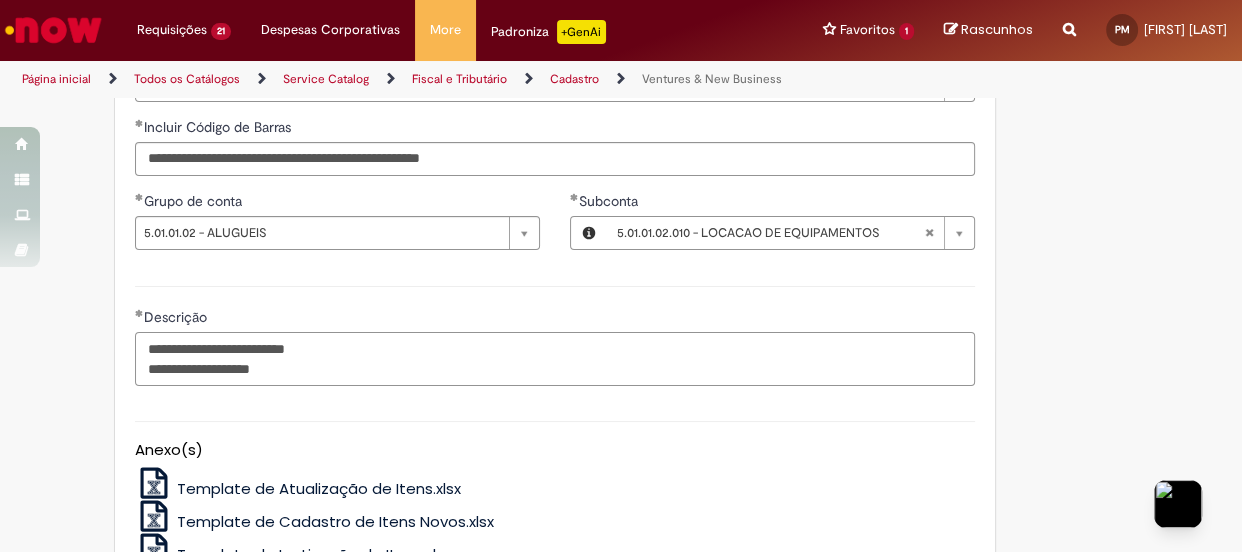 click on "**********" at bounding box center [555, 359] 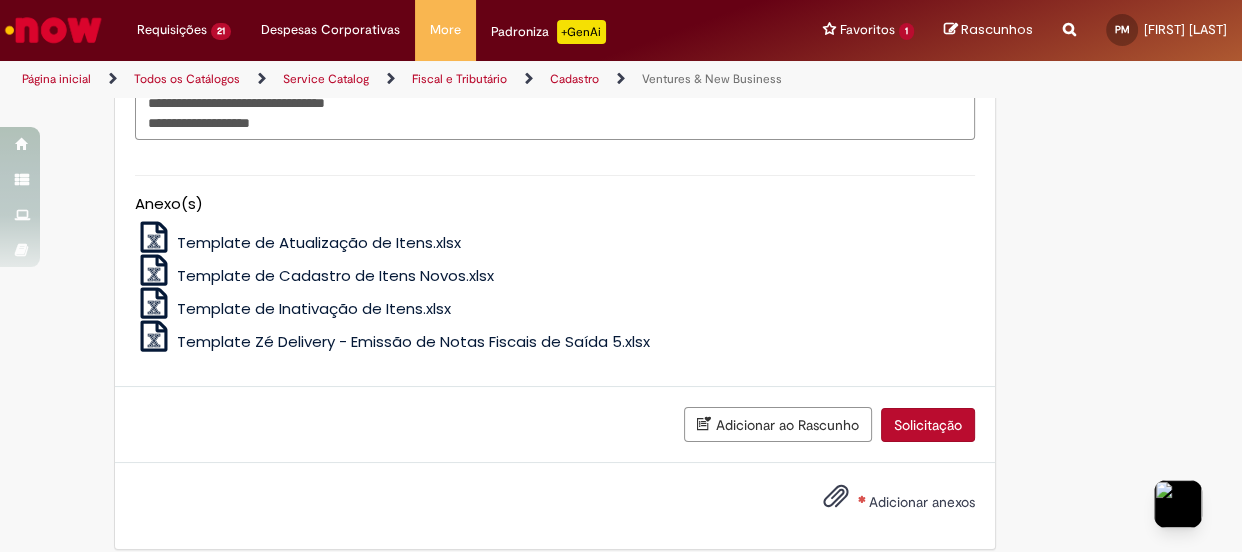 scroll, scrollTop: 1721, scrollLeft: 0, axis: vertical 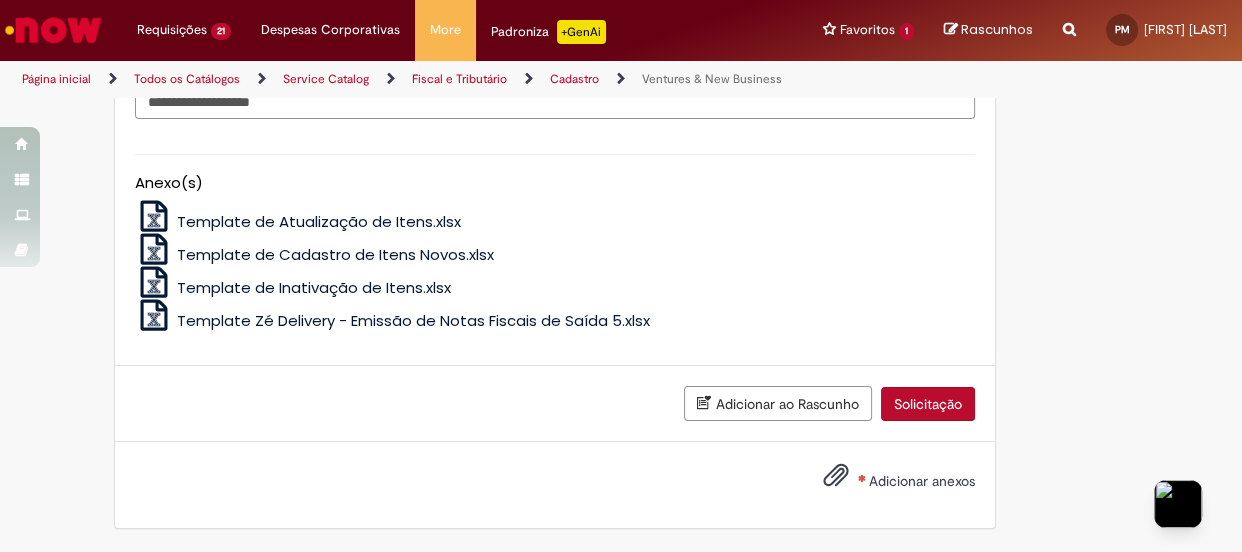 type on "**********" 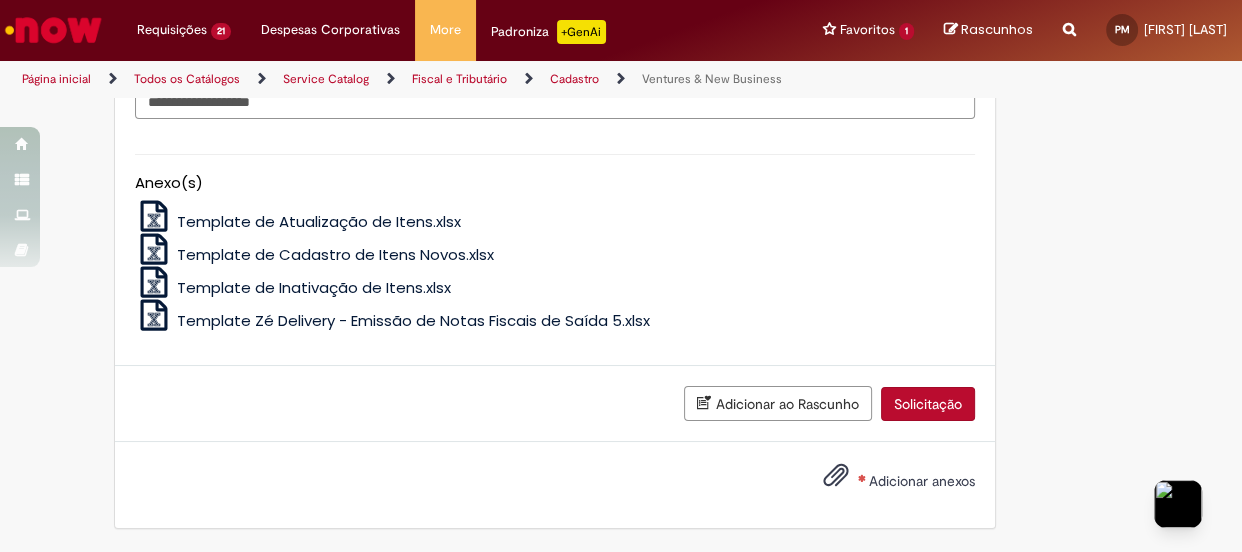 click on "Adicionar anexos" at bounding box center (922, 481) 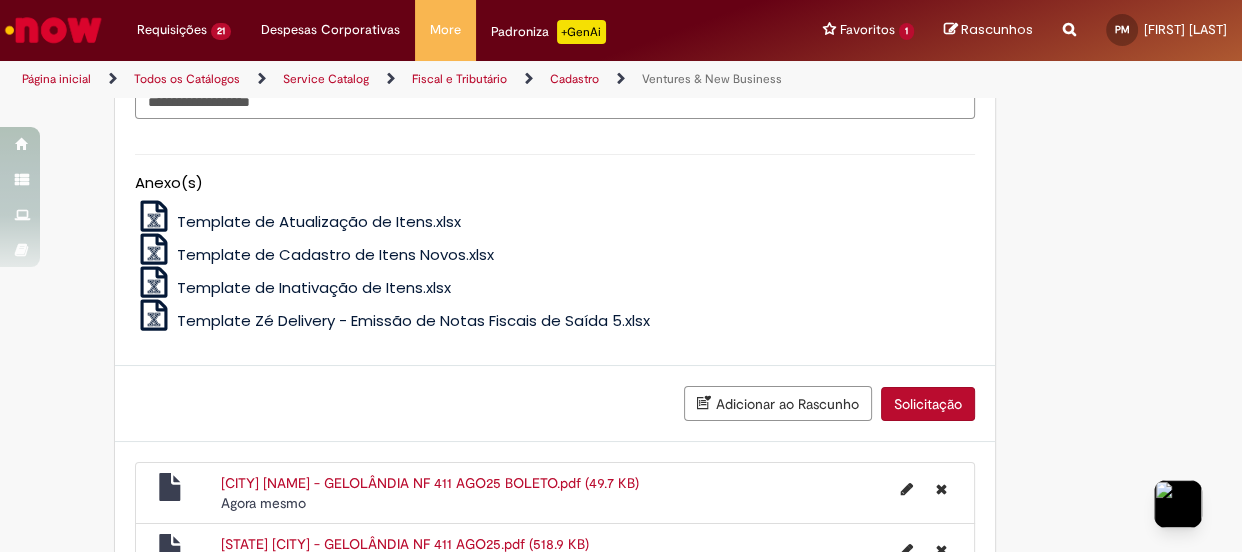 scroll, scrollTop: 1794, scrollLeft: 0, axis: vertical 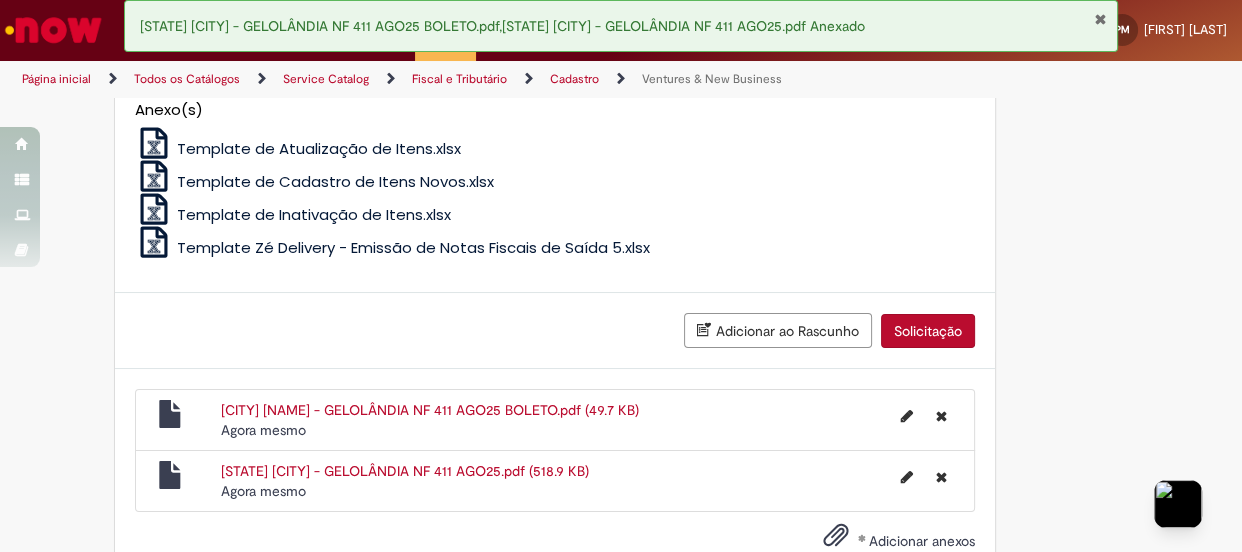 click on "Solicitação" at bounding box center [928, 331] 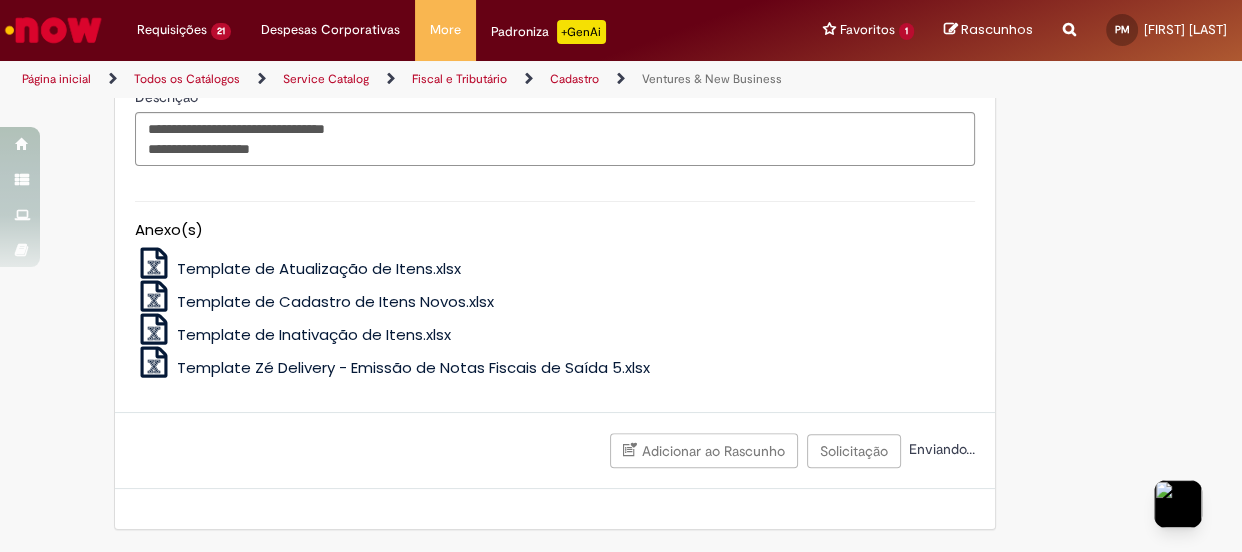 scroll, scrollTop: 1675, scrollLeft: 0, axis: vertical 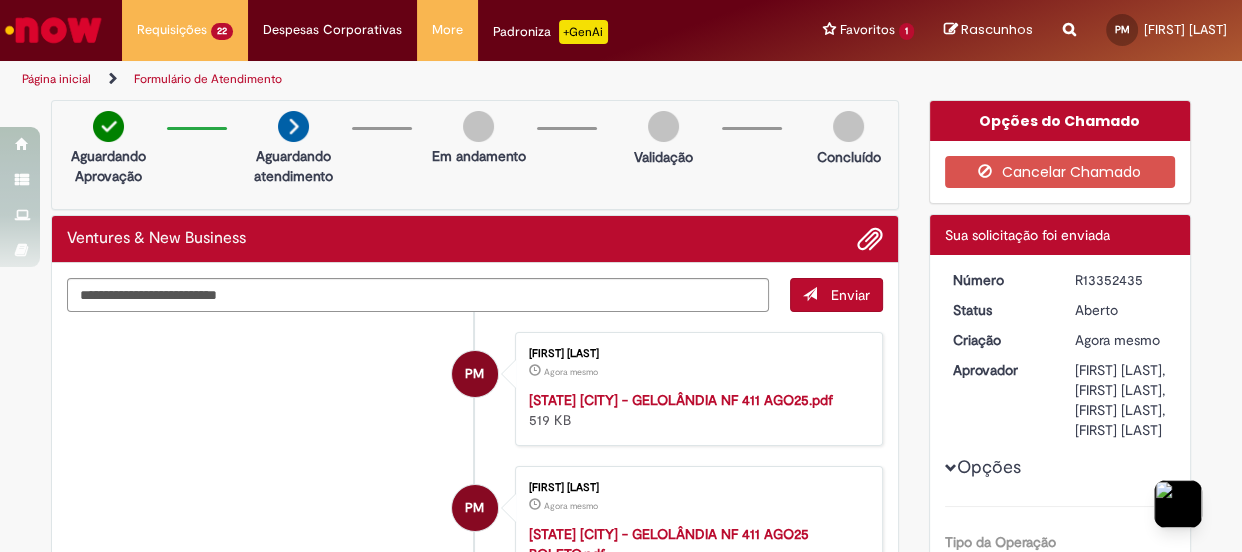 drag, startPoint x: 1150, startPoint y: 276, endPoint x: 1069, endPoint y: 283, distance: 81.3019 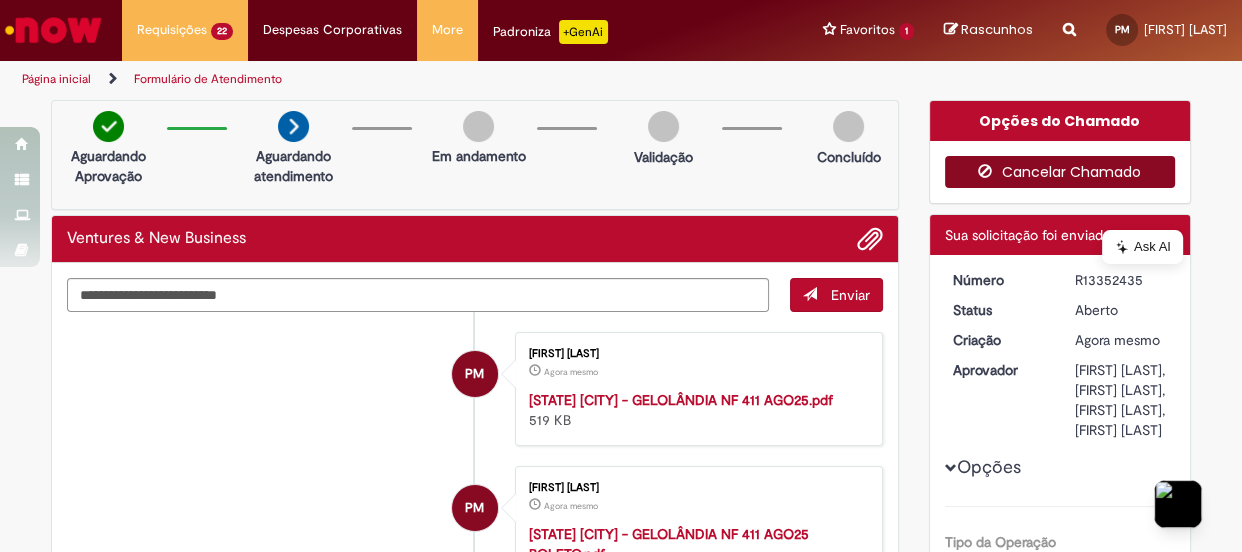 copy on "R13352435" 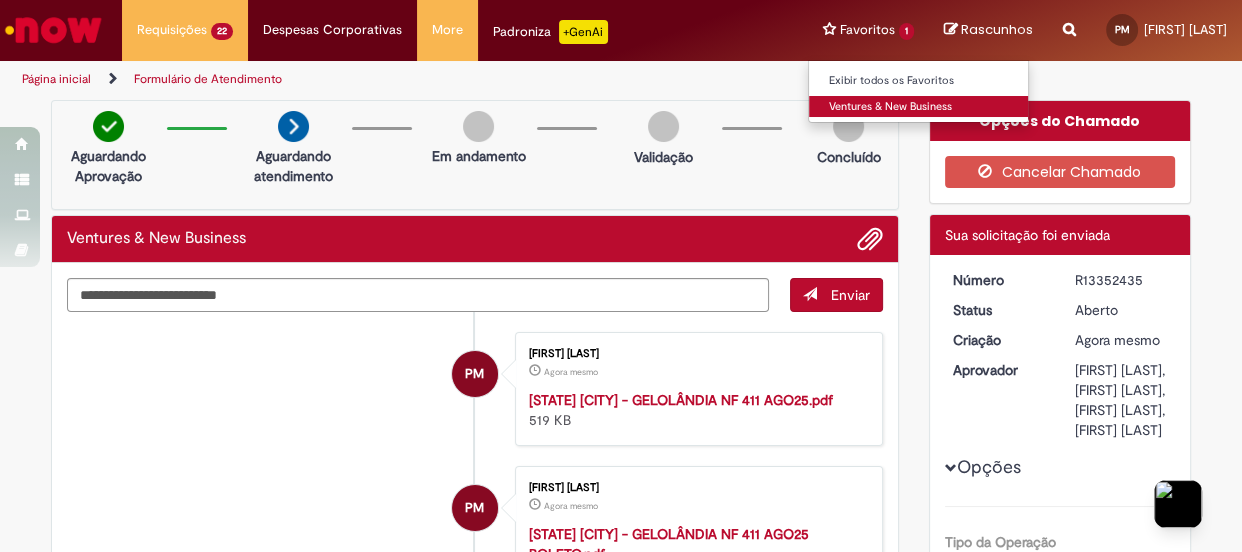 click on "Ventures & New Business" at bounding box center (919, 107) 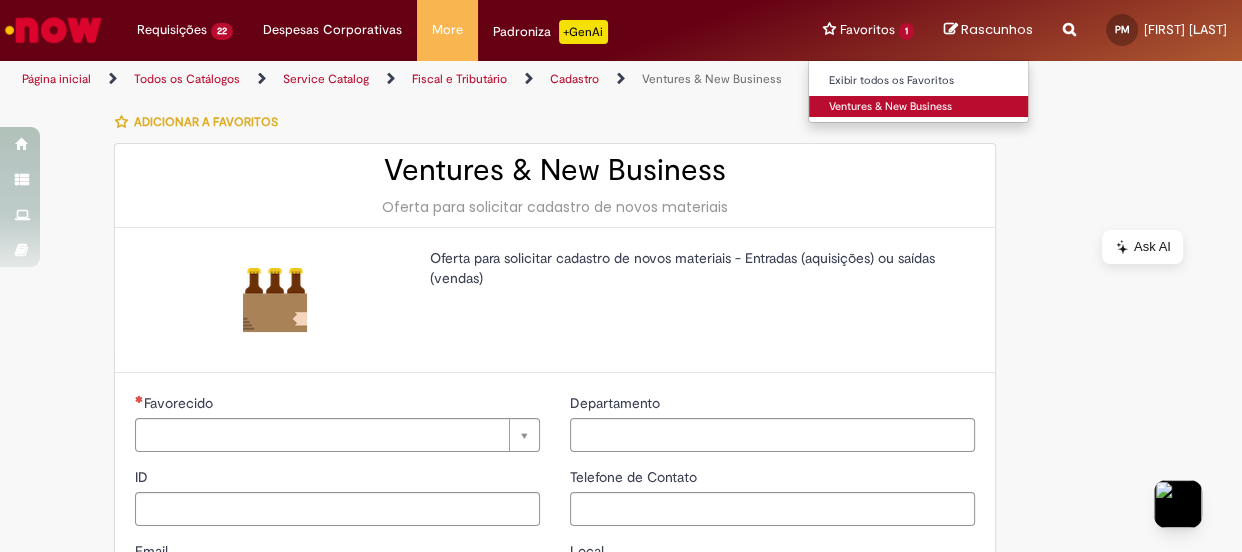 type on "**********" 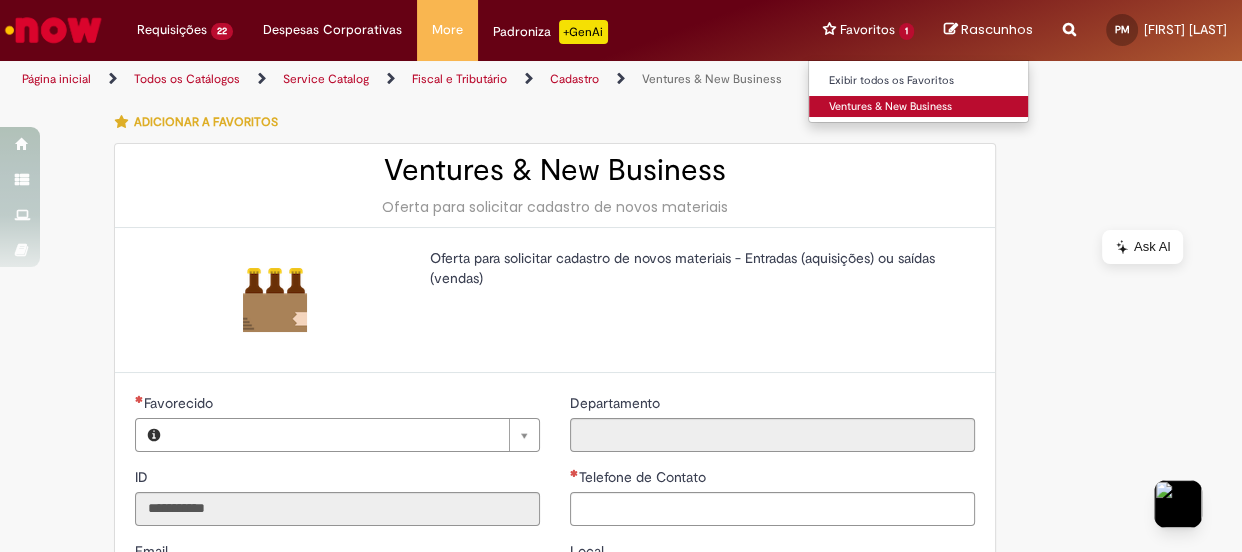 type on "**********" 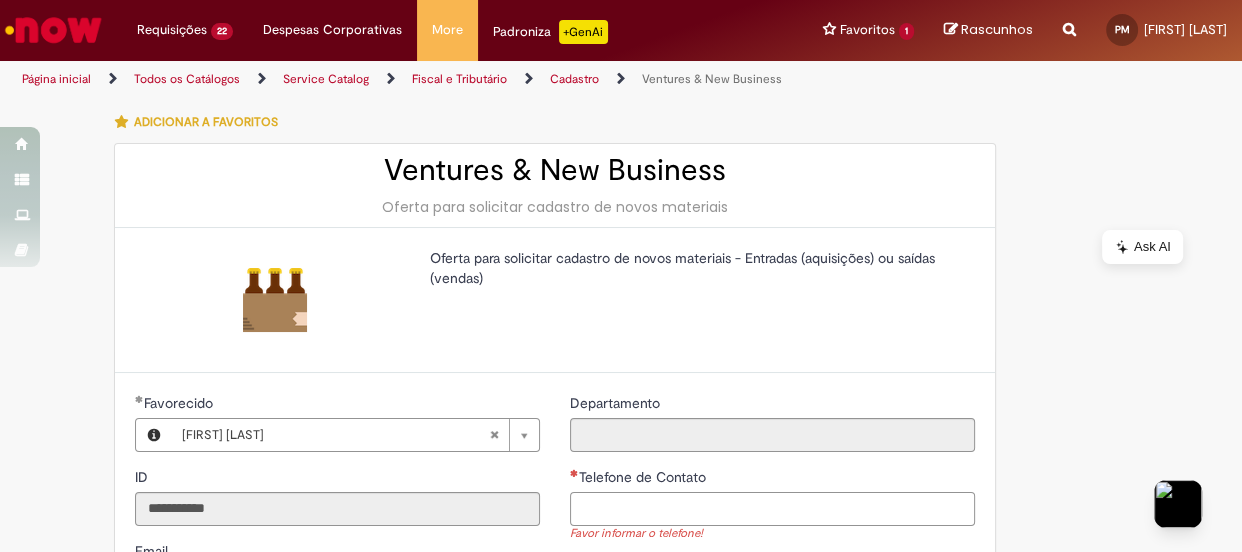 click on "Telefone de Contato" at bounding box center [772, 509] 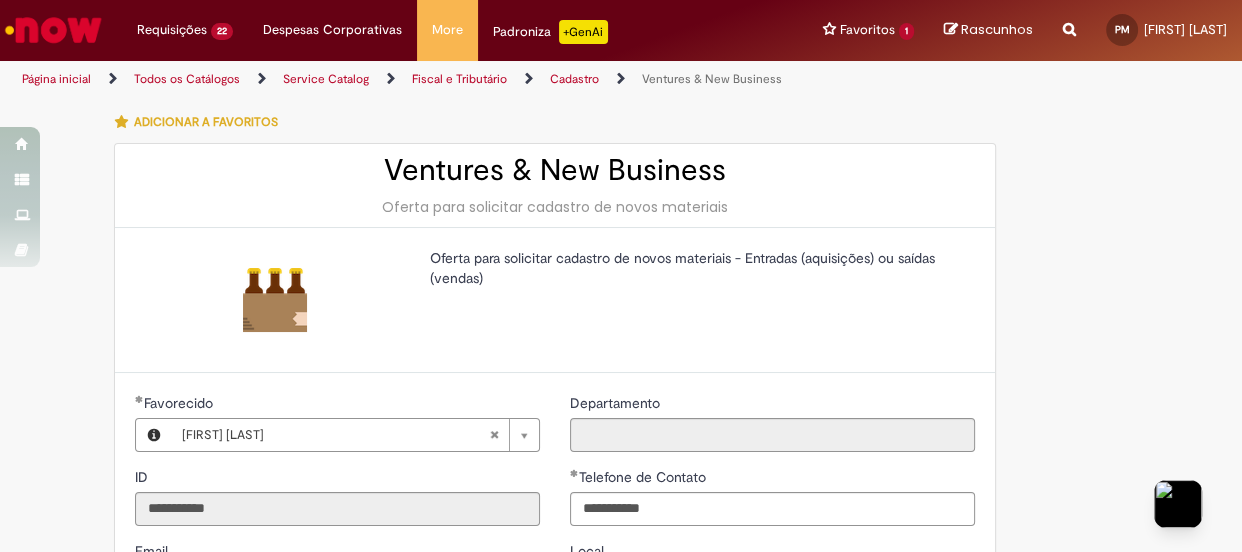 click on "**********" at bounding box center [337, 541] 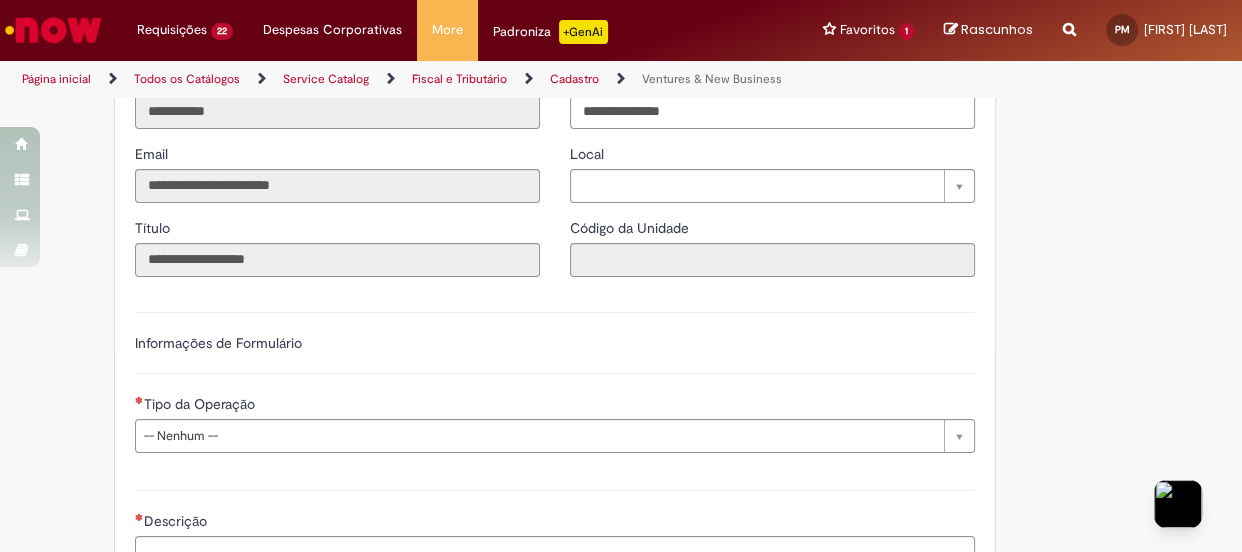 scroll, scrollTop: 454, scrollLeft: 0, axis: vertical 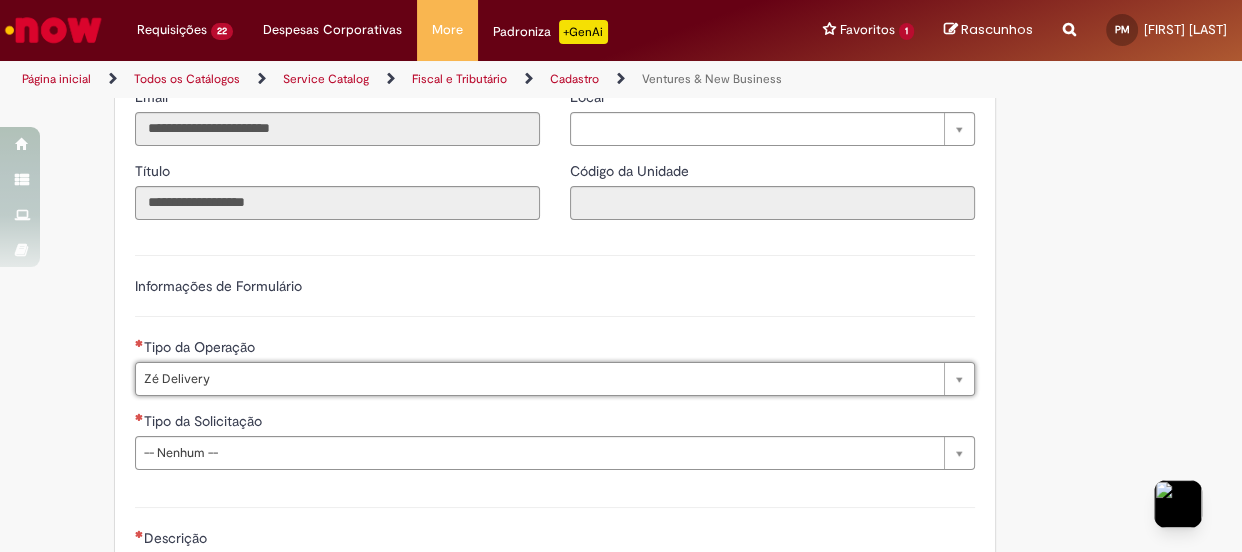 type on "**********" 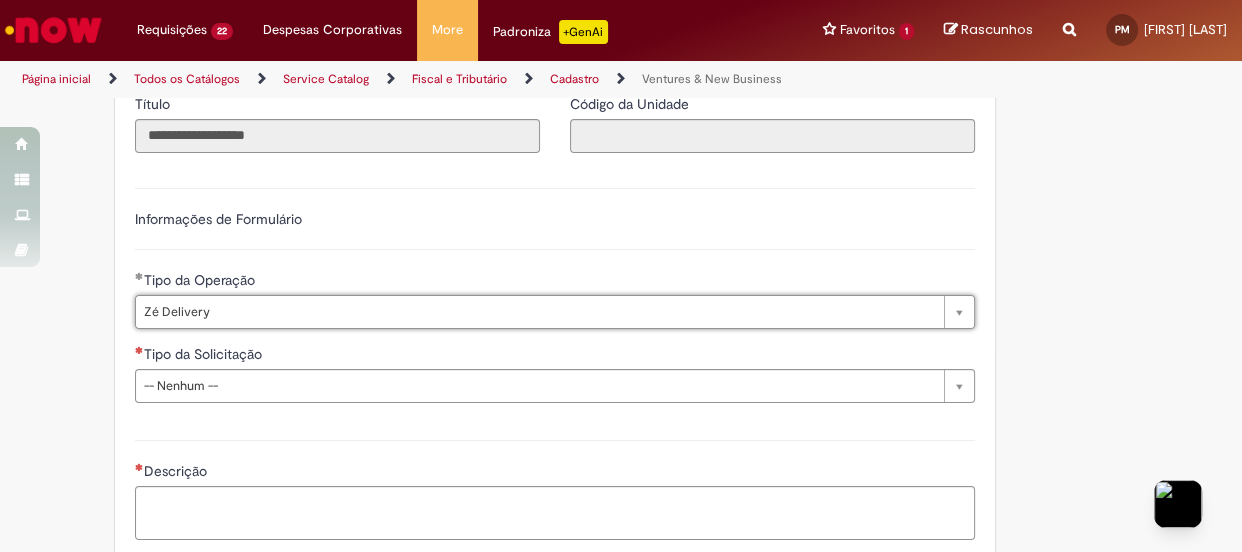 scroll, scrollTop: 545, scrollLeft: 0, axis: vertical 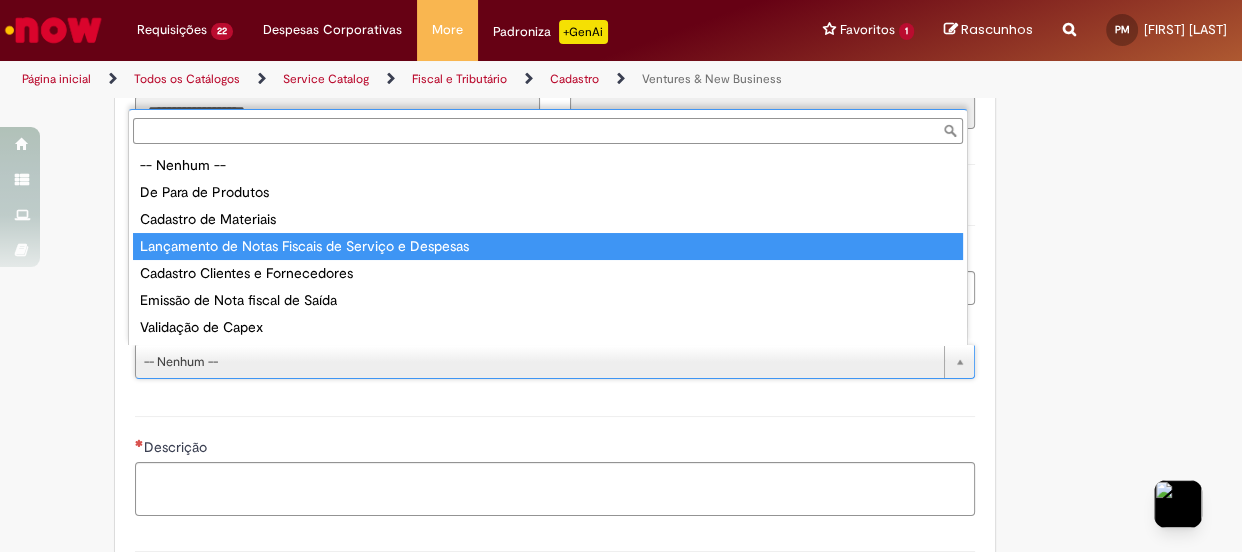 type on "**********" 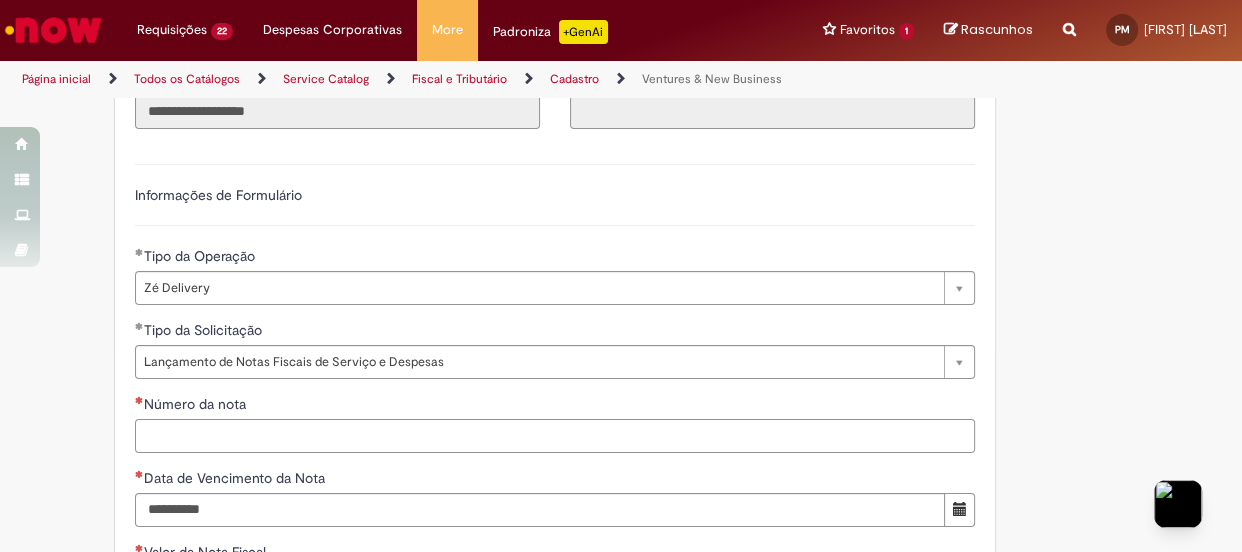 click on "Número da nota" at bounding box center [555, 436] 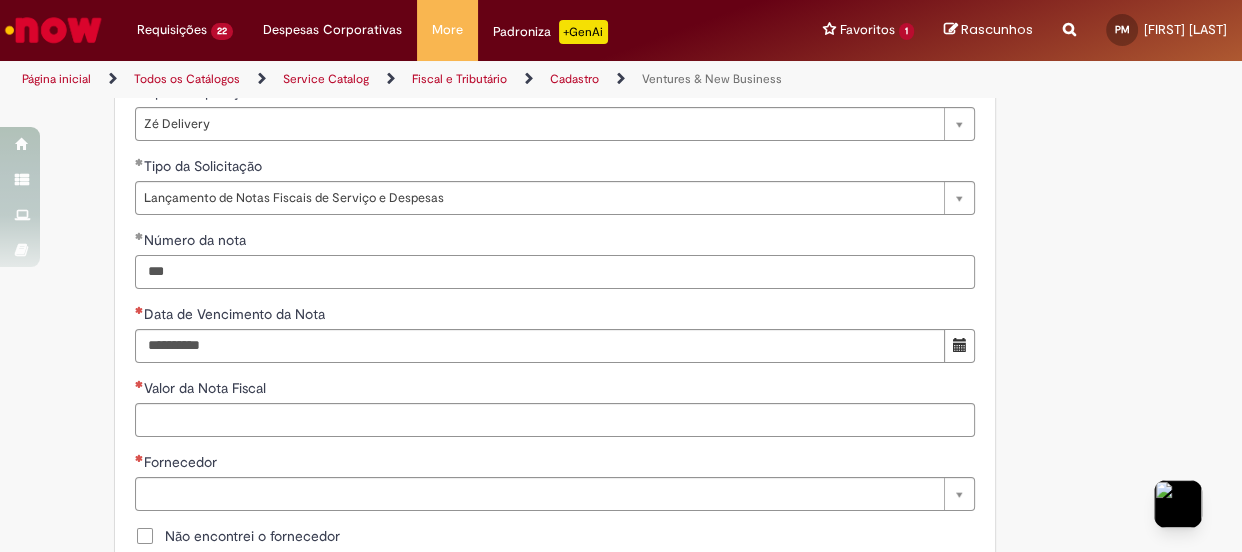 scroll, scrollTop: 727, scrollLeft: 0, axis: vertical 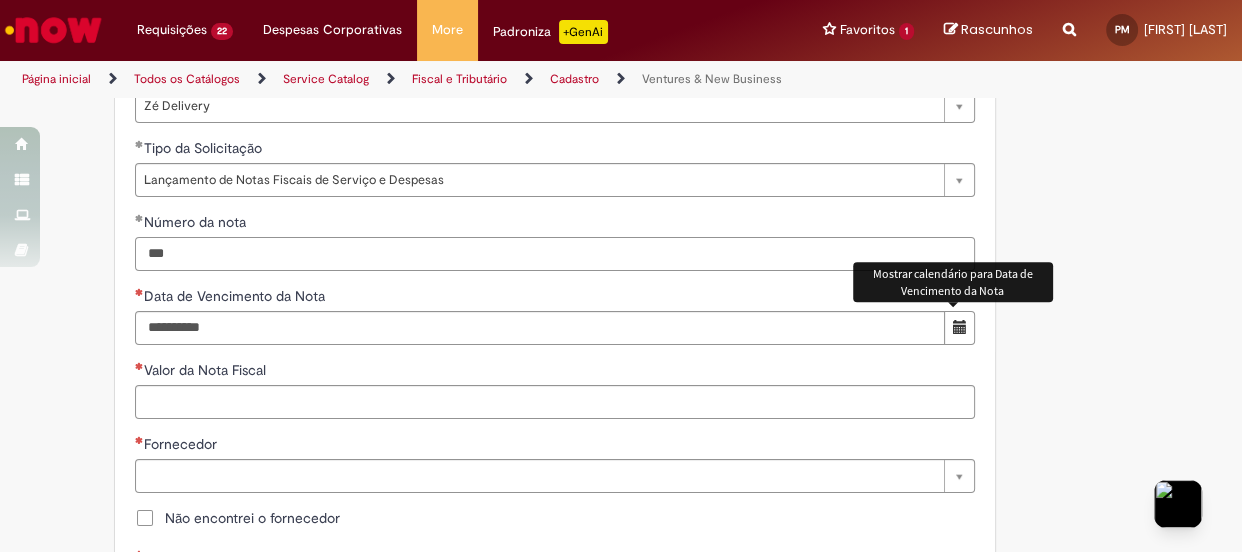 type on "***" 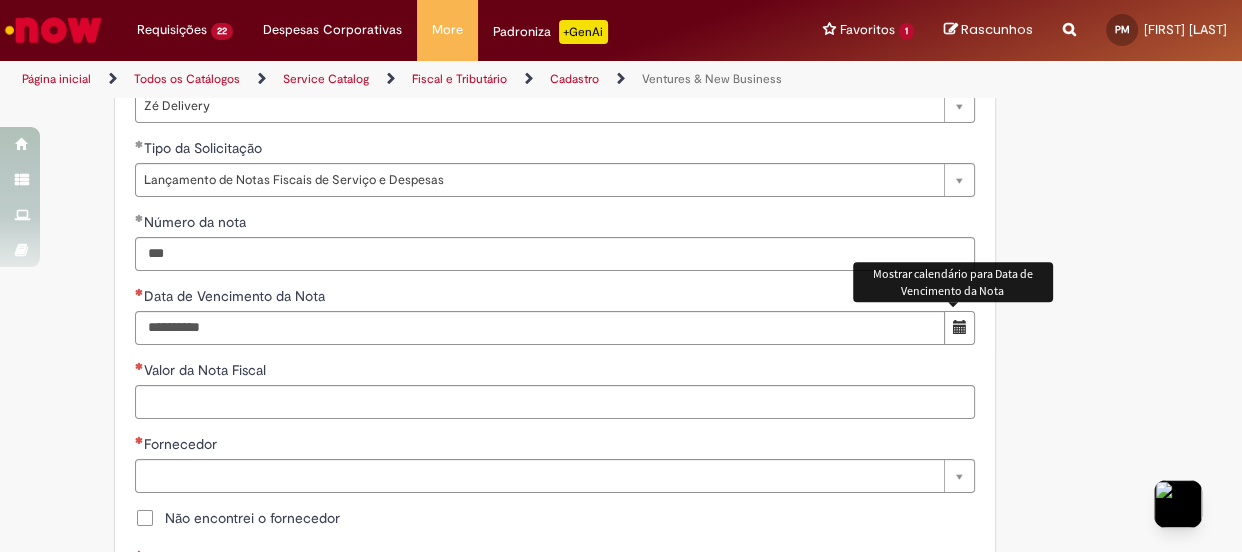 click at bounding box center [959, 327] 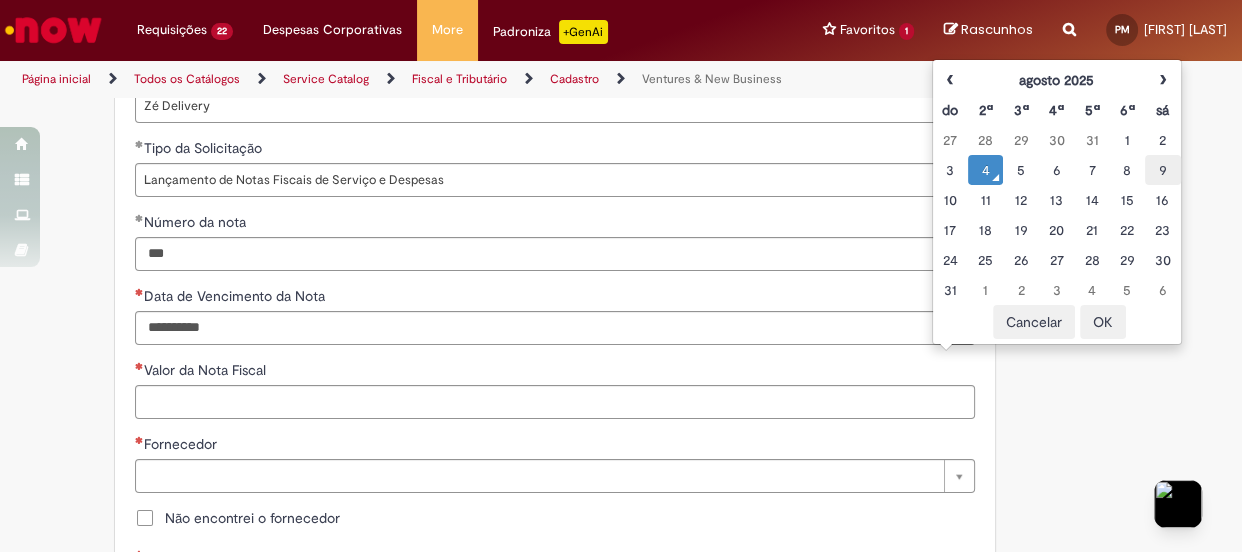 click on "9" at bounding box center [1162, 170] 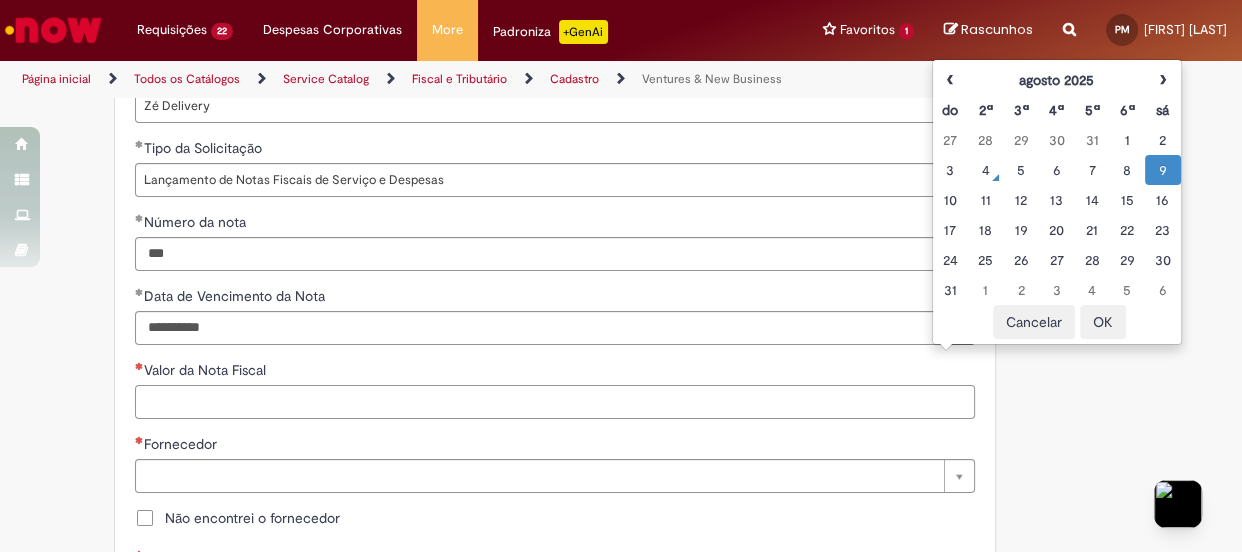 click on "Valor da Nota Fiscal" at bounding box center [555, 402] 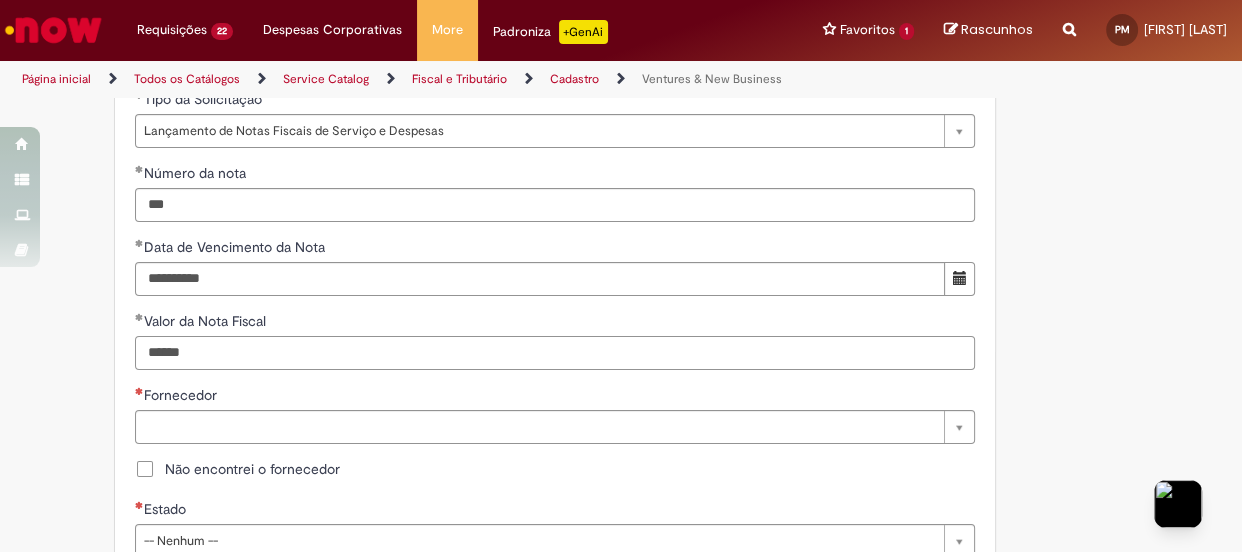 scroll, scrollTop: 818, scrollLeft: 0, axis: vertical 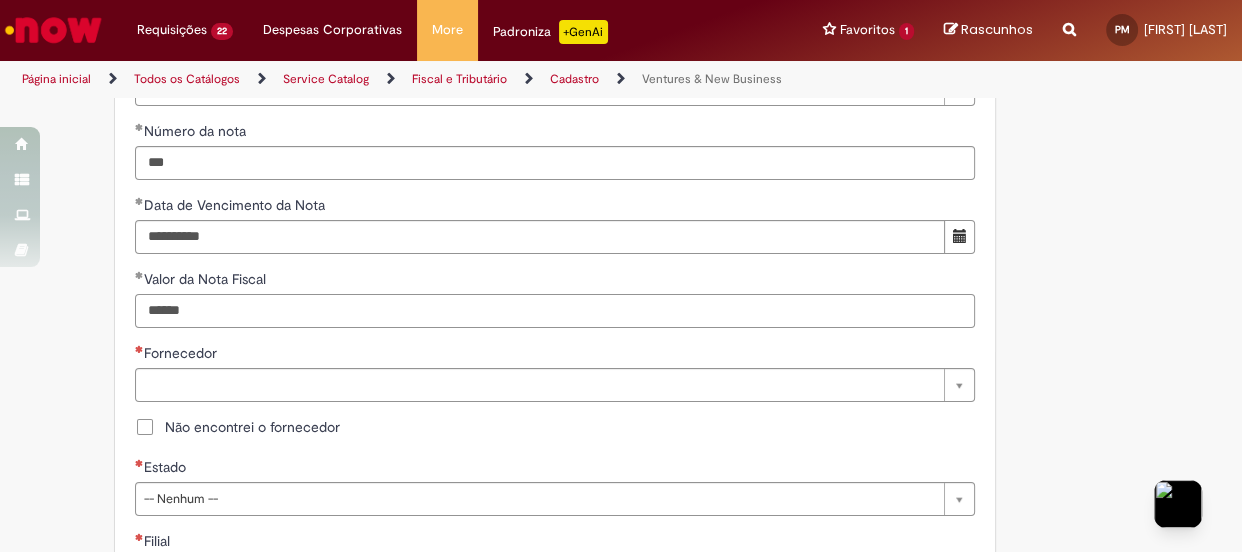 type on "******" 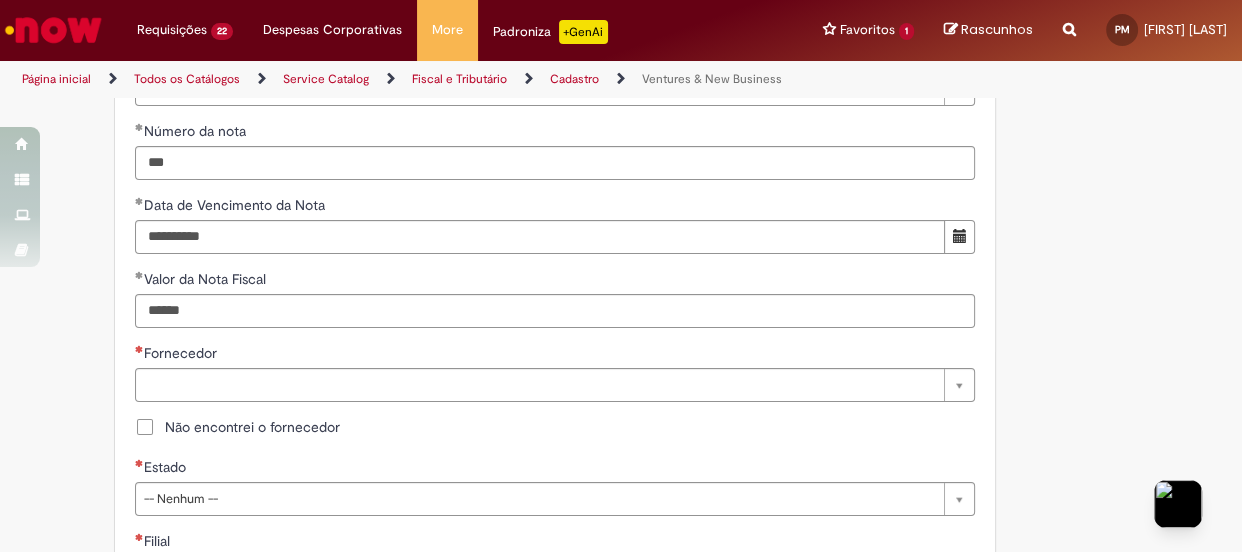 click on "Não encontrei o fornecedor" at bounding box center [237, 427] 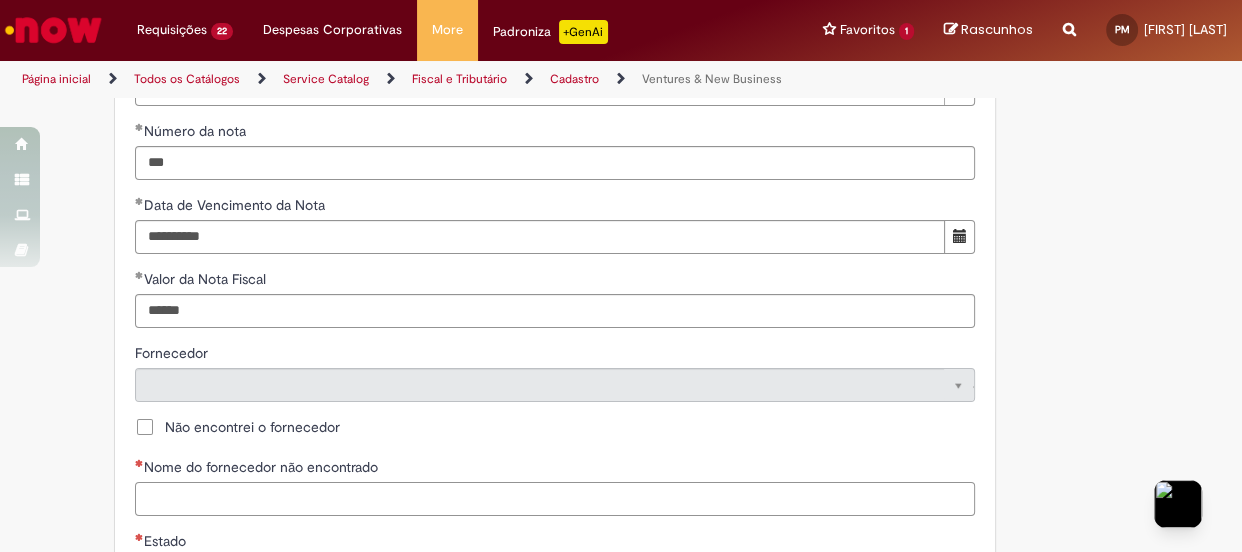 click on "Nome do fornecedor não encontrado" at bounding box center (555, 499) 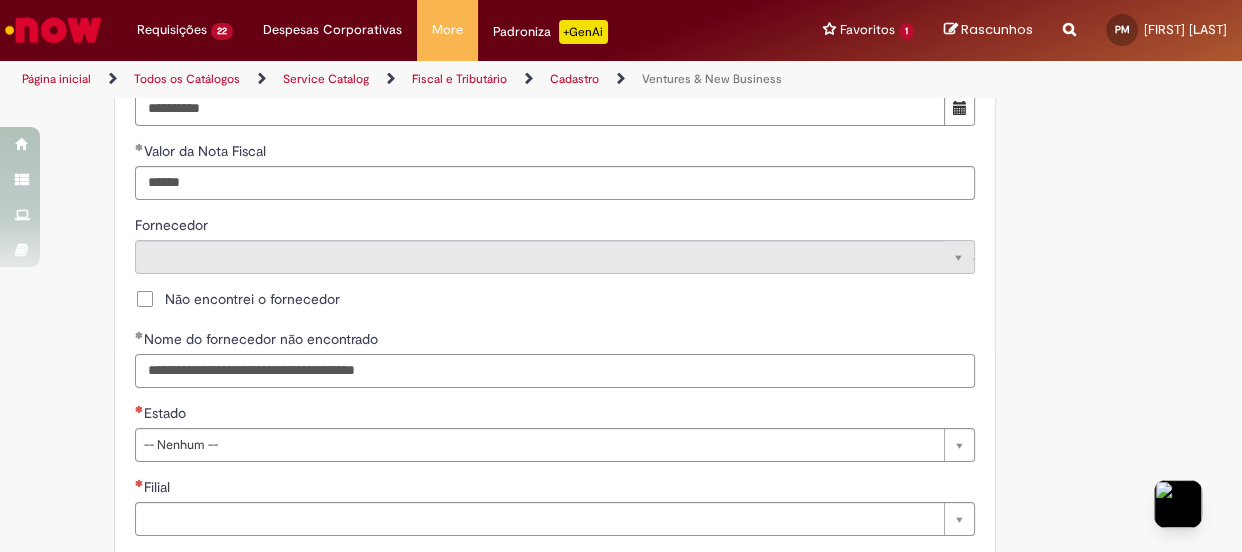 scroll, scrollTop: 1000, scrollLeft: 0, axis: vertical 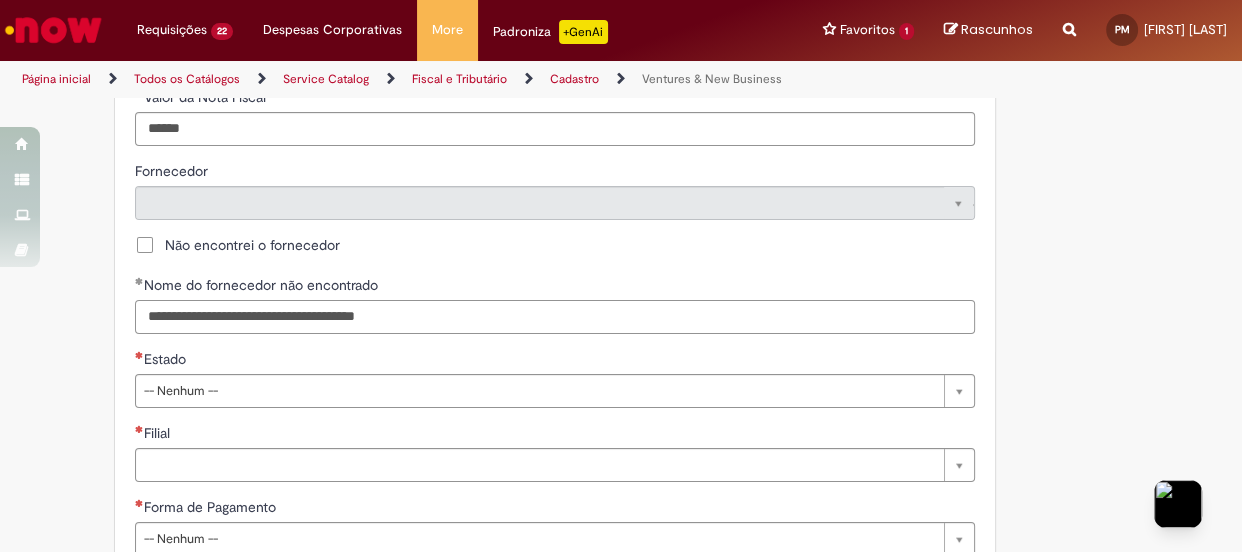 type on "**********" 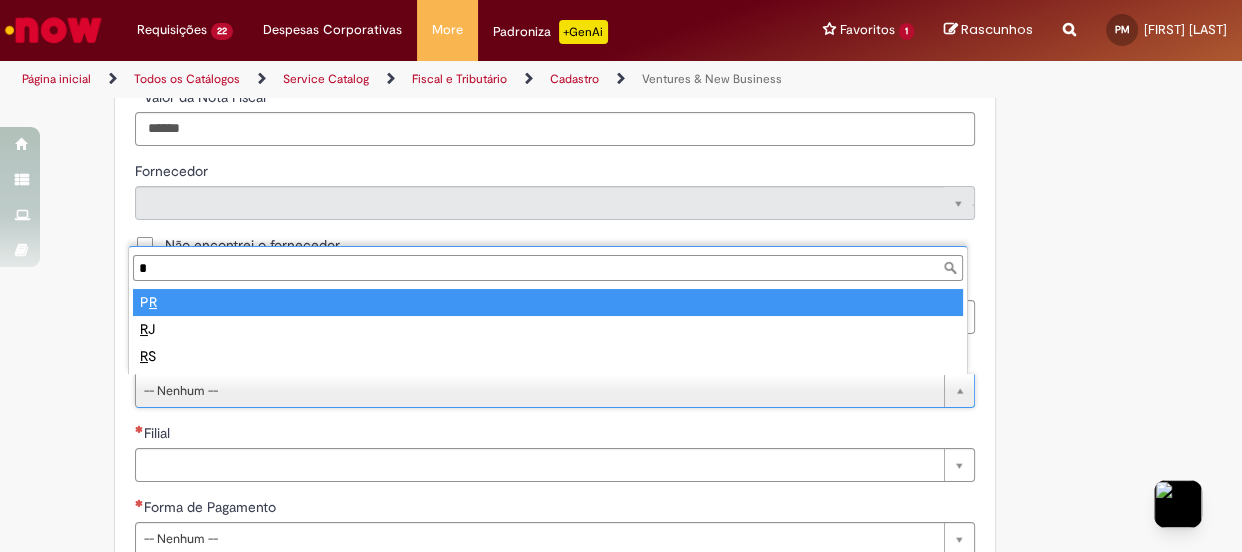 type on "**" 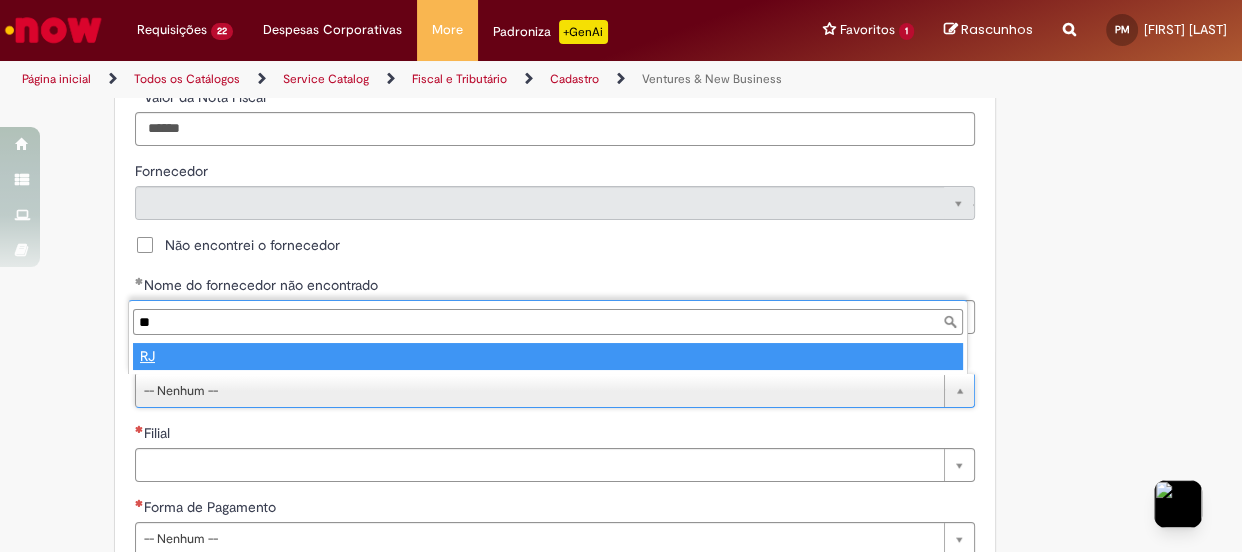 type on "**" 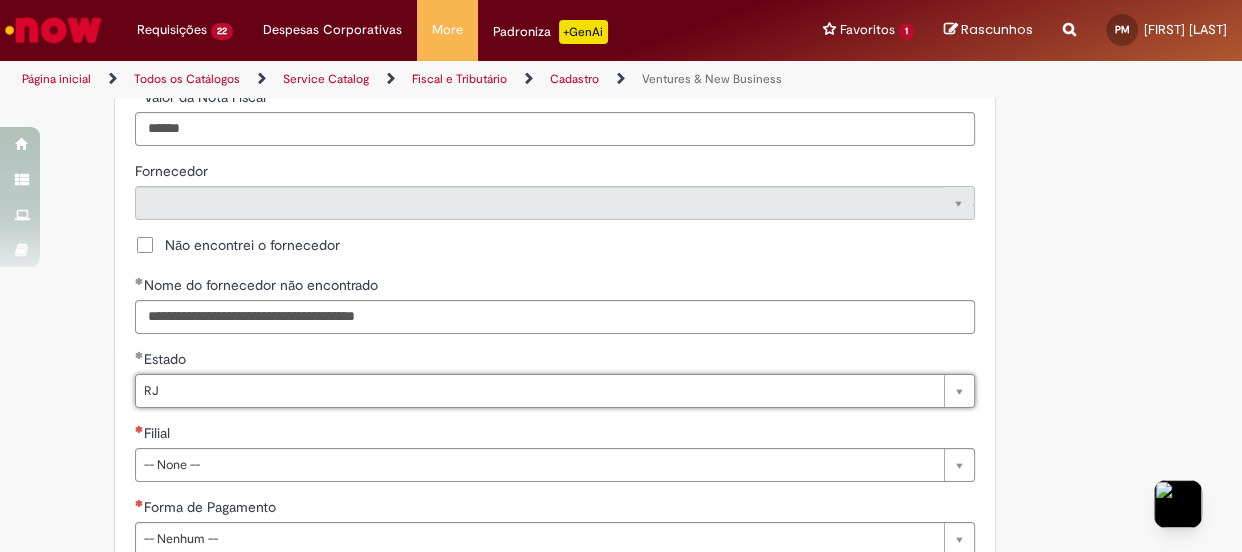 select 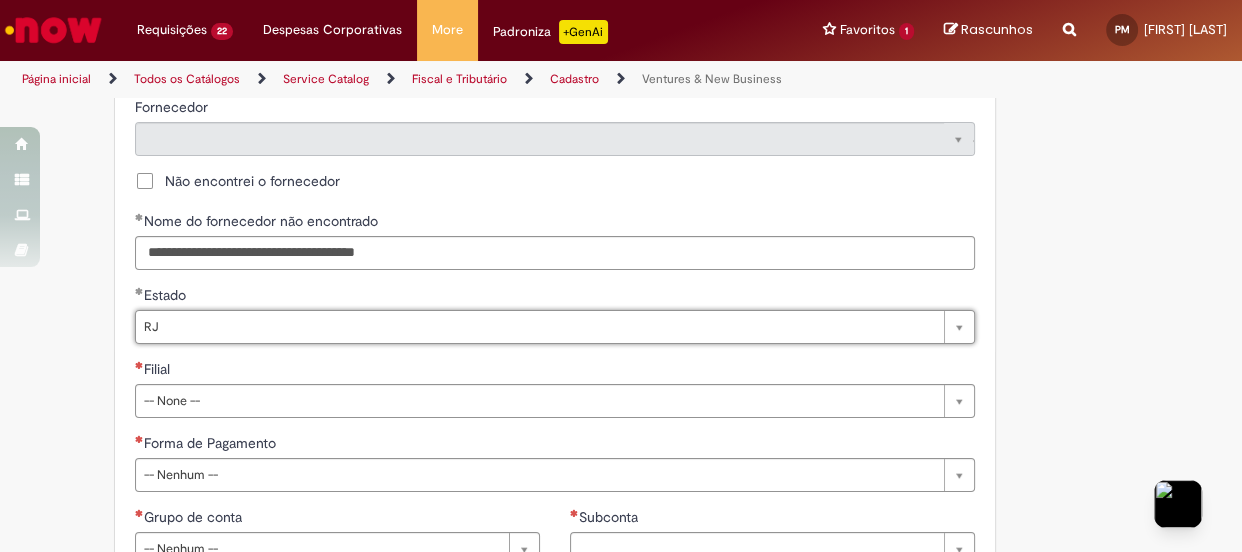 scroll, scrollTop: 1090, scrollLeft: 0, axis: vertical 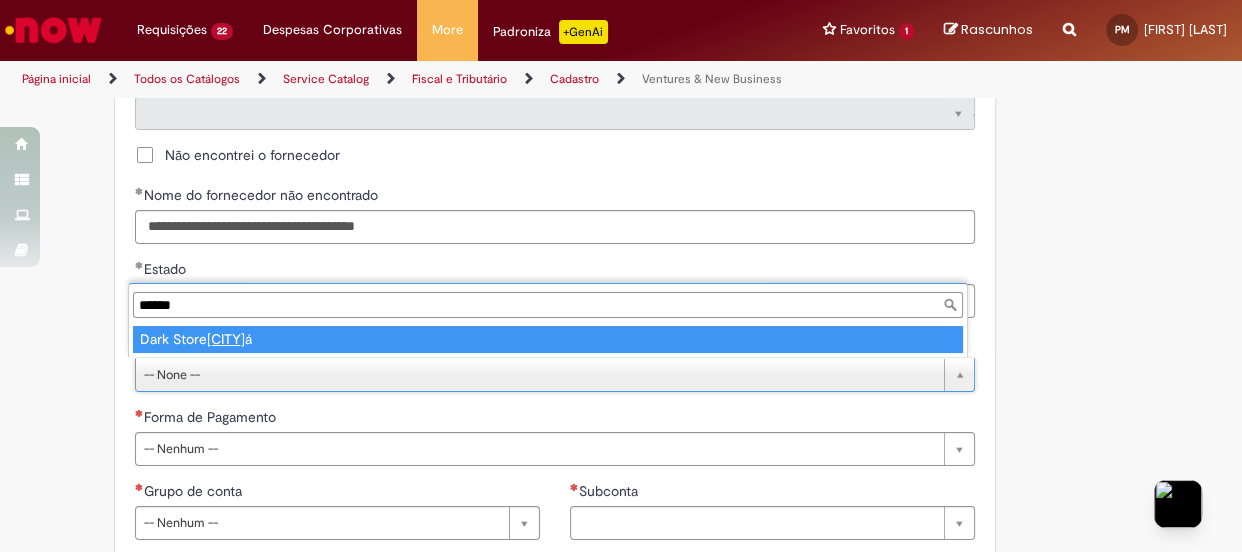 type on "******" 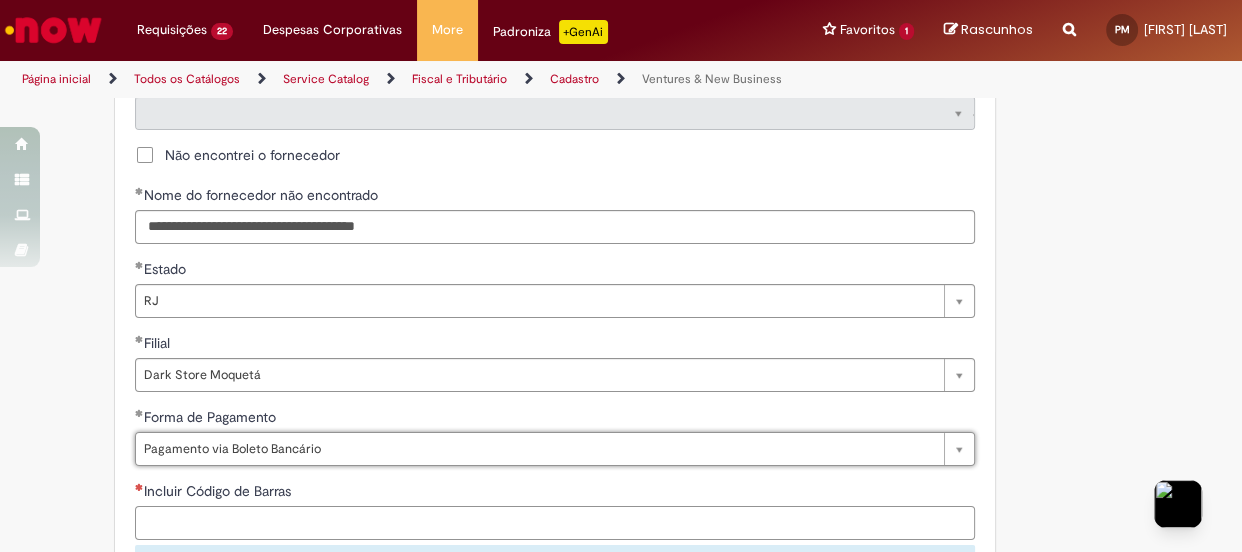 click on "Incluir Código de Barras" at bounding box center [555, 523] 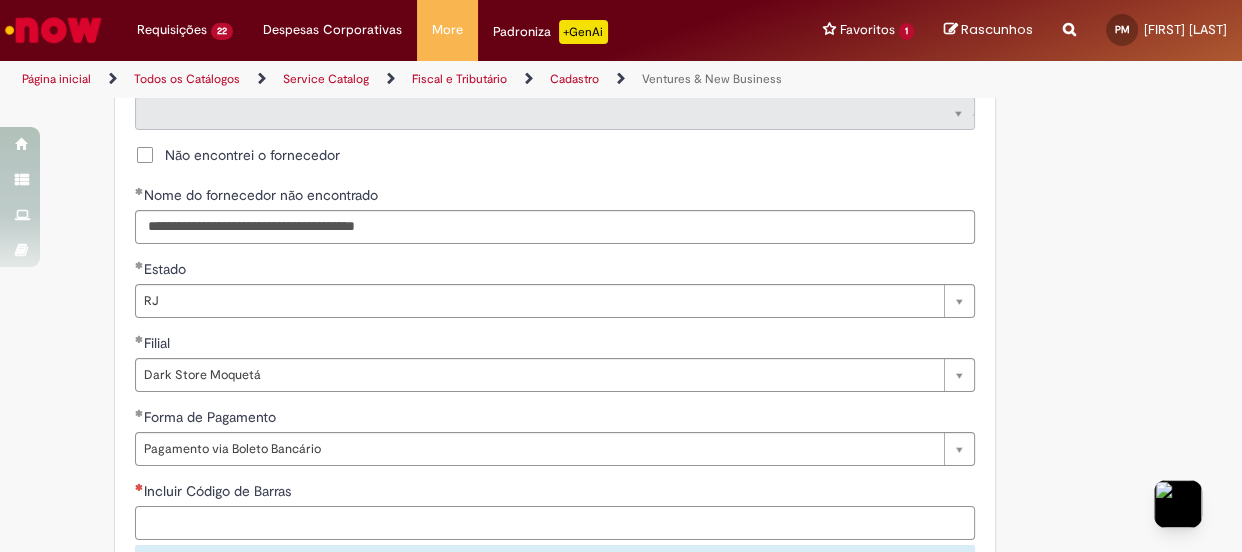 paste on "**********" 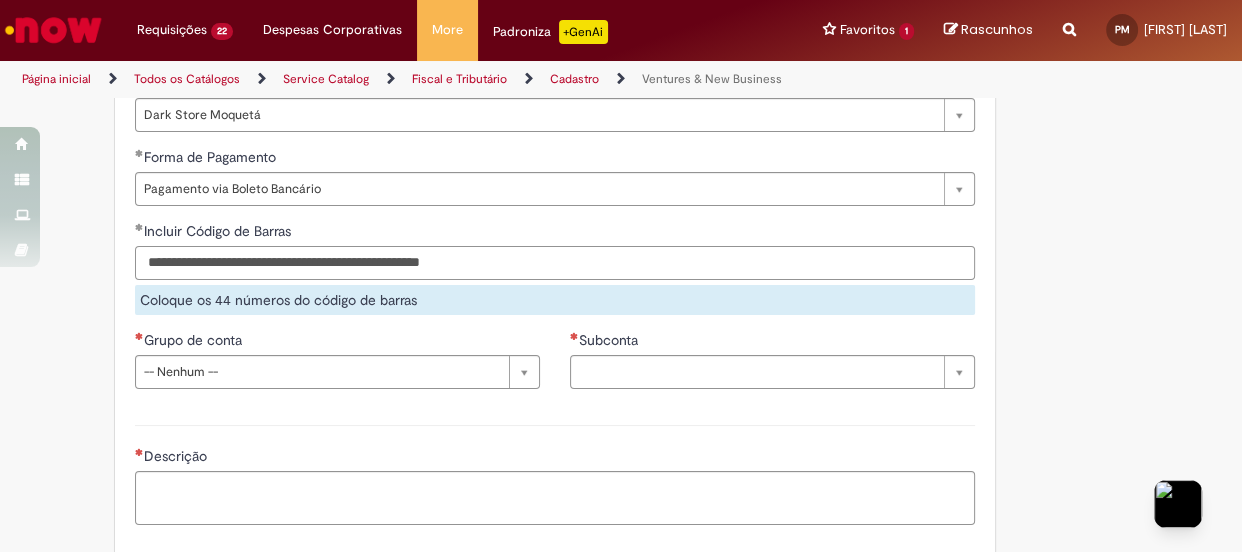 scroll, scrollTop: 1363, scrollLeft: 0, axis: vertical 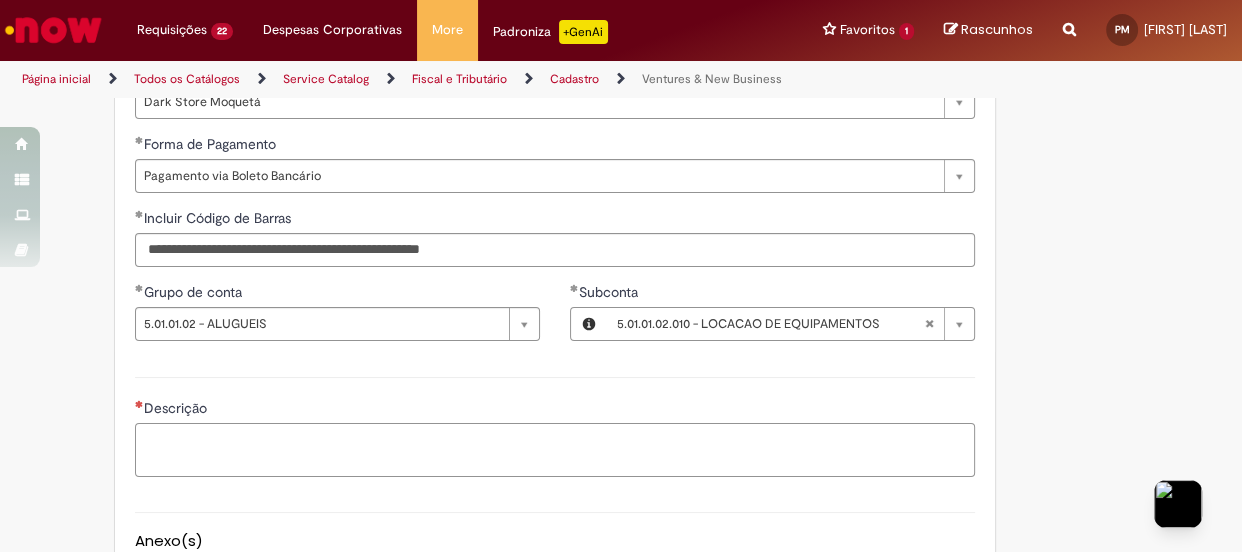 click on "Descrição" at bounding box center [555, 450] 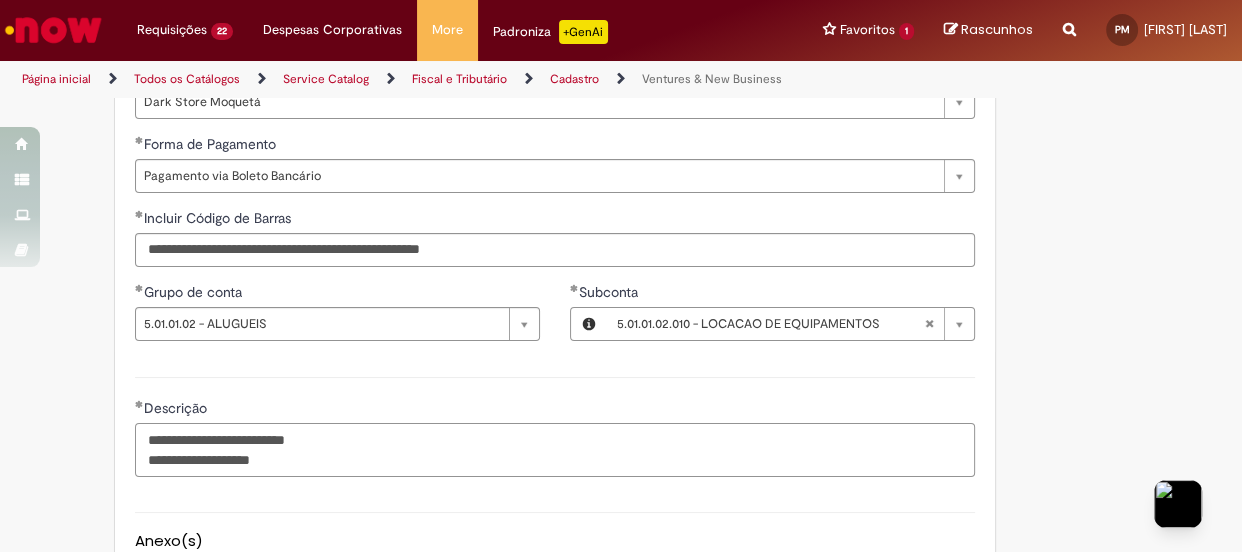 click on "**********" at bounding box center [555, 450] 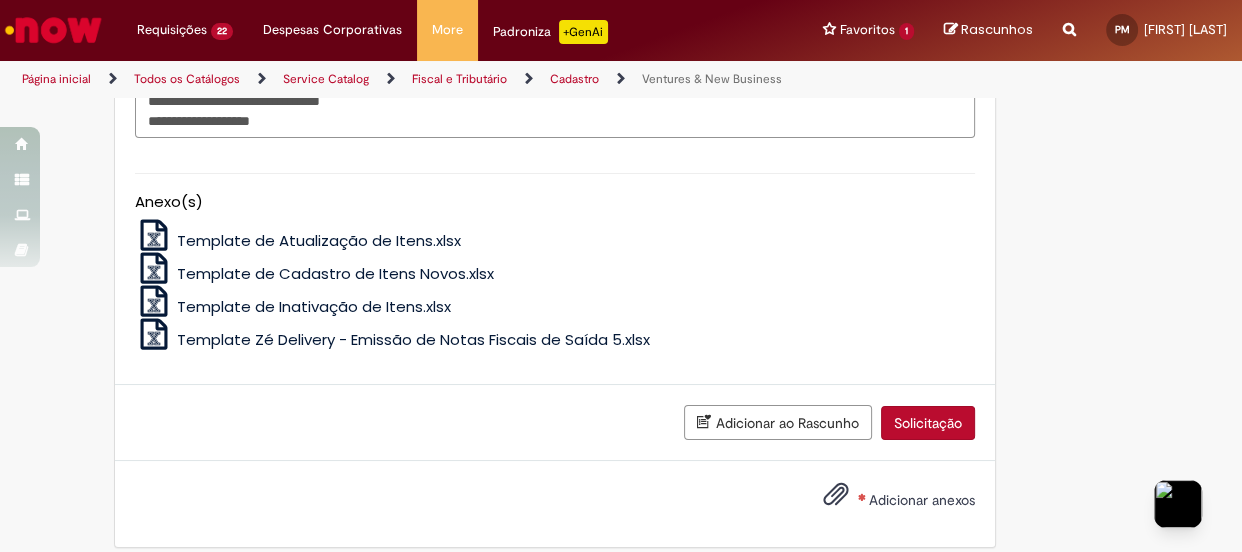 scroll, scrollTop: 1721, scrollLeft: 0, axis: vertical 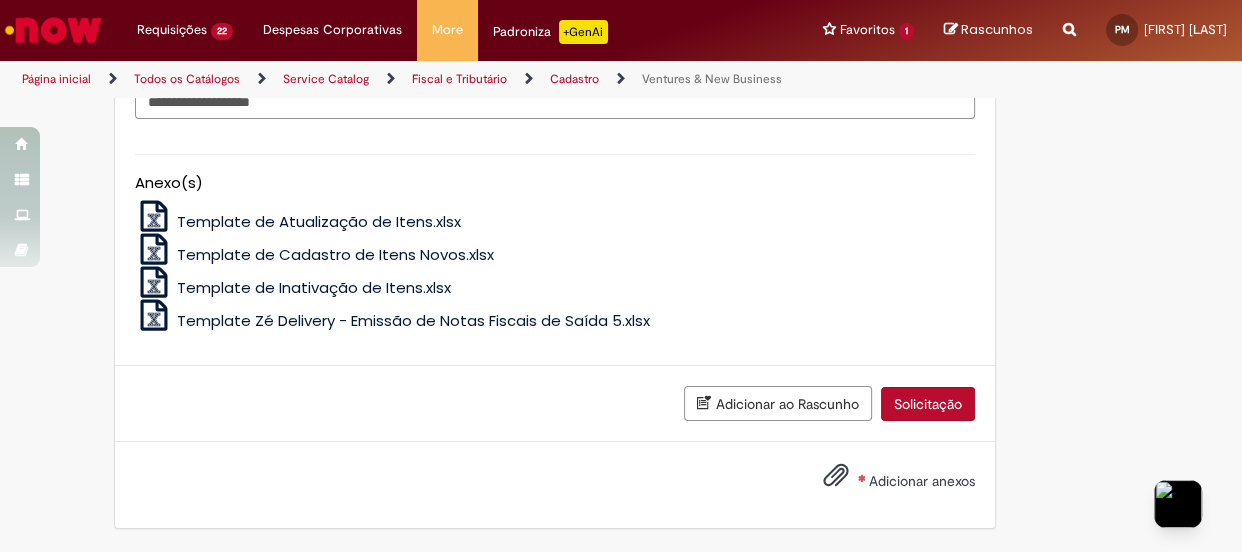 click on "Adicionar anexos" at bounding box center [922, 481] 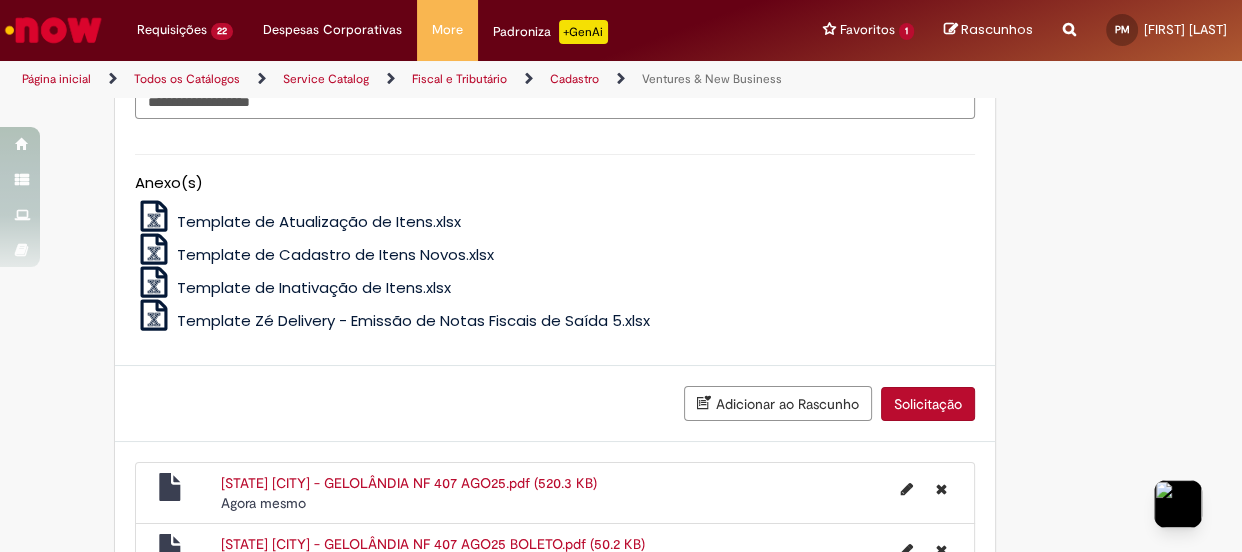 scroll, scrollTop: 1794, scrollLeft: 0, axis: vertical 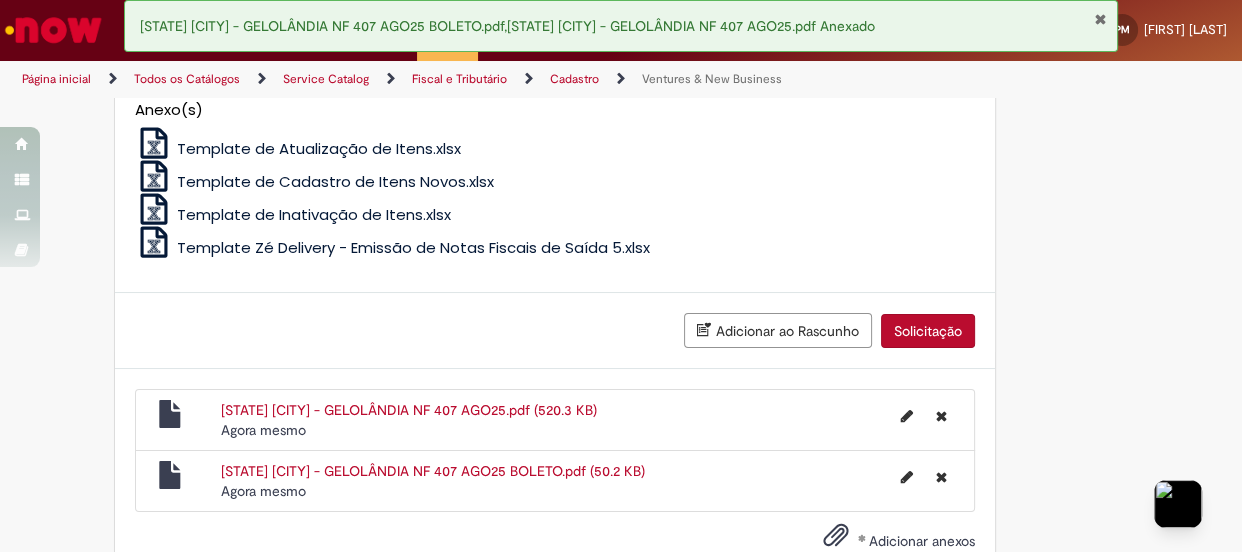 click on "Solicitação" at bounding box center (928, 331) 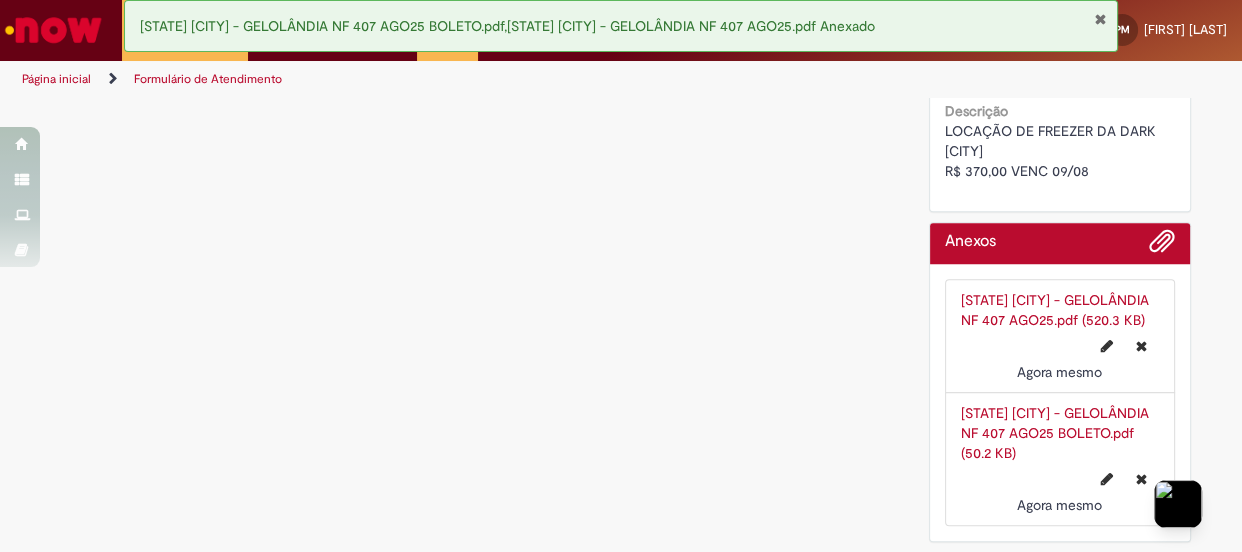scroll, scrollTop: 0, scrollLeft: 0, axis: both 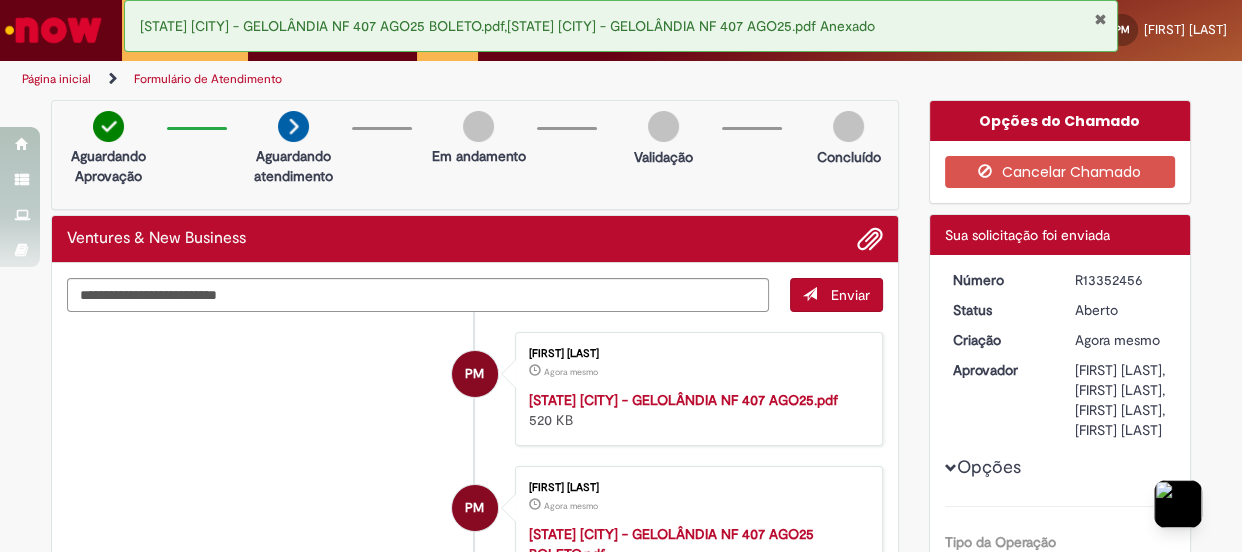 drag, startPoint x: 1144, startPoint y: 280, endPoint x: 1067, endPoint y: 282, distance: 77.02597 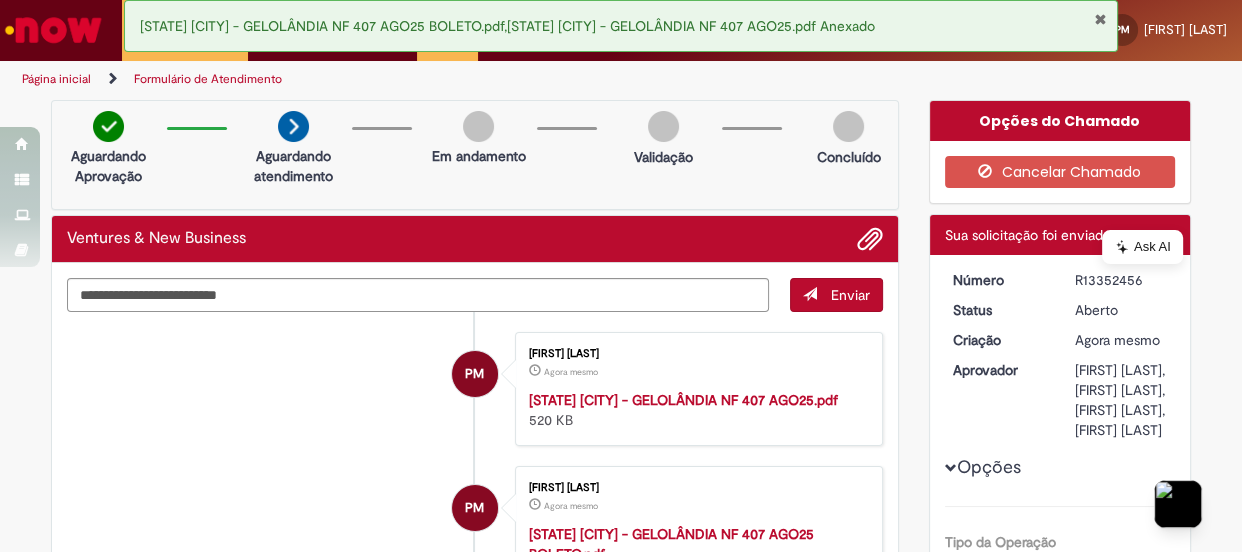 copy on "R13352456" 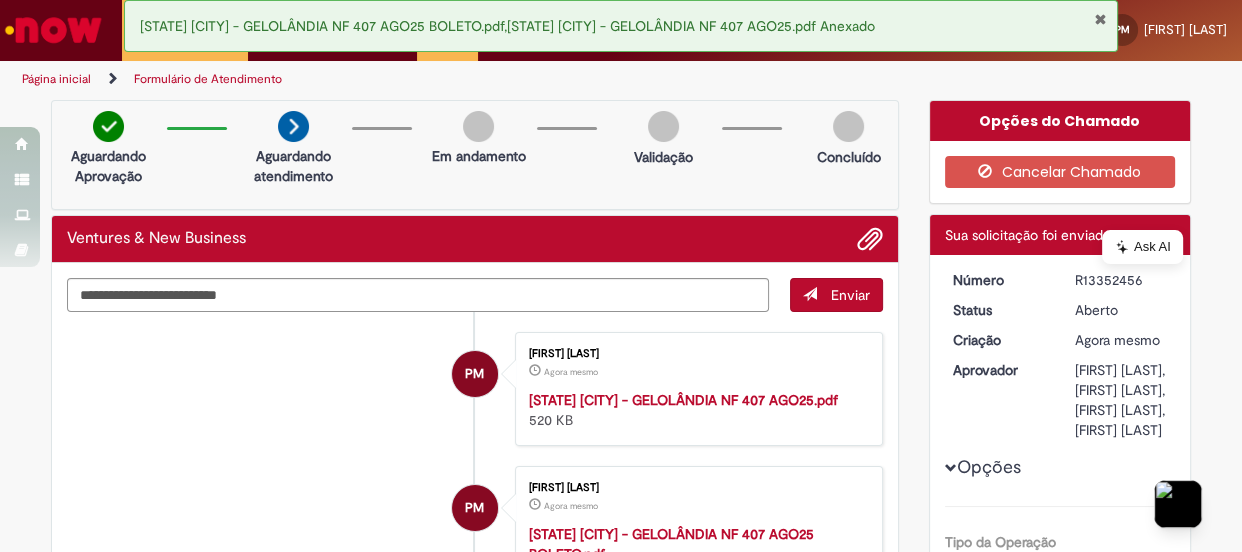 click at bounding box center [1100, 19] 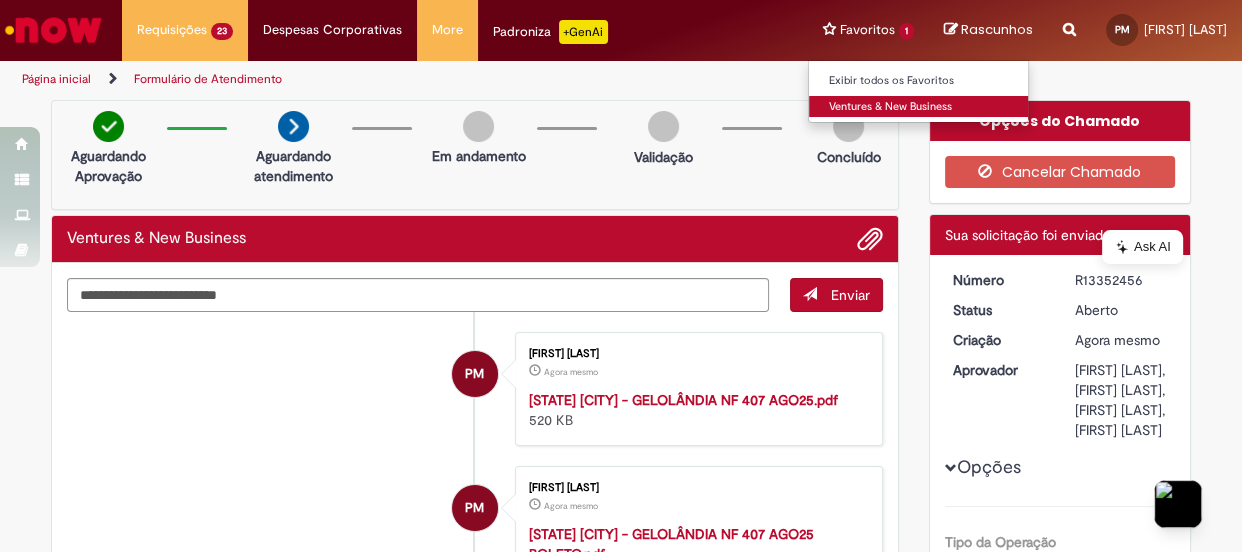 click on "Ventures & New Business" at bounding box center (919, 107) 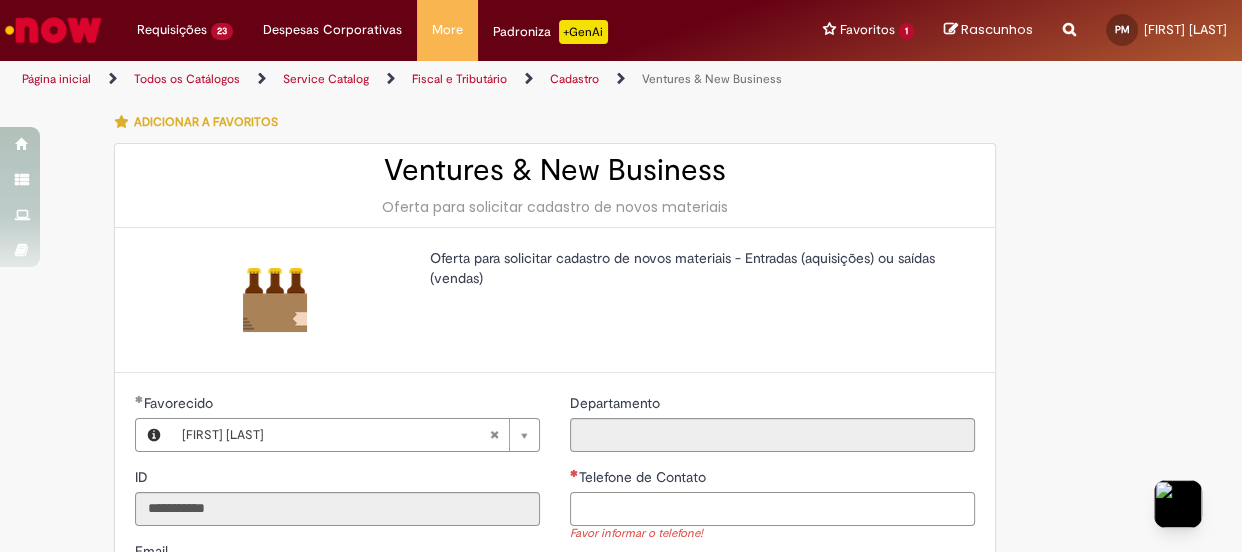 click on "Telefone de Contato" at bounding box center (772, 509) 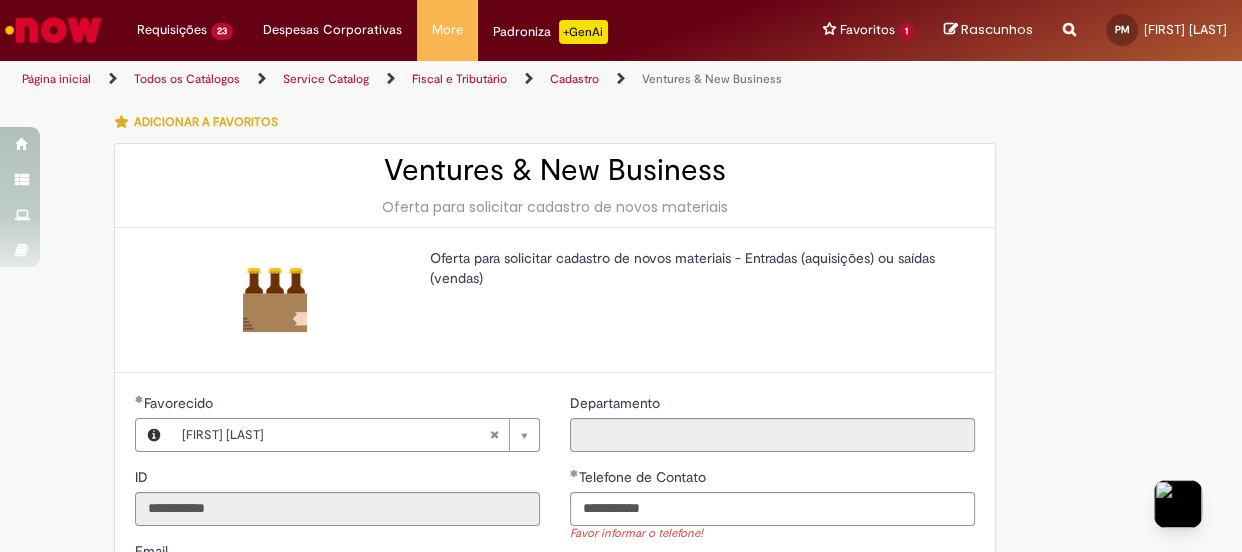 click on "**********" at bounding box center [772, 549] 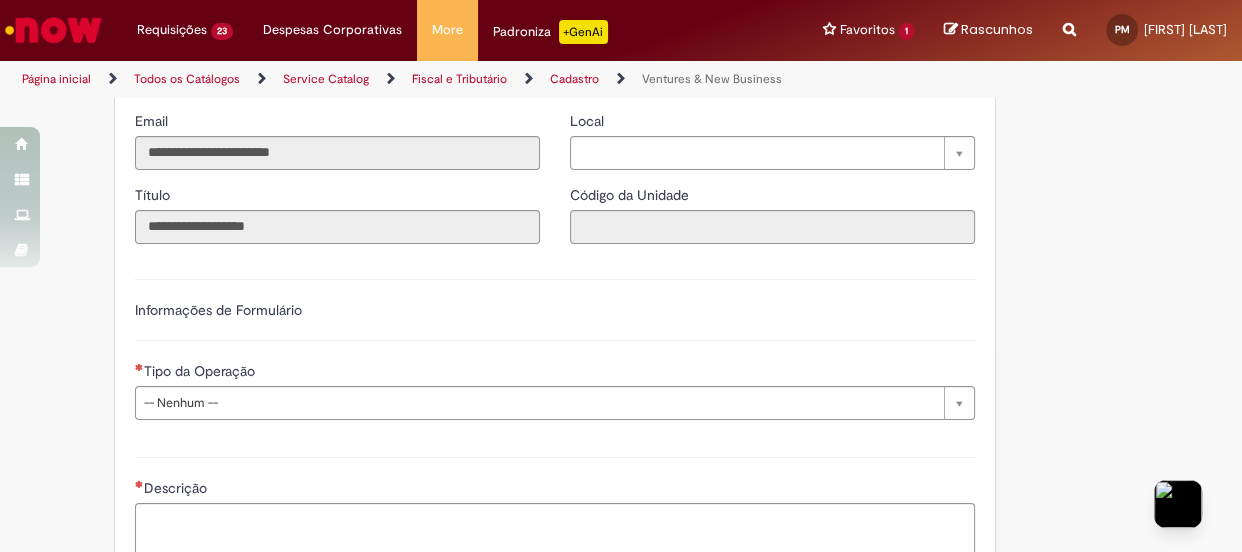 scroll, scrollTop: 454, scrollLeft: 0, axis: vertical 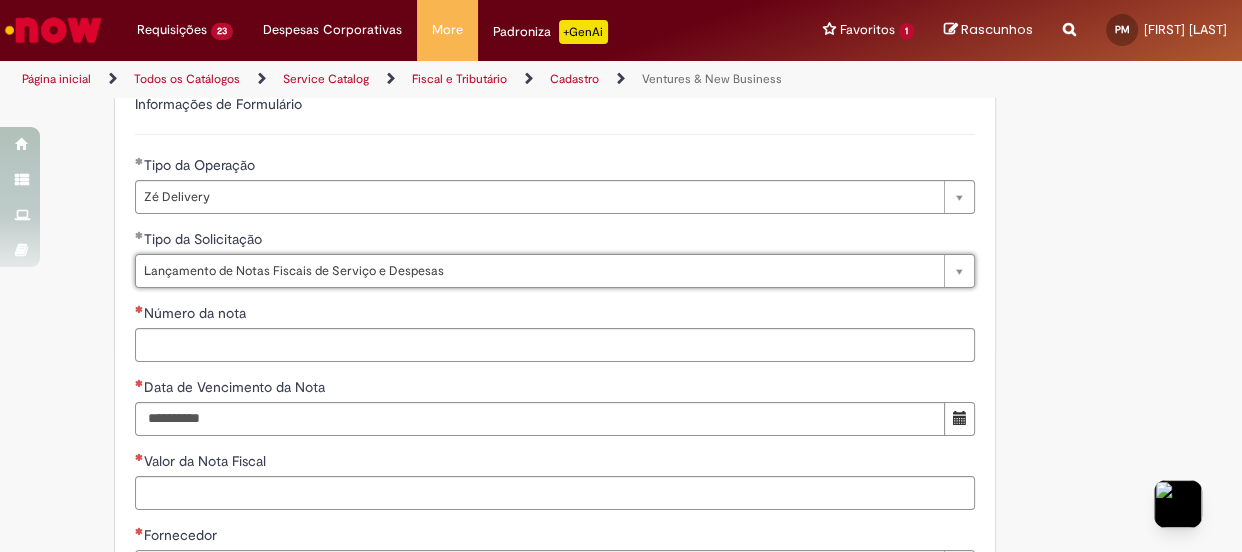 click on "Número da nota" at bounding box center [555, 315] 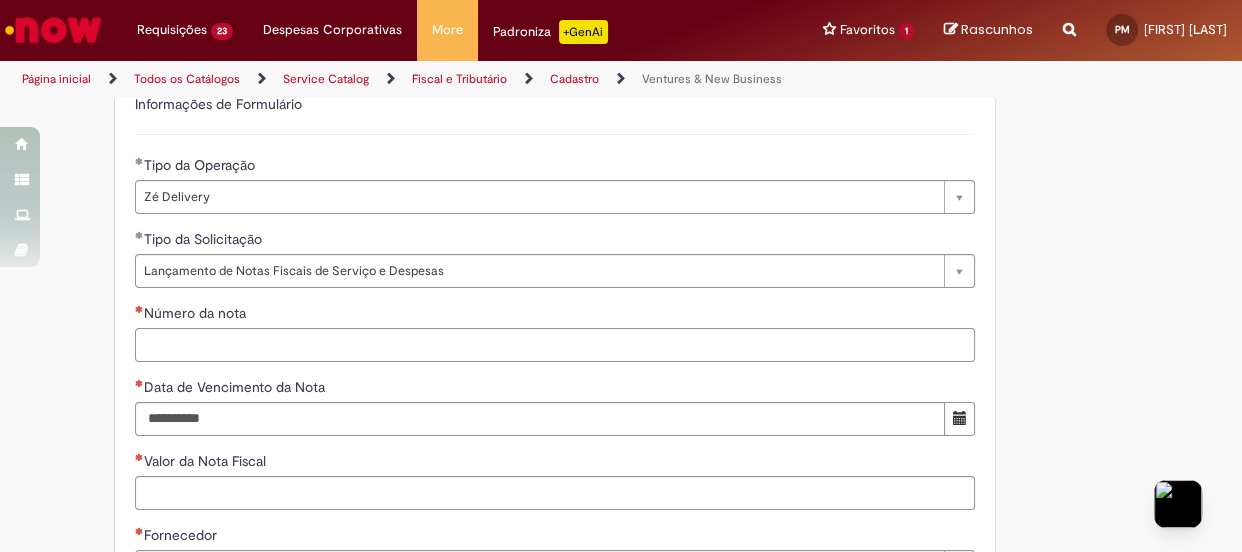 click on "Número da nota" at bounding box center [555, 345] 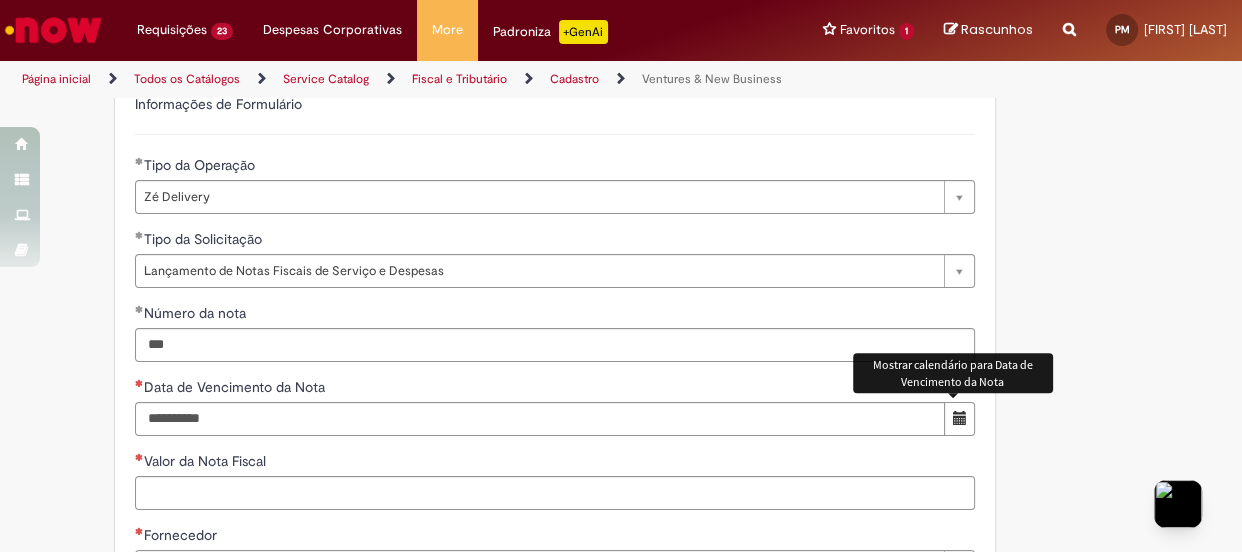 click at bounding box center [959, 418] 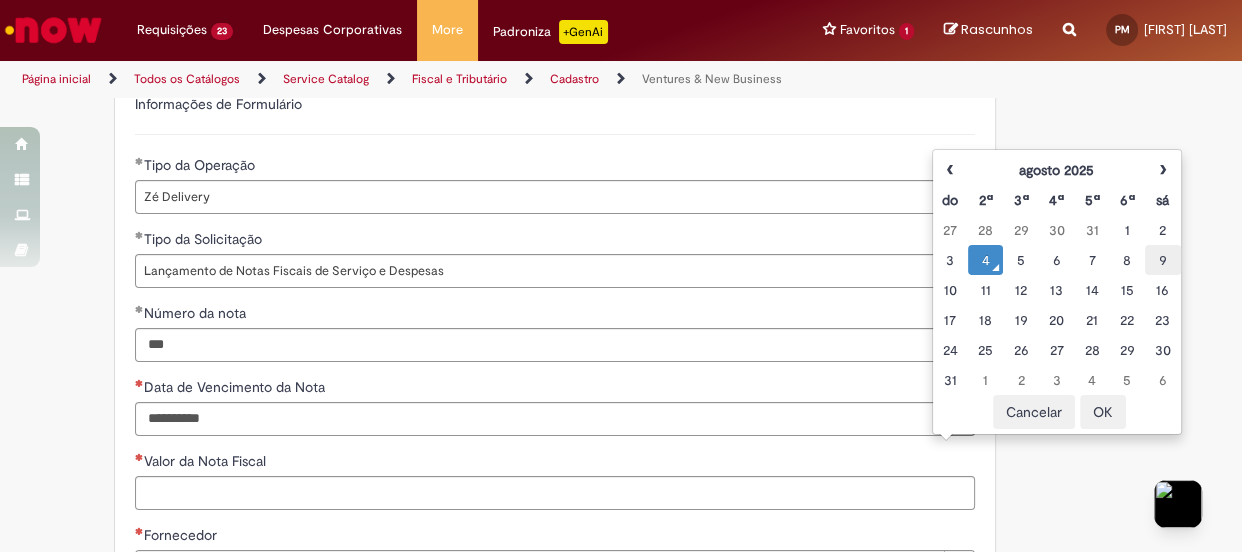 click on "9" at bounding box center (1162, 260) 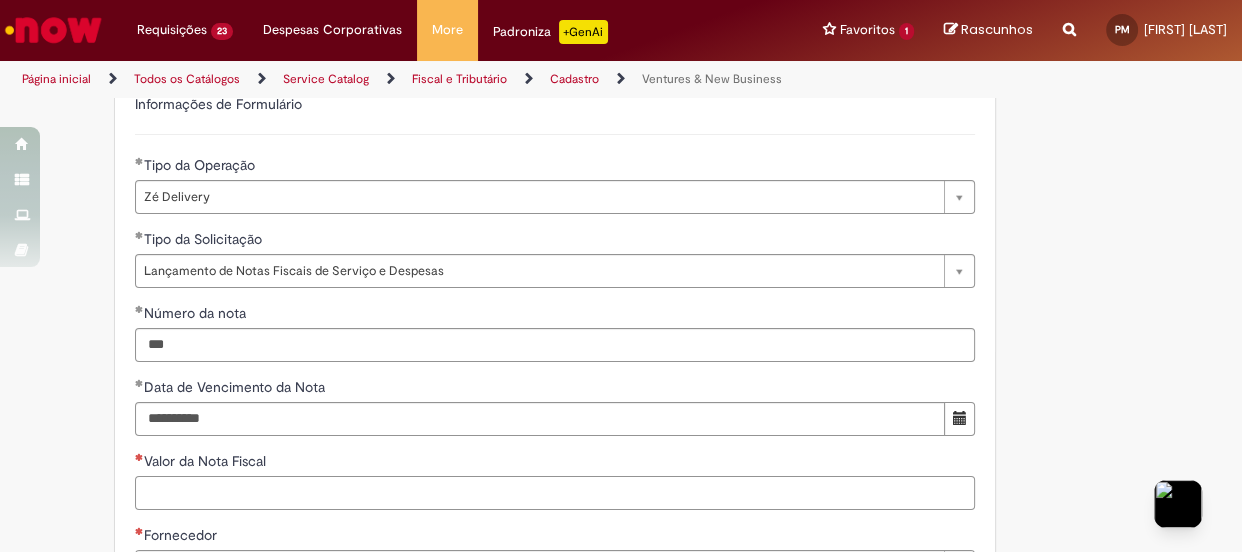 click on "Valor da Nota Fiscal" at bounding box center (555, 493) 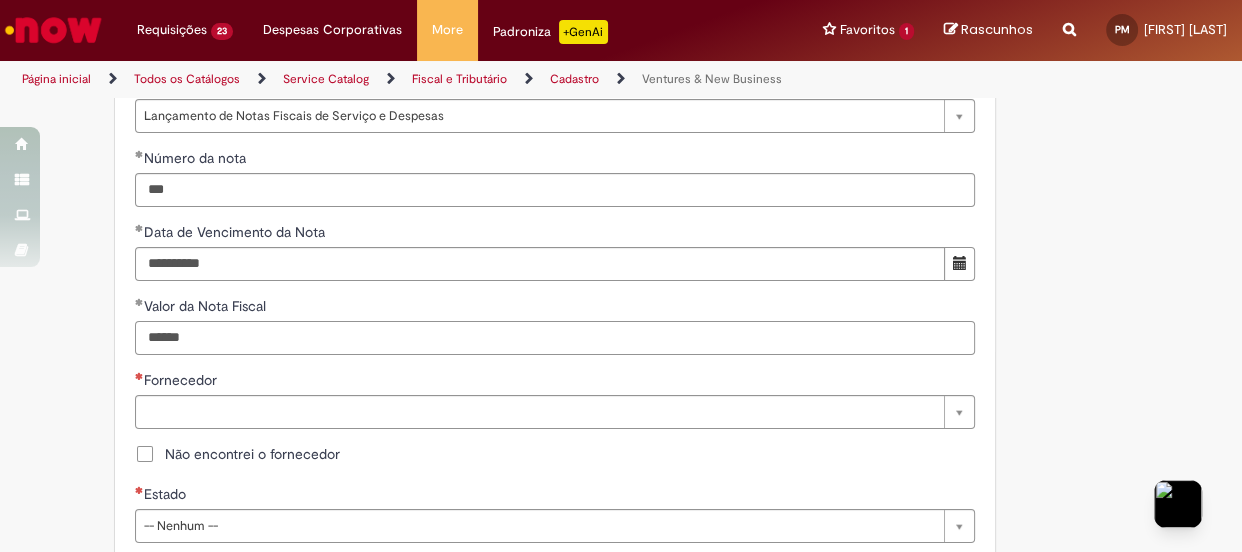 scroll, scrollTop: 818, scrollLeft: 0, axis: vertical 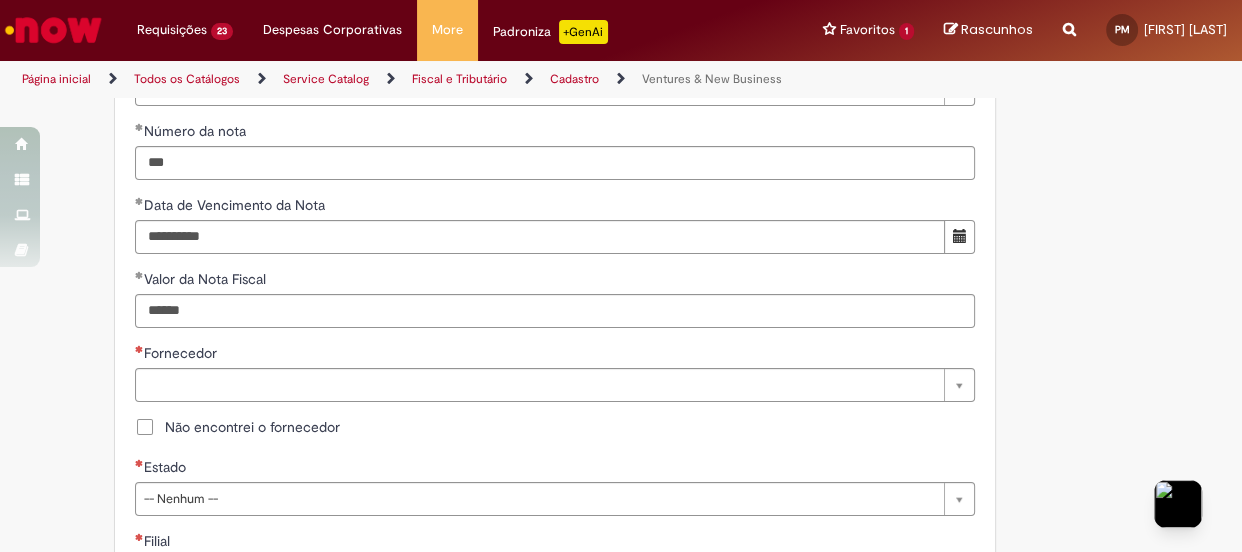 click on "Não encontrei o fornecedor" at bounding box center (237, 427) 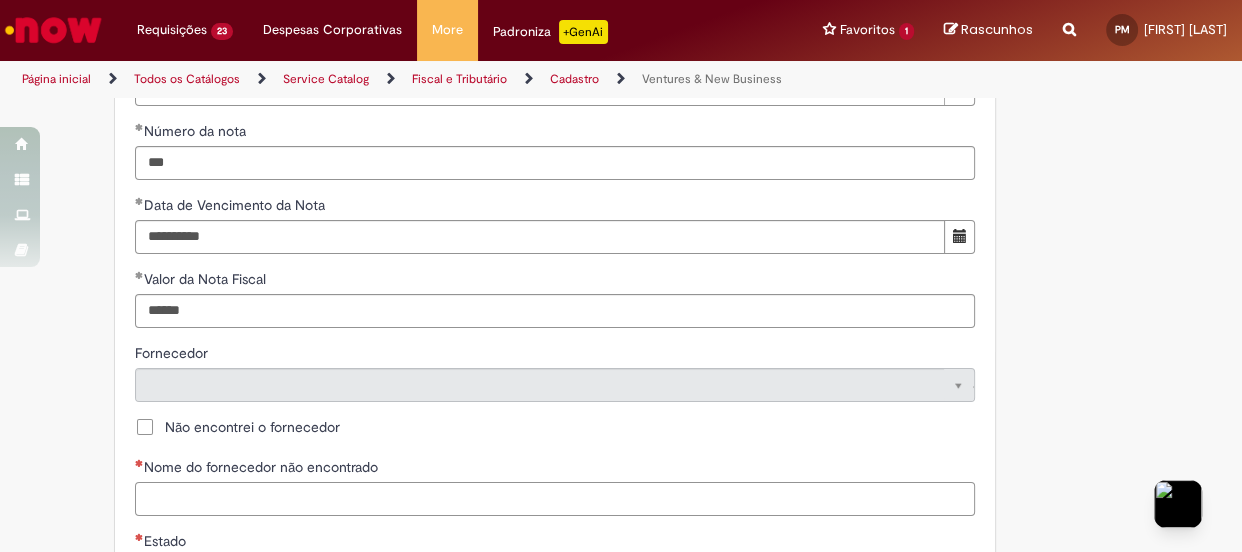 click on "Nome do fornecedor não encontrado" at bounding box center (555, 499) 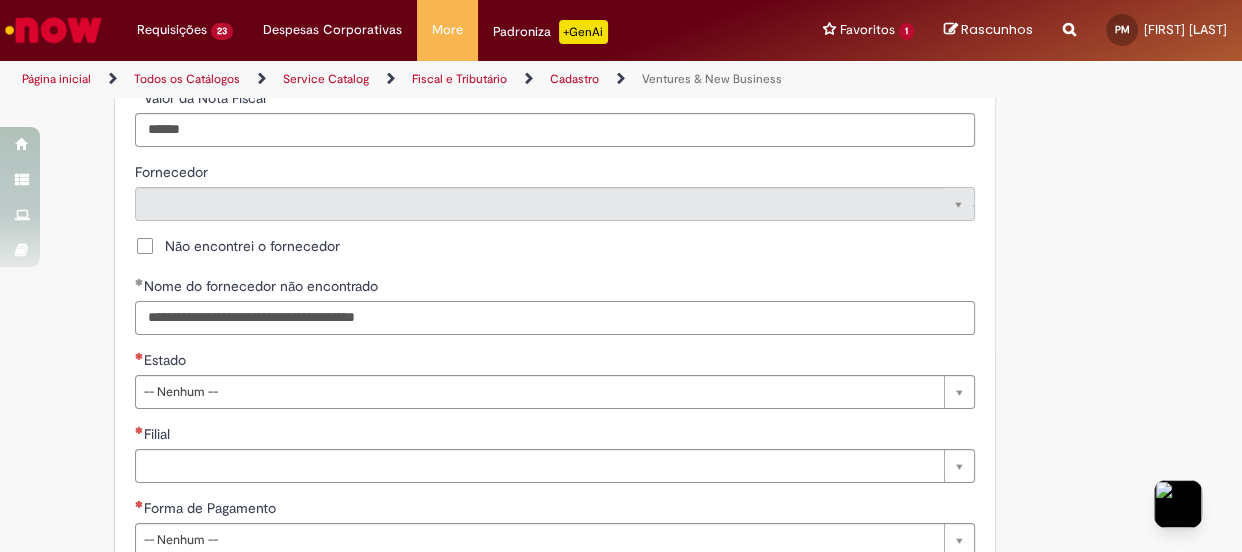 scroll, scrollTop: 1000, scrollLeft: 0, axis: vertical 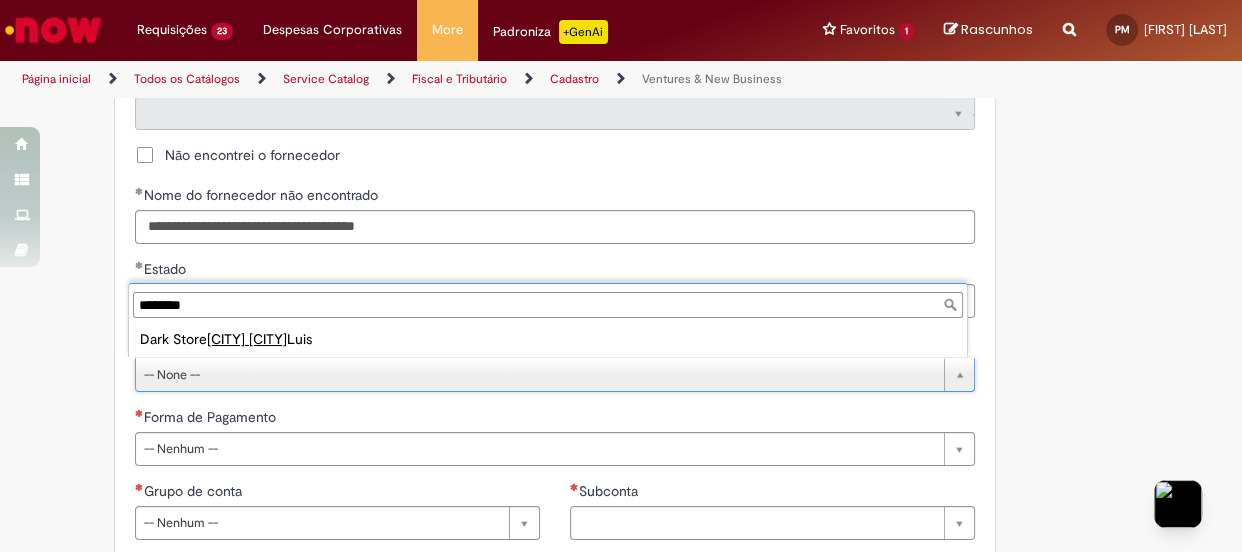 click on "Dark Store  [NAME] [NAME] Luis" at bounding box center (548, 339) 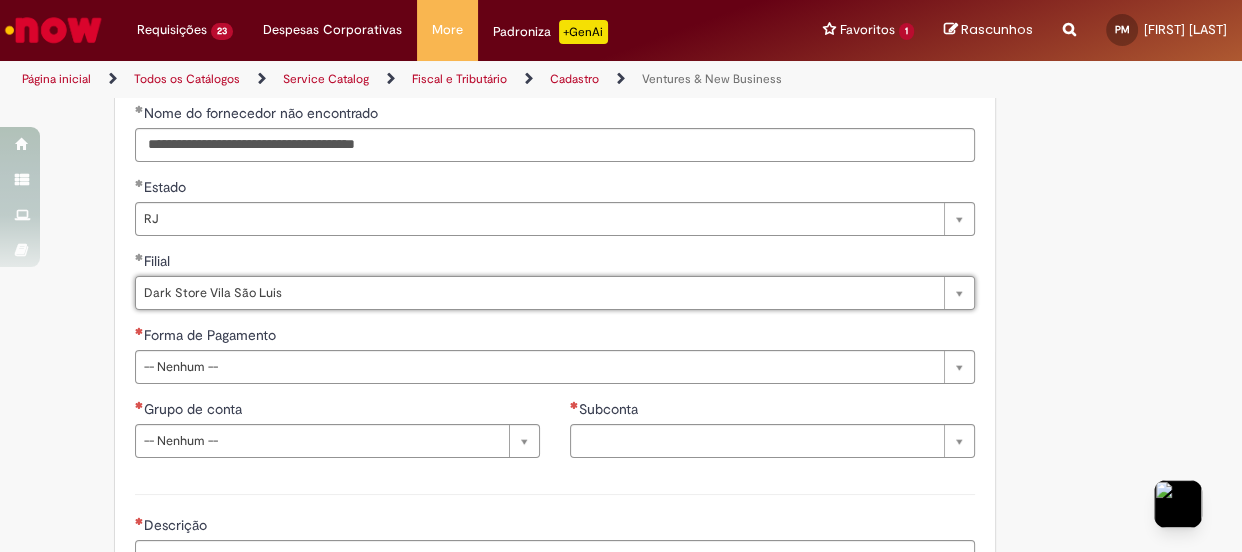 scroll, scrollTop: 1181, scrollLeft: 0, axis: vertical 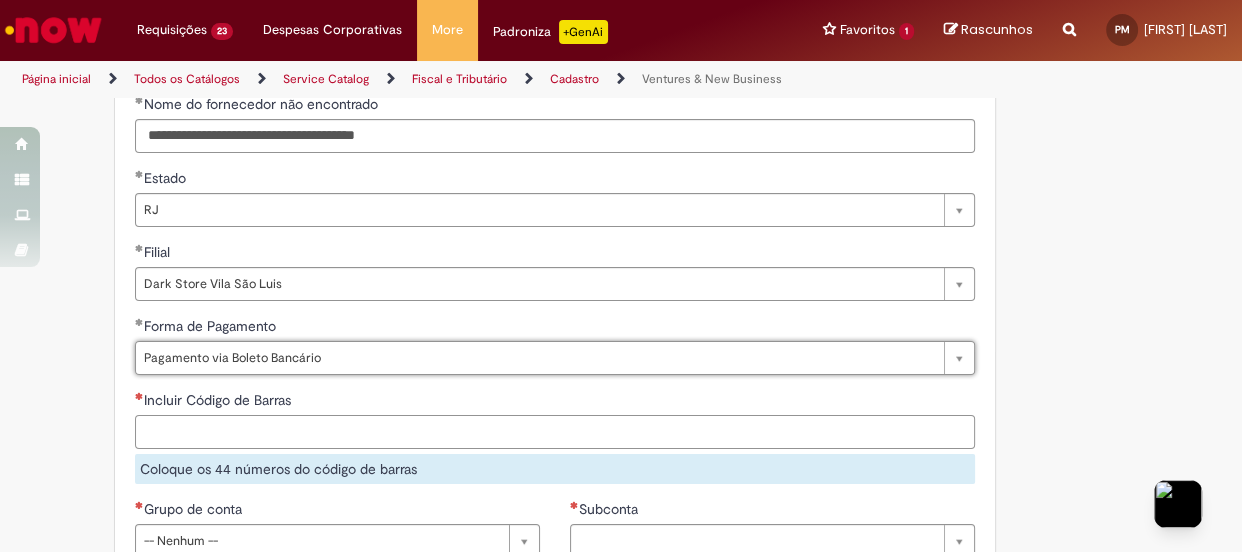 click on "Incluir Código de Barras" at bounding box center [555, 432] 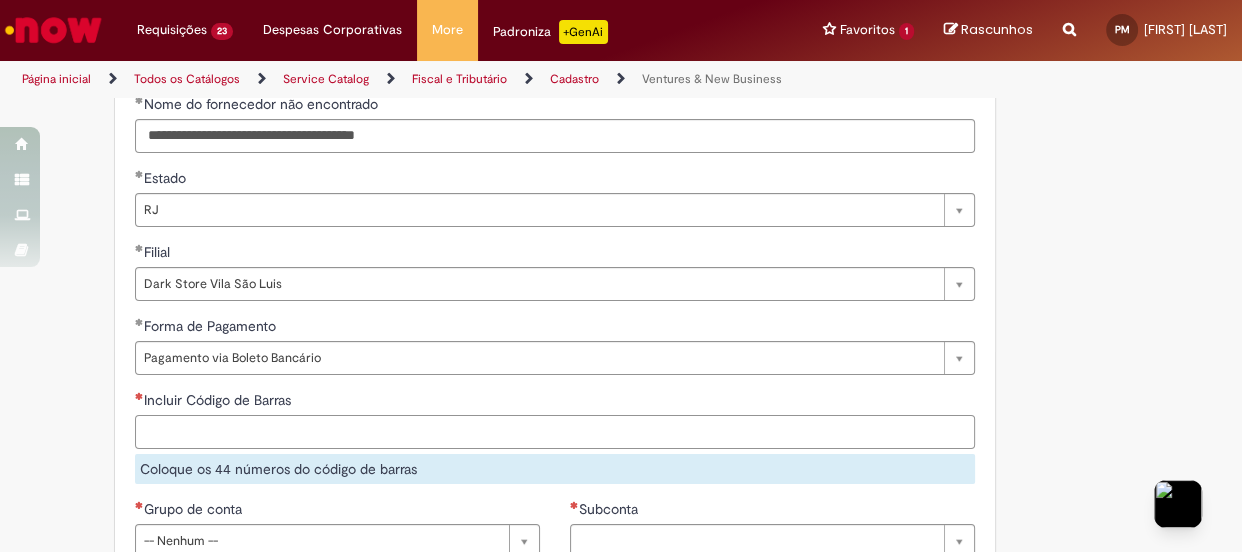 paste on "**********" 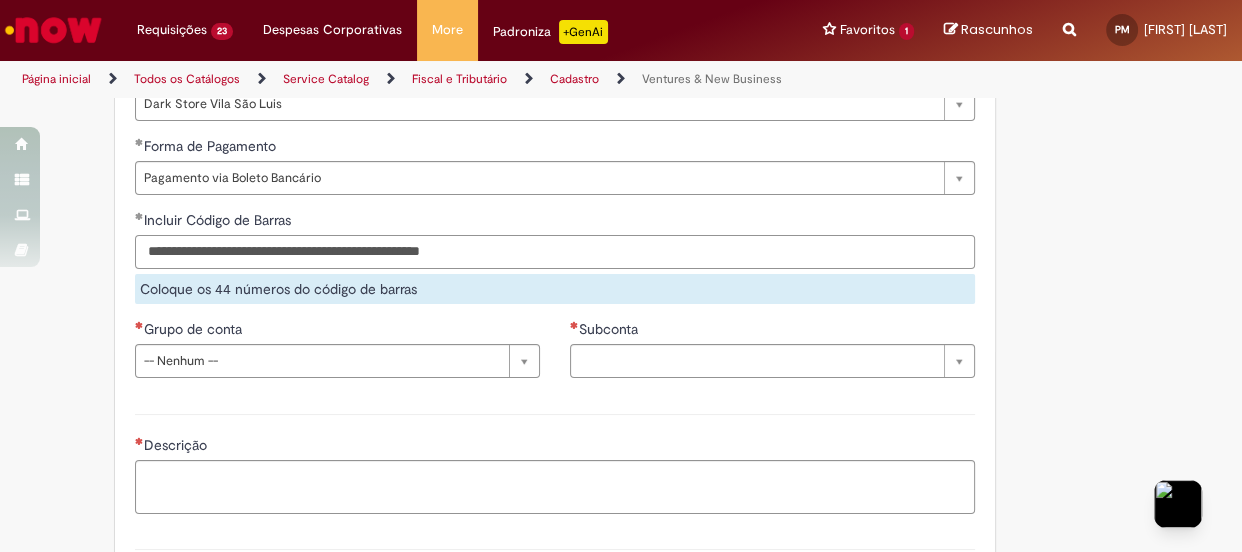 scroll, scrollTop: 1363, scrollLeft: 0, axis: vertical 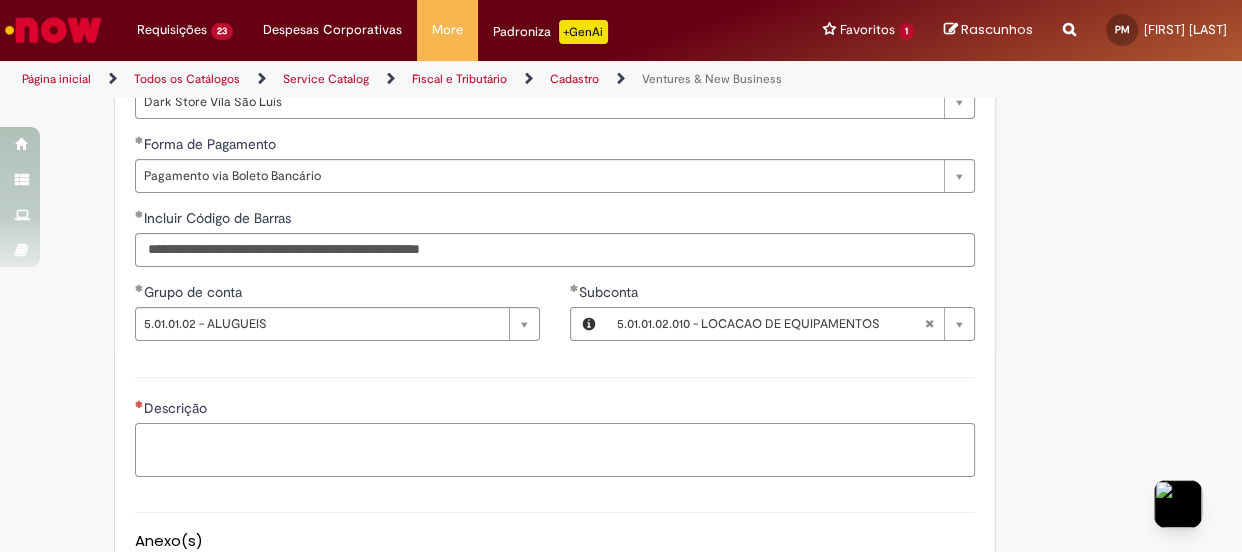 click on "Descrição" at bounding box center (555, 450) 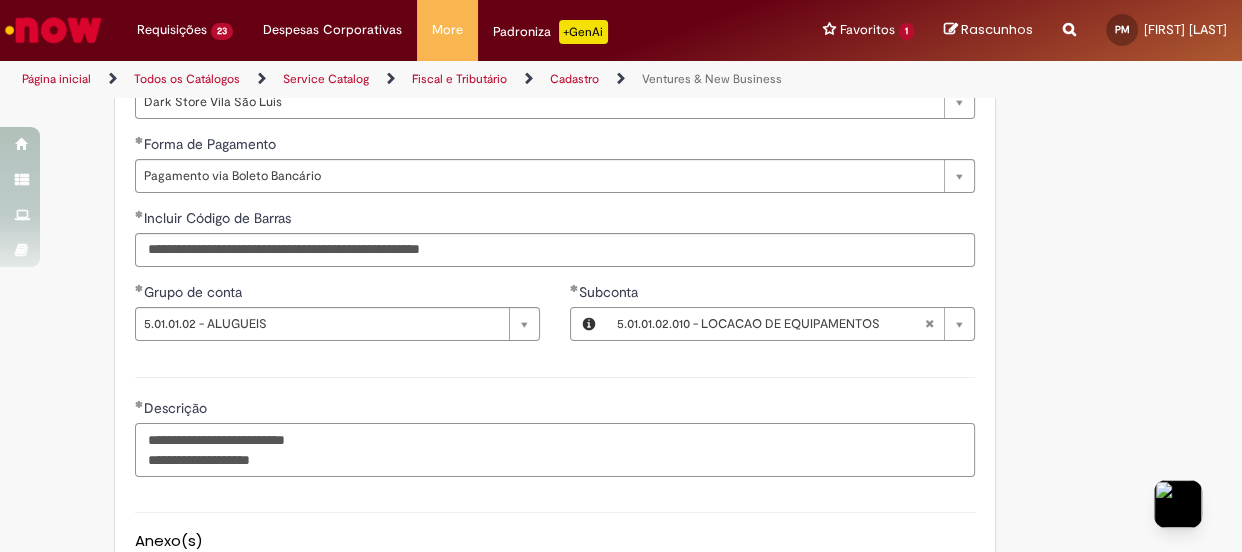 click on "**********" at bounding box center (555, 450) 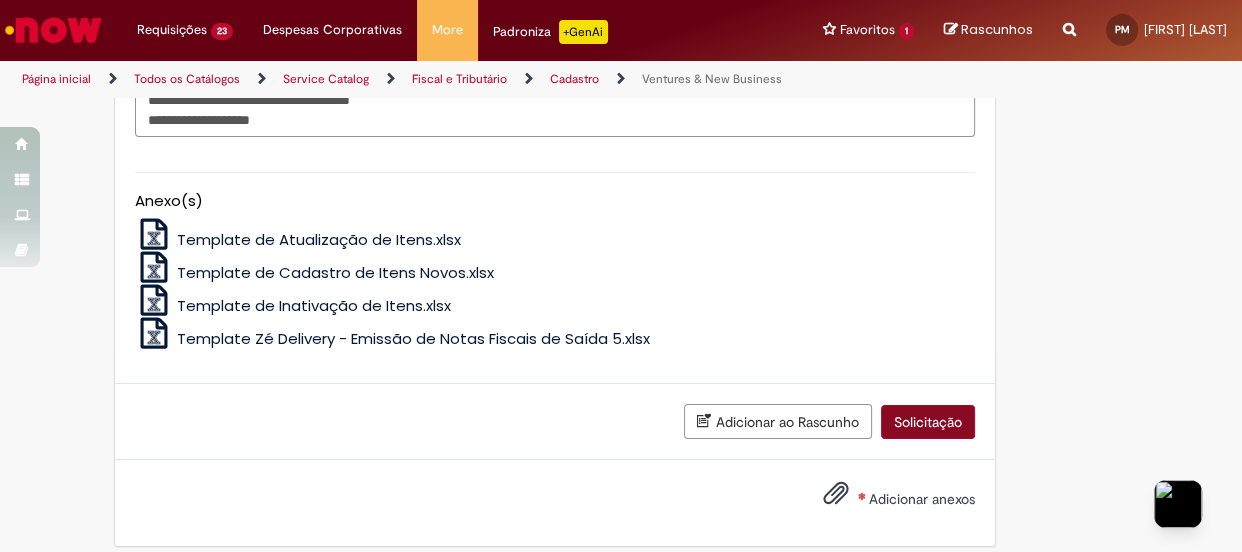 scroll, scrollTop: 1721, scrollLeft: 0, axis: vertical 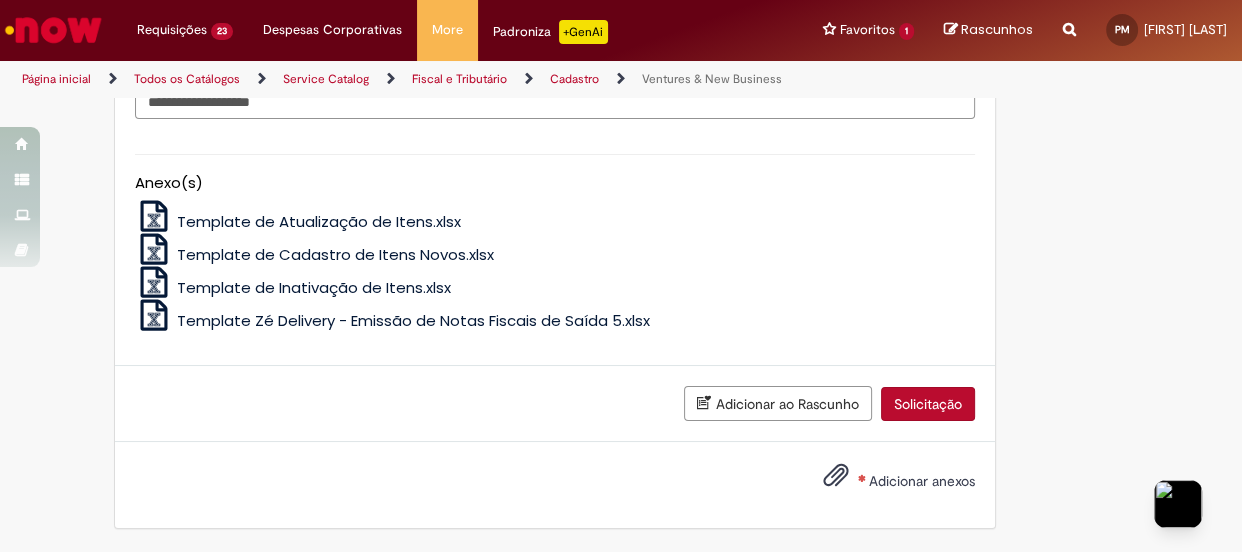click on "Adicionar anexos" at bounding box center [922, 481] 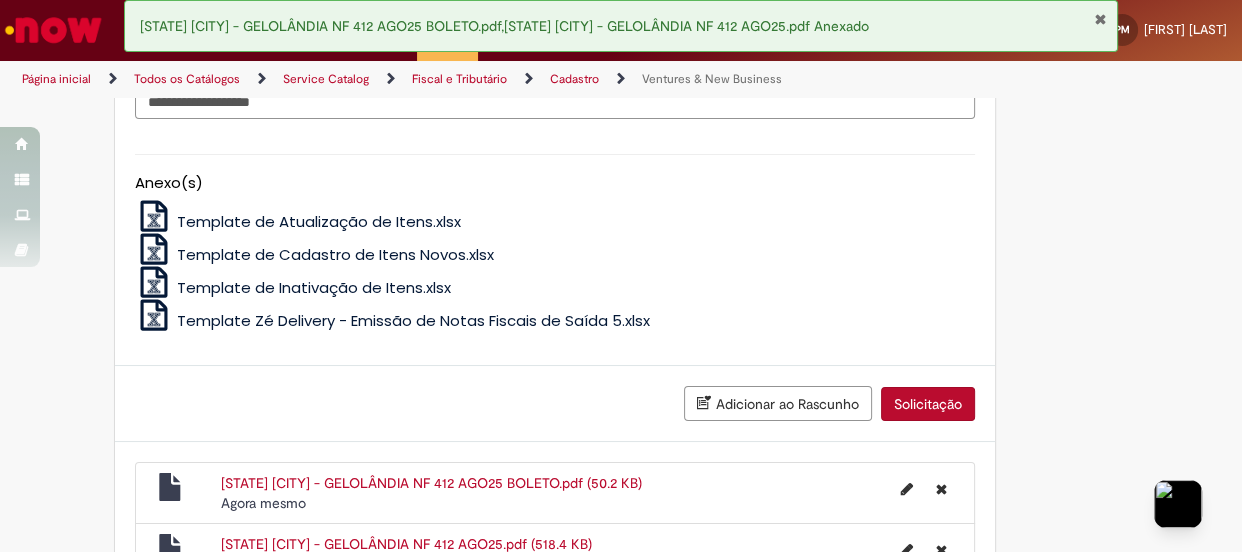 click on "Solicitação" at bounding box center (928, 404) 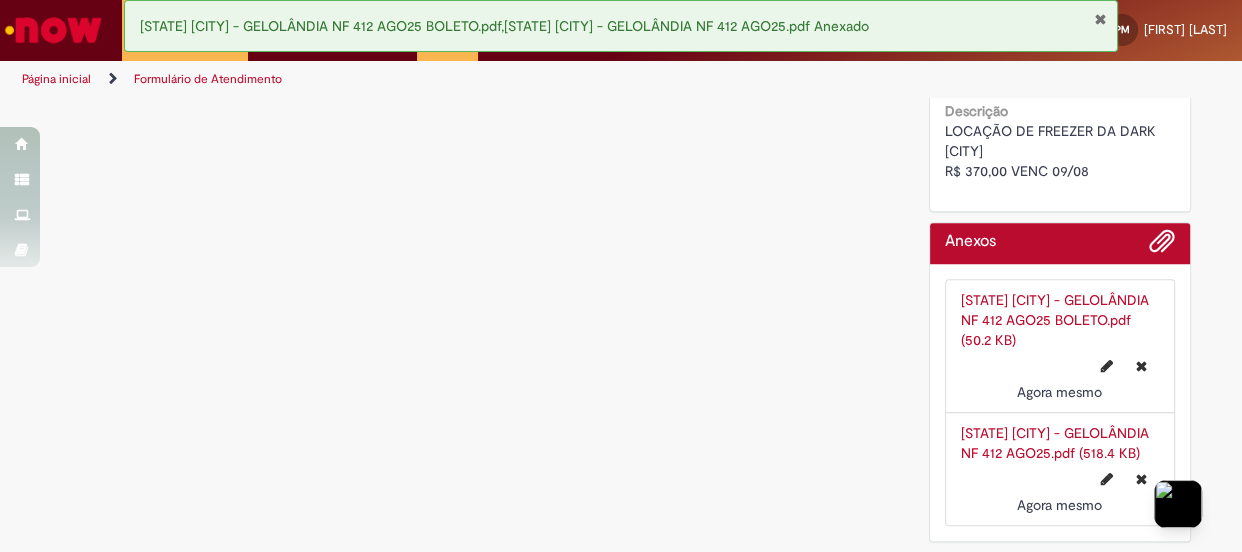 scroll, scrollTop: 0, scrollLeft: 0, axis: both 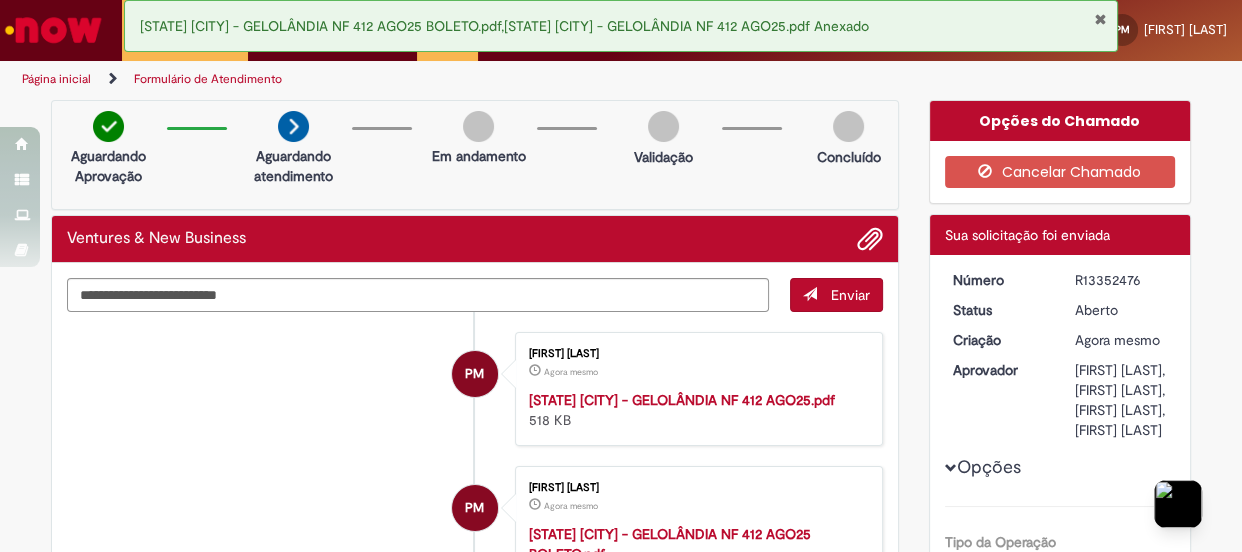 drag, startPoint x: 1133, startPoint y: 273, endPoint x: 1037, endPoint y: 276, distance: 96.04687 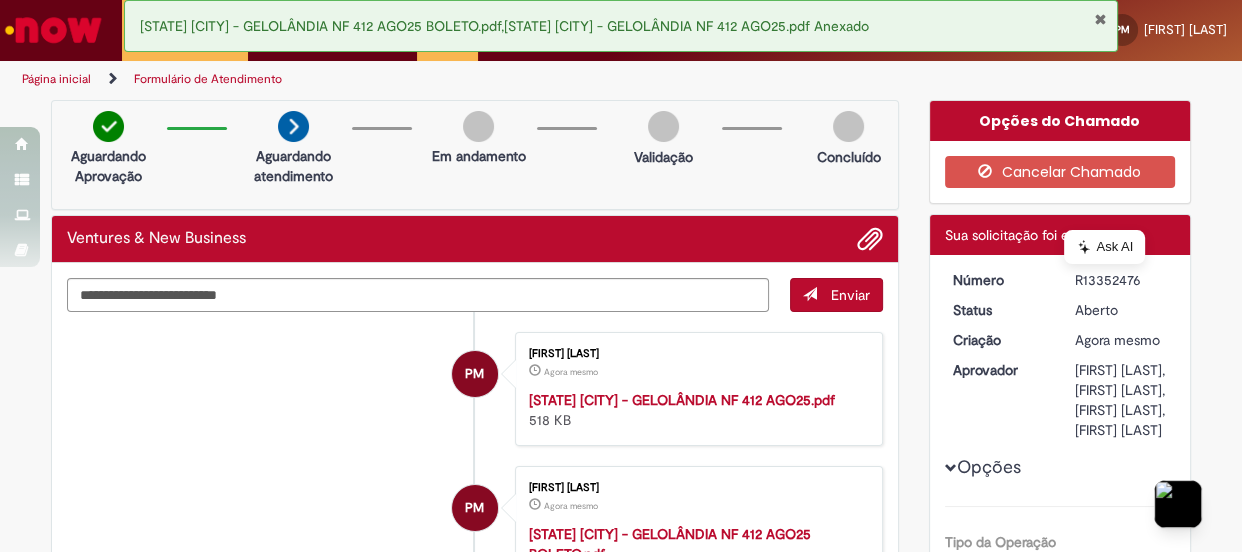 copy on "Número
R13352476" 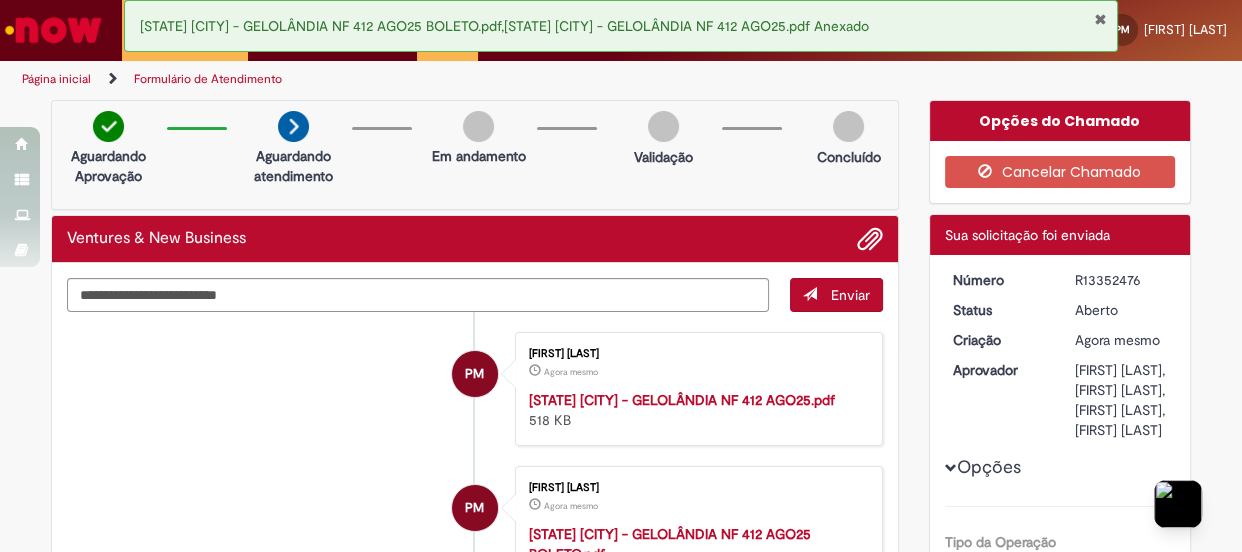 click at bounding box center (1100, 19) 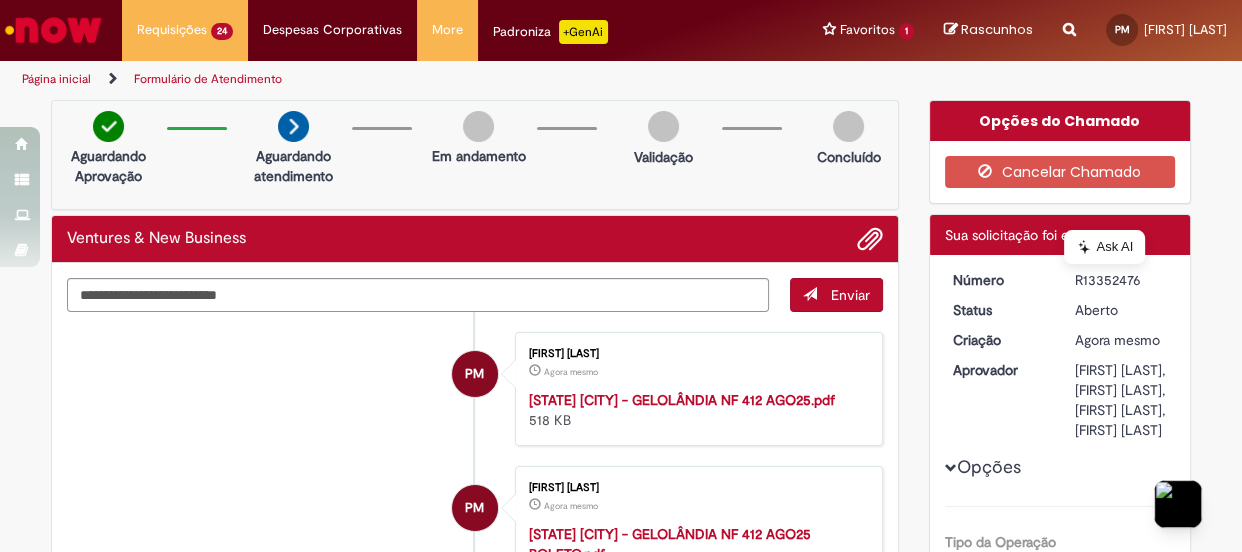 click on "Favoritos   1
Exibir todos os Favoritos
Ventures & New Business" at bounding box center (868, 30) 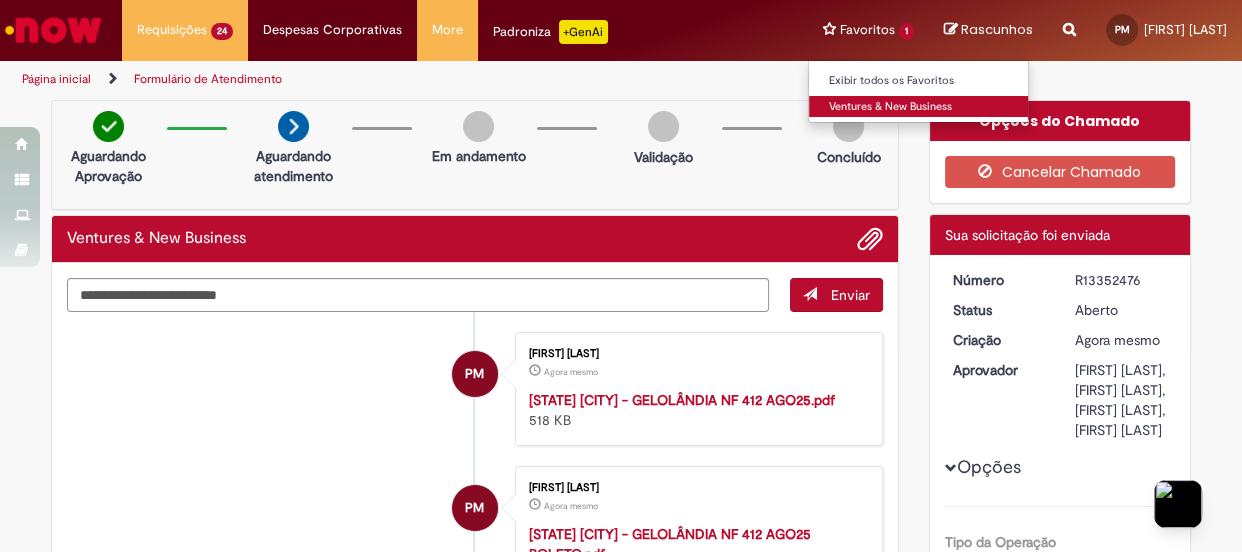 click on "Ventures & New Business" at bounding box center [919, 107] 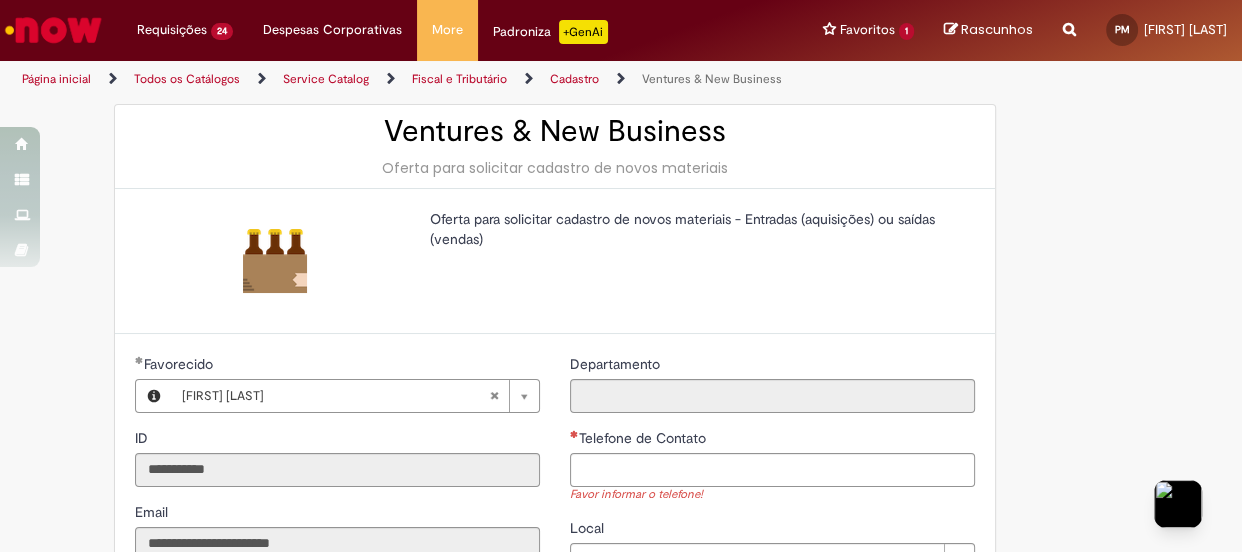 scroll, scrollTop: 90, scrollLeft: 0, axis: vertical 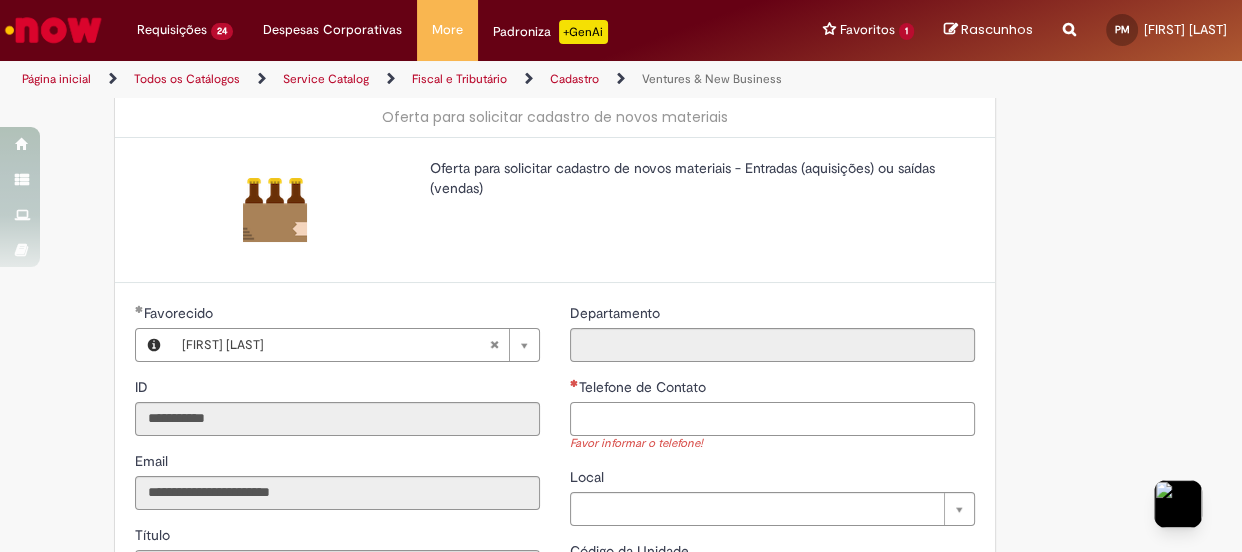 click on "Telefone de Contato" at bounding box center (772, 419) 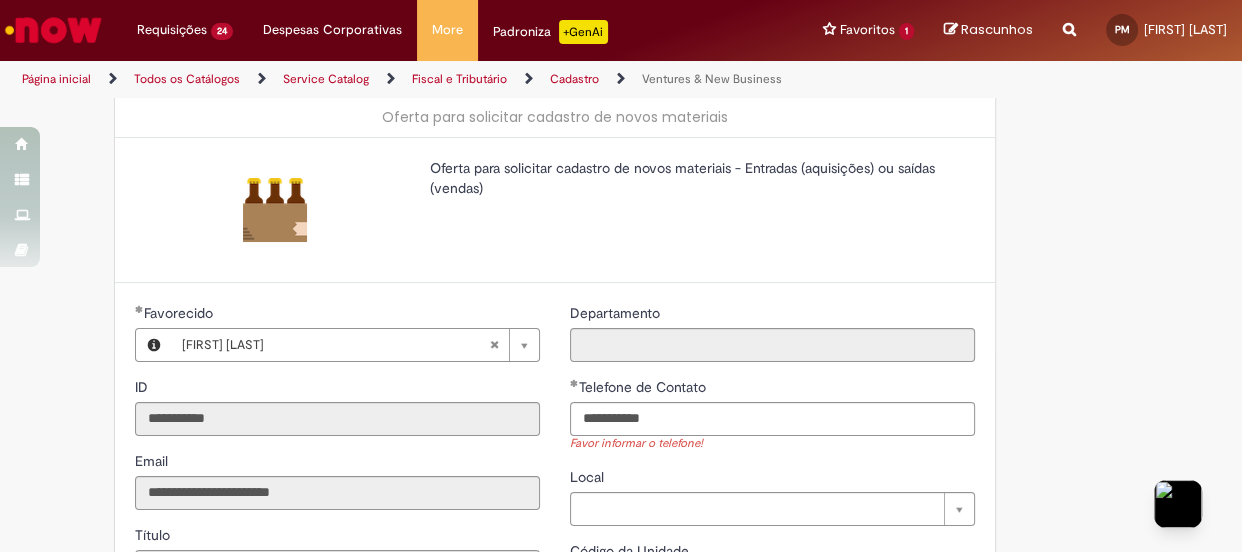 click on "**********" at bounding box center [772, 459] 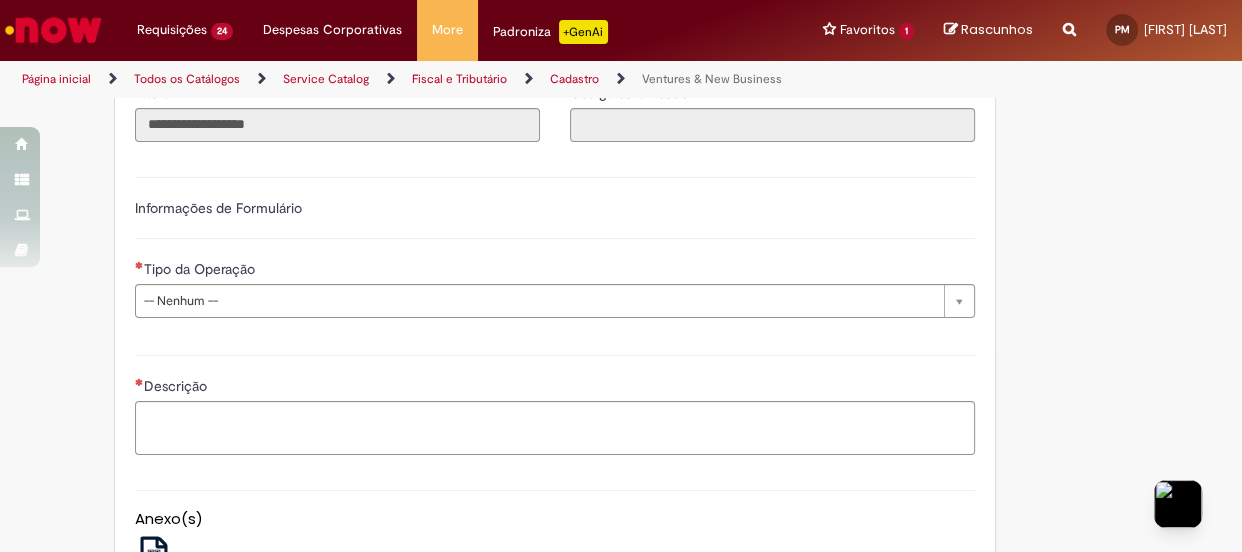 scroll, scrollTop: 545, scrollLeft: 0, axis: vertical 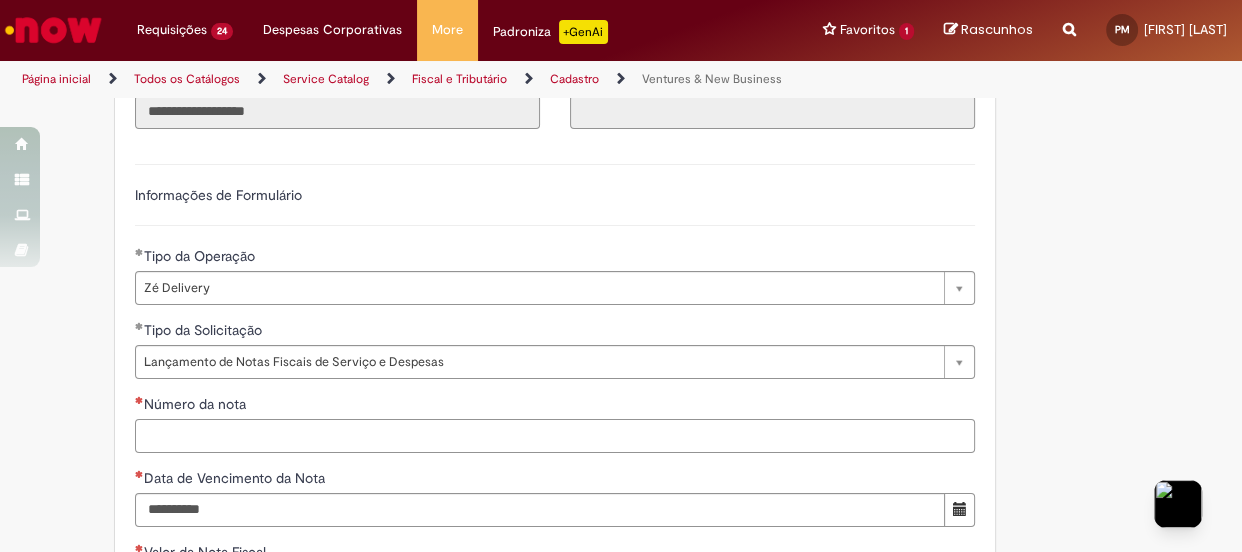 click on "Número da nota" at bounding box center [555, 436] 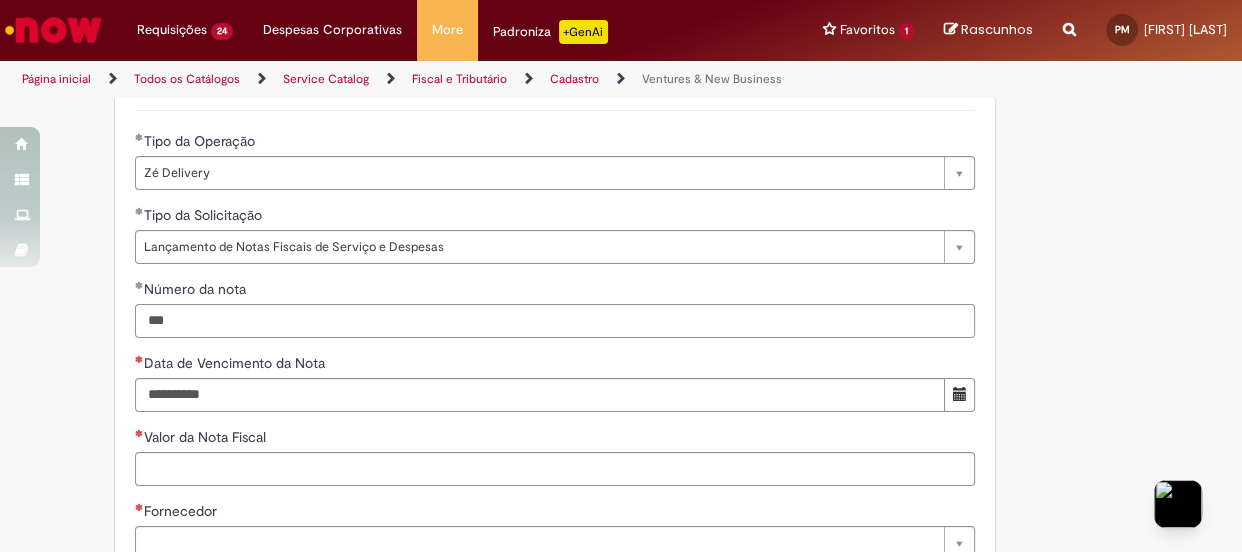 scroll, scrollTop: 818, scrollLeft: 0, axis: vertical 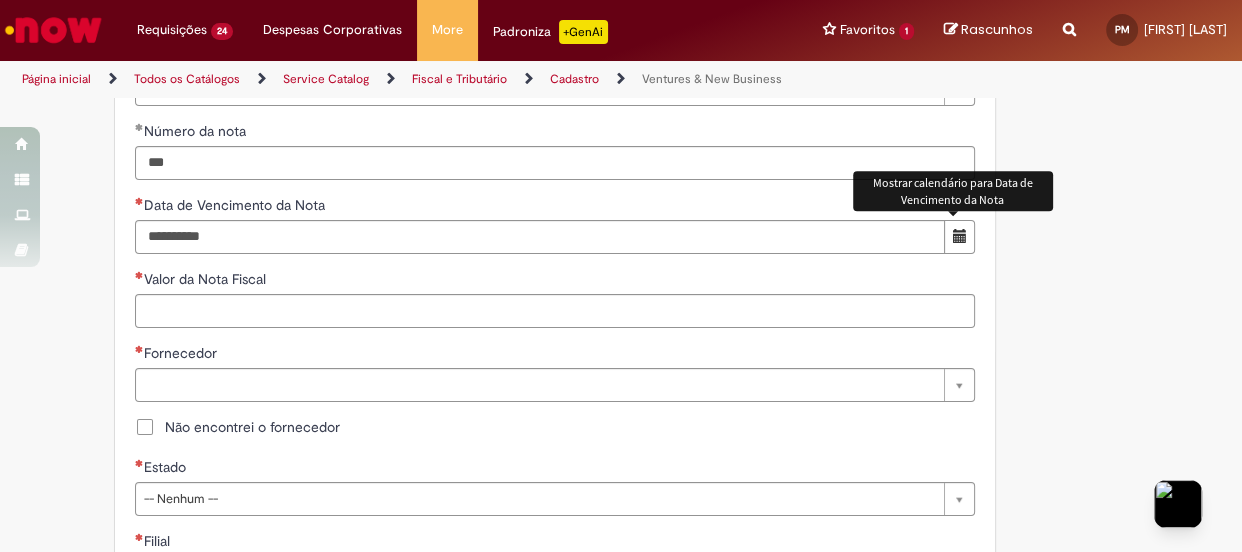 click at bounding box center [959, 236] 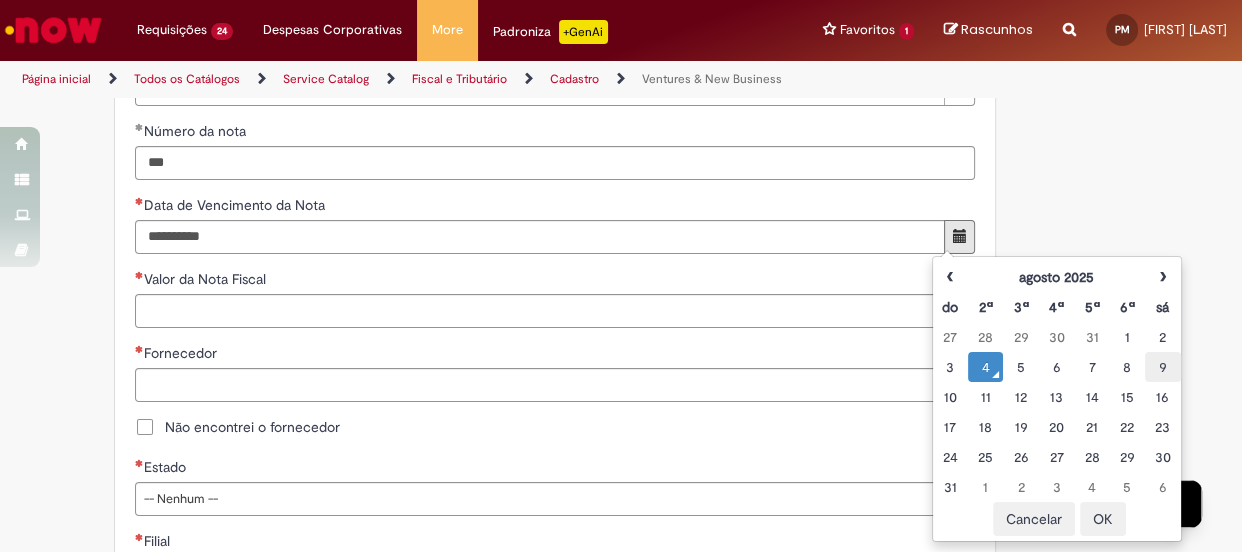 click on "9" at bounding box center [1162, 367] 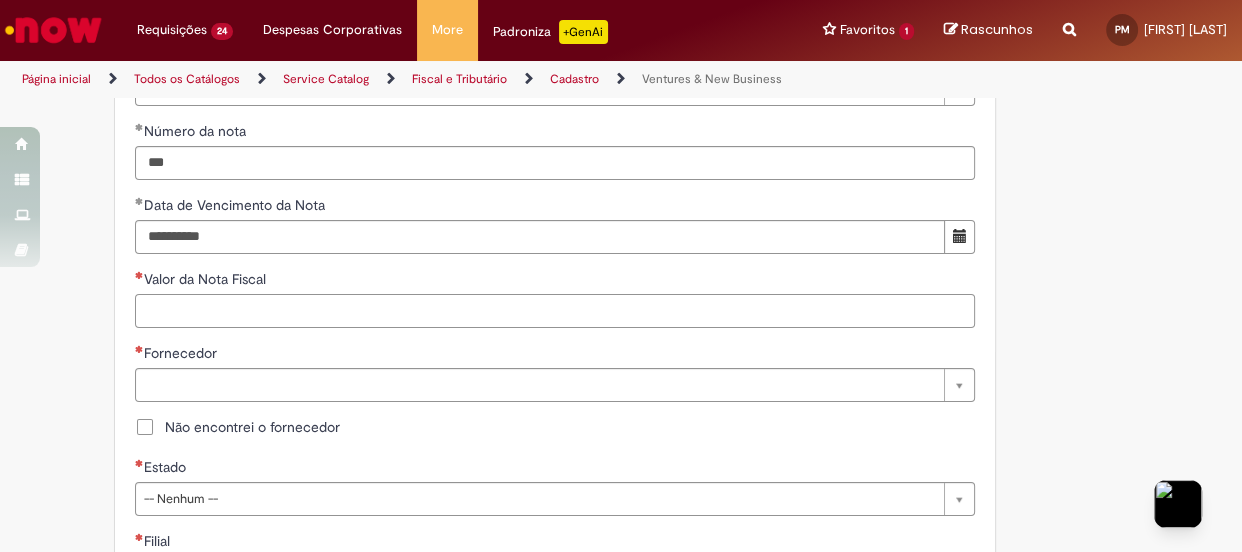 click on "Valor da Nota Fiscal" at bounding box center (555, 311) 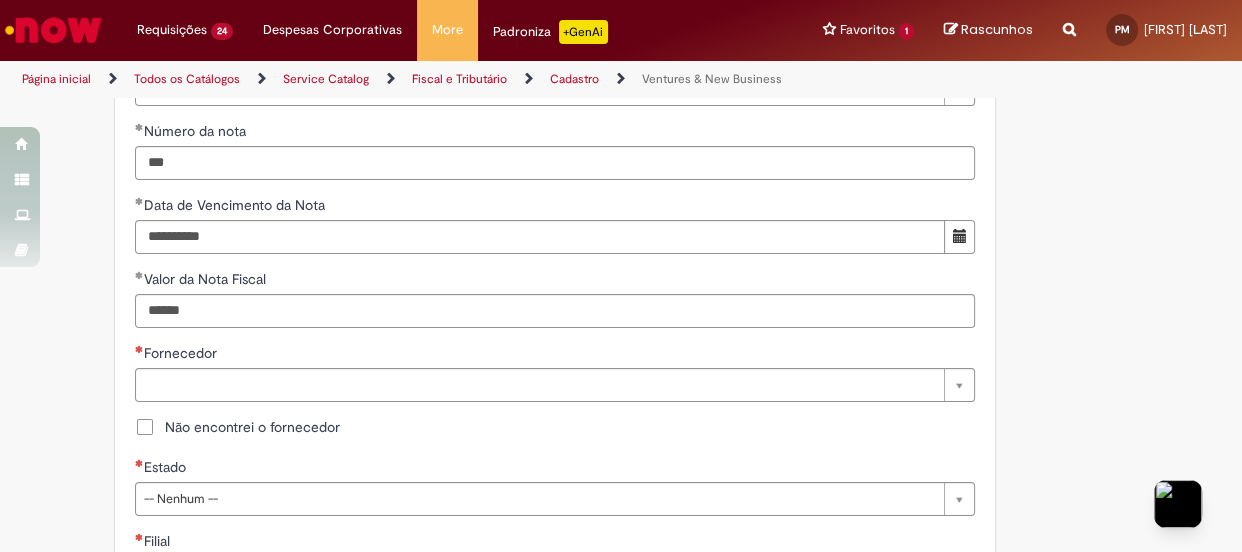 click on "Não encontrei o fornecedor" at bounding box center [252, 427] 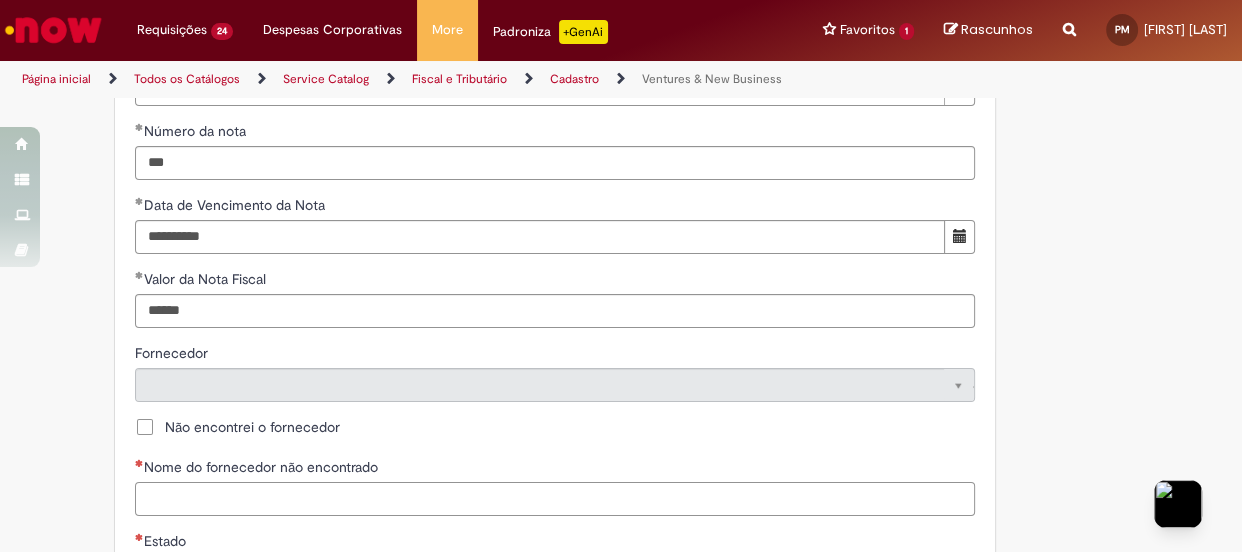 drag, startPoint x: 154, startPoint y: 496, endPoint x: 229, endPoint y: 498, distance: 75.026665 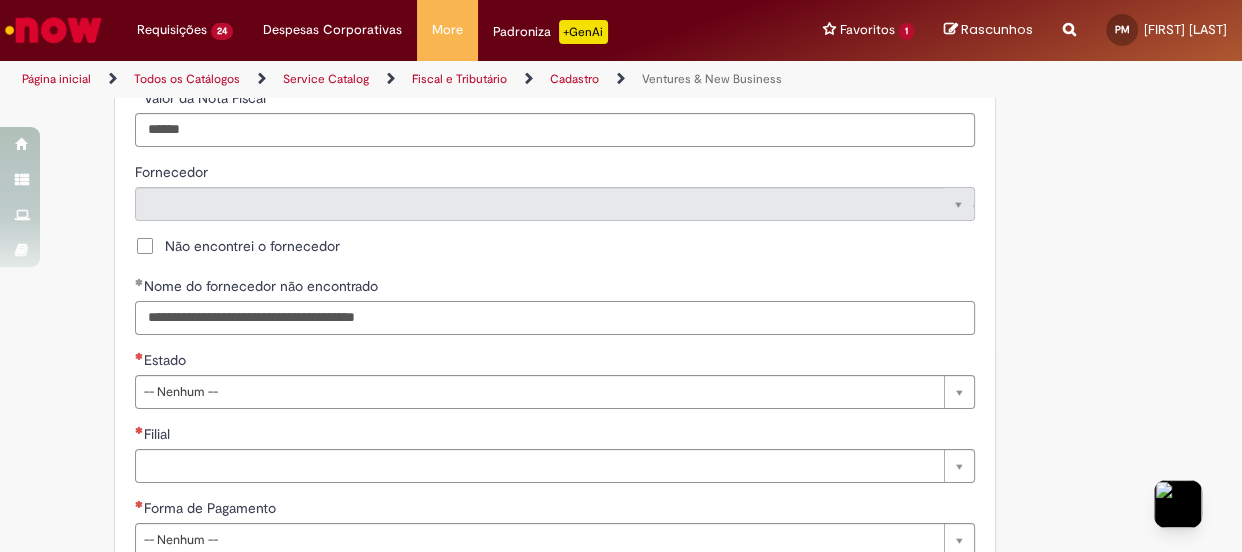 scroll, scrollTop: 1000, scrollLeft: 0, axis: vertical 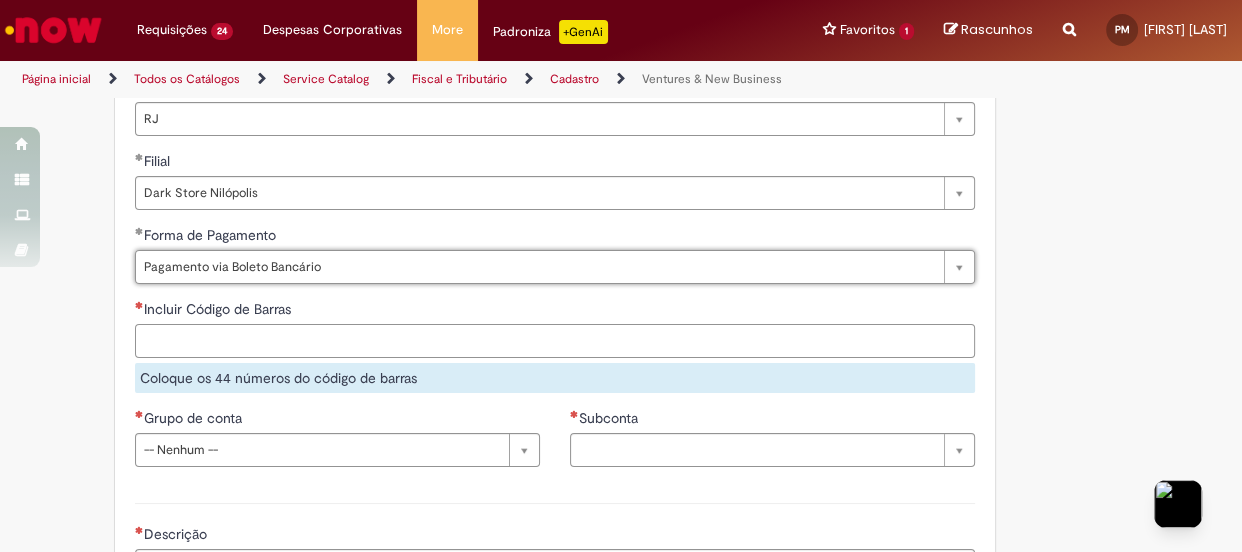 click on "Incluir Código de Barras" at bounding box center (555, 341) 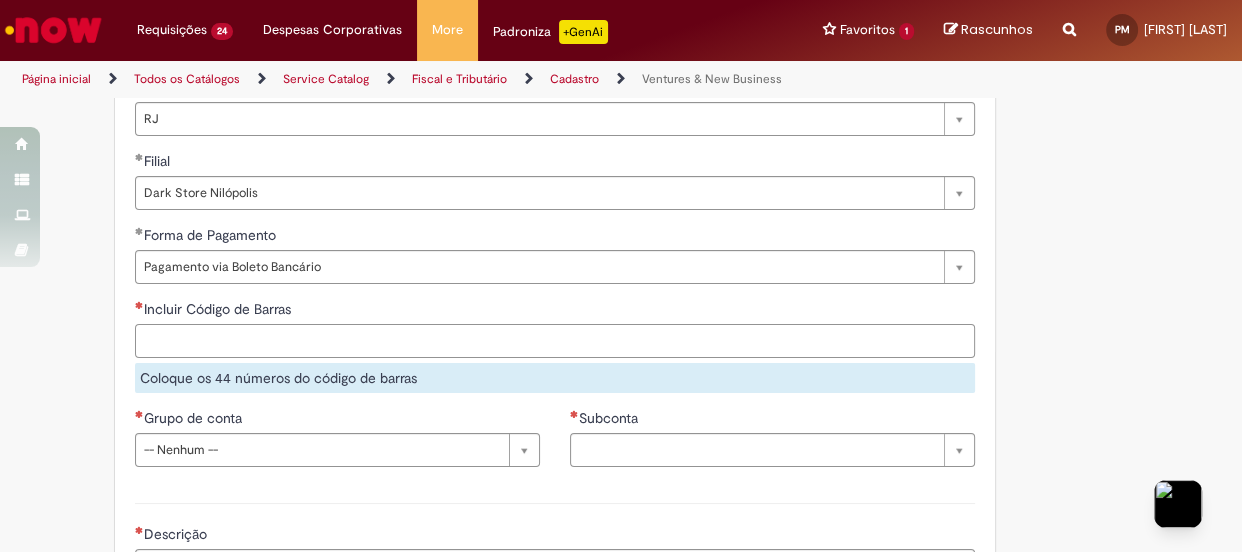 paste on "**********" 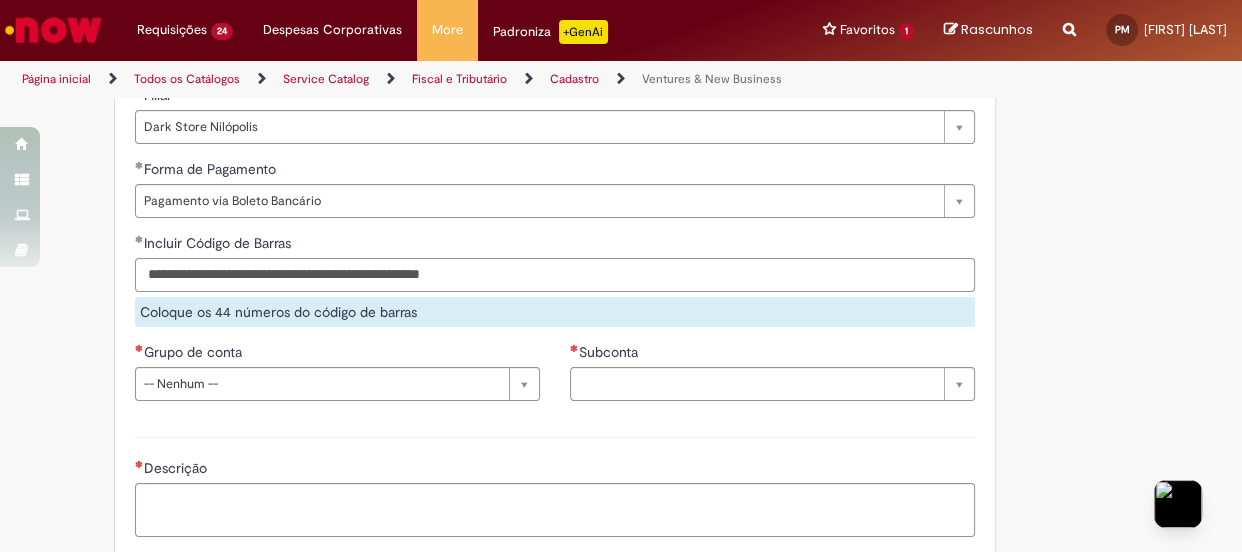 scroll, scrollTop: 1363, scrollLeft: 0, axis: vertical 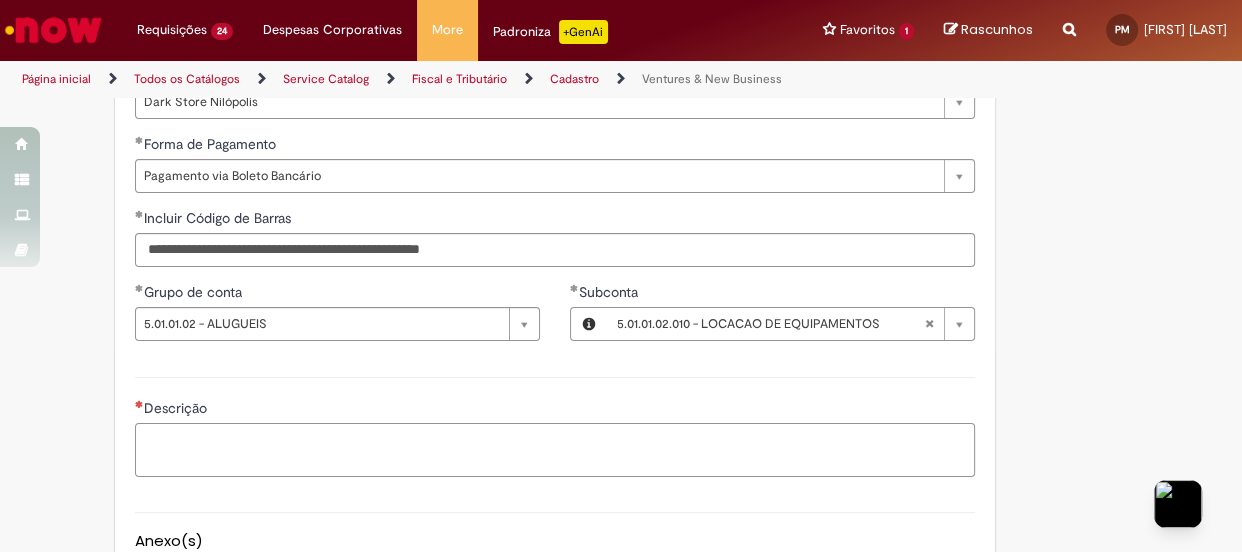 drag, startPoint x: 320, startPoint y: 442, endPoint x: 338, endPoint y: 442, distance: 18 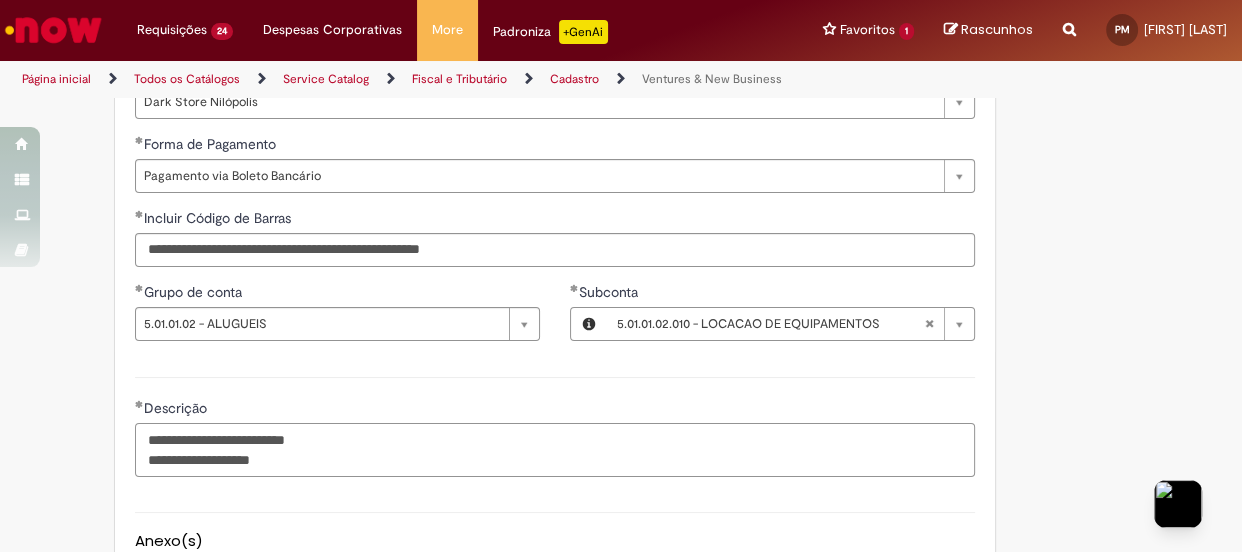 click on "**********" at bounding box center [555, 450] 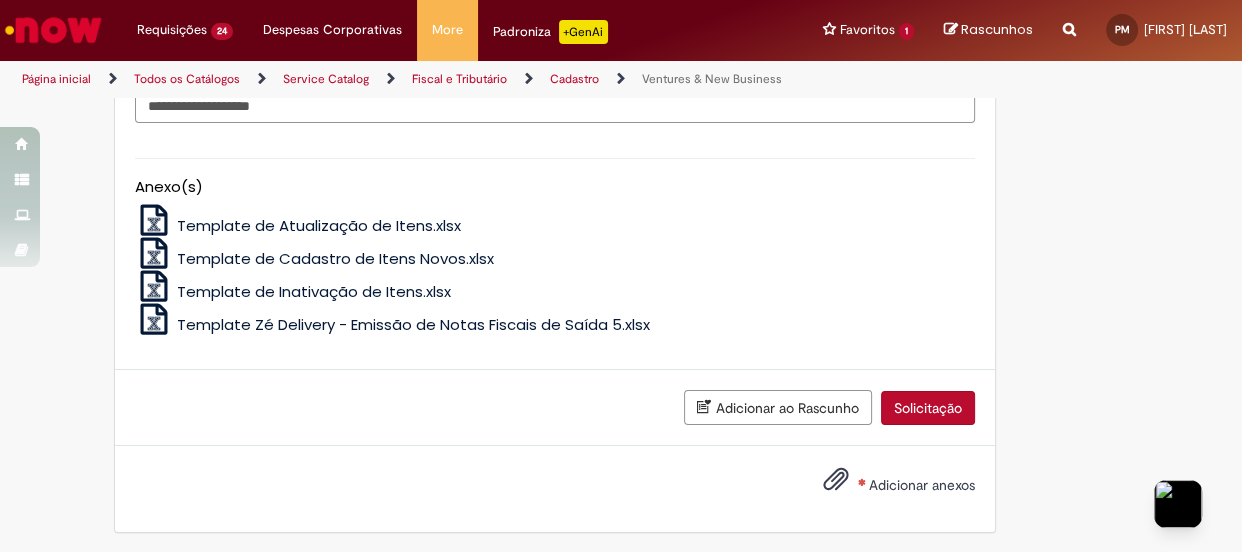 scroll, scrollTop: 1721, scrollLeft: 0, axis: vertical 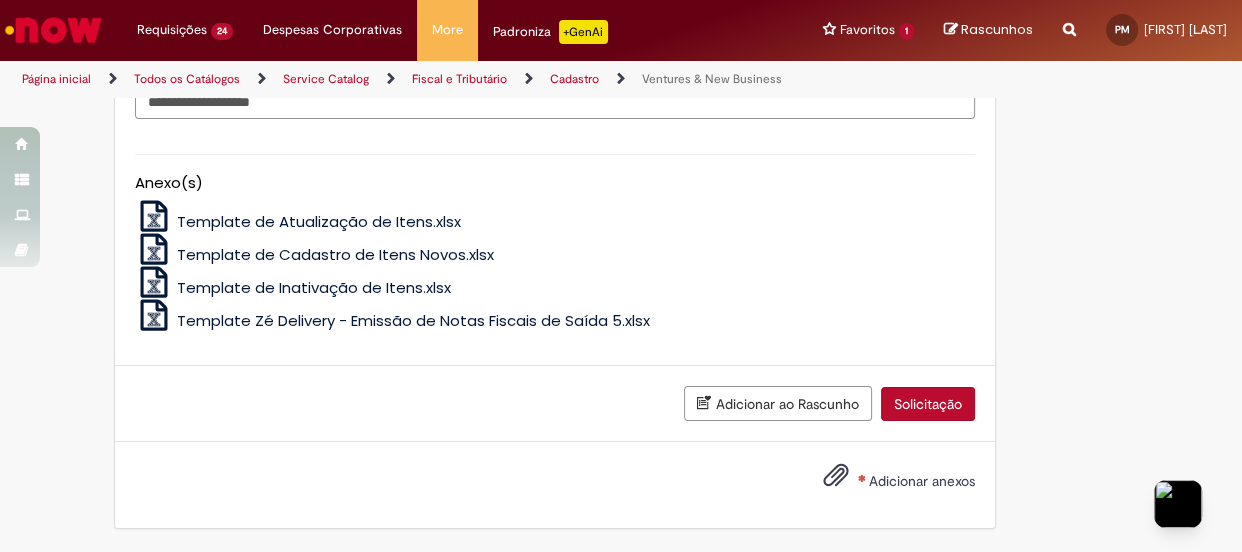 click on "Adicionar anexos" at bounding box center (922, 481) 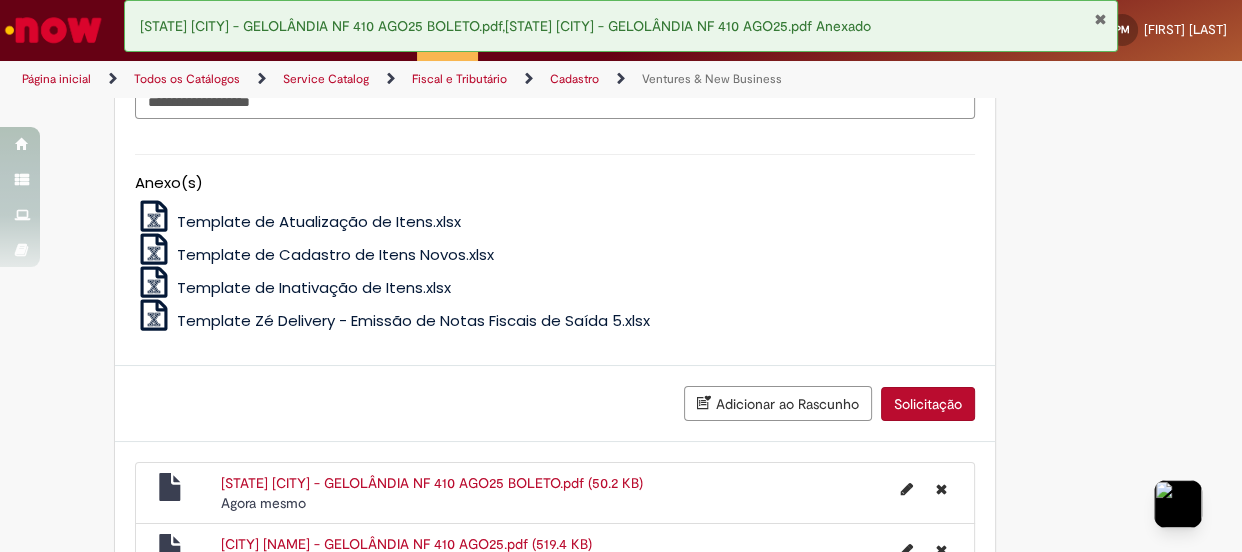 scroll, scrollTop: 1812, scrollLeft: 0, axis: vertical 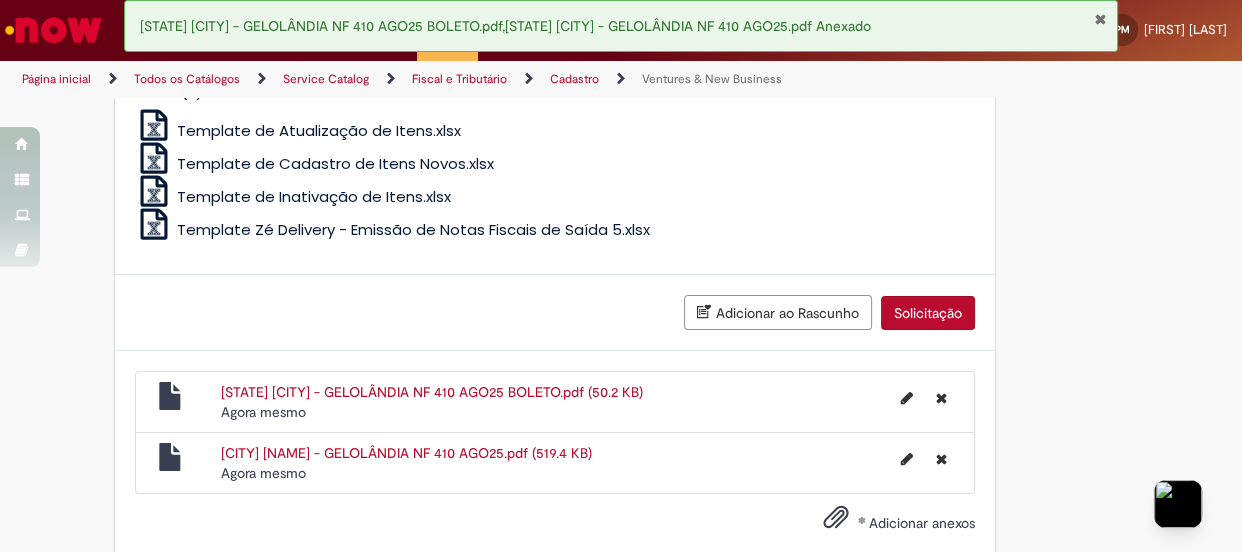 click on "Solicitação" at bounding box center [928, 313] 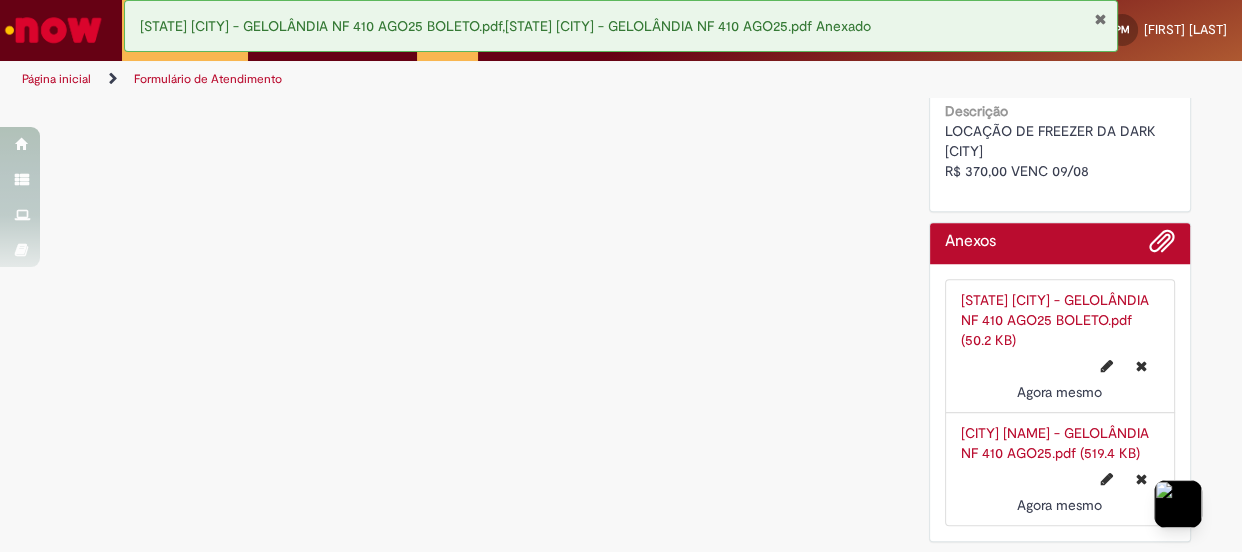 scroll, scrollTop: 0, scrollLeft: 0, axis: both 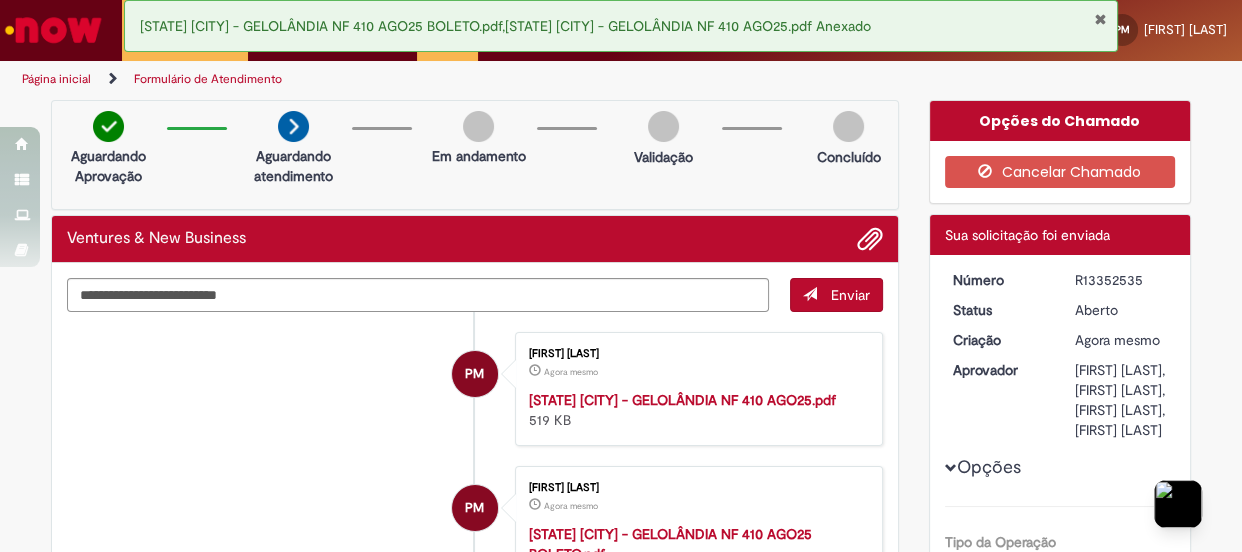 drag, startPoint x: 1145, startPoint y: 275, endPoint x: 1064, endPoint y: 277, distance: 81.02469 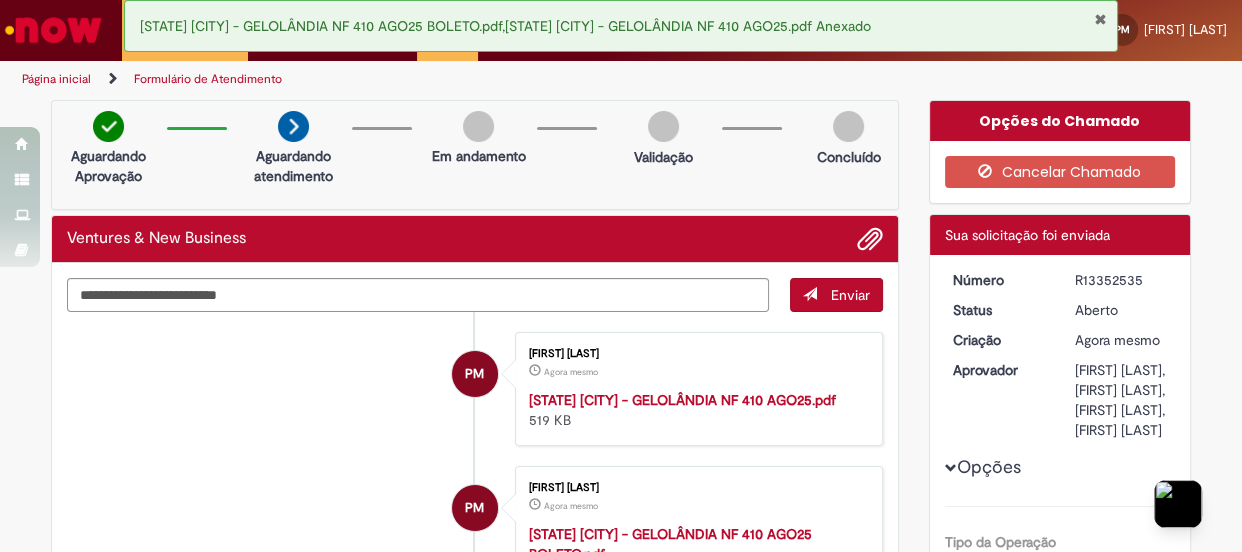 click at bounding box center (1100, 19) 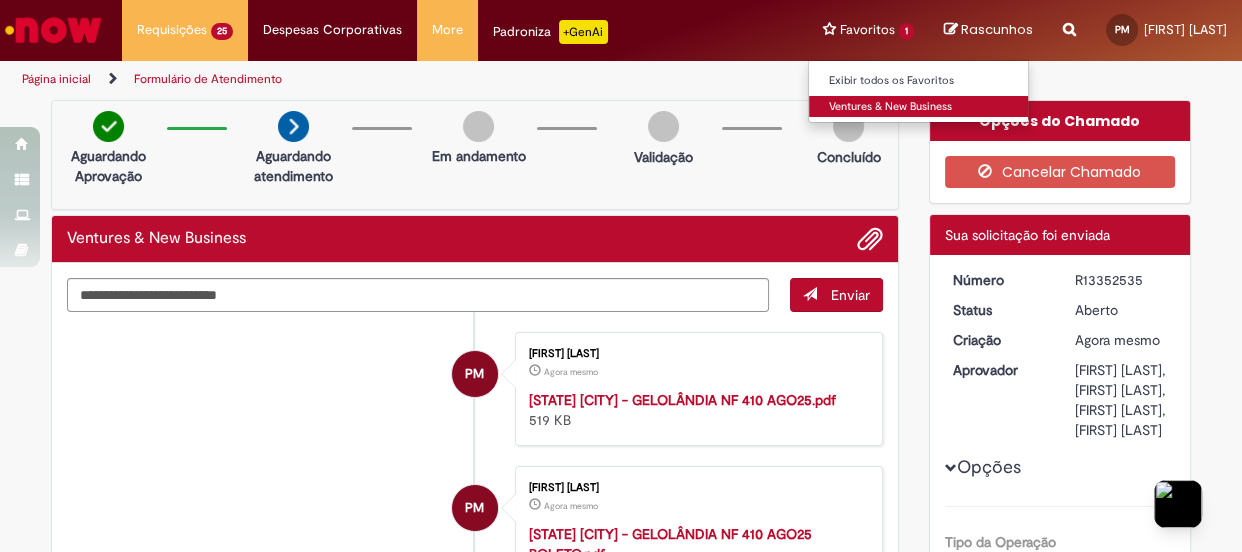 click on "Ventures & New Business" at bounding box center (919, 107) 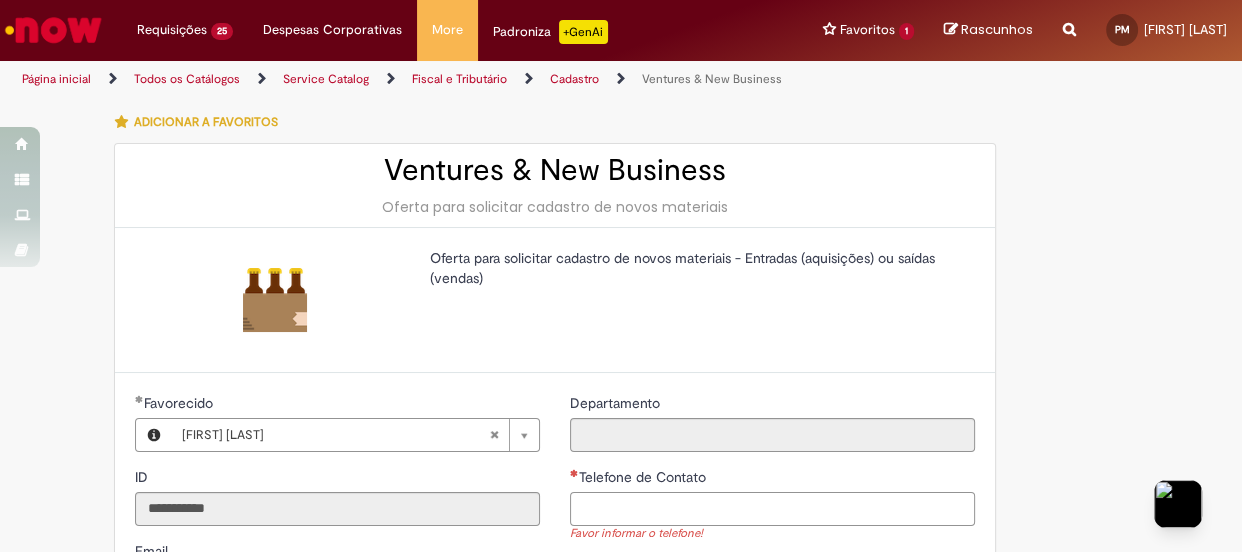 click on "Telefone de Contato" at bounding box center [772, 509] 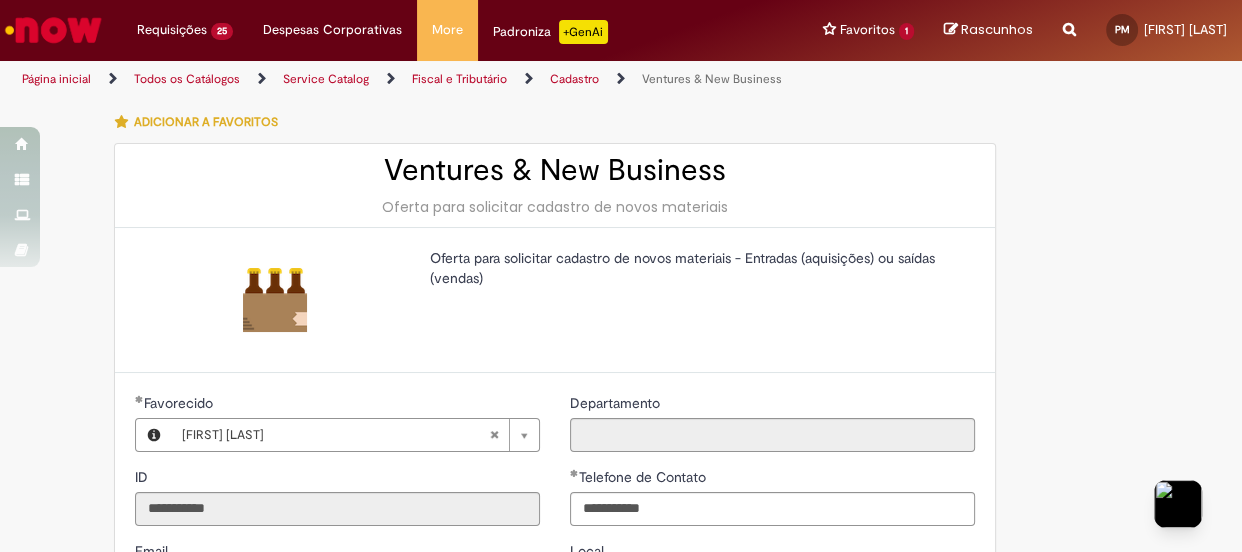 click on "**********" at bounding box center (555, 803) 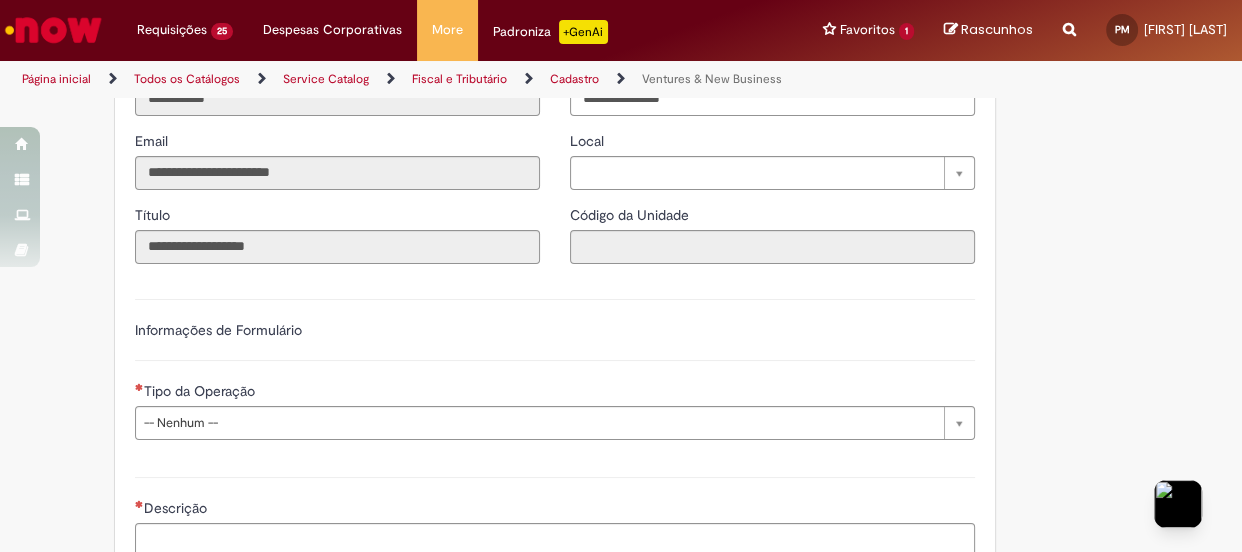 scroll, scrollTop: 454, scrollLeft: 0, axis: vertical 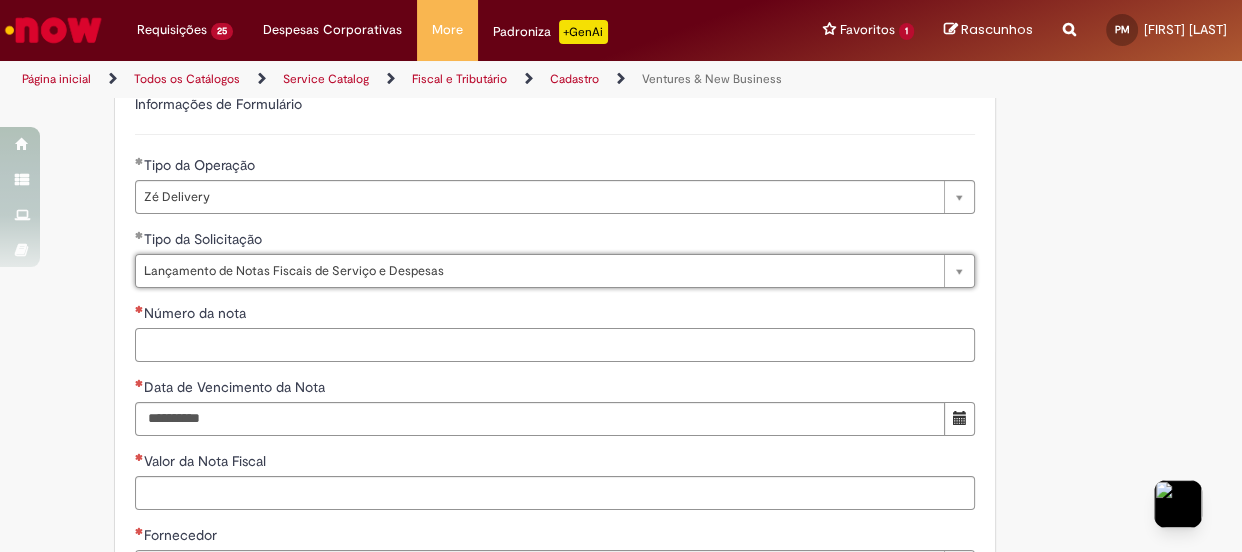 click on "Número da nota" at bounding box center (555, 345) 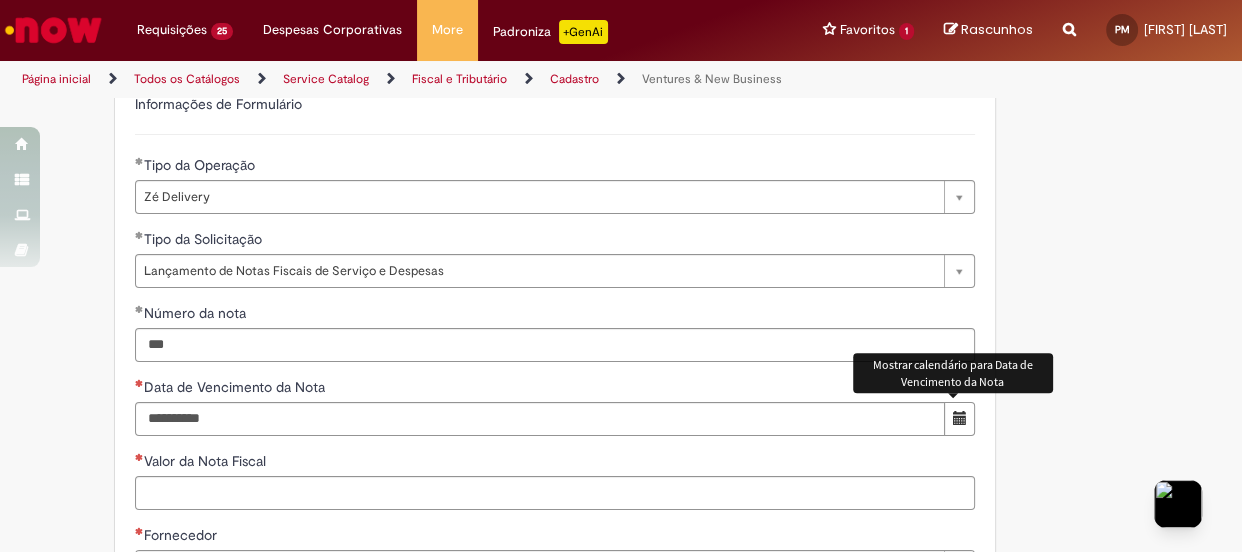 click at bounding box center (959, 418) 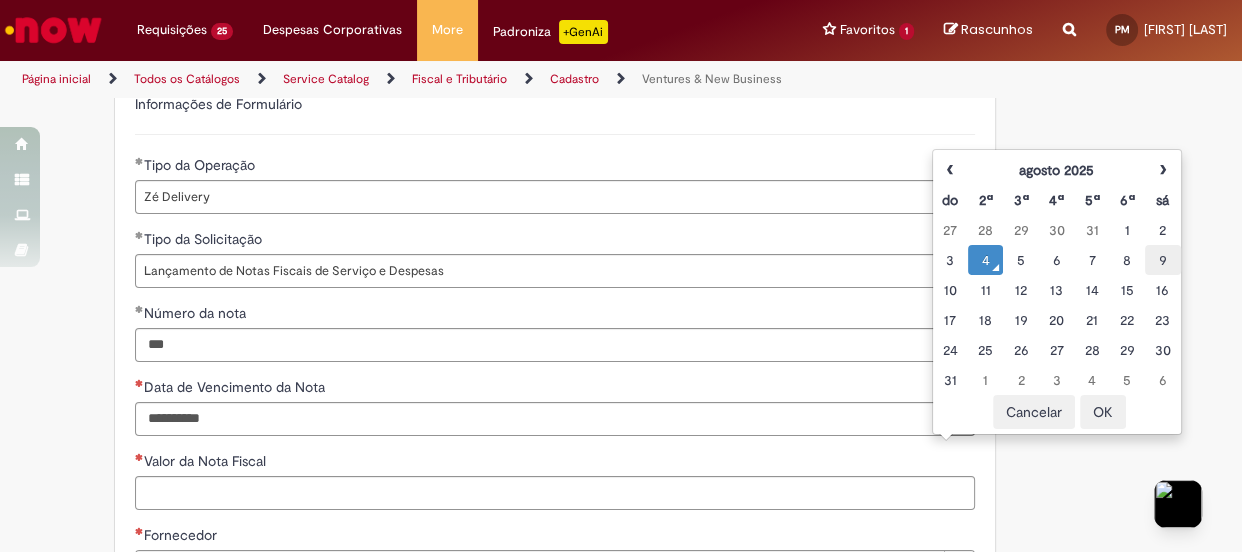 click on "9" at bounding box center [1162, 260] 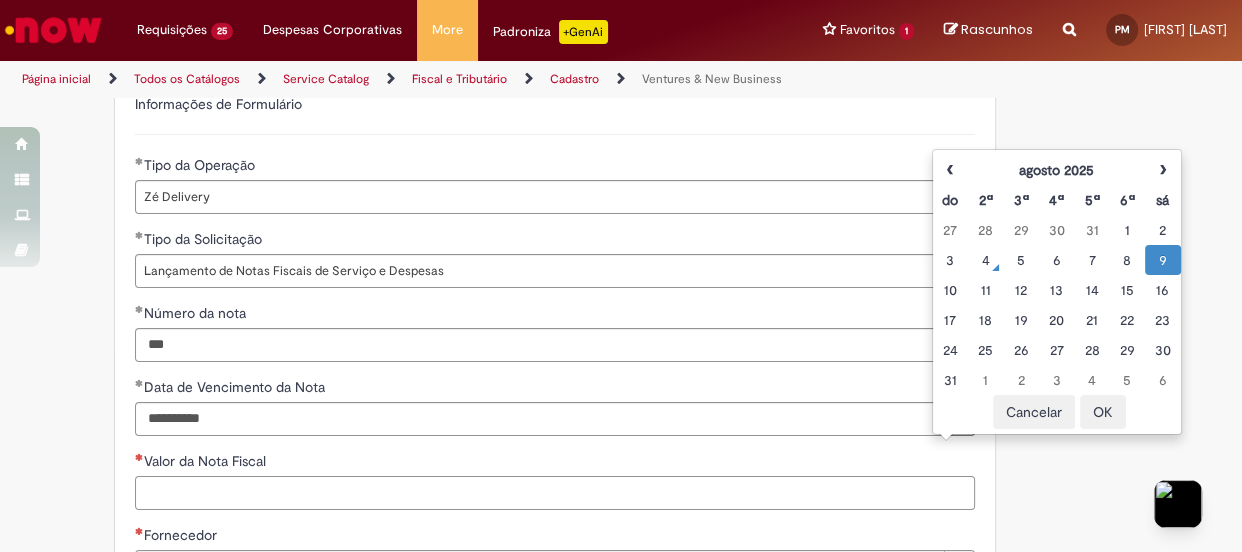 click on "Valor da Nota Fiscal" at bounding box center [555, 493] 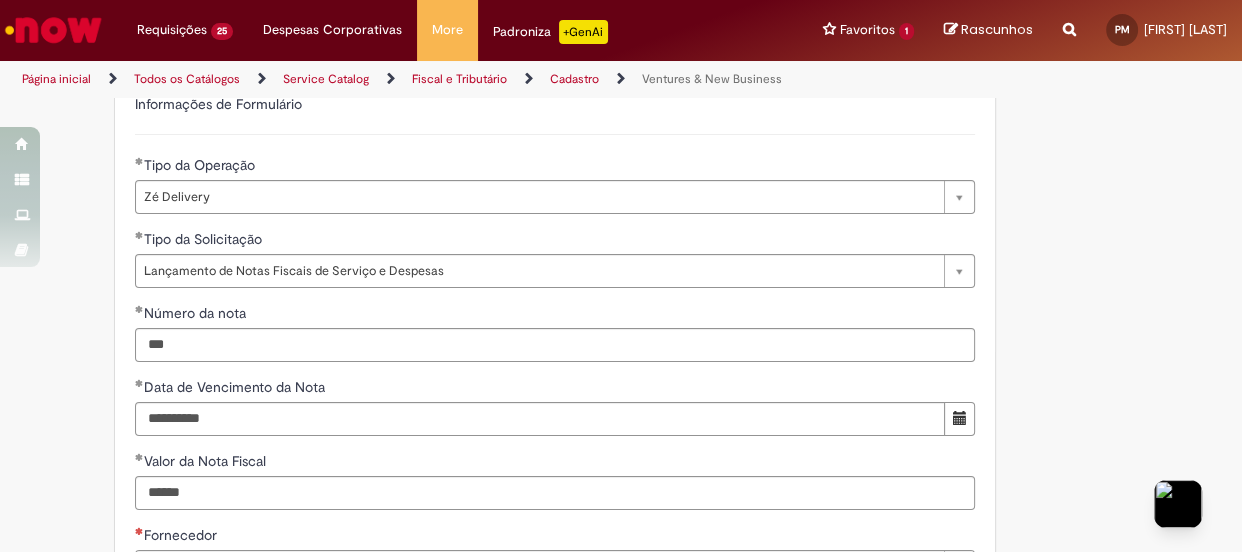 click on "**********" at bounding box center (555, 520) 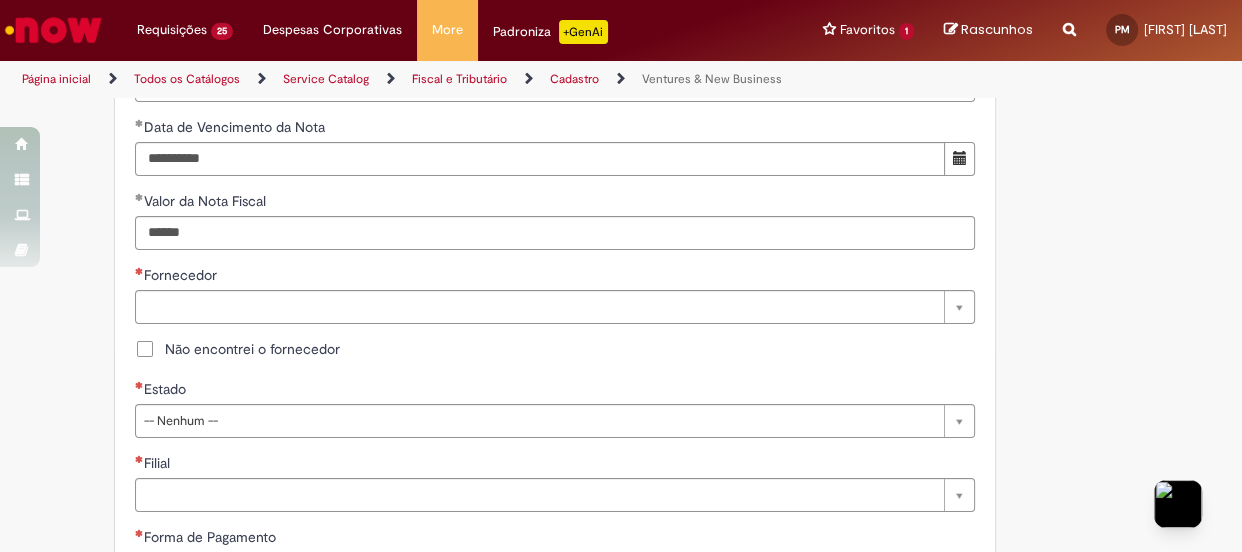scroll, scrollTop: 909, scrollLeft: 0, axis: vertical 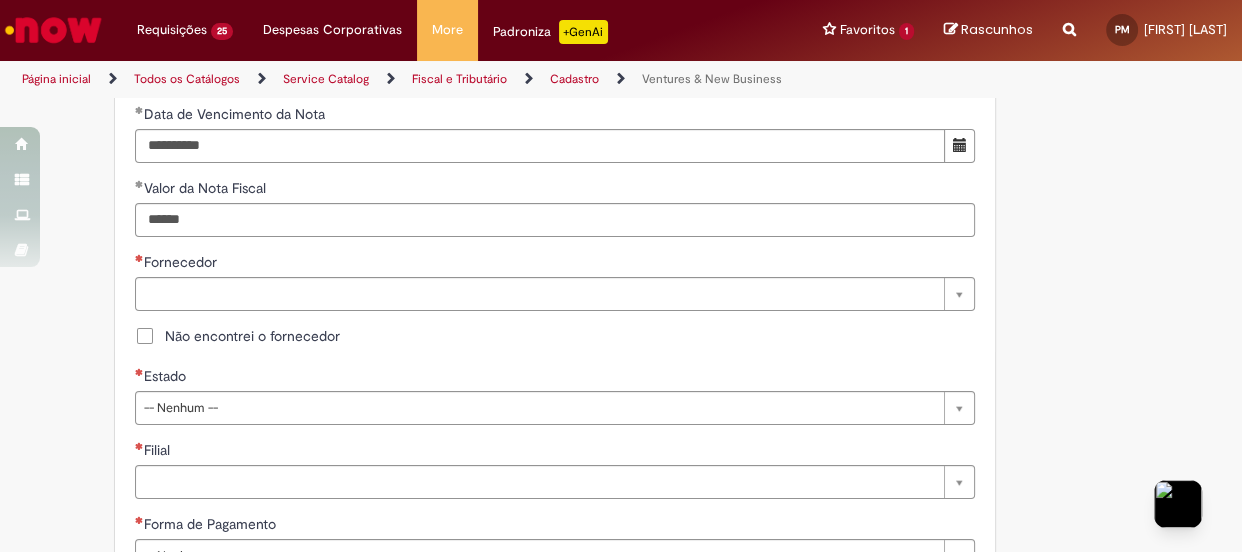 click on "Não encontrei o fornecedor" at bounding box center (252, 336) 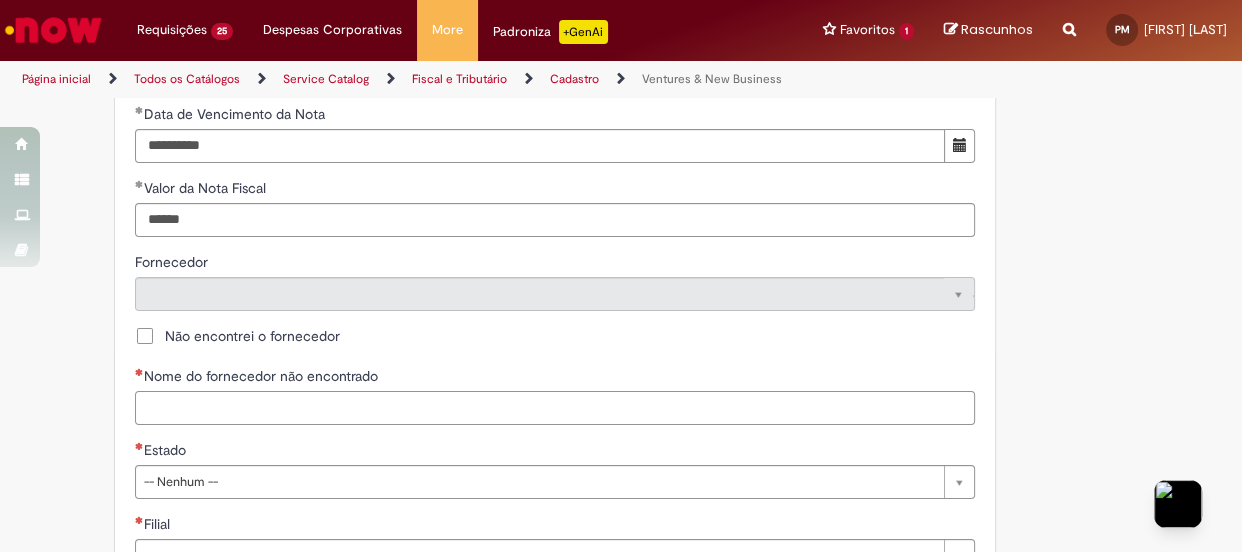 click on "Nome do fornecedor não encontrado" at bounding box center [555, 408] 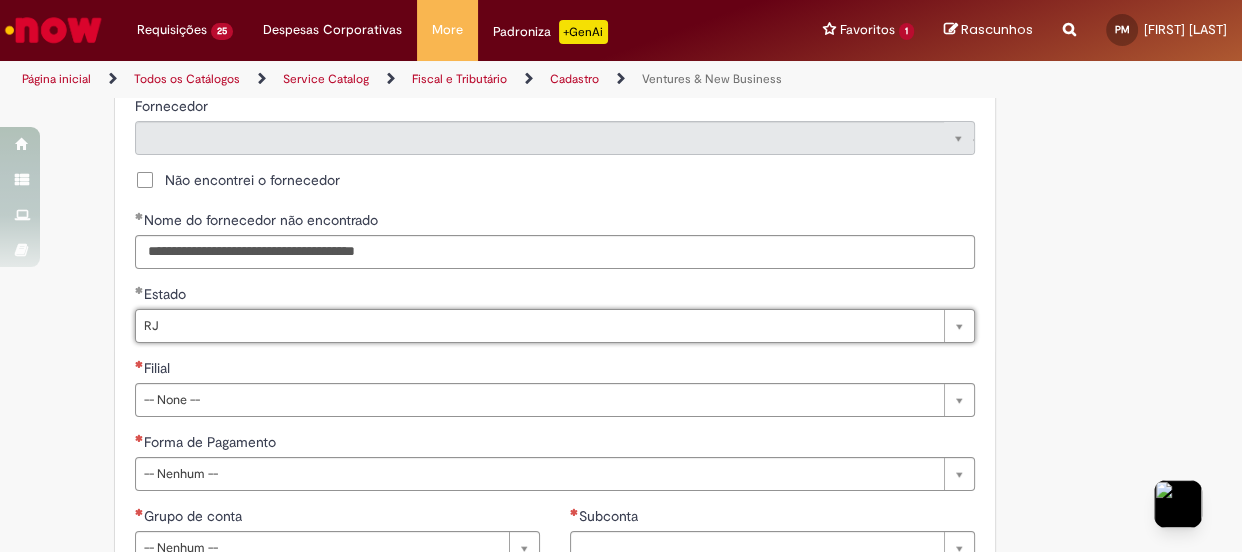 scroll, scrollTop: 1090, scrollLeft: 0, axis: vertical 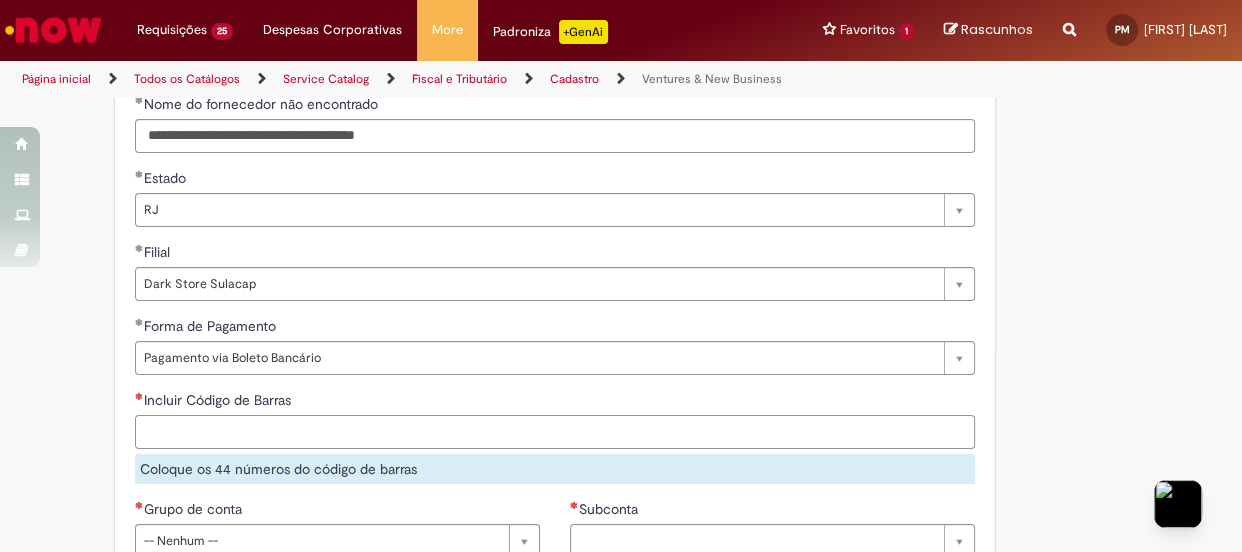 click on "Incluir Código de Barras" at bounding box center (555, 432) 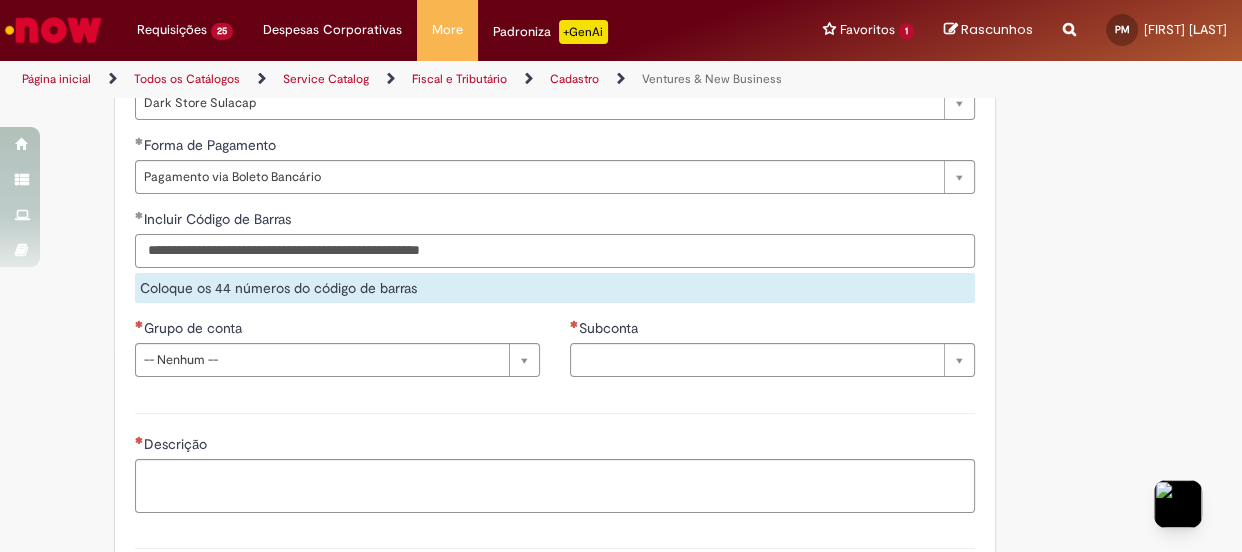 scroll, scrollTop: 1363, scrollLeft: 0, axis: vertical 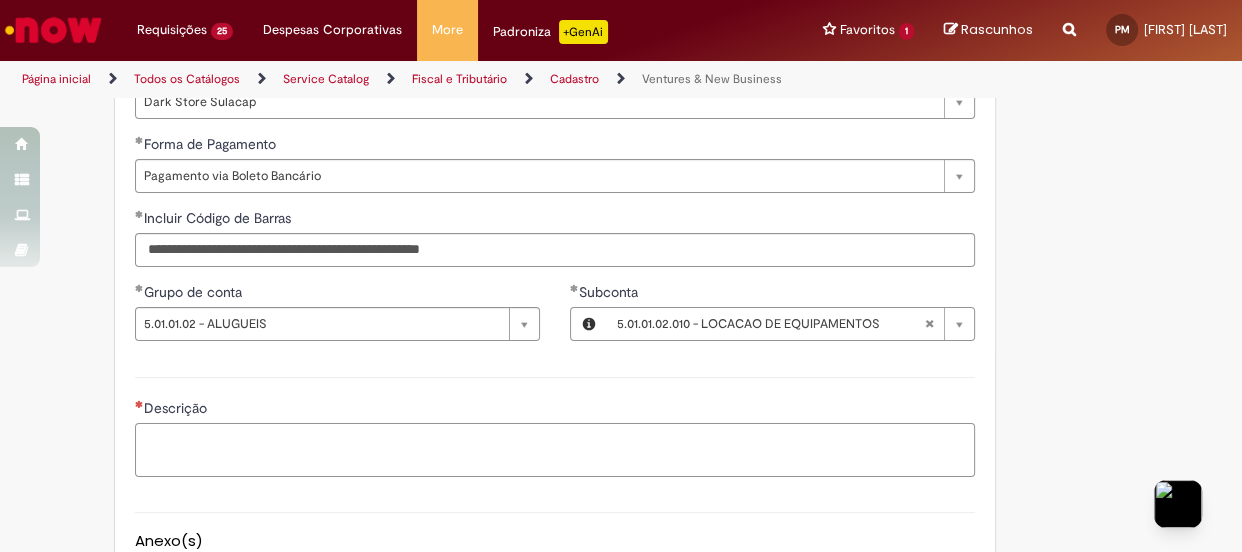drag, startPoint x: 260, startPoint y: 449, endPoint x: 387, endPoint y: 435, distance: 127.769325 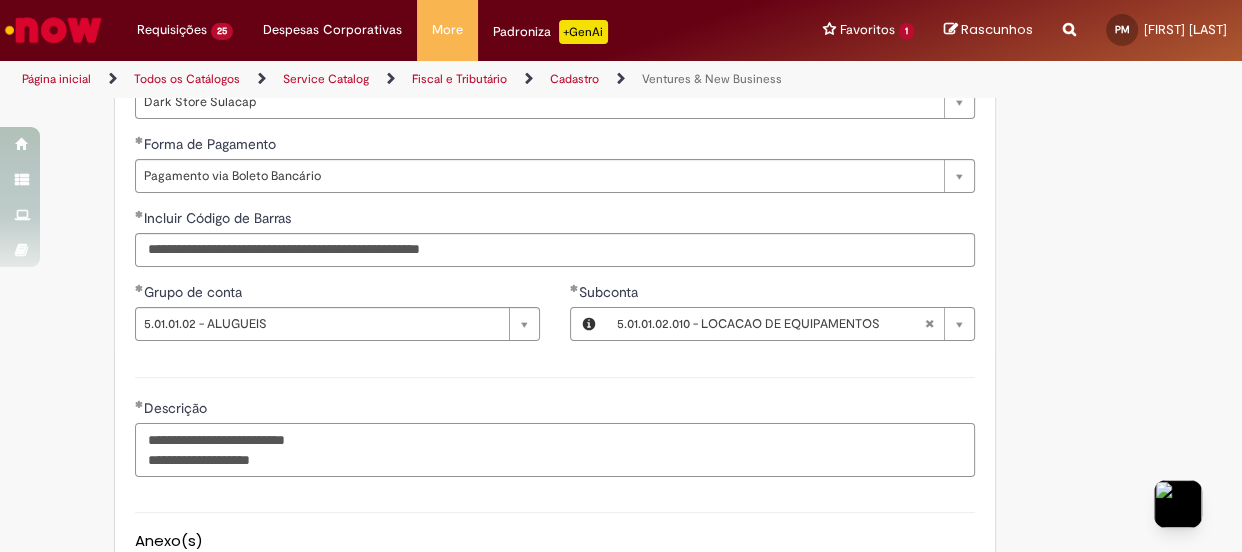 click on "**********" at bounding box center [555, 450] 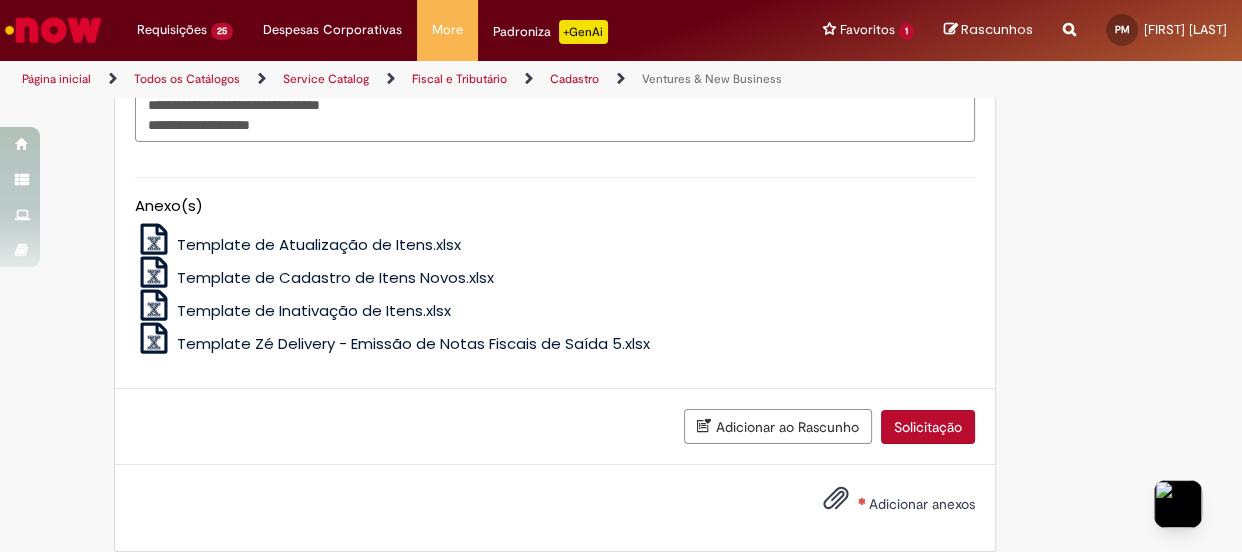 scroll, scrollTop: 1721, scrollLeft: 0, axis: vertical 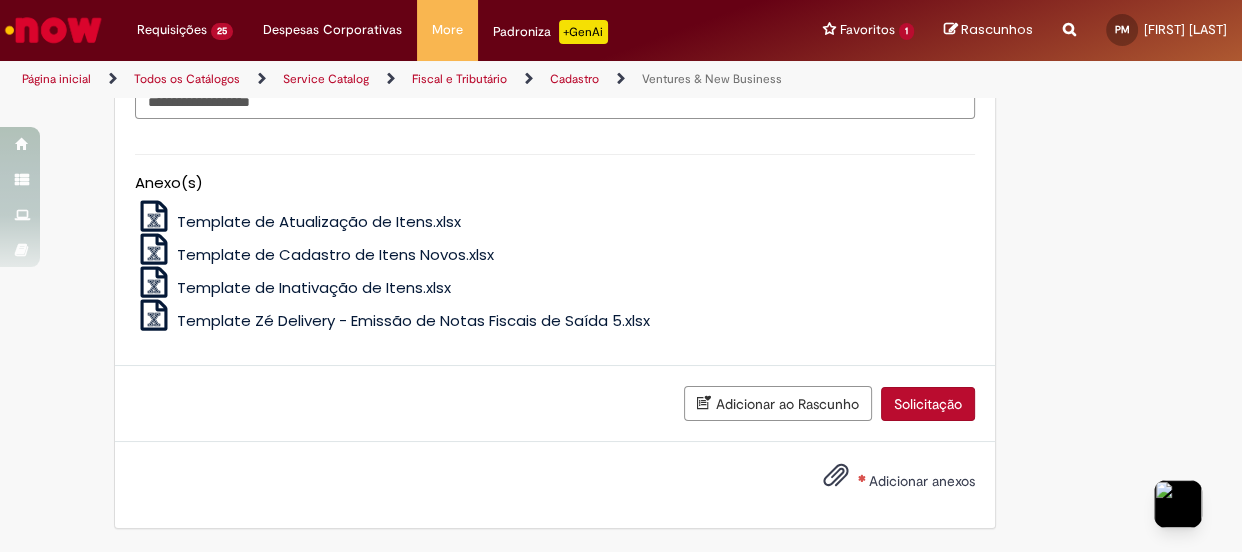 click on "Adicionar anexos" at bounding box center (922, 481) 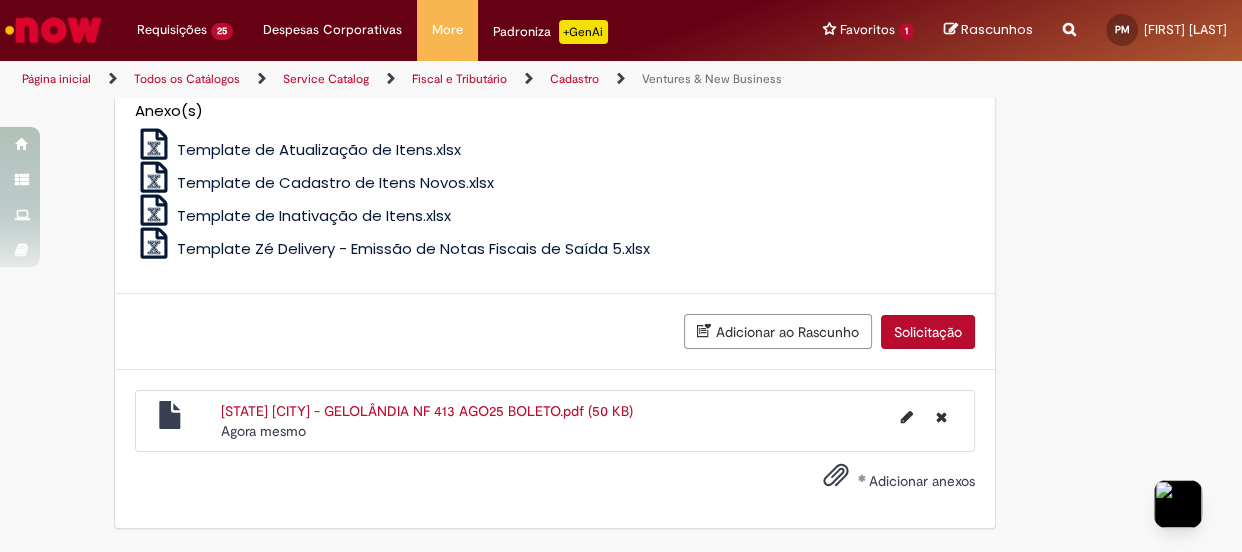 click on "Solicitação" at bounding box center (928, 332) 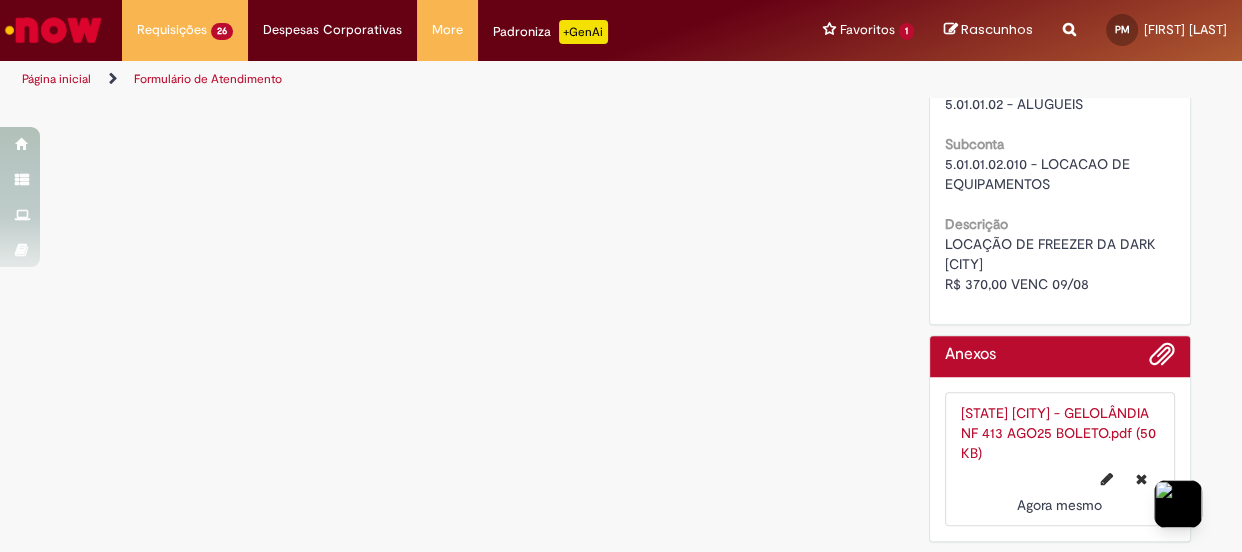 scroll, scrollTop: 0, scrollLeft: 0, axis: both 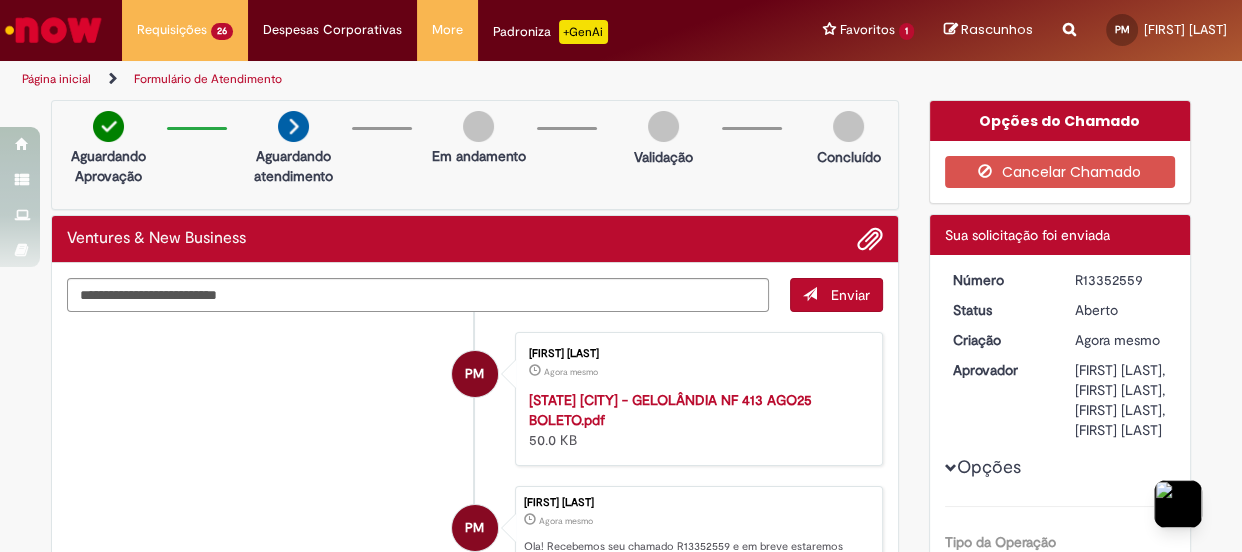 drag, startPoint x: 1130, startPoint y: 275, endPoint x: 1048, endPoint y: 275, distance: 82 